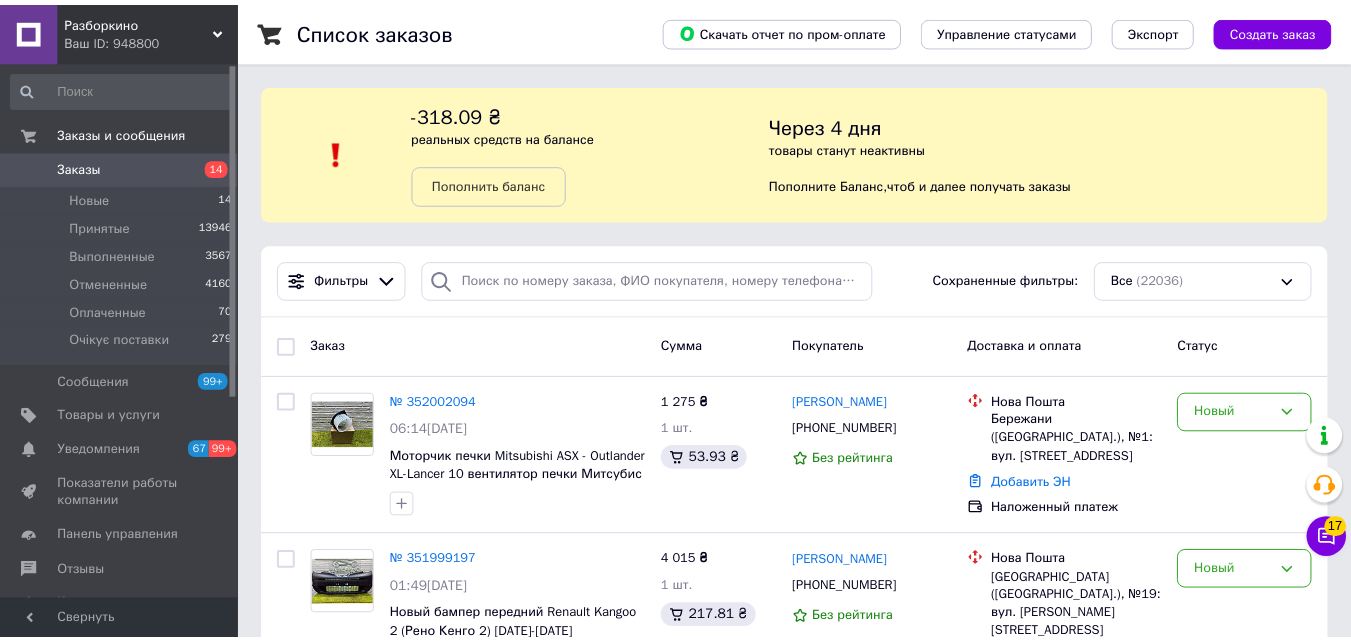 scroll, scrollTop: 0, scrollLeft: 0, axis: both 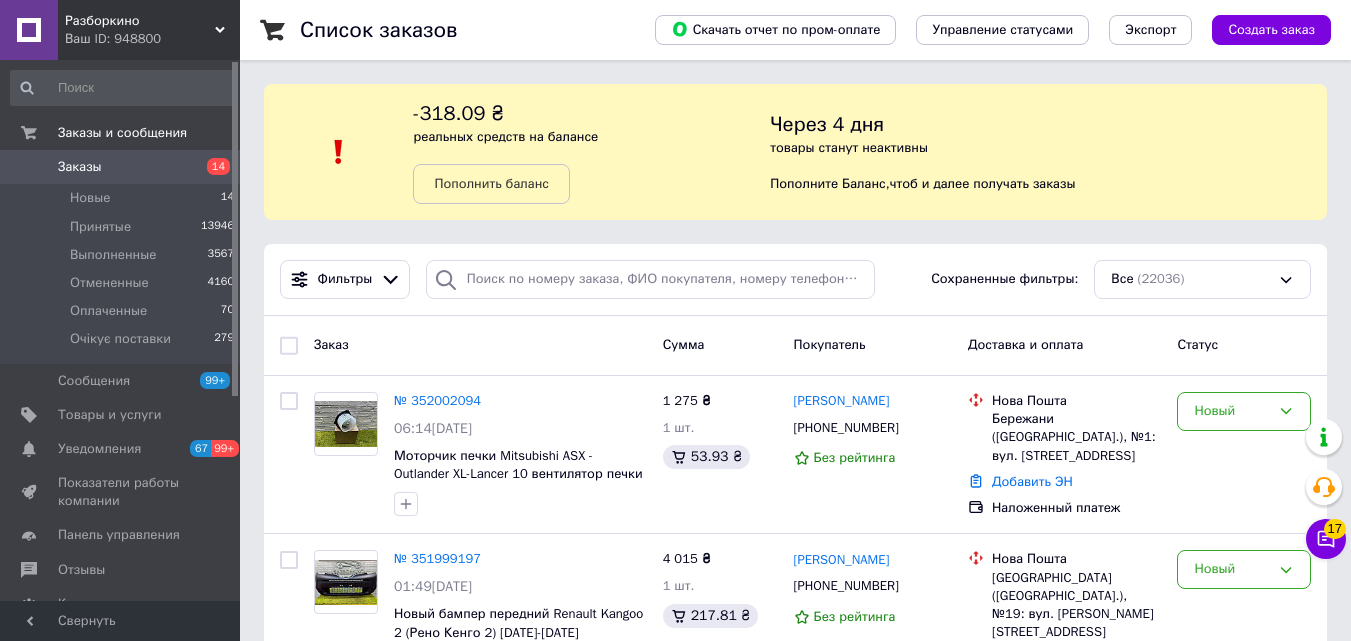 click on "14" at bounding box center [218, 166] 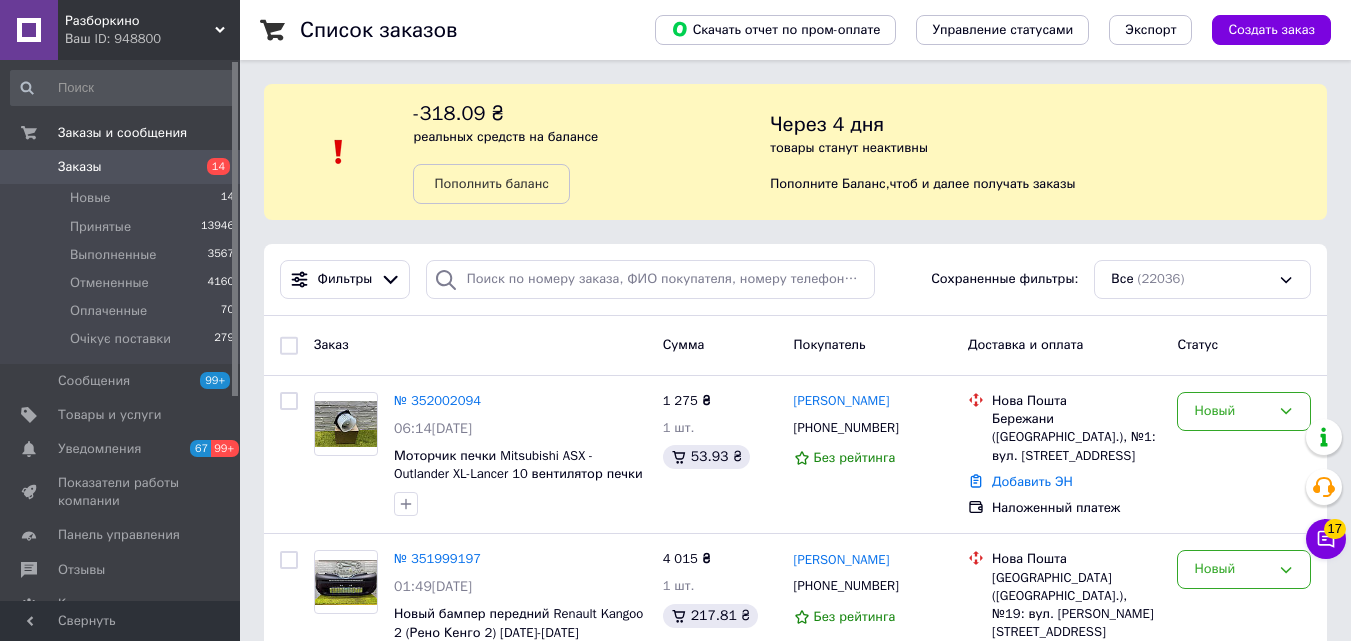 click on "14" at bounding box center [218, 166] 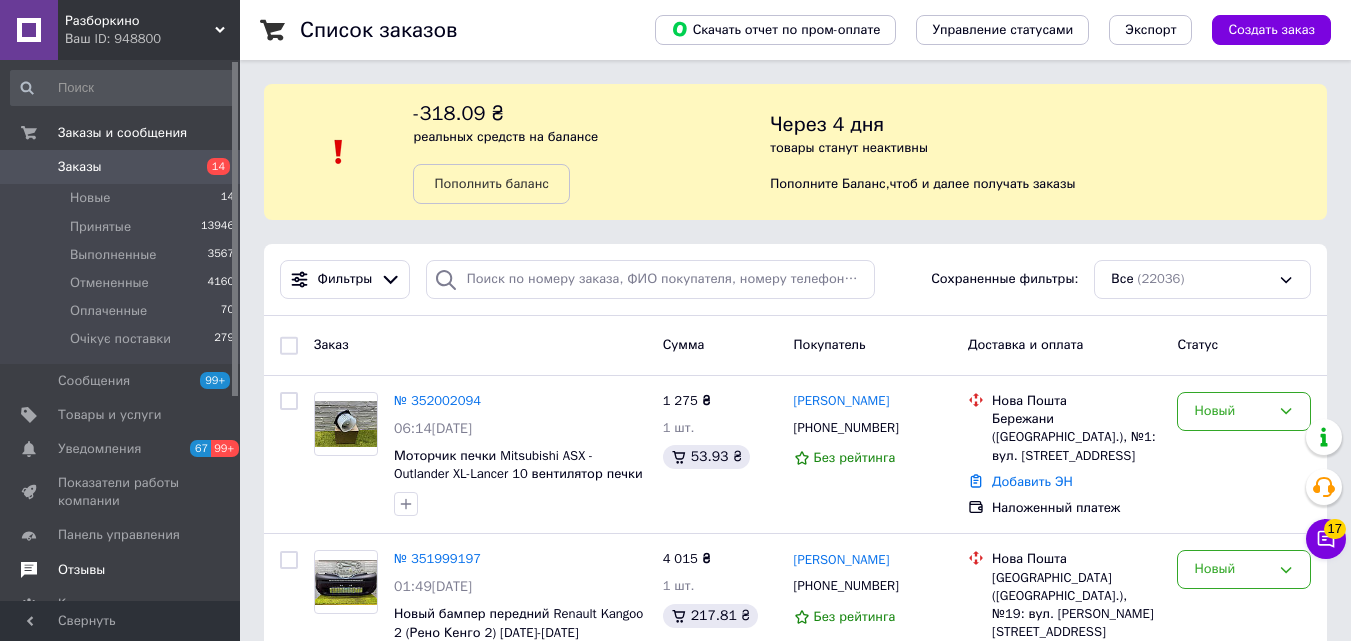 click on "Отзывы" at bounding box center [81, 570] 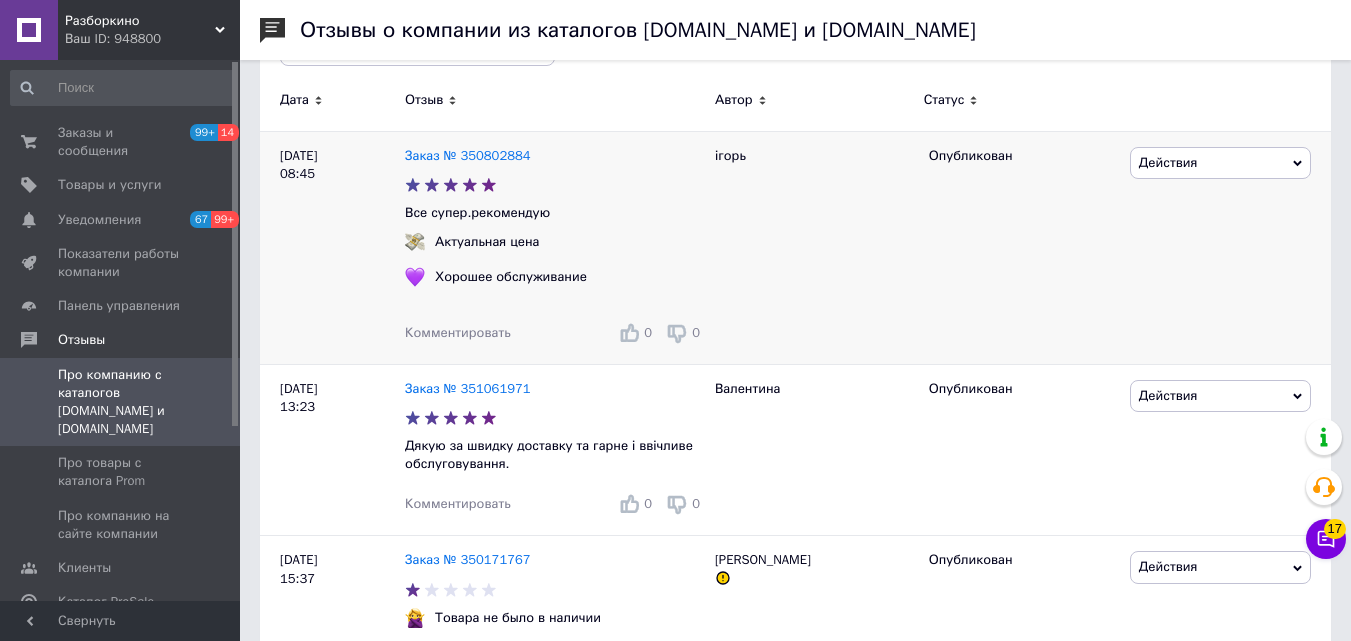 scroll, scrollTop: 0, scrollLeft: 0, axis: both 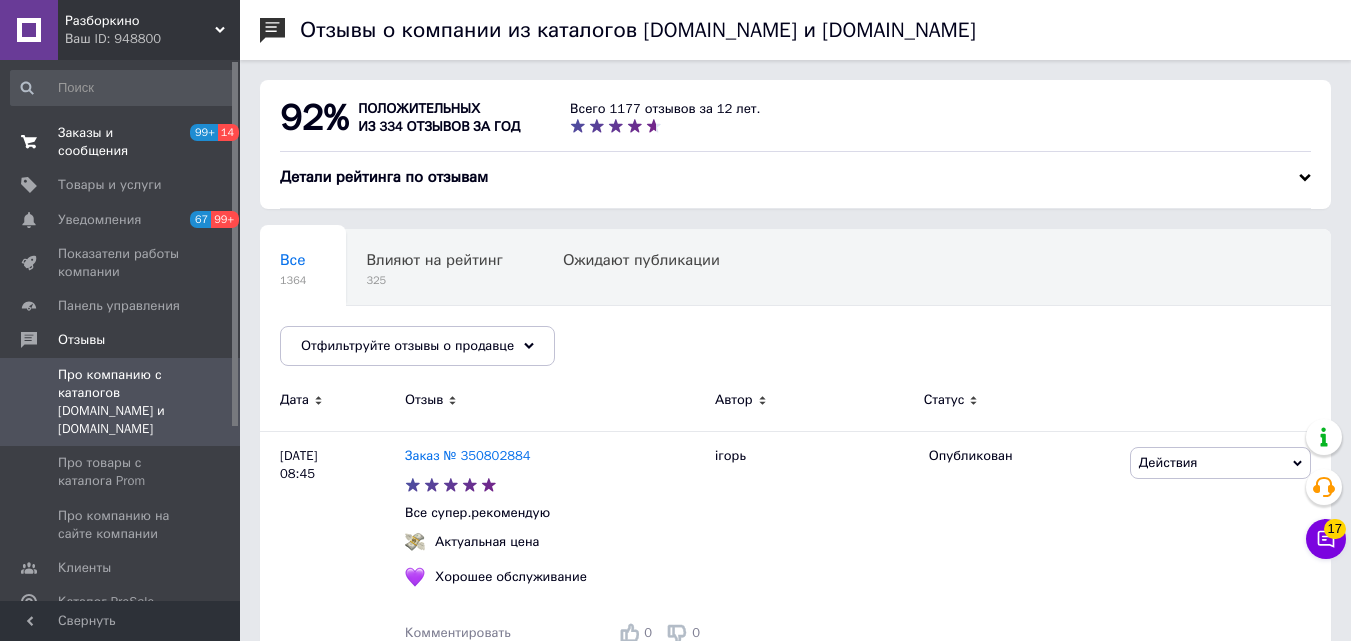 click on "14" at bounding box center (228, 132) 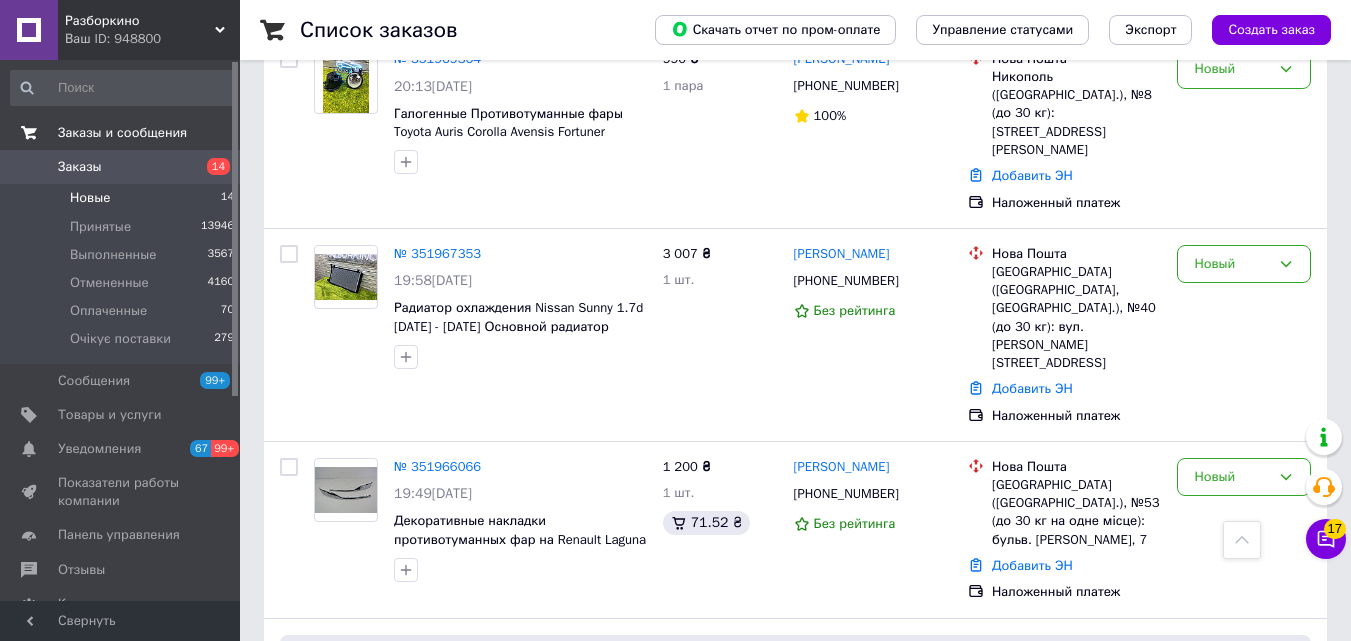 scroll, scrollTop: 1000, scrollLeft: 0, axis: vertical 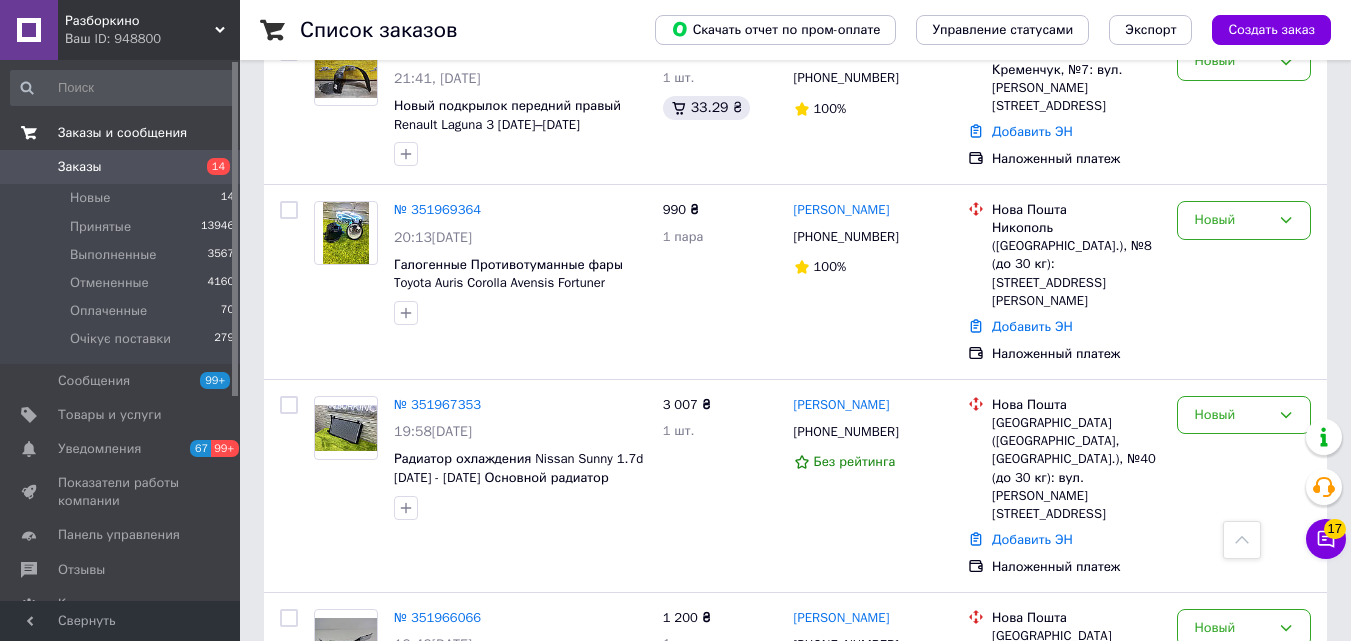 click on "14" at bounding box center [212, 167] 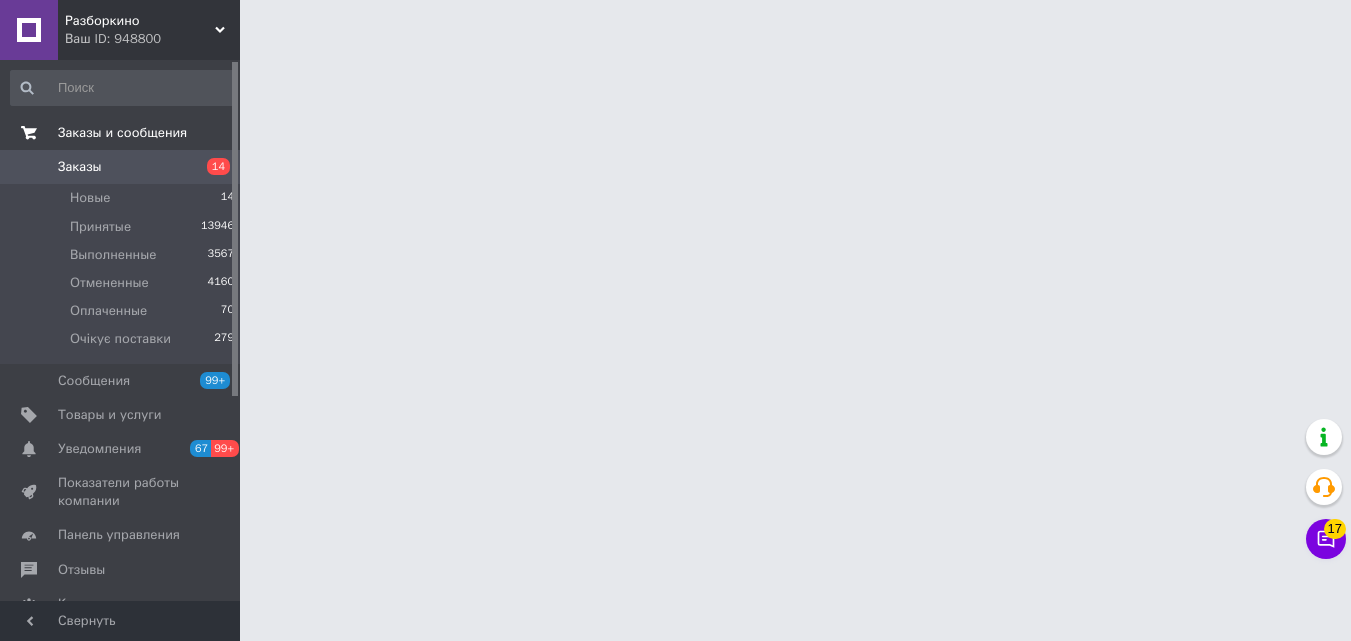 scroll, scrollTop: 0, scrollLeft: 0, axis: both 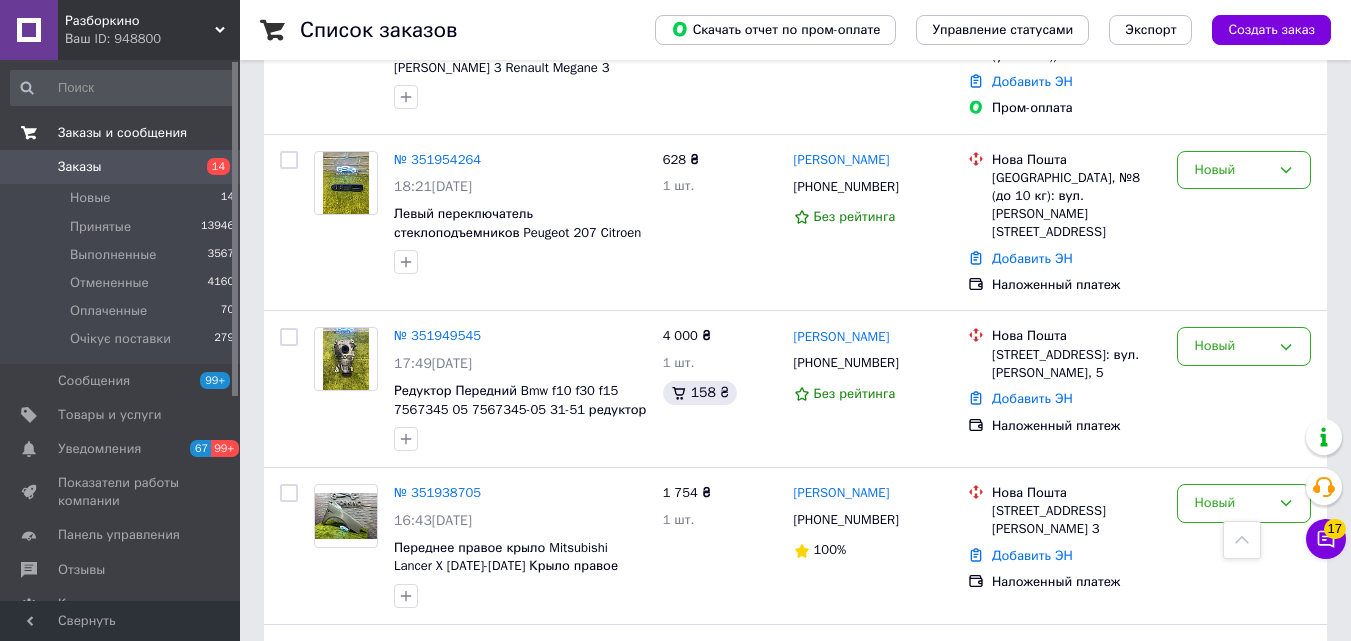 click on "Заказы" at bounding box center (121, 167) 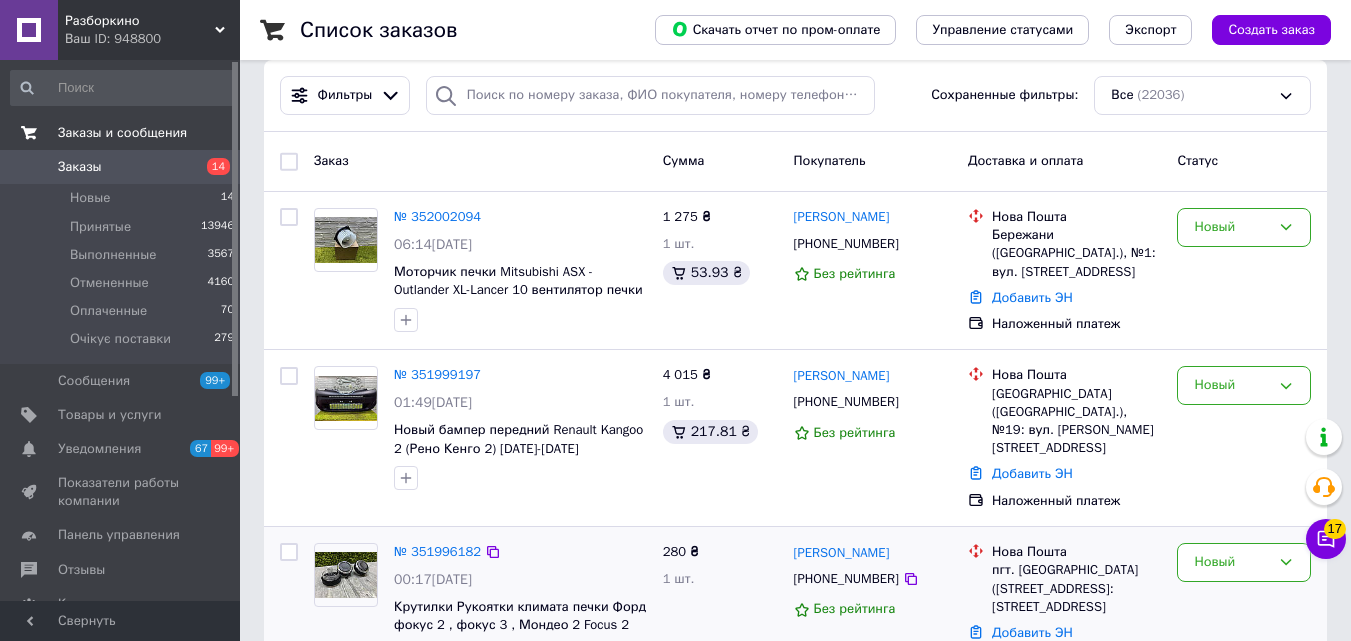 scroll, scrollTop: 300, scrollLeft: 0, axis: vertical 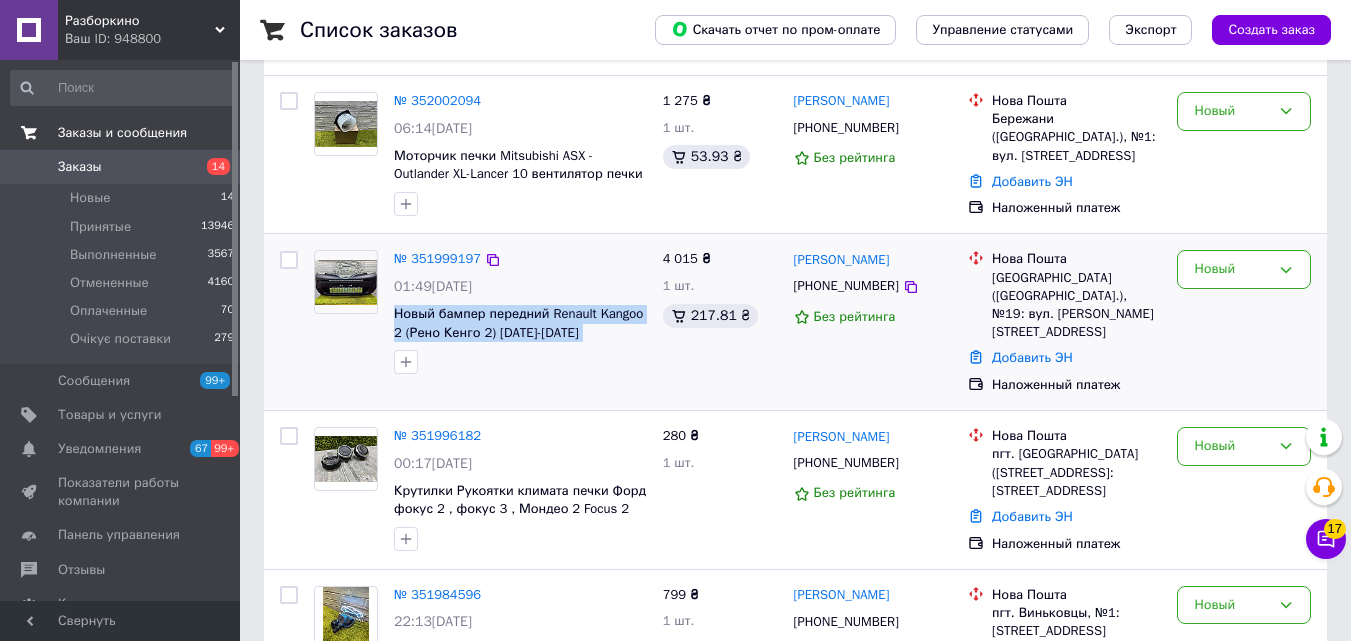 drag, startPoint x: 637, startPoint y: 339, endPoint x: 386, endPoint y: 314, distance: 252.24194 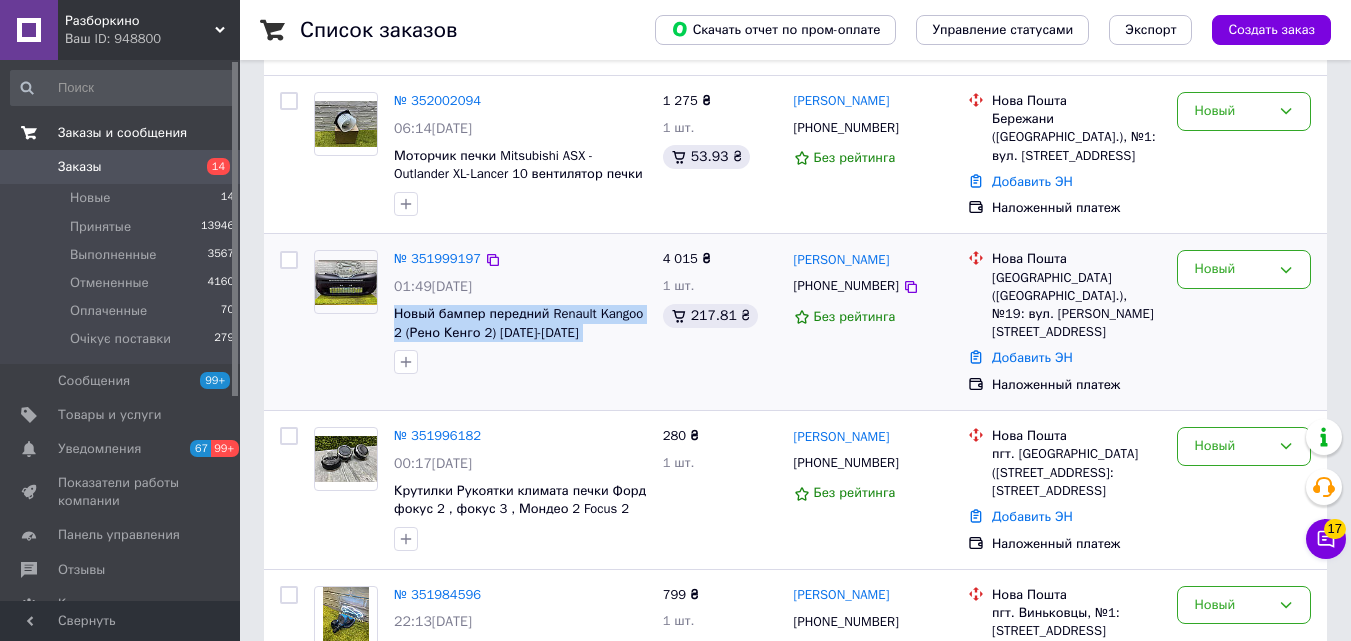 click on "№ 351999197 01:49, 10.07.2025 Новый бампер передний Renault Kangoo 2 (Рено Кенго 2) 2012-2020 620226669R" at bounding box center [520, 312] 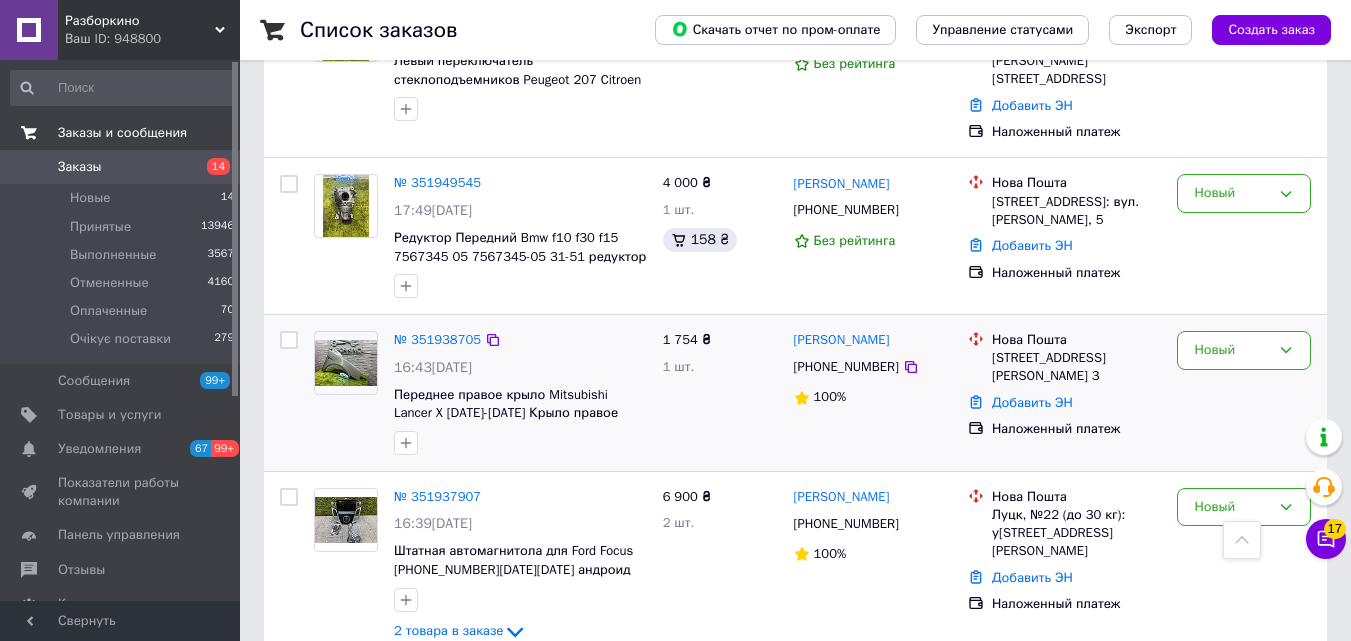 scroll, scrollTop: 2100, scrollLeft: 0, axis: vertical 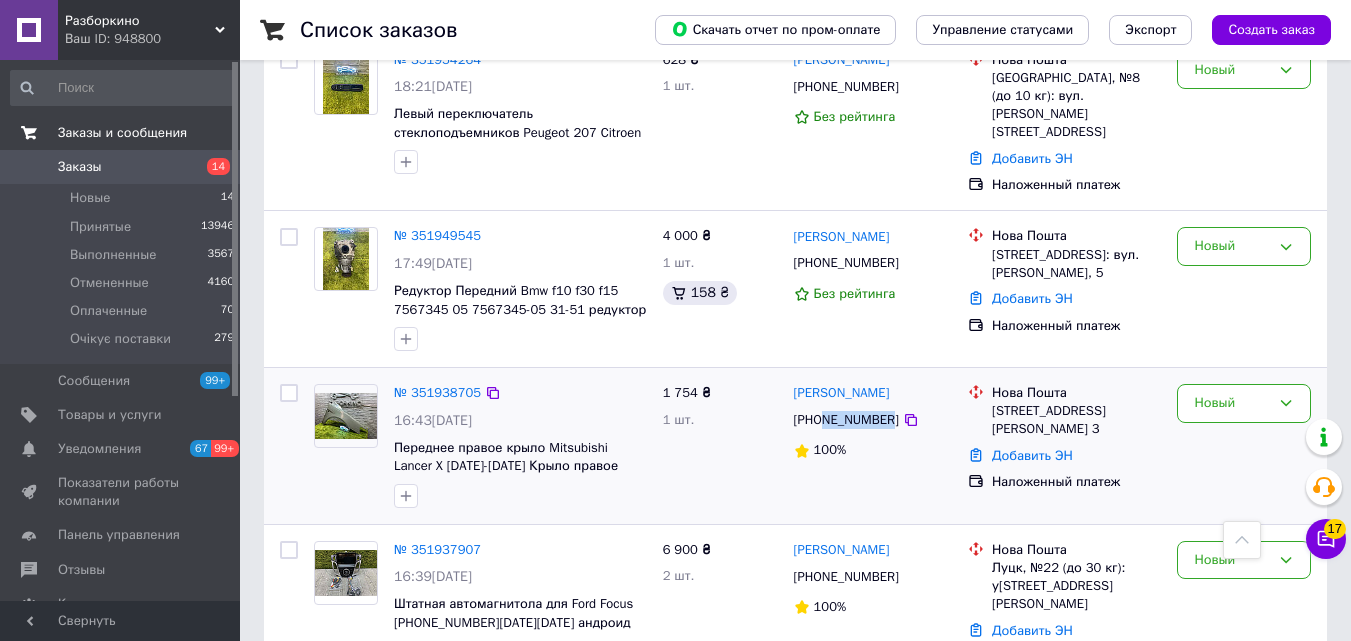 drag, startPoint x: 886, startPoint y: 331, endPoint x: 823, endPoint y: 339, distance: 63.505905 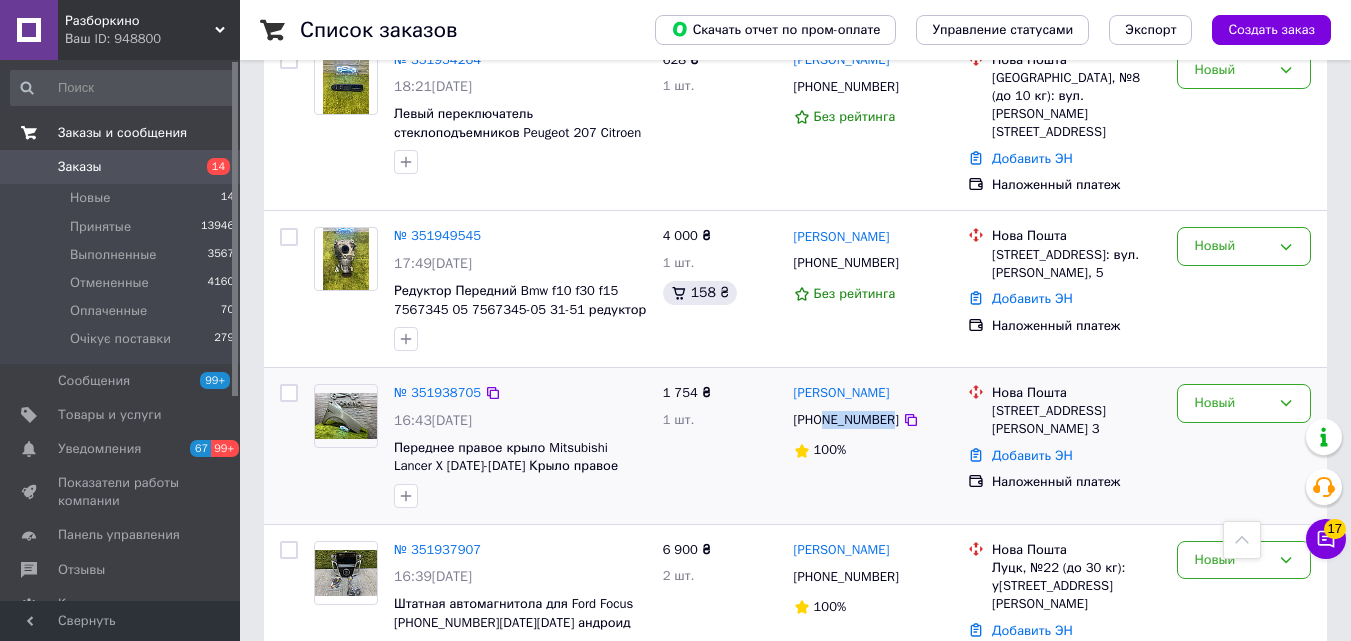 click on "+380631151427" at bounding box center (846, 420) 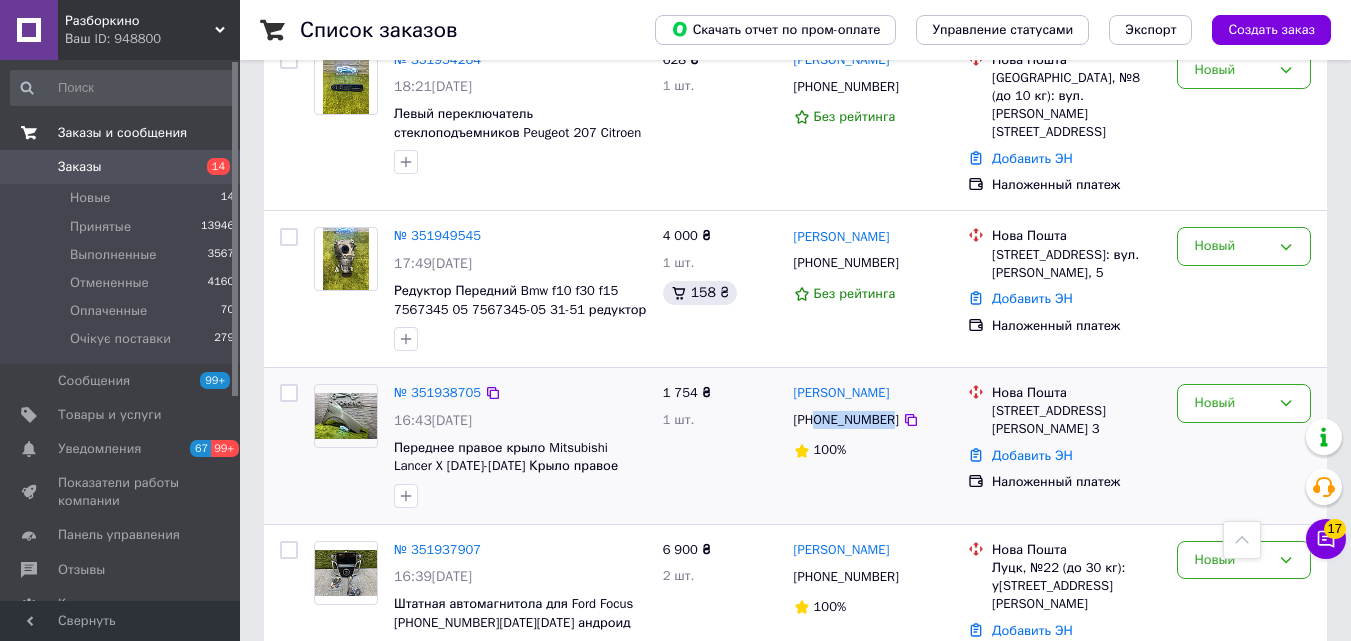 drag, startPoint x: 819, startPoint y: 339, endPoint x: 884, endPoint y: 340, distance: 65.00769 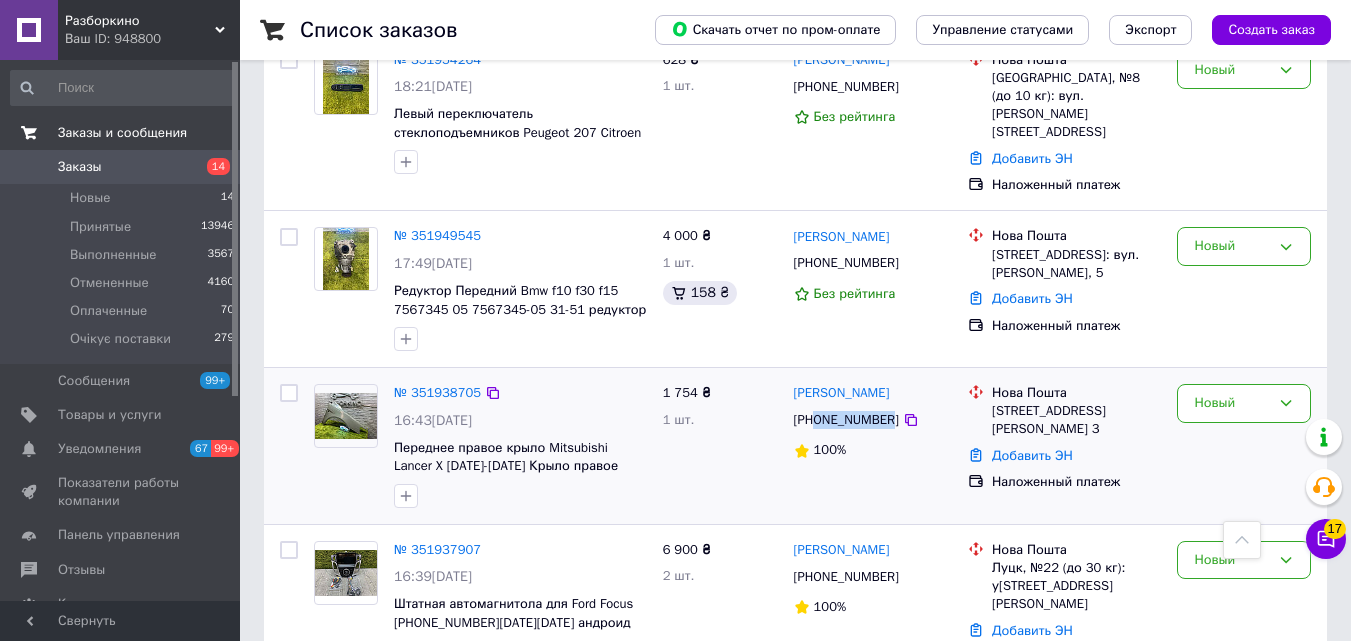click on "+380631151427" at bounding box center [846, 420] 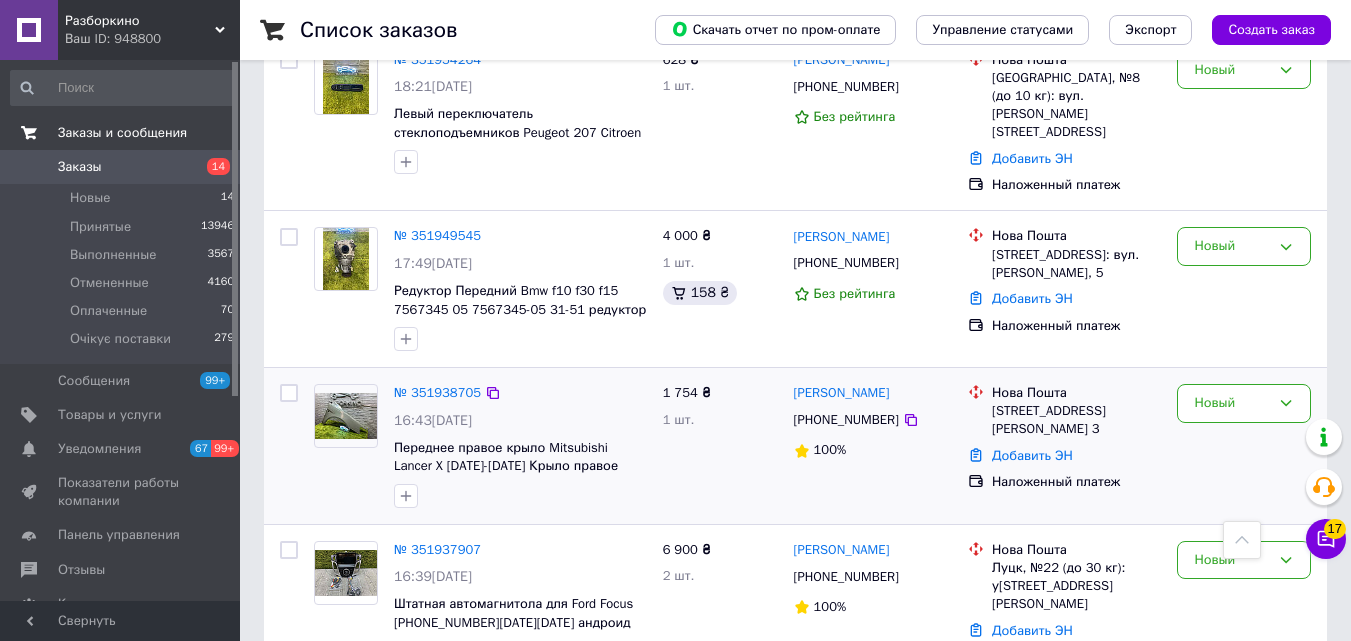 drag, startPoint x: 393, startPoint y: 410, endPoint x: 403, endPoint y: 415, distance: 11.18034 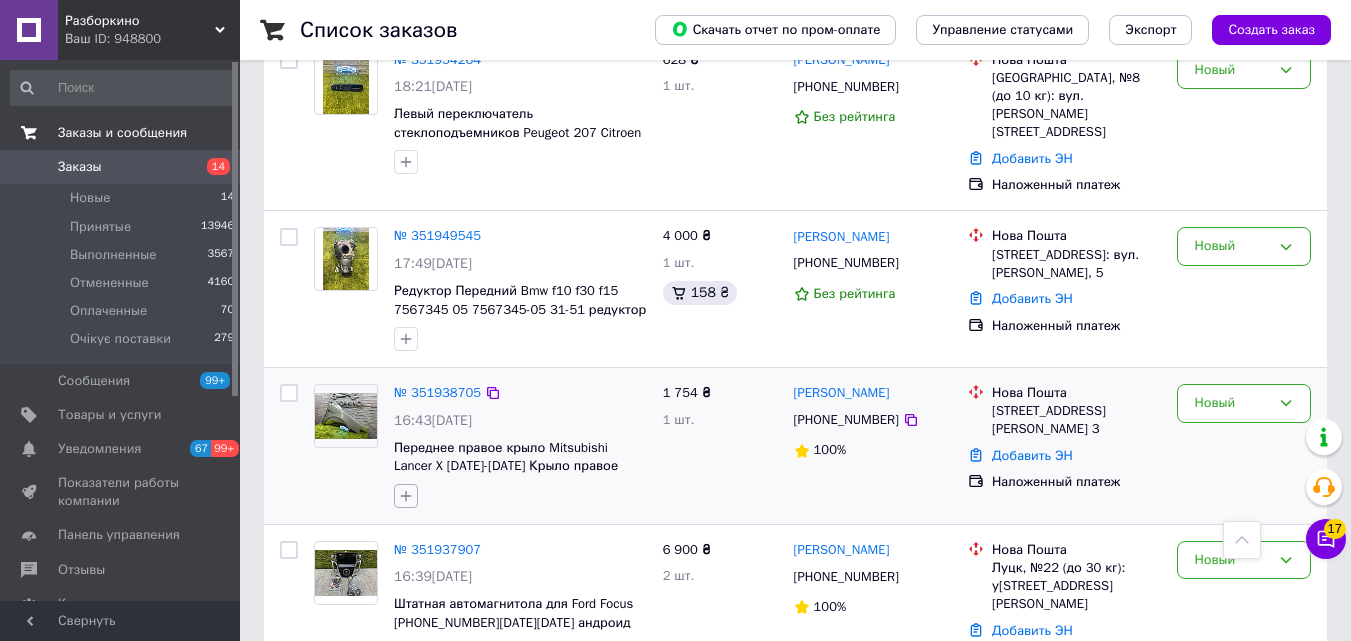 click at bounding box center [406, 496] 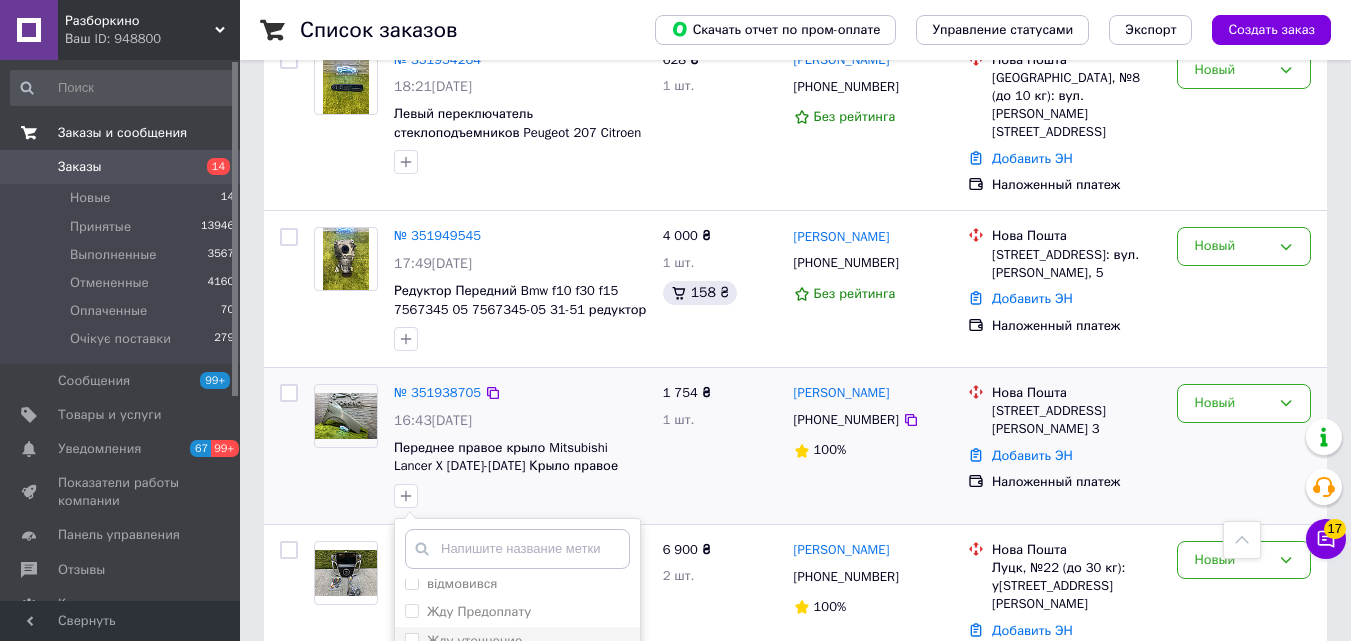scroll, scrollTop: 100, scrollLeft: 0, axis: vertical 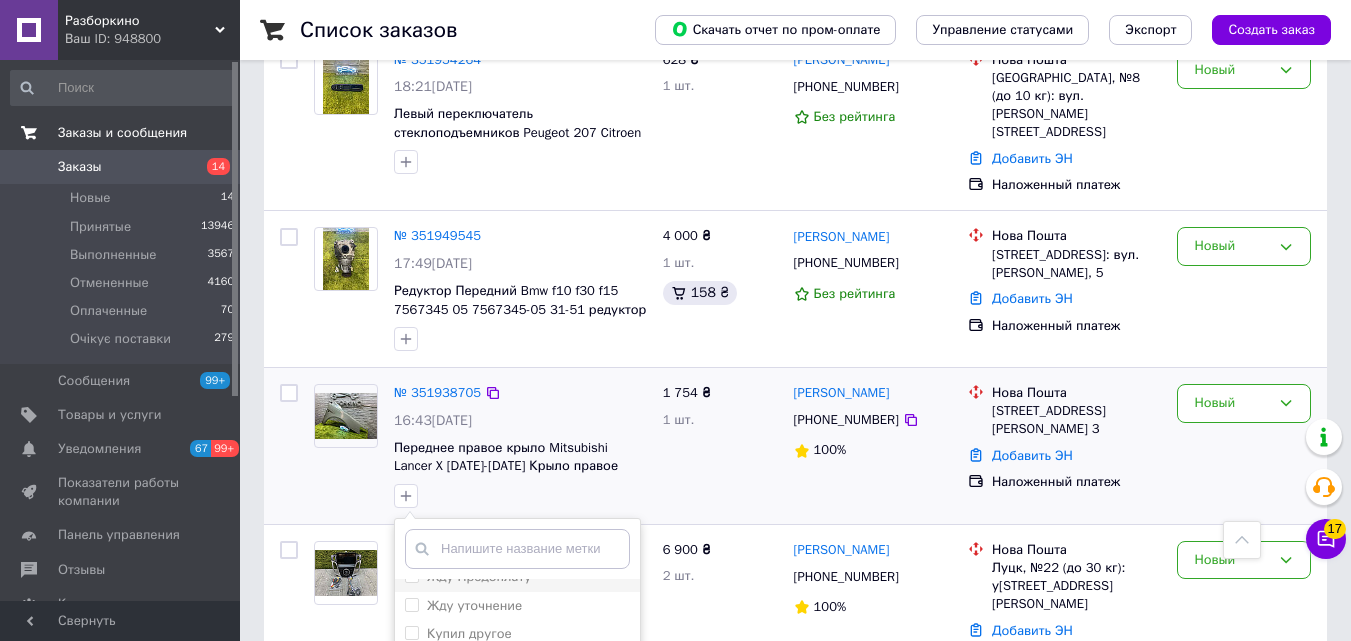 click on "Жду Предоплату" at bounding box center (468, 577) 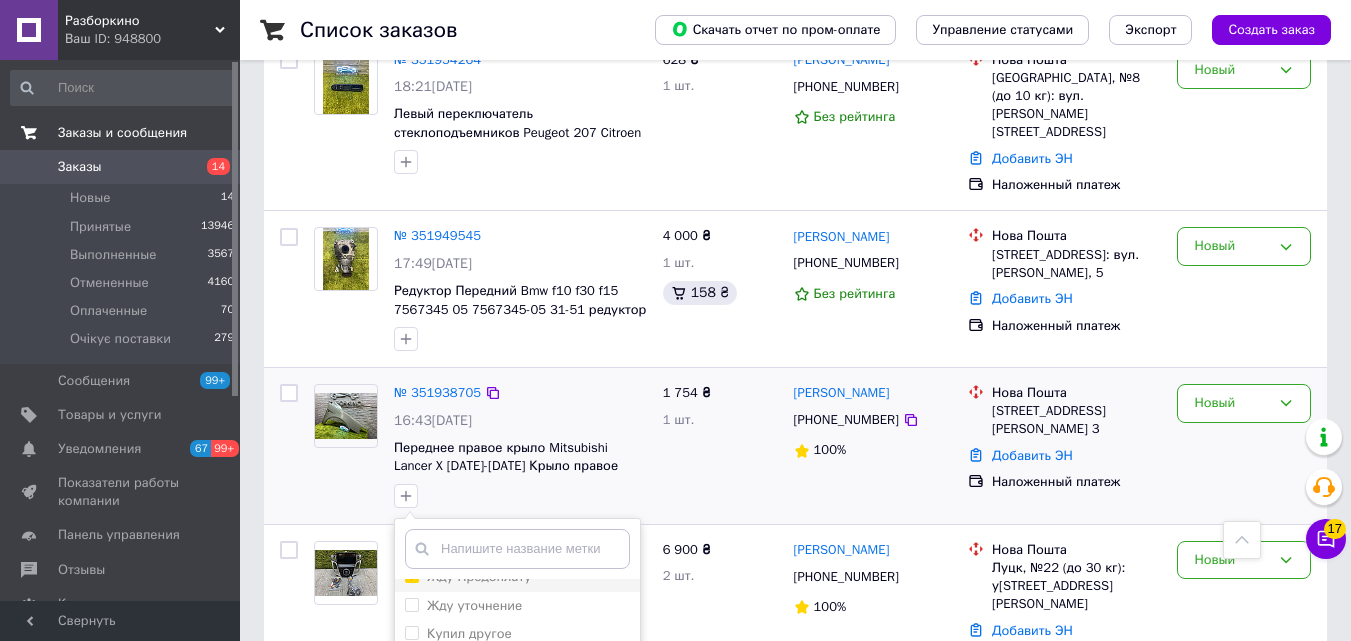 click on "Жду Предоплату" at bounding box center (411, 575) 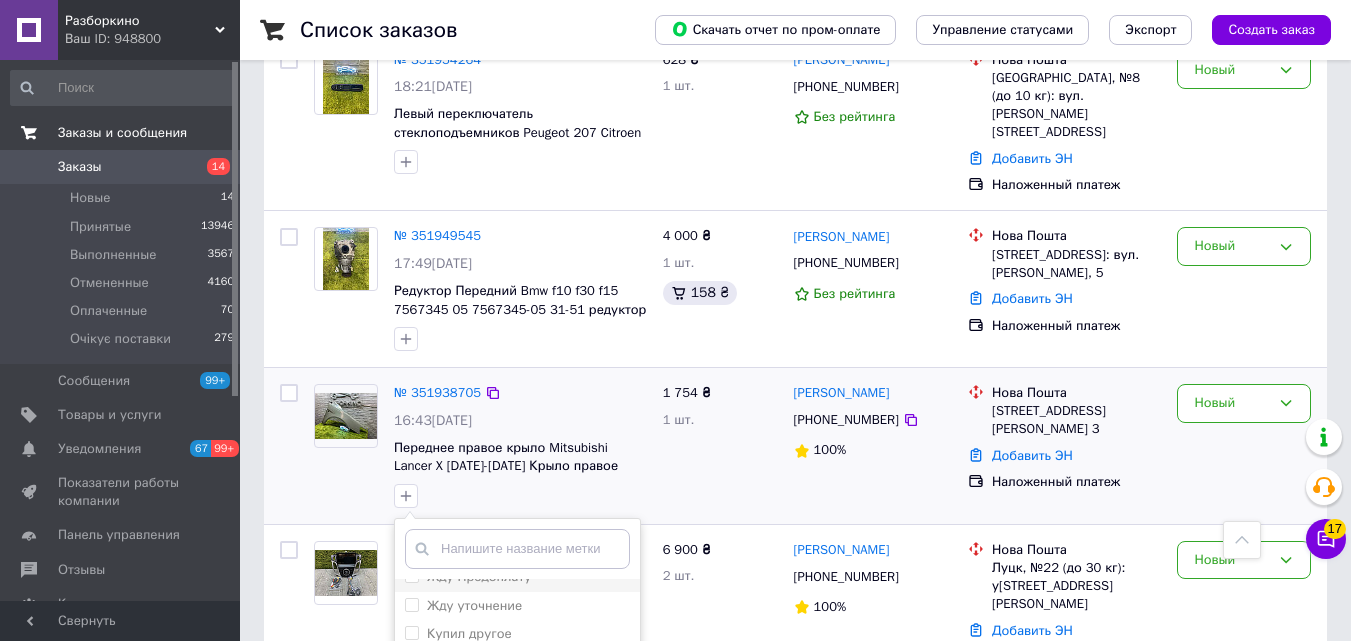 scroll, scrollTop: 91, scrollLeft: 0, axis: vertical 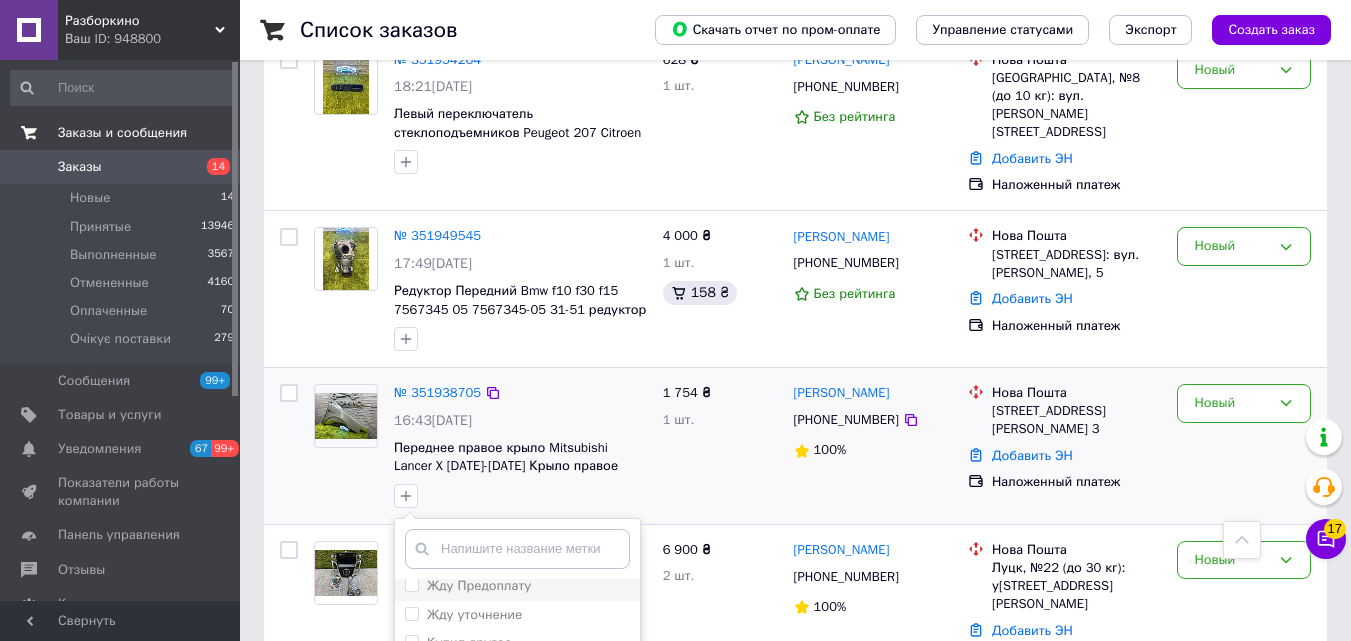 click on "Жду Предоплату" at bounding box center (411, 584) 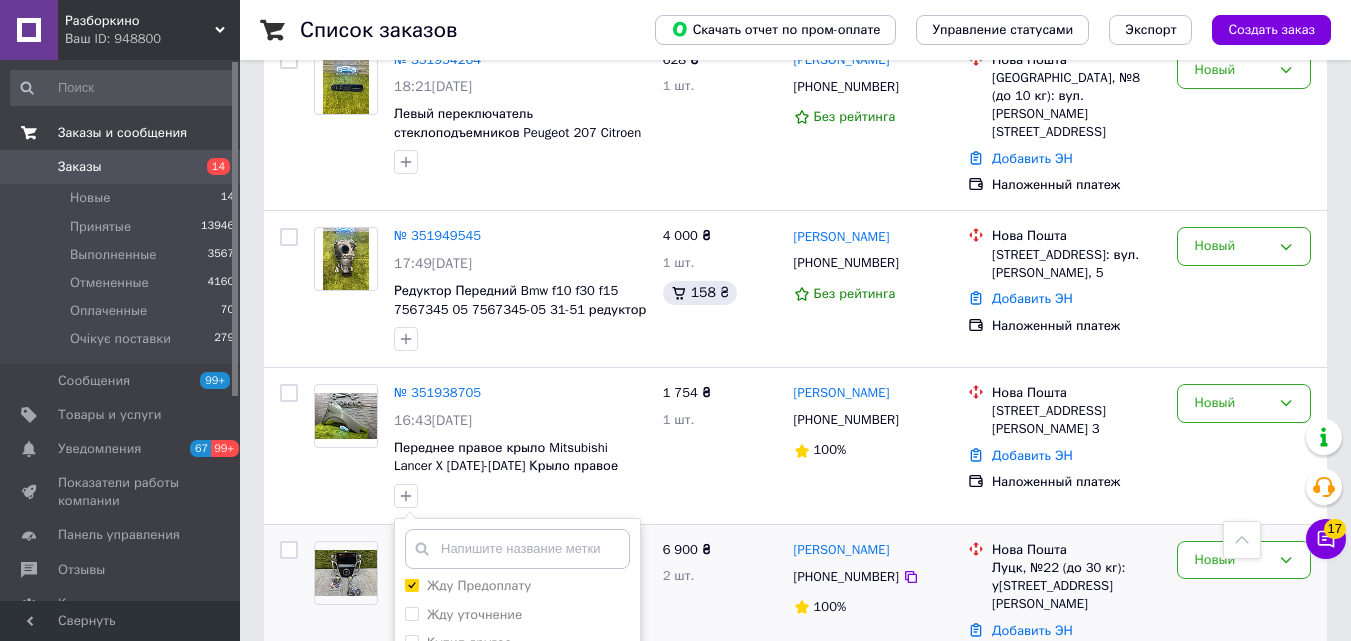 scroll, scrollTop: 2100, scrollLeft: 0, axis: vertical 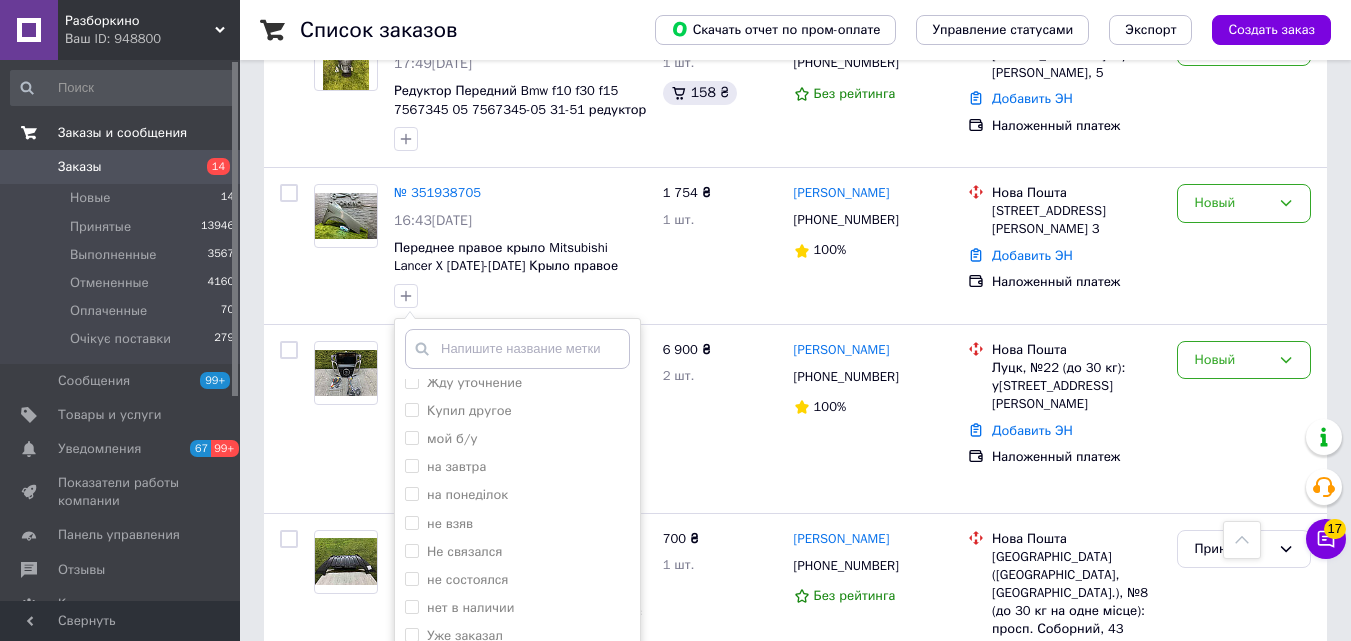 click on "Добавить метку" at bounding box center [517, 715] 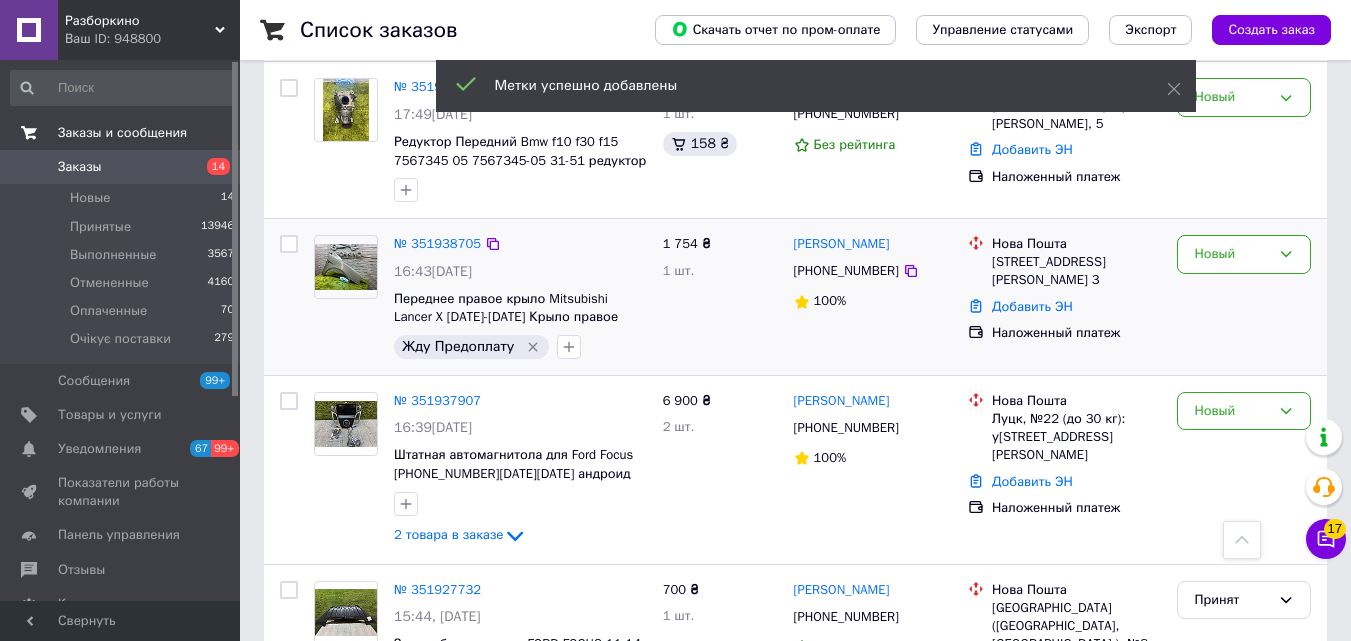 scroll, scrollTop: 2100, scrollLeft: 0, axis: vertical 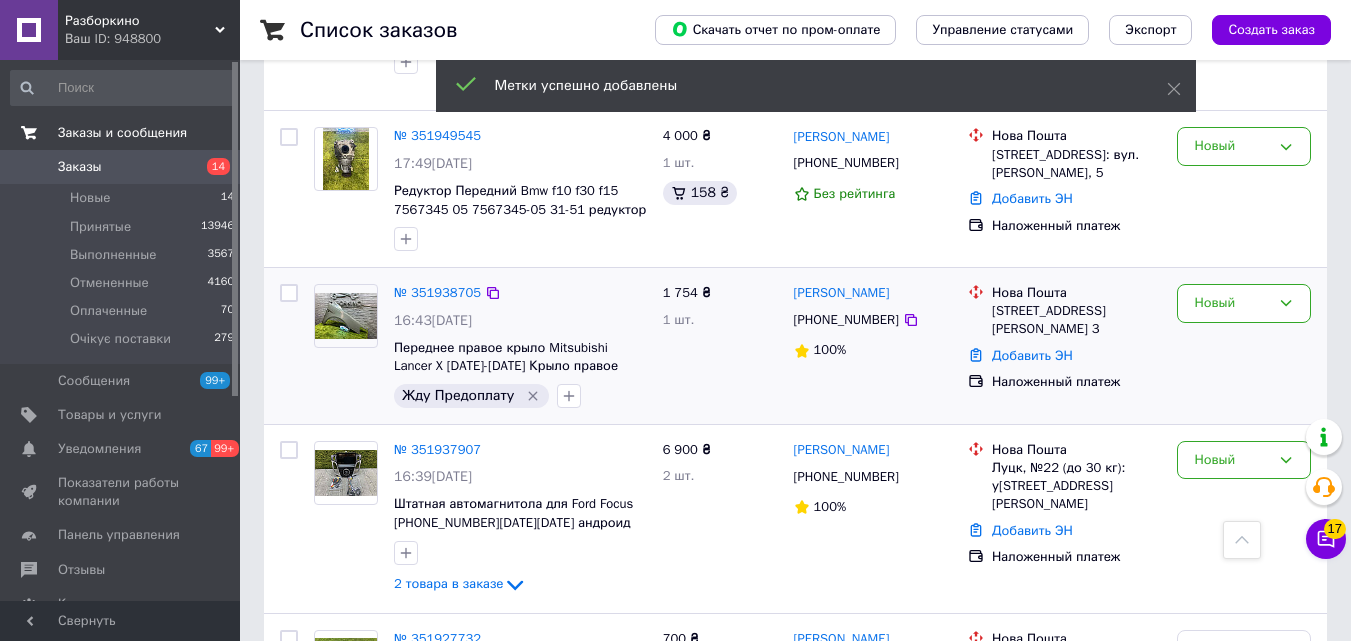 drag, startPoint x: 1232, startPoint y: 208, endPoint x: 1221, endPoint y: 238, distance: 31.95309 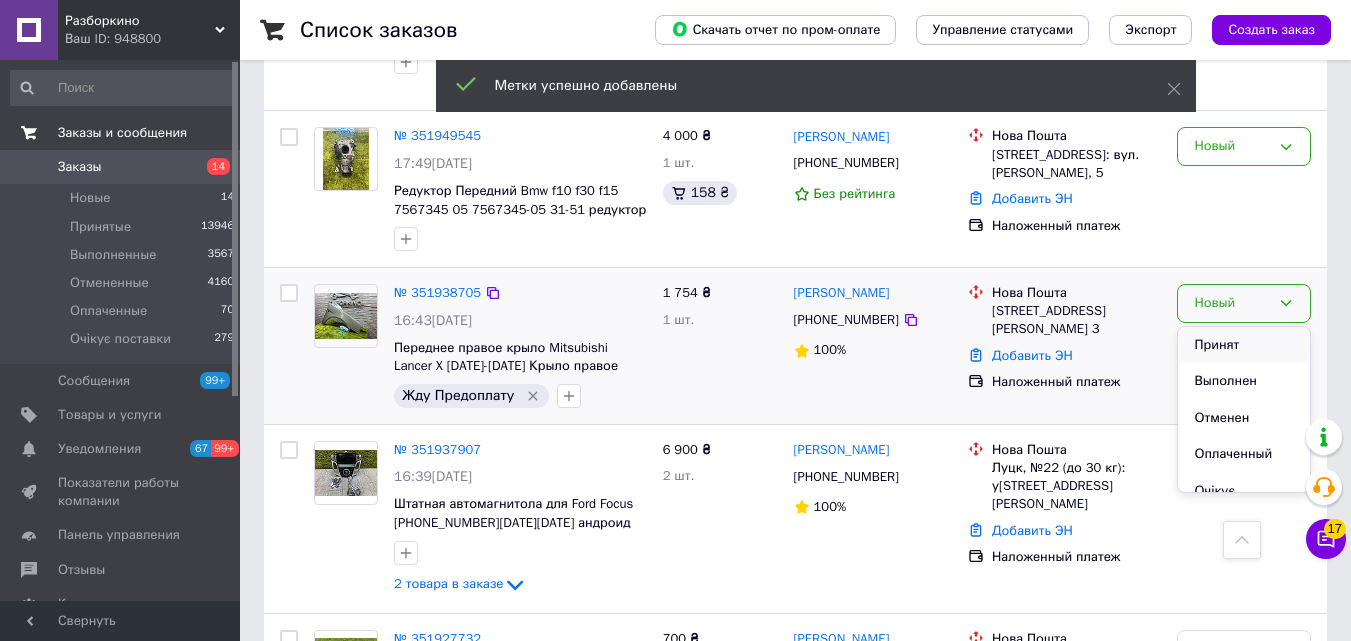 click on "Принят" at bounding box center [1244, 345] 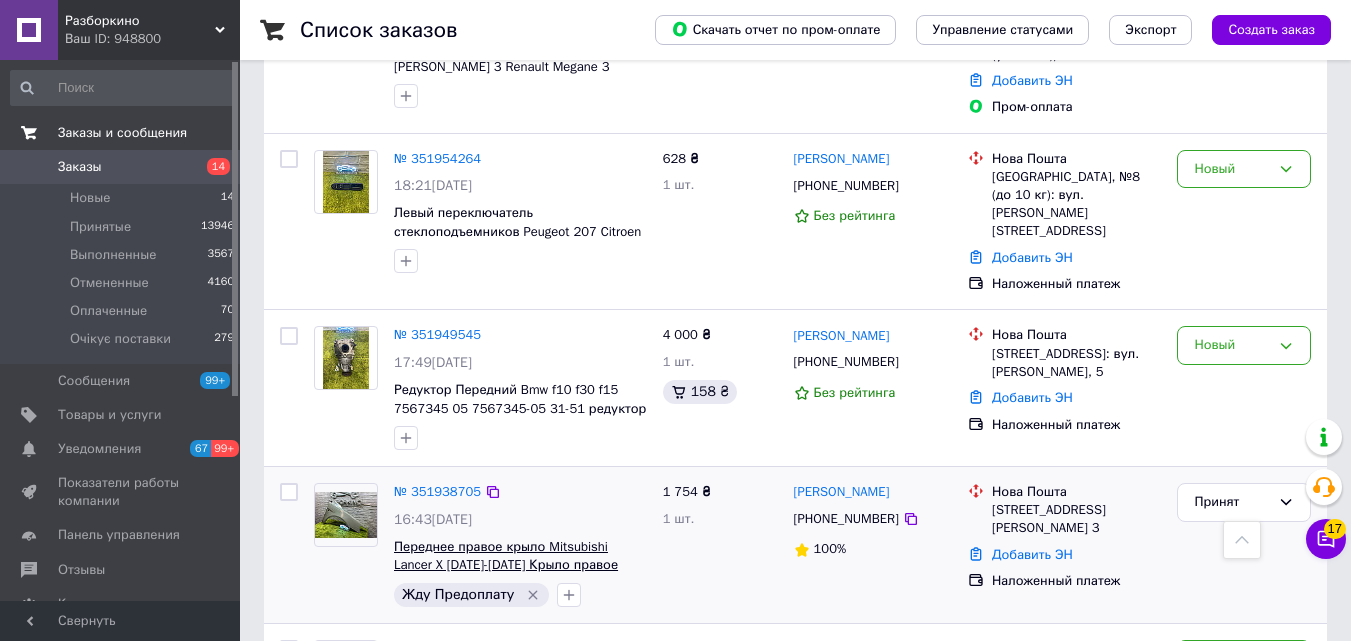 scroll, scrollTop: 1900, scrollLeft: 0, axis: vertical 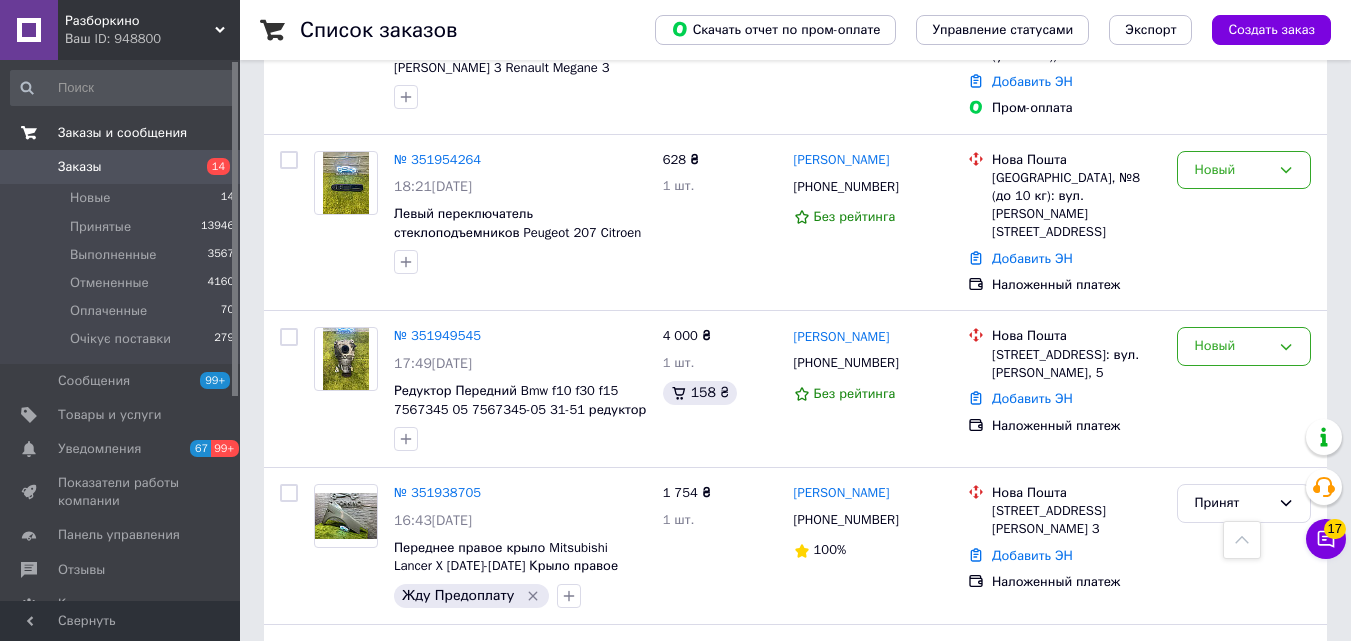 click on "№ 351949545" at bounding box center [437, 335] 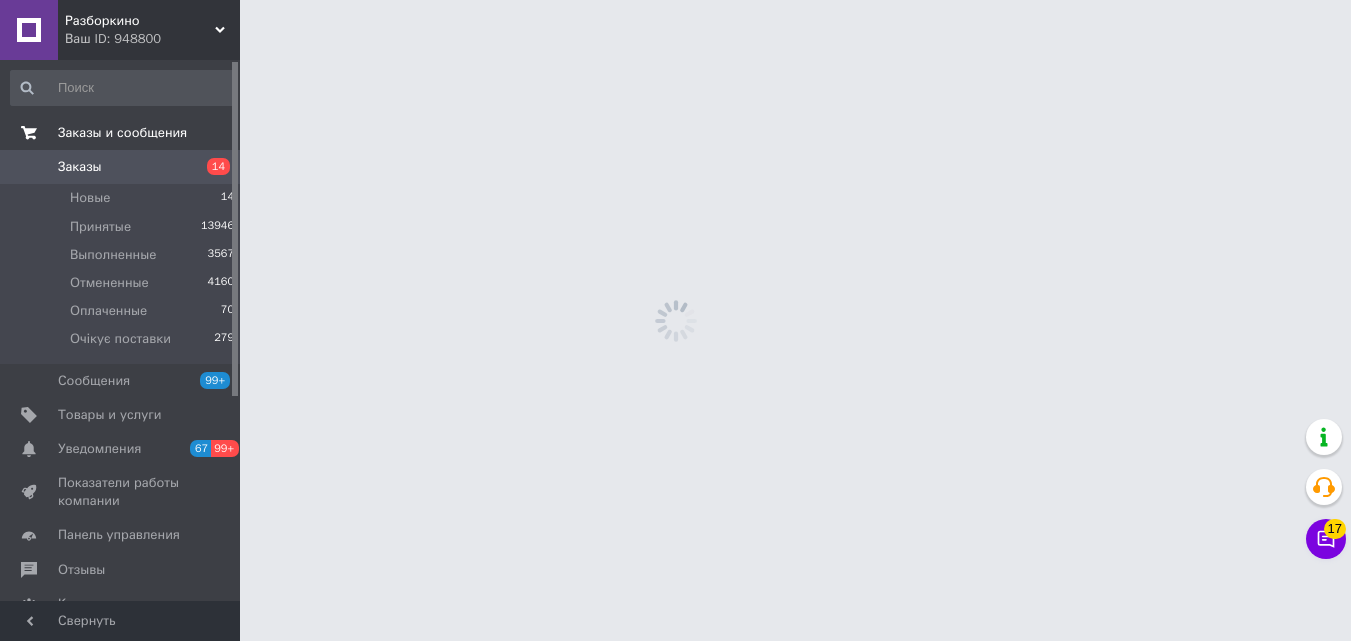 scroll, scrollTop: 0, scrollLeft: 0, axis: both 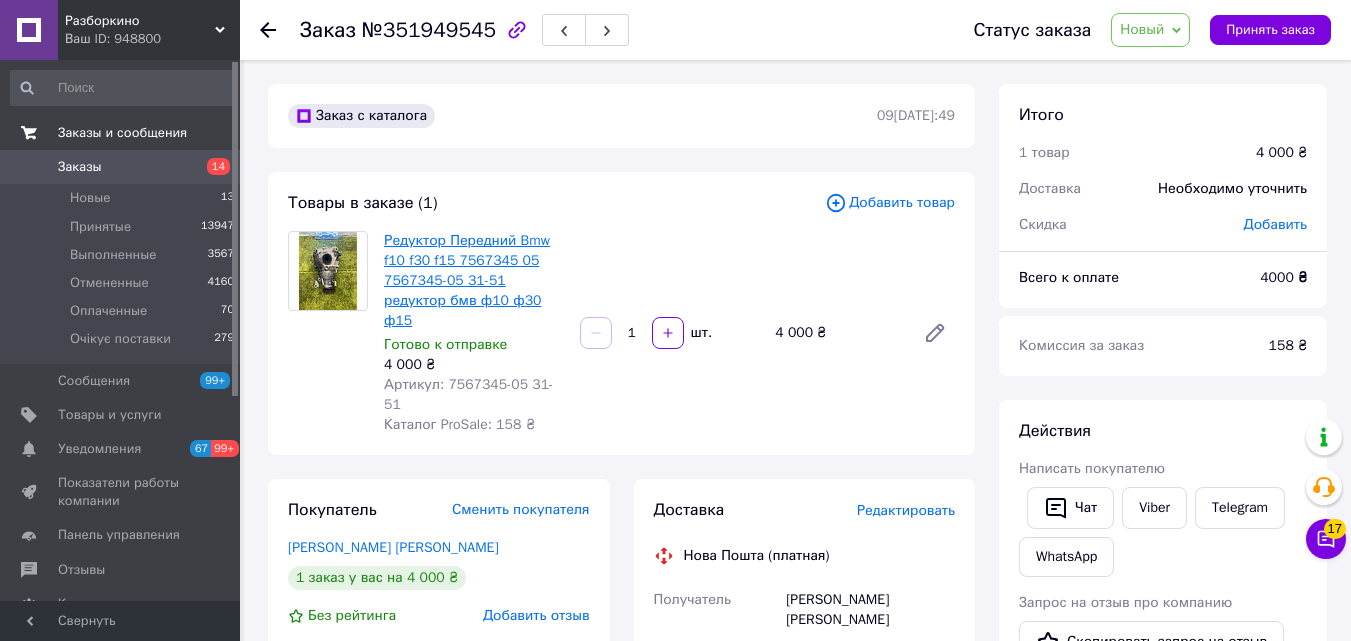 click on "Редуктор Передний Bmw f10 f30 f15 7567345 05 7567345-05 31-51 редуктор бмв ф10 ф30 ф15" at bounding box center [467, 280] 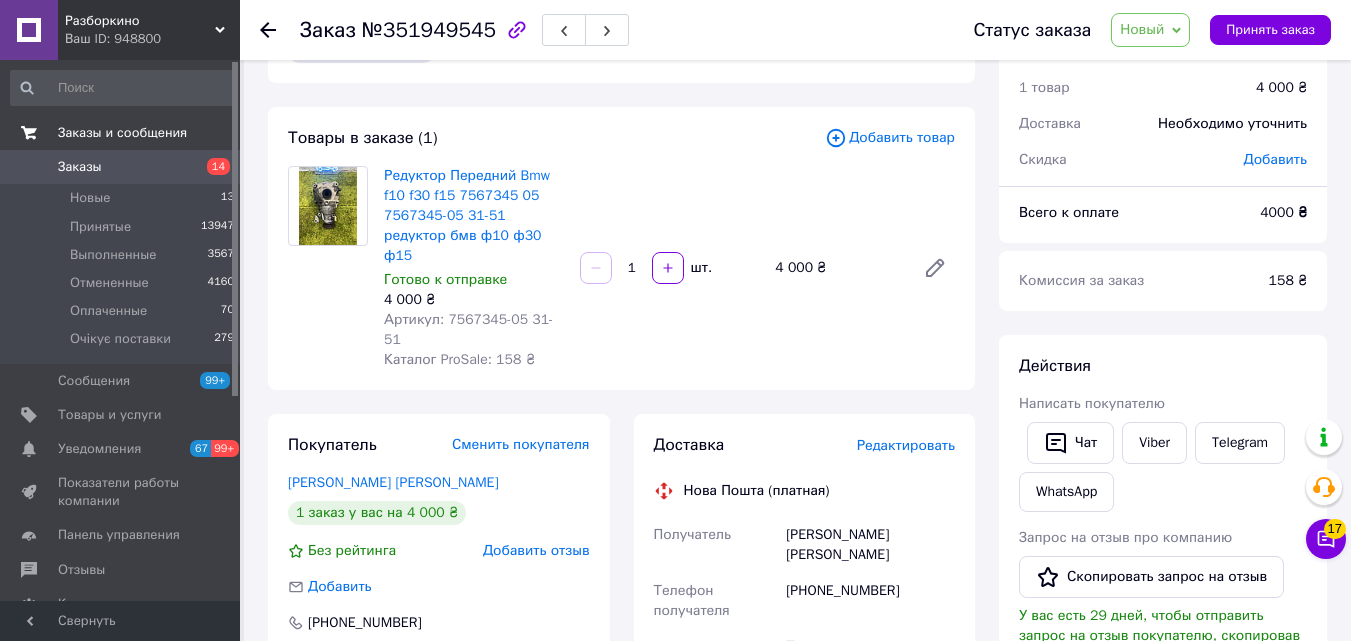 scroll, scrollTop: 100, scrollLeft: 0, axis: vertical 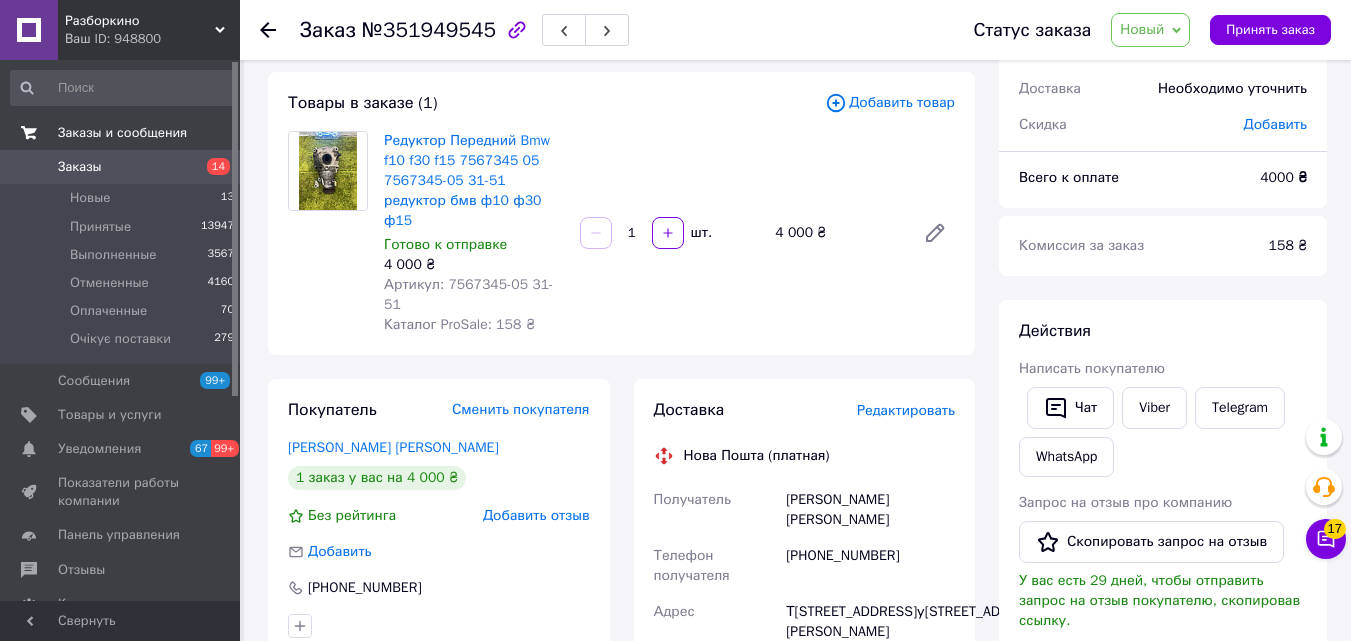 click on "14" at bounding box center [212, 167] 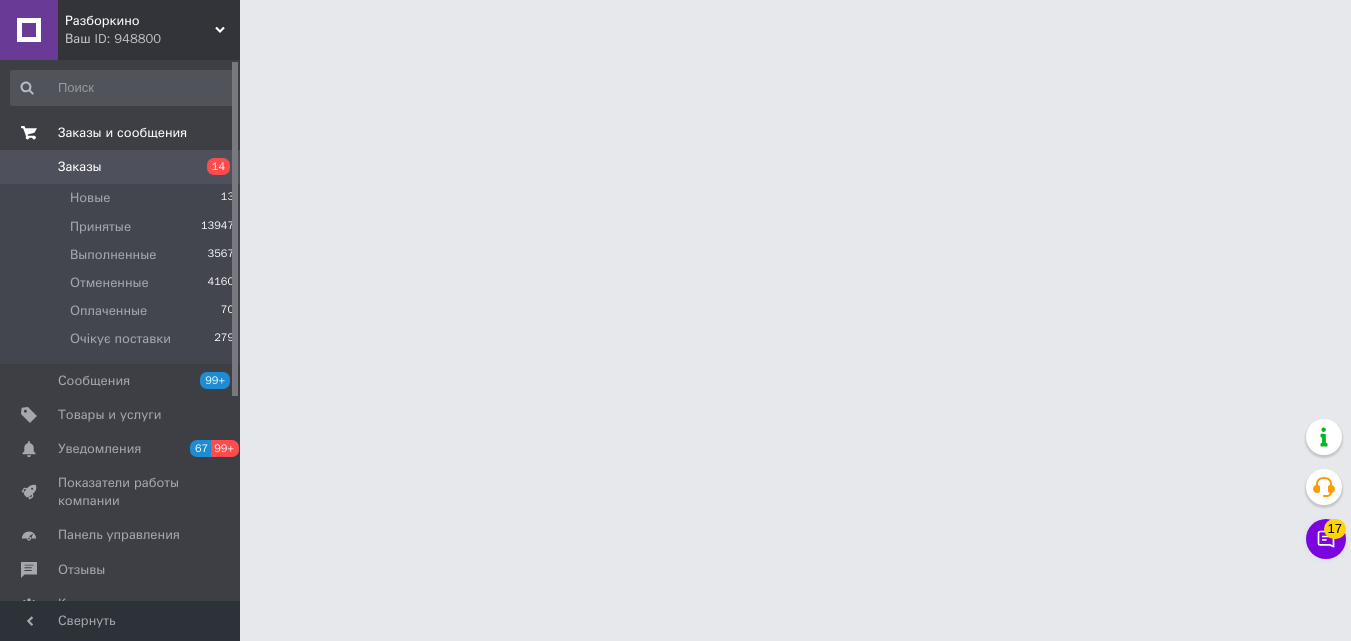 scroll, scrollTop: 0, scrollLeft: 0, axis: both 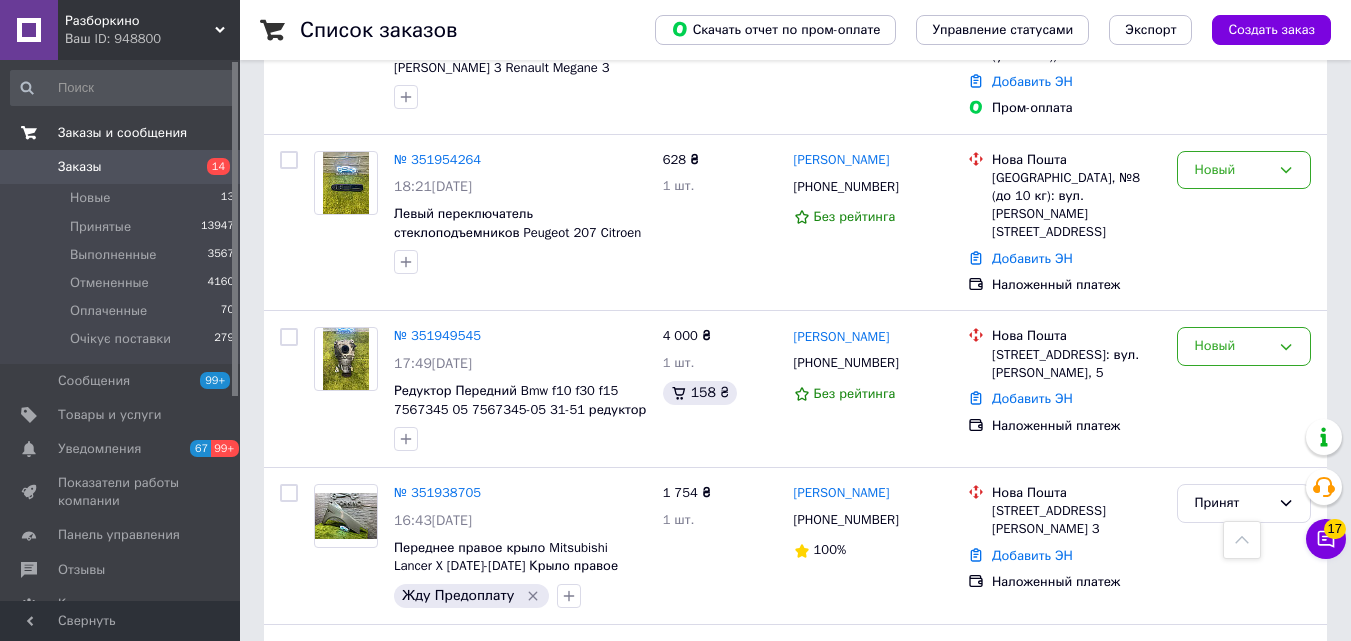 click on "14" at bounding box center [218, 166] 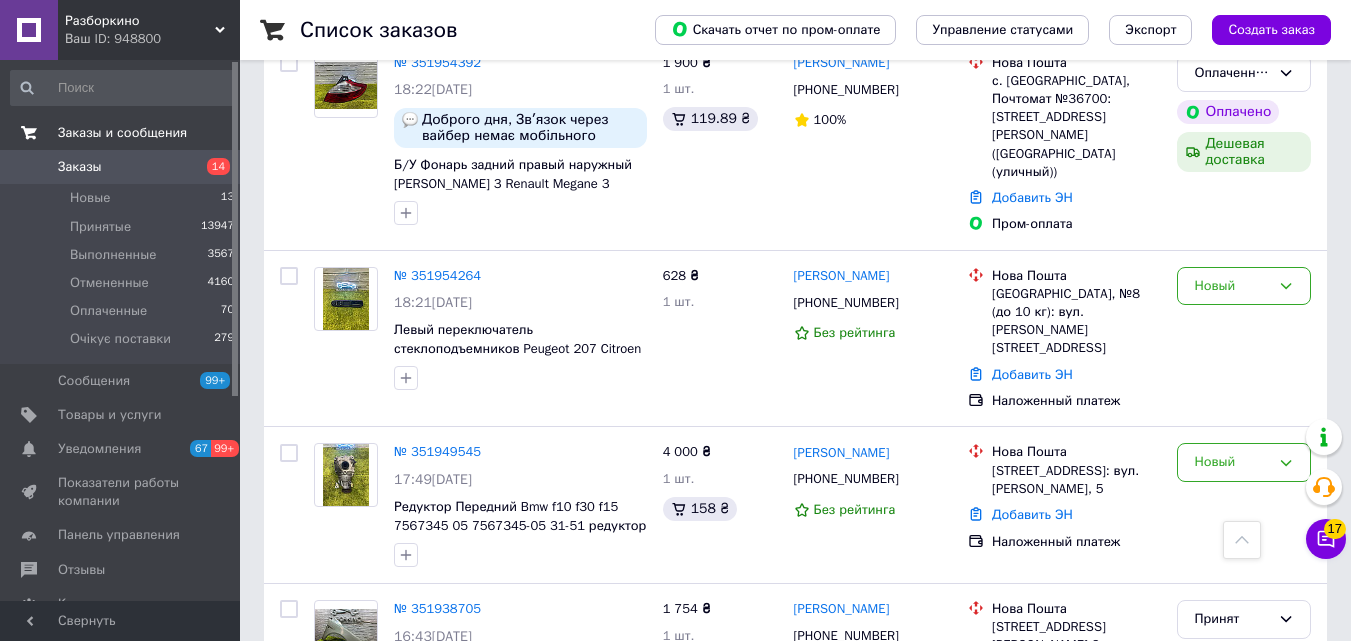 scroll, scrollTop: 1800, scrollLeft: 0, axis: vertical 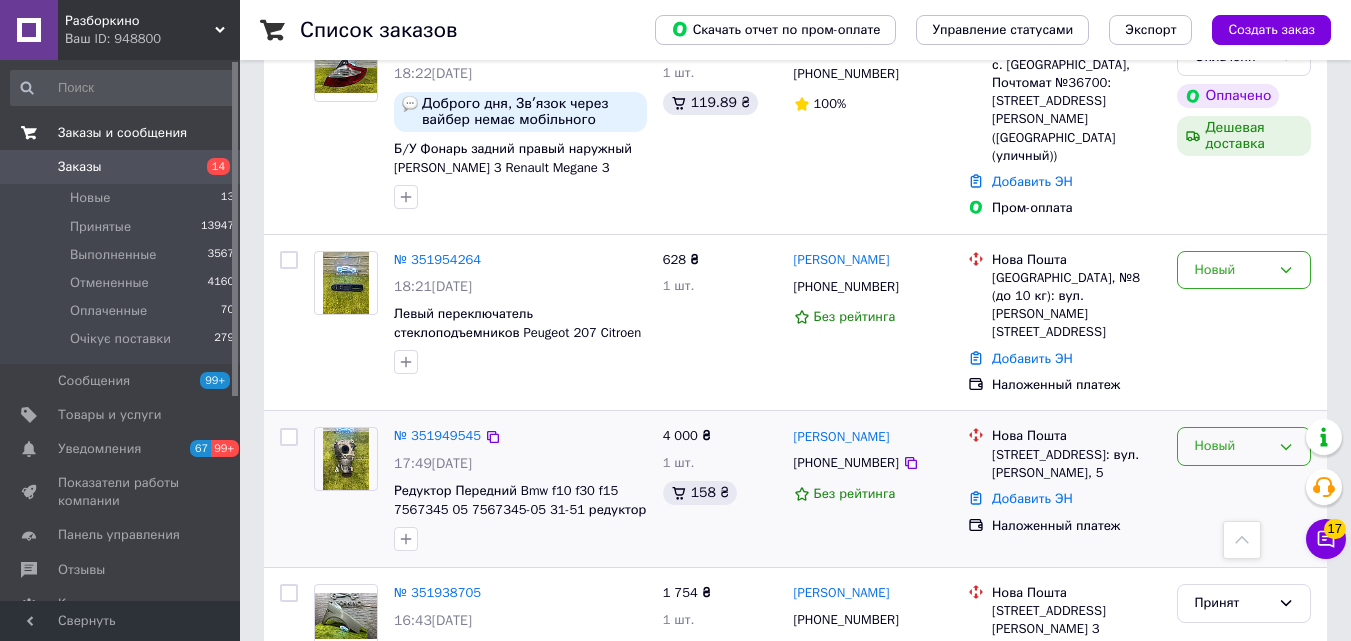 click on "Новый" at bounding box center [1244, 446] 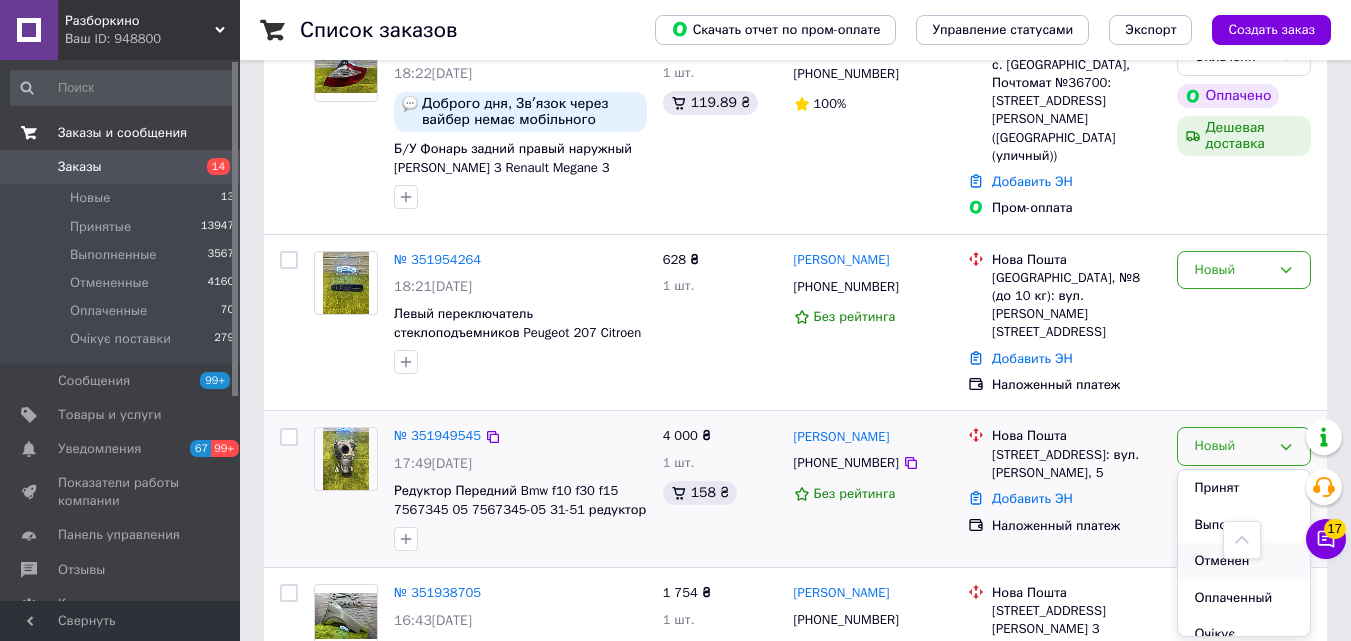 click on "Отменен" at bounding box center (1244, 561) 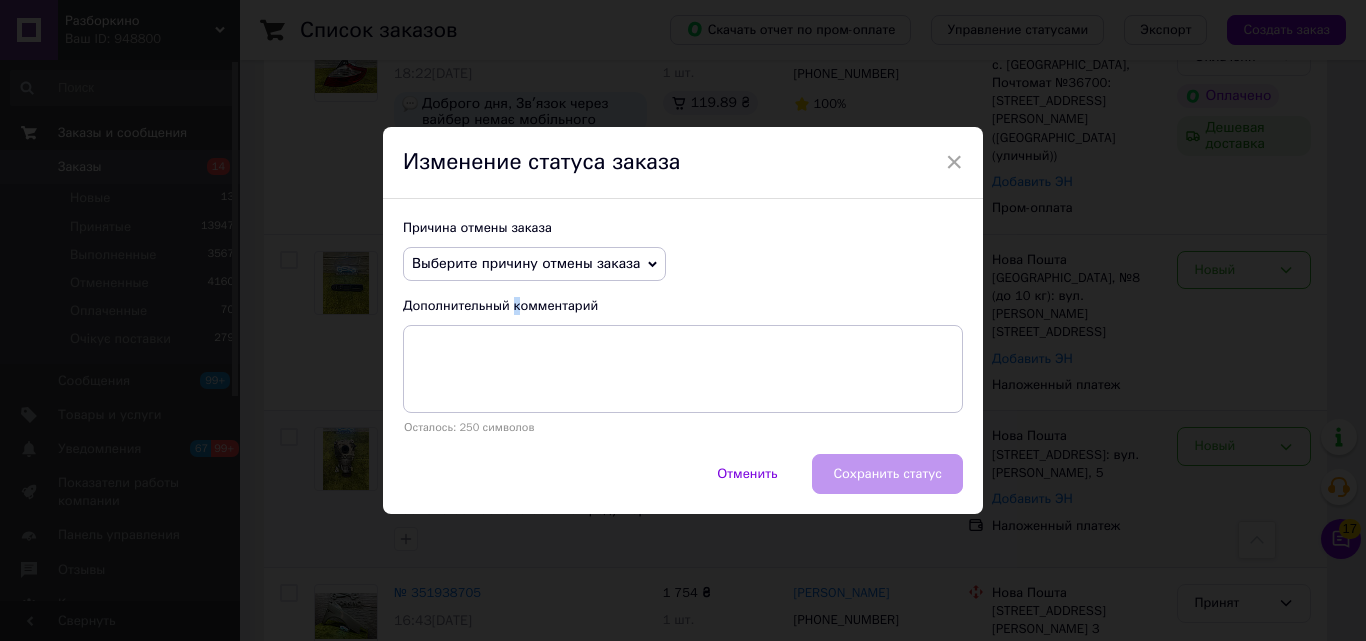 click on "Причина отмены заказа Выберите причину отмены заказа Нет в наличии Нет разновидности товара Оплата не поступила По просьбе покупателя Заказ-дубликат Не получается дозвониться Другое Дополнительный комментарий Осталось: 250 символов" at bounding box center (683, 326) 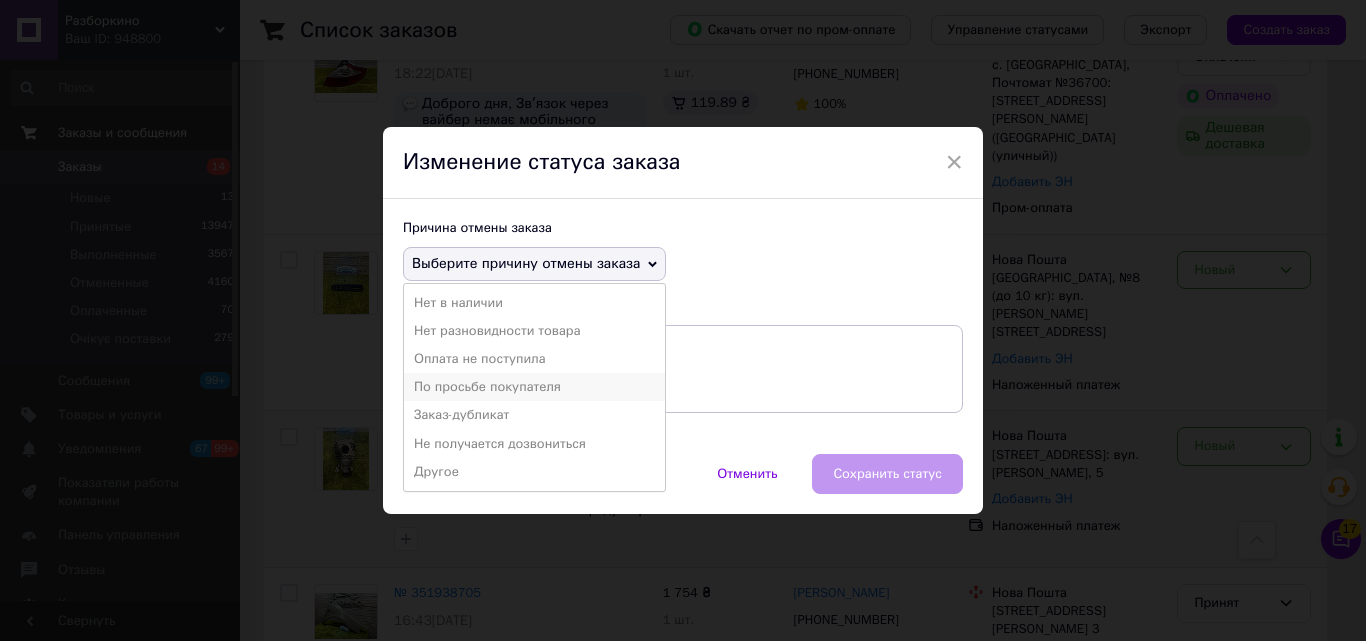 click on "По просьбе покупателя" at bounding box center (534, 387) 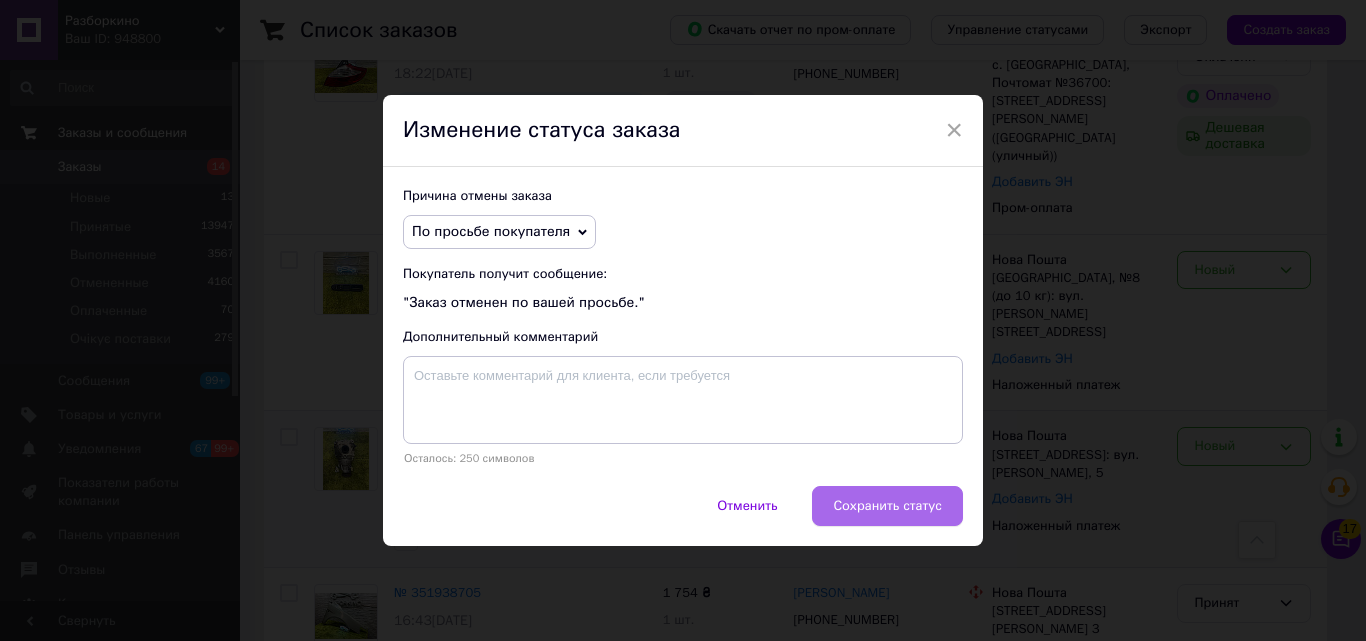 click on "Сохранить статус" at bounding box center (887, 506) 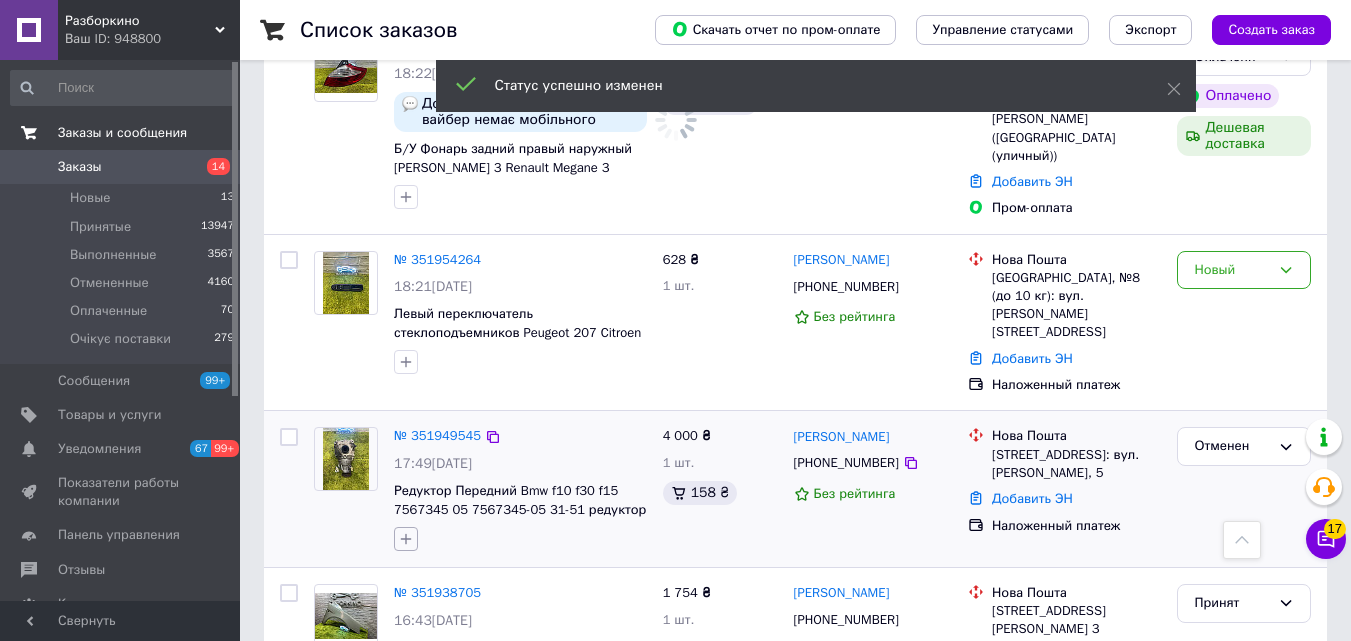 click 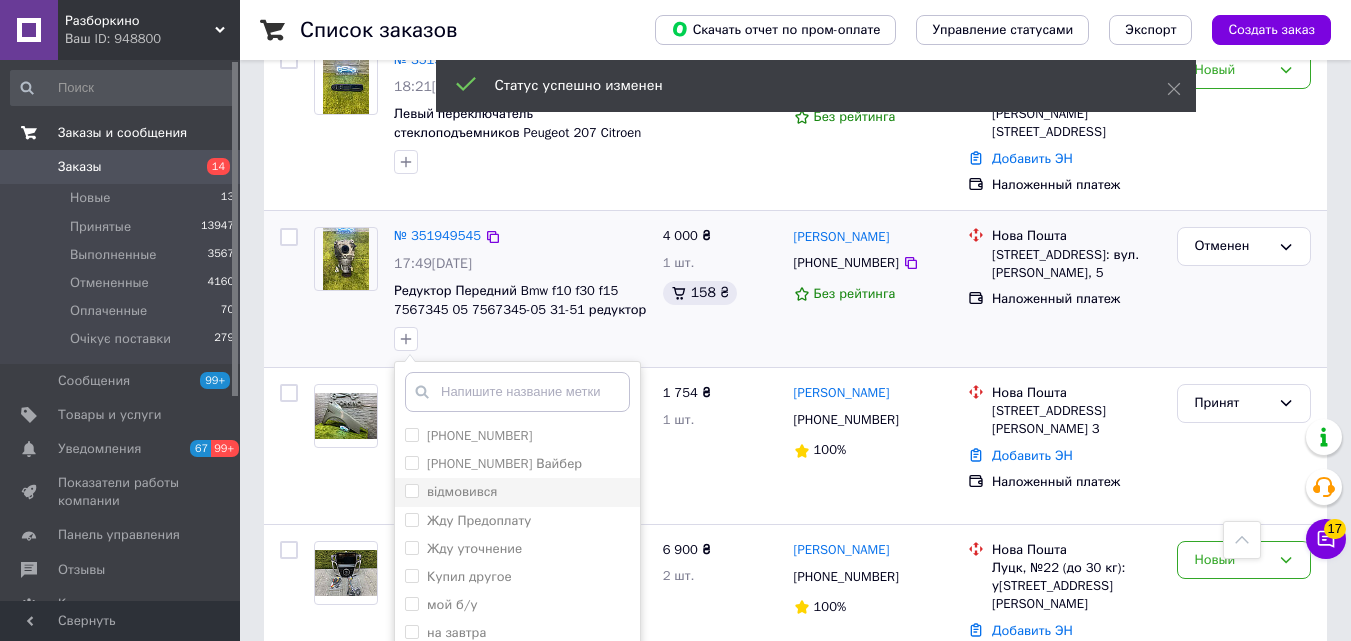 click on "відмовився" at bounding box center [411, 490] 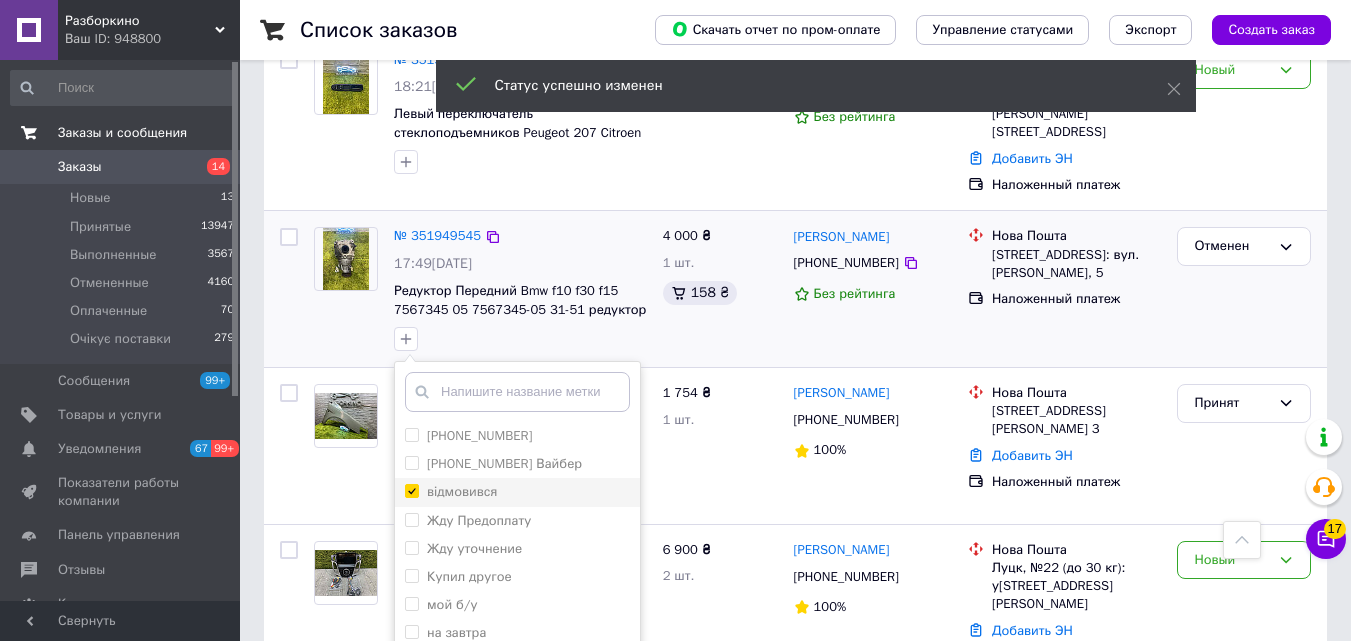 checkbox on "true" 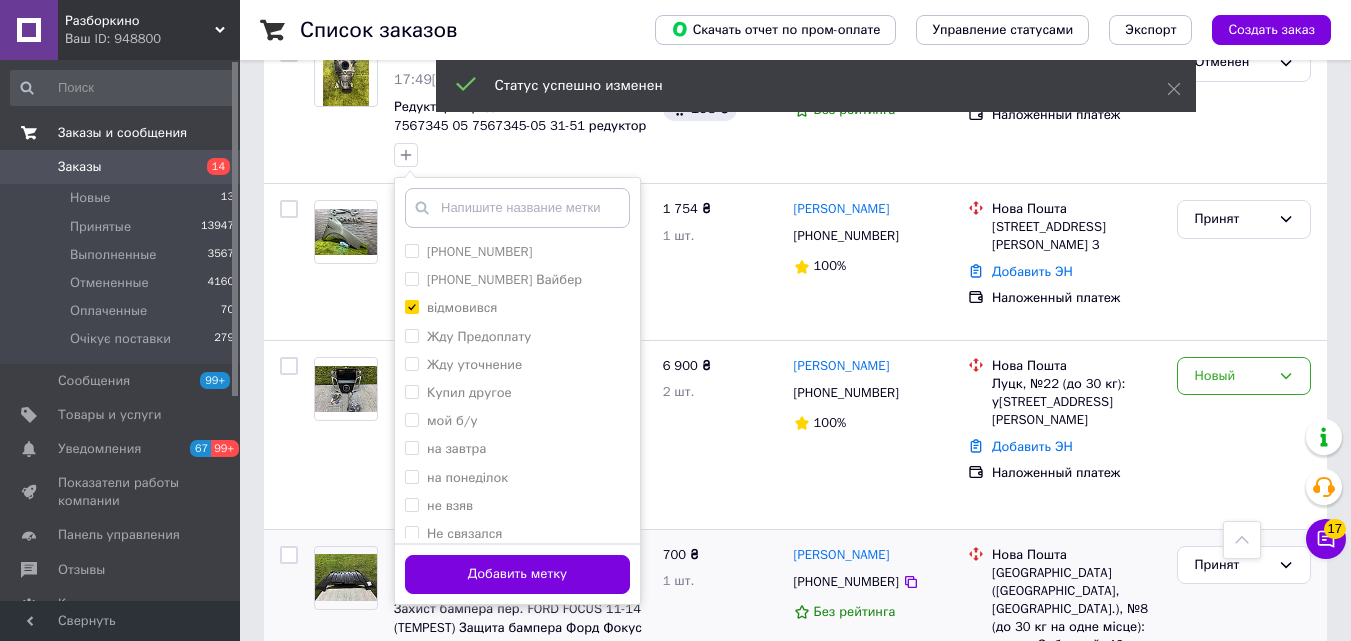 scroll, scrollTop: 2200, scrollLeft: 0, axis: vertical 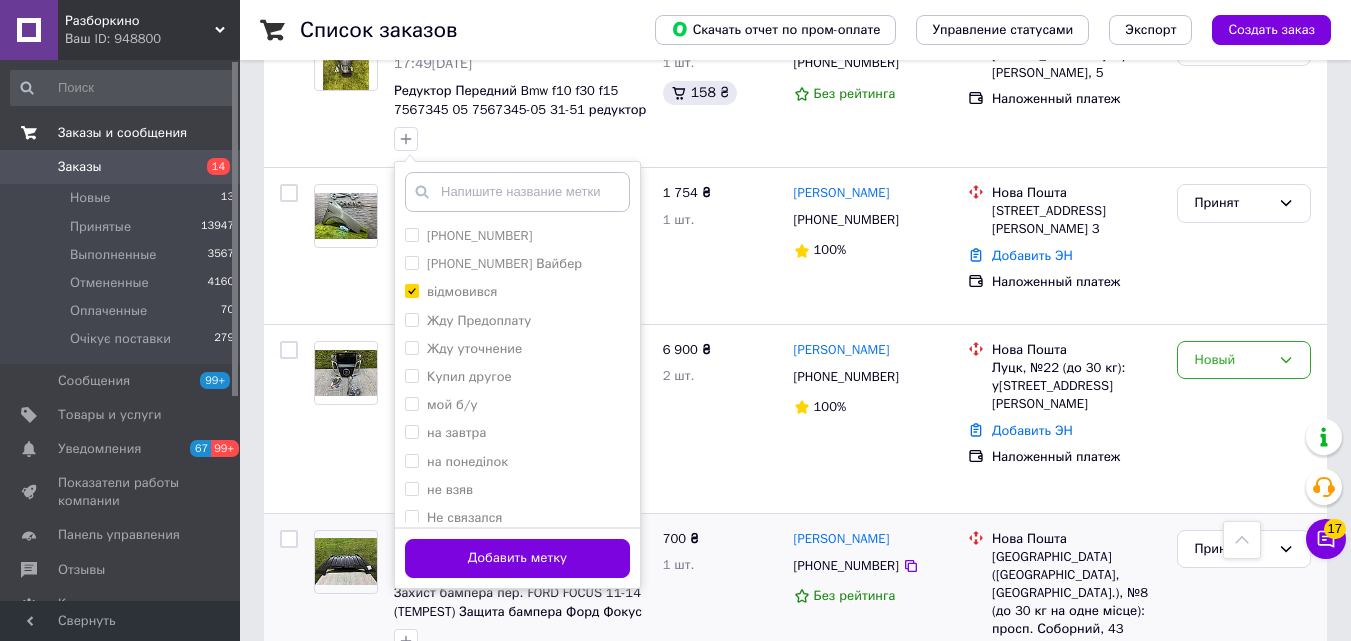 click on "Добавить метку" at bounding box center (517, 558) 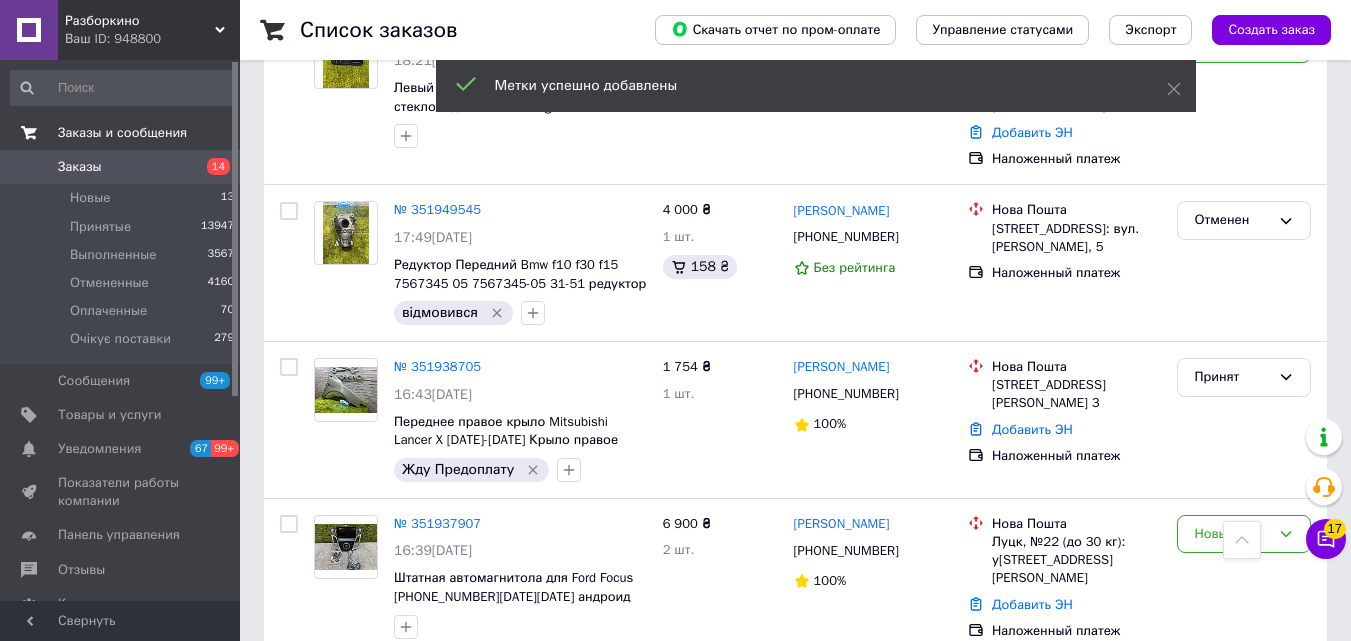 scroll, scrollTop: 2000, scrollLeft: 0, axis: vertical 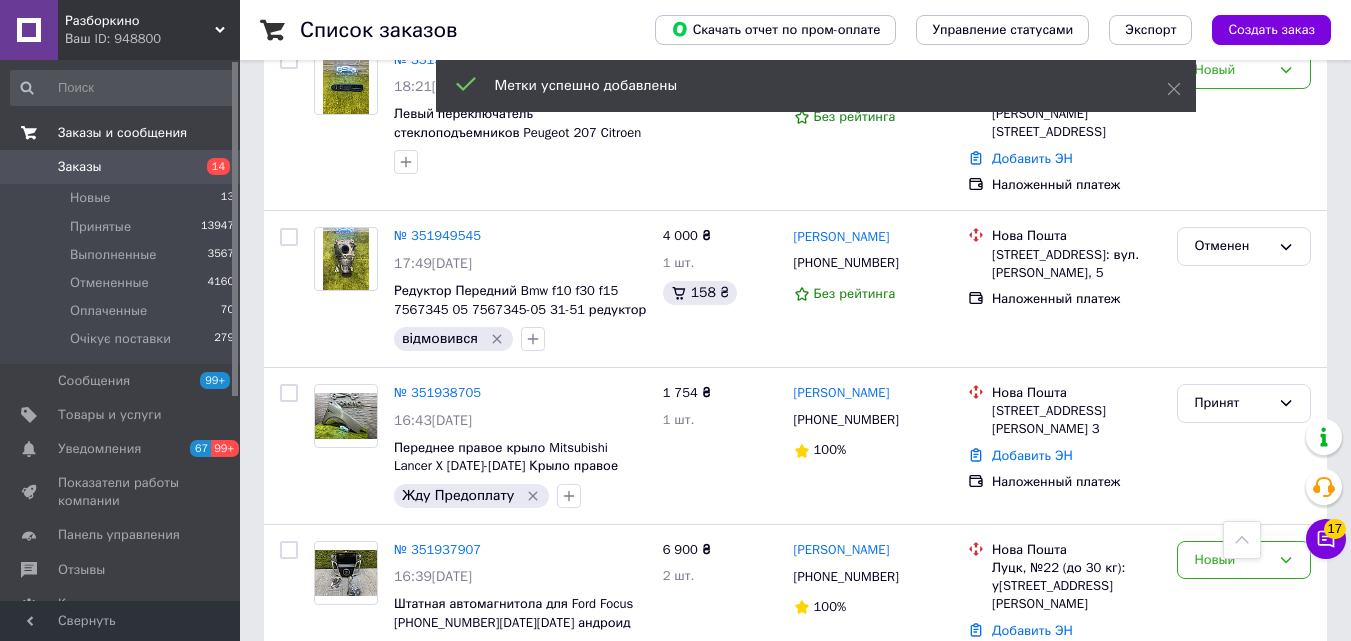 click on "14" at bounding box center [212, 167] 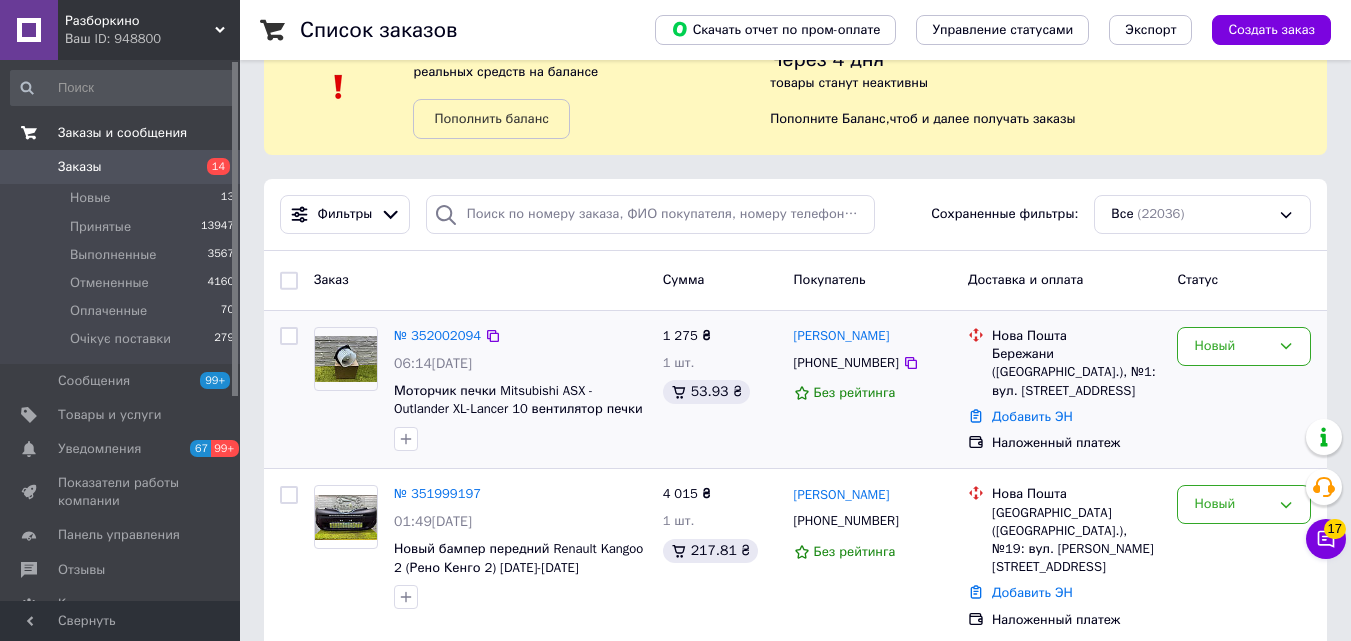 scroll, scrollTop: 100, scrollLeft: 0, axis: vertical 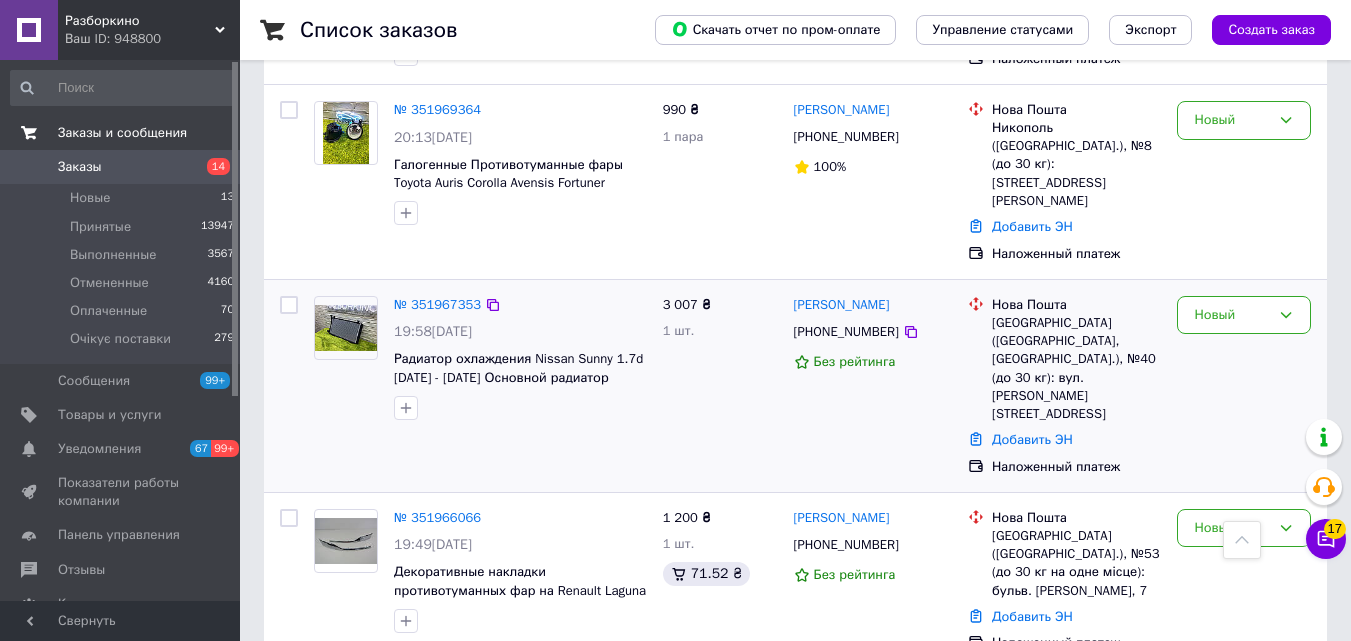 drag, startPoint x: 546, startPoint y: 274, endPoint x: 550, endPoint y: 312, distance: 38.209946 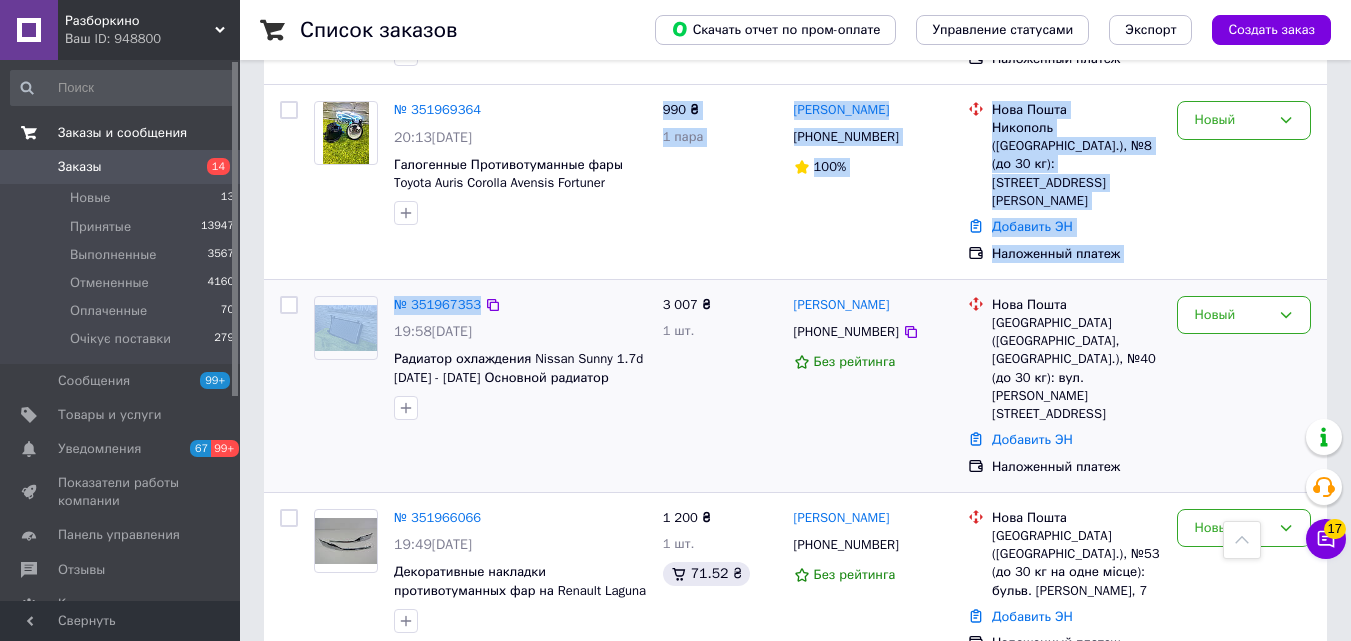 click on "№ 351967353" at bounding box center (520, 305) 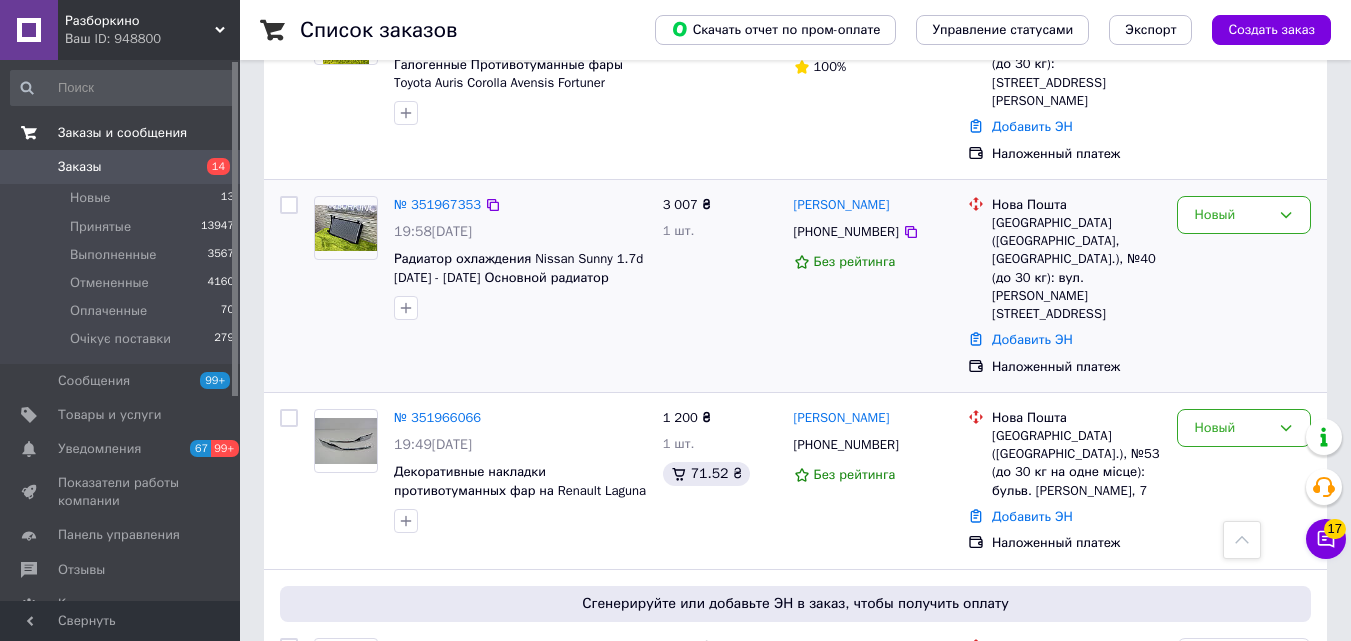 click on "№ 351967353 19:58, 09.07.2025 Радиатор охлаждения Nissan Sunny 1.7d 1986 - 1989 Основной радиатор охлаждения двигателя Ниссан Санни 3 007 ₴ 1 шт. Олександр Козленко +380666063668 Без рейтинга Нова Пошта Запоріжжя (Запорізька обл., Запорізький р-н.), №40 (до 30 кг): вул. Михайла Гончаренка, 5 Добавить ЭН Наложенный платеж Новый" at bounding box center [795, 286] 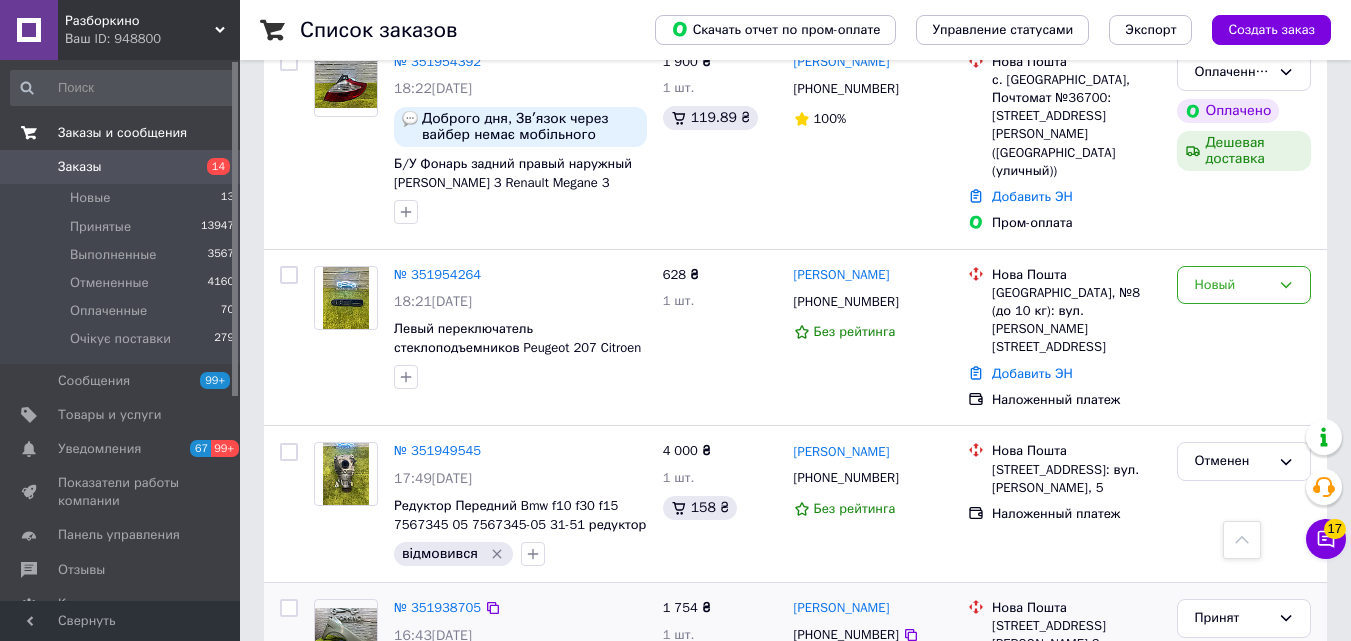 scroll, scrollTop: 2100, scrollLeft: 0, axis: vertical 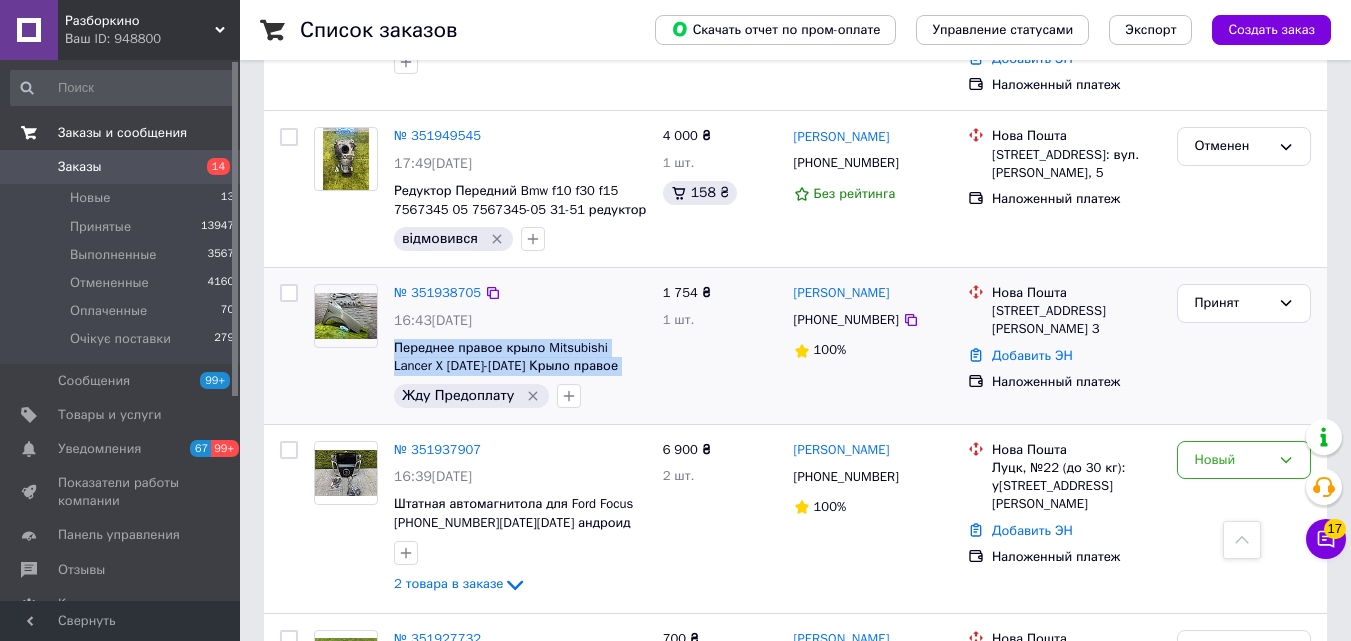 drag, startPoint x: 622, startPoint y: 282, endPoint x: 392, endPoint y: 263, distance: 230.78345 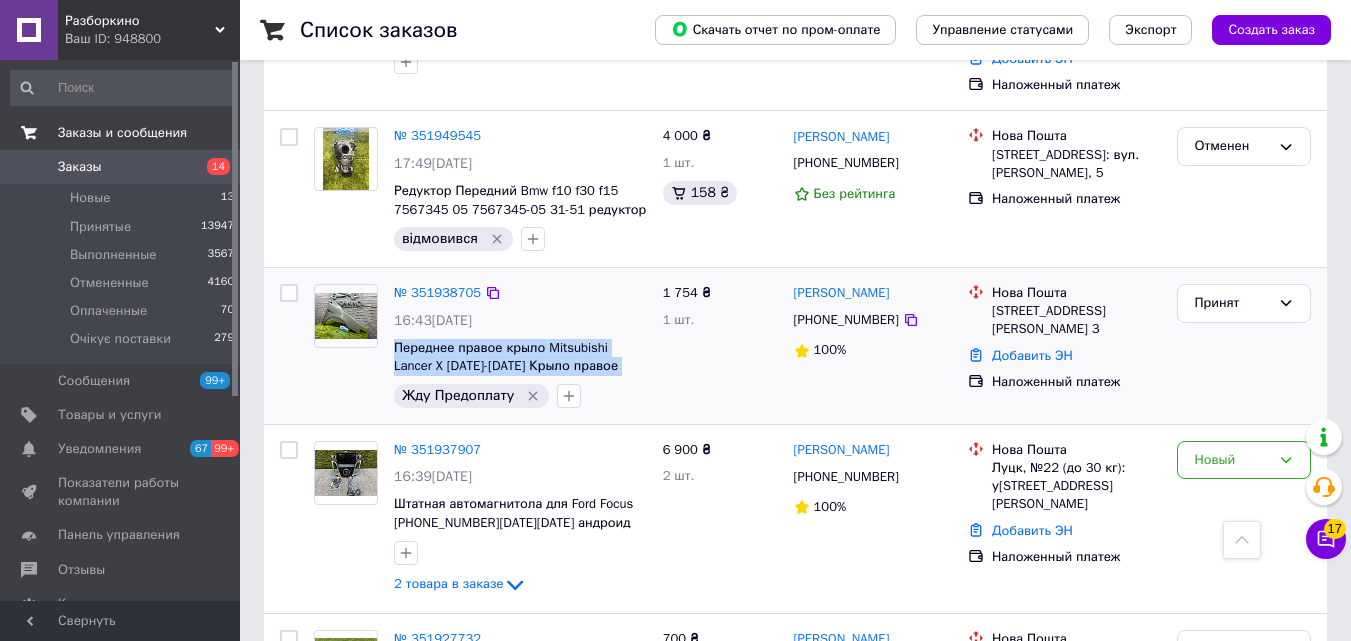 click on "№ 351938705 16:43, 09.07.2025 Переднее правое крыло Mitsubishi Lancer X 2007-2015 Крыло правое переднее Митсубищи Лансер 10 Икс Жду Предоплату" at bounding box center [520, 346] 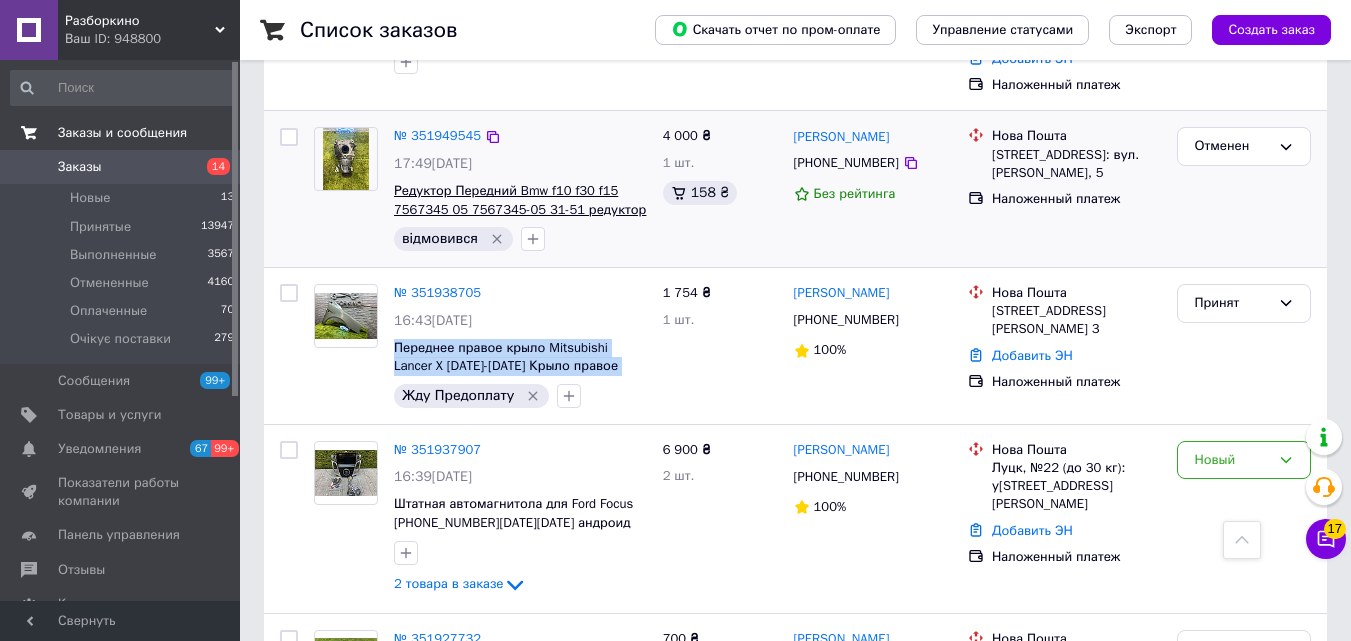 copy on "Переднее правое крыло Mitsubishi Lancer X 2007-2015 Крыло правое переднее" 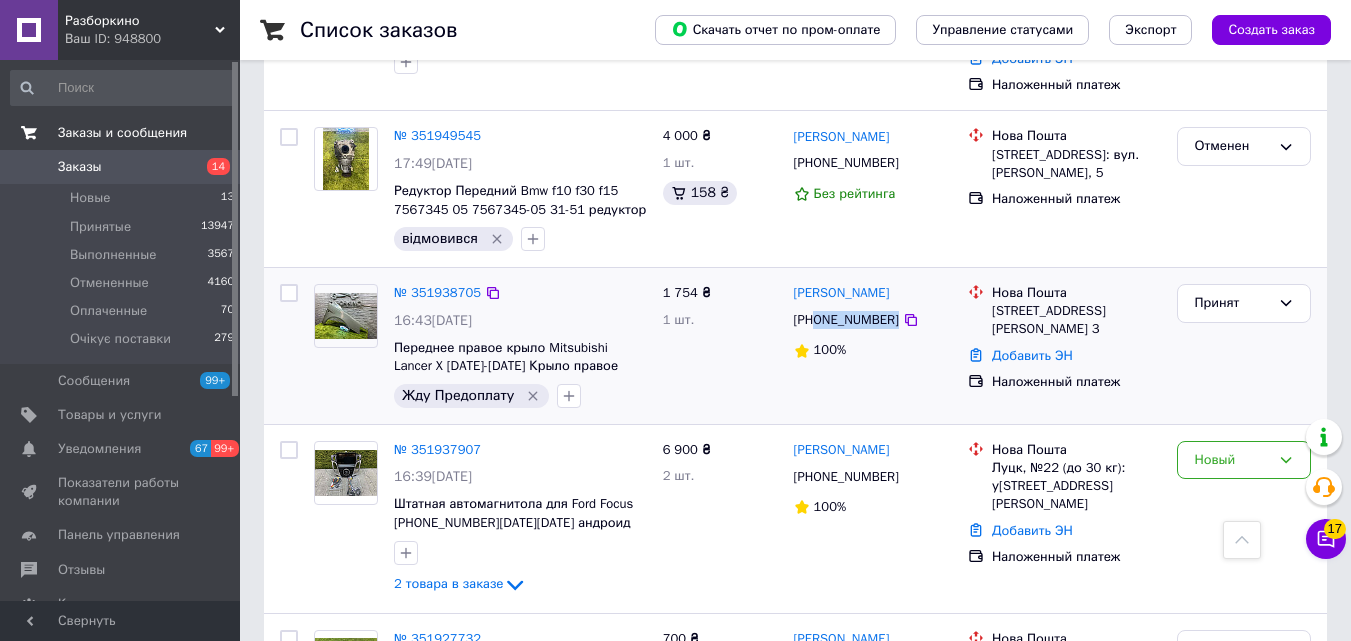 drag, startPoint x: 888, startPoint y: 238, endPoint x: 818, endPoint y: 247, distance: 70.5762 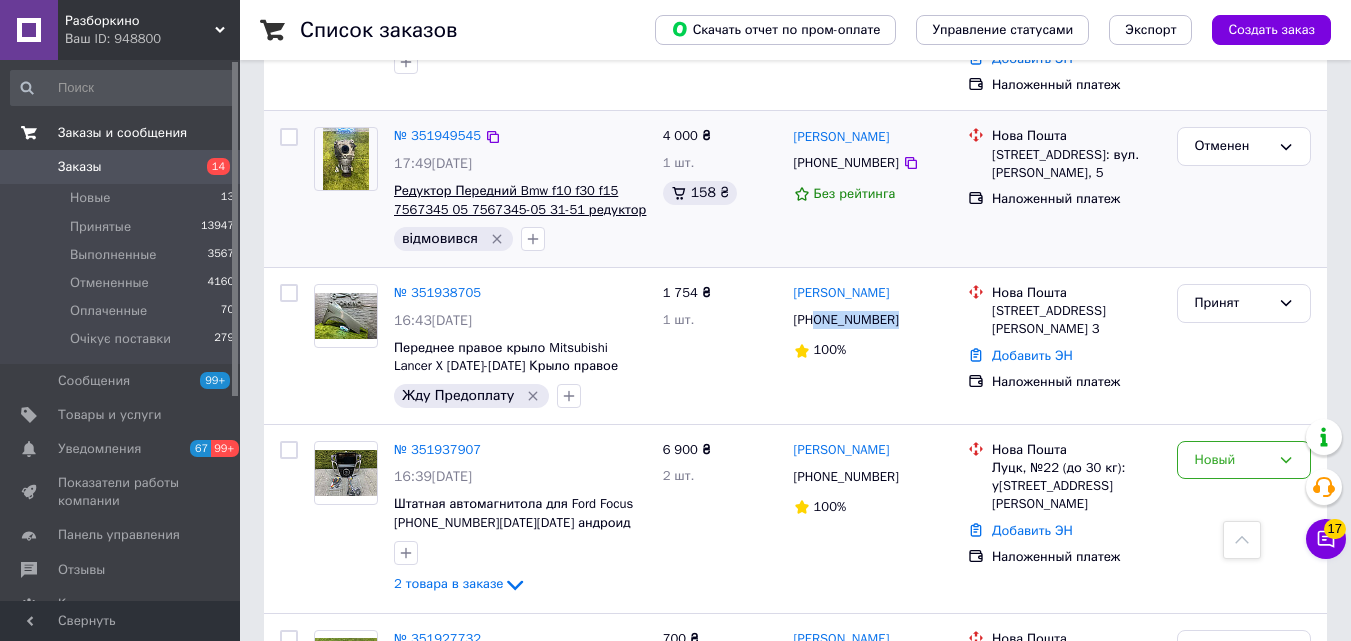 copy on "0631151427" 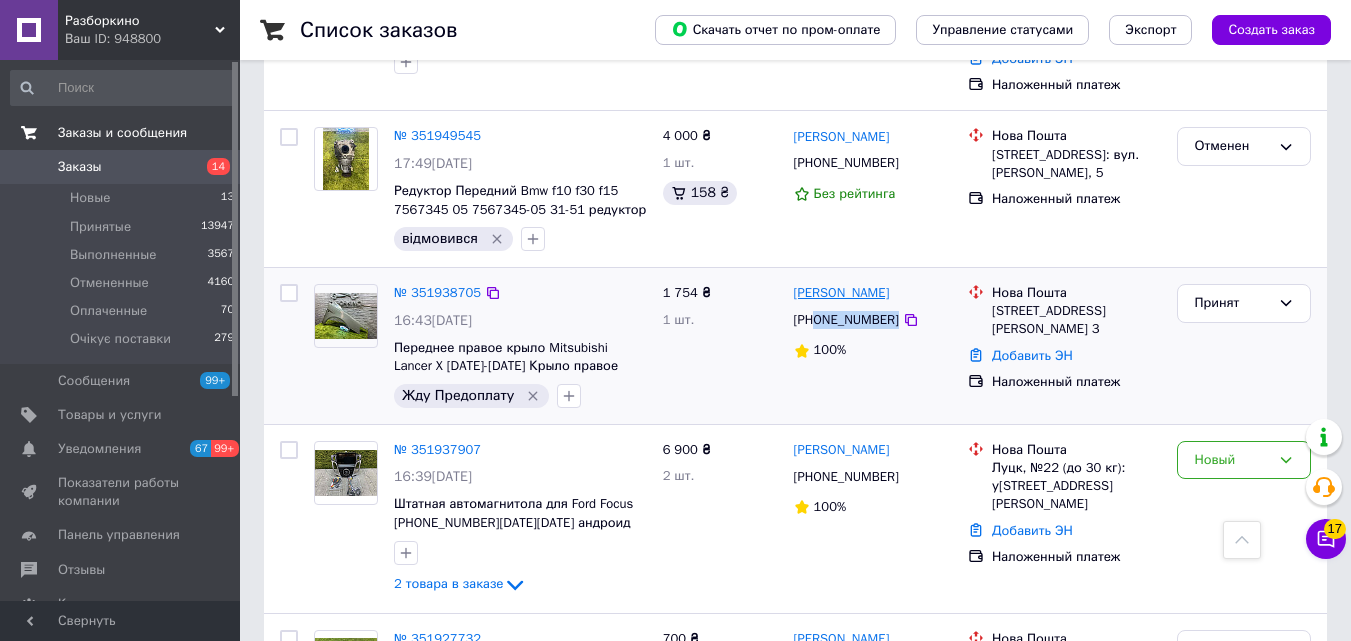 drag, startPoint x: 908, startPoint y: 209, endPoint x: 798, endPoint y: 214, distance: 110.11358 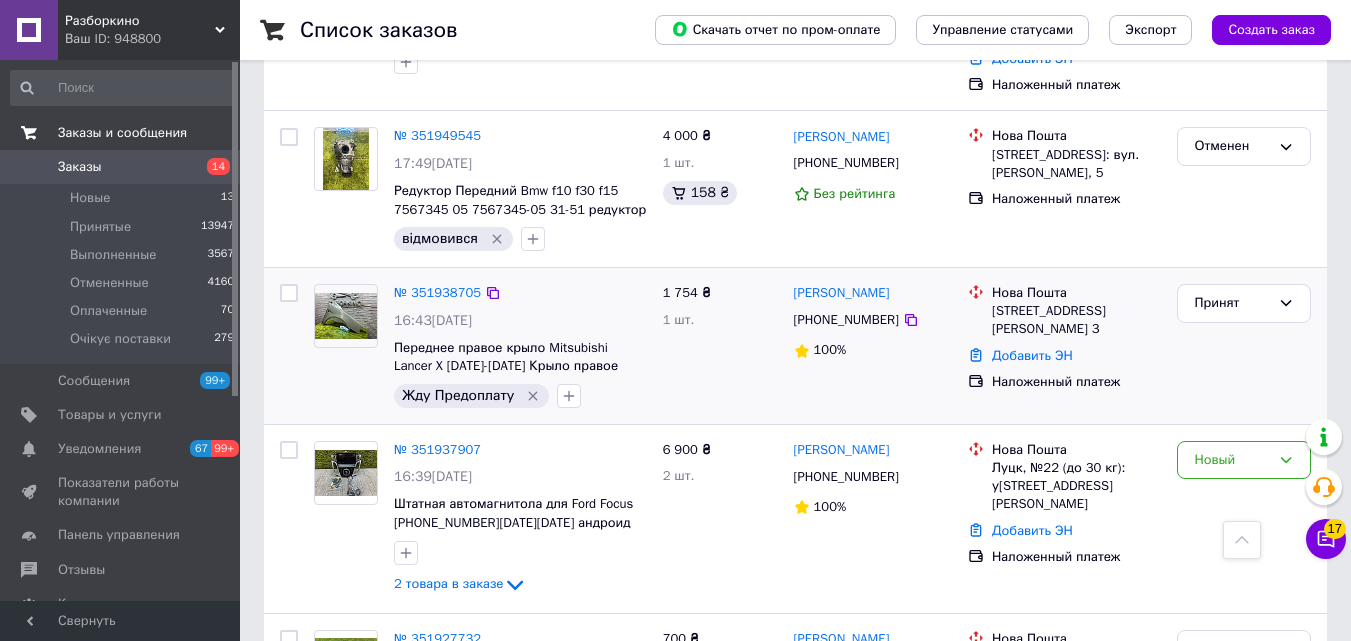 click on "№ 351938705 16:43, 09.07.2025 Переднее правое крыло Mitsubishi Lancer X 2007-2015 Крыло правое переднее Митсубищи Лансер 10 Икс Жду Предоплату   1 754 ₴ 1 шт. Андрій Філоненко +380631151427 100% Нова Пошта Киев (Киевская обл.), ул. Соломенская, дом 6в, кв. 3 Добавить ЭН Наложенный платеж Принят" at bounding box center (795, 346) 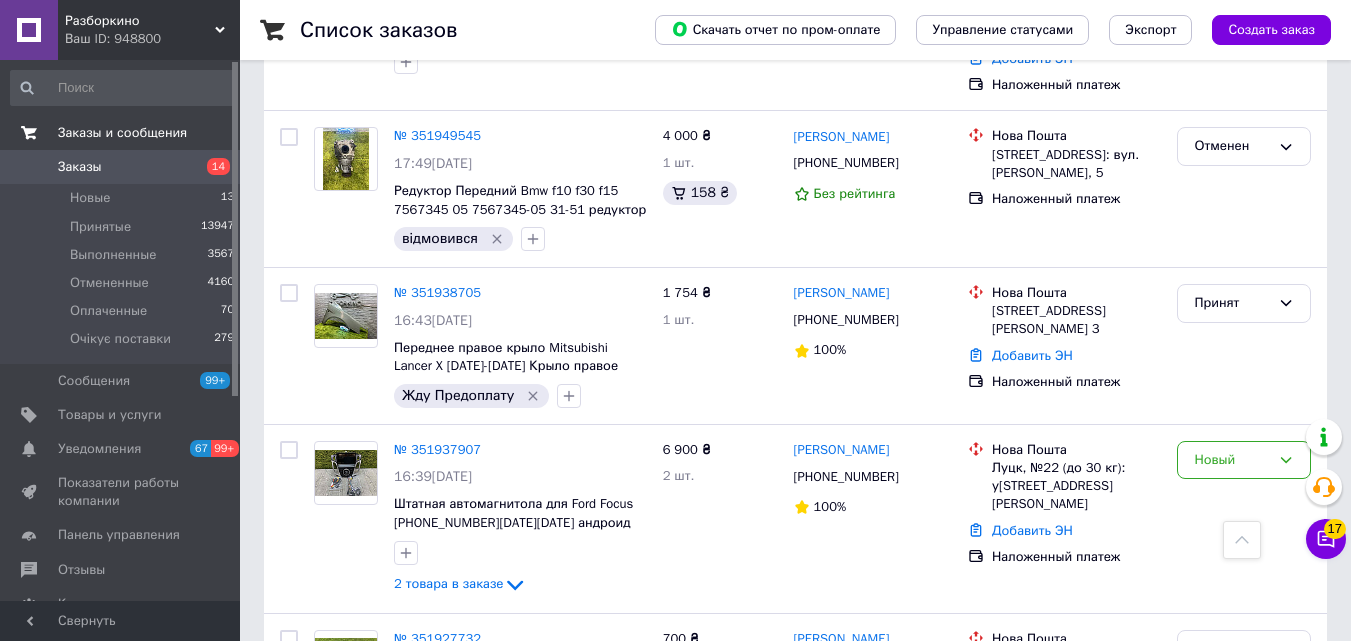 copy on "Андрій Філоненко" 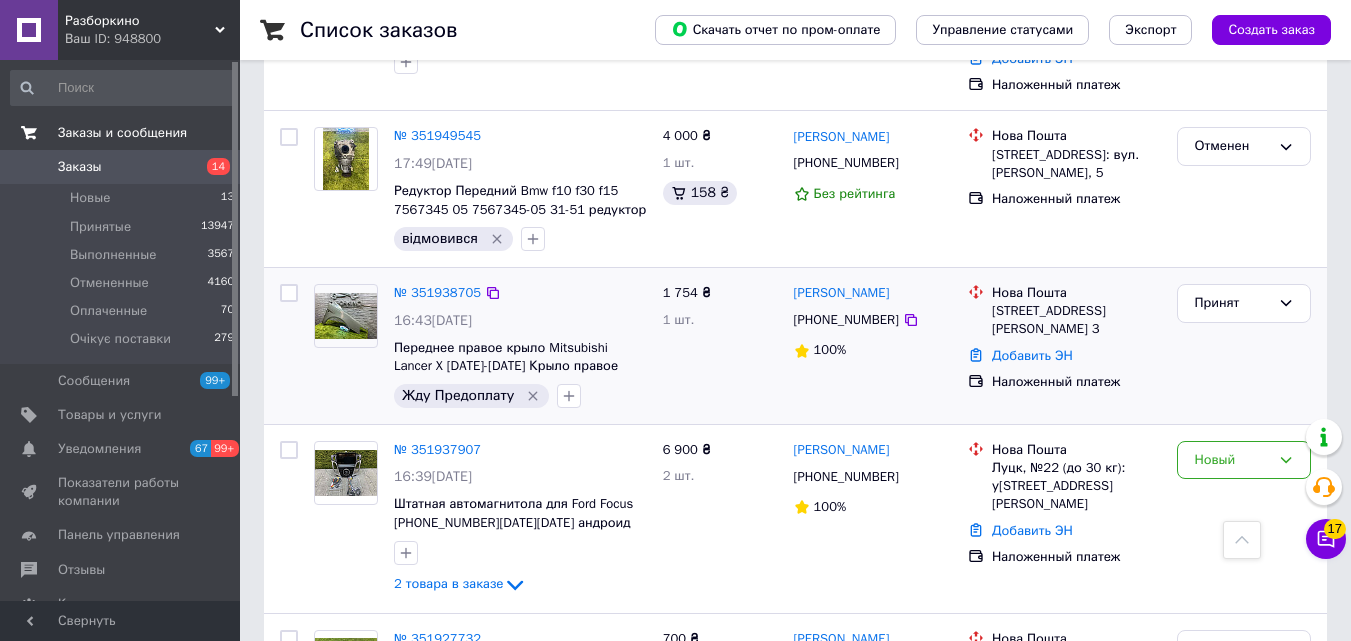 drag, startPoint x: 991, startPoint y: 226, endPoint x: 1160, endPoint y: 256, distance: 171.64207 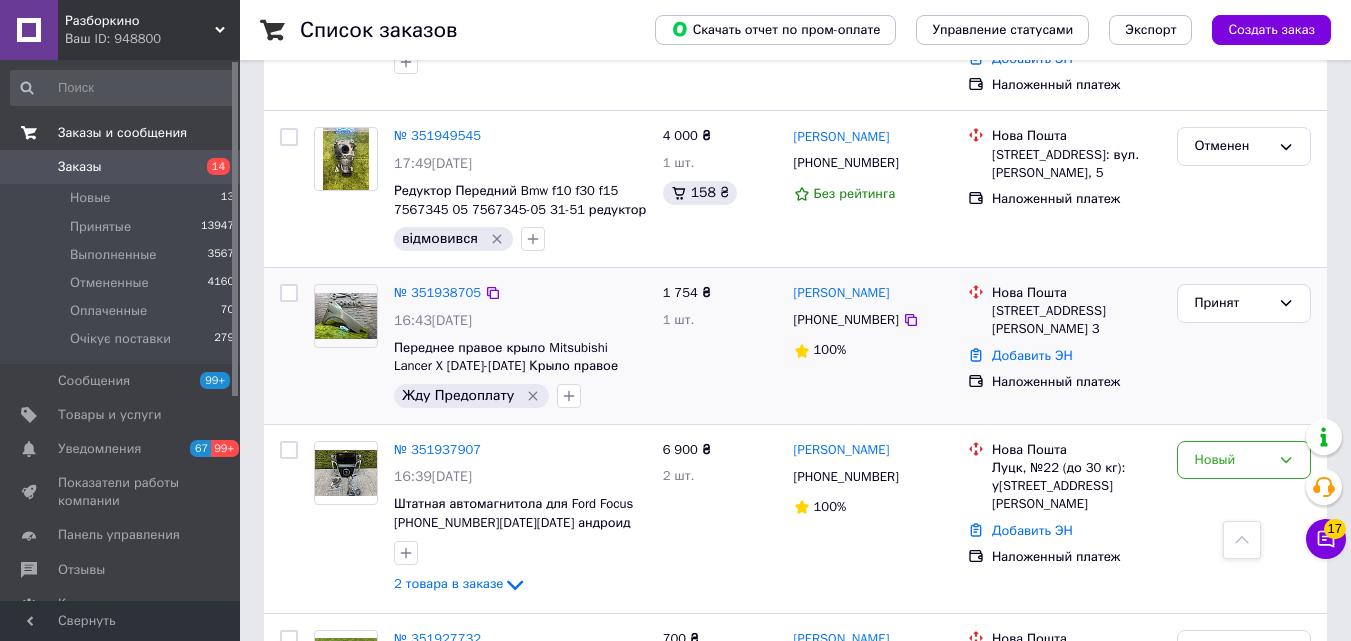 click on "Нова Пошта Киев (Киевская обл.), ул. Соломенская, дом 6в, кв. 3" at bounding box center [1064, 311] 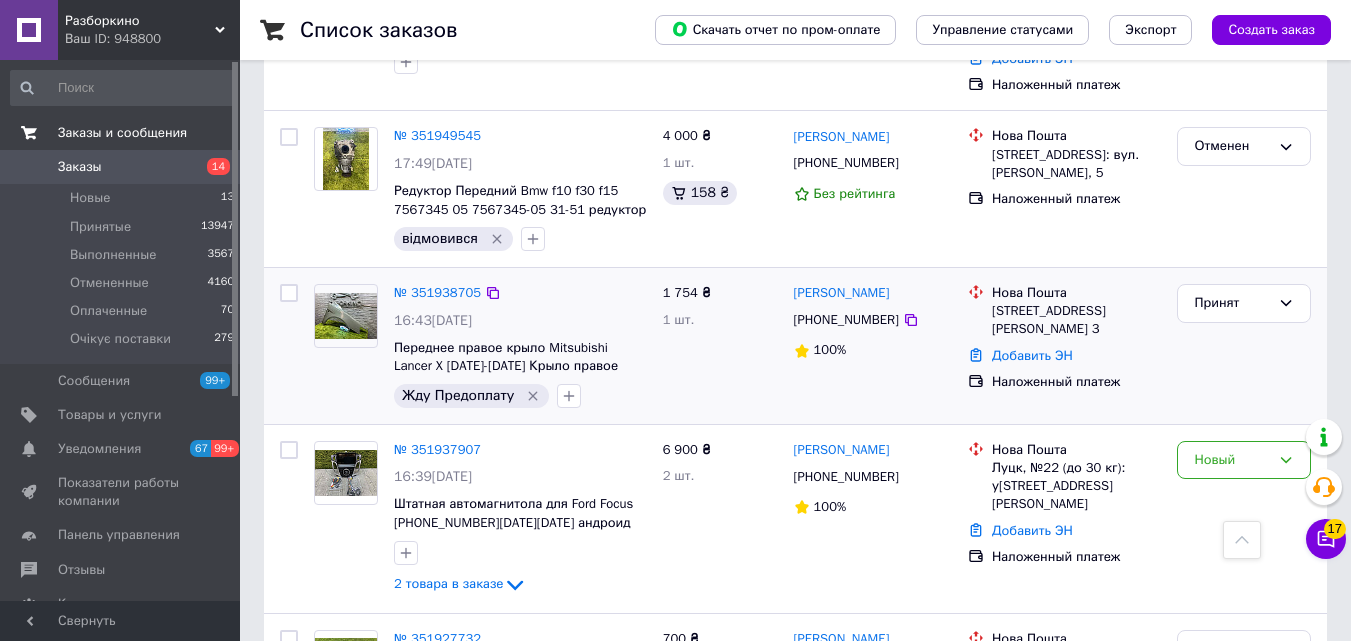 click on "№ 351938705 16:43, 09.07.2025 Переднее правое крыло Mitsubishi Lancer X 2007-2015 Крыло правое переднее Митсубищи Лансер 10 Икс Жду Предоплату" at bounding box center (520, 346) 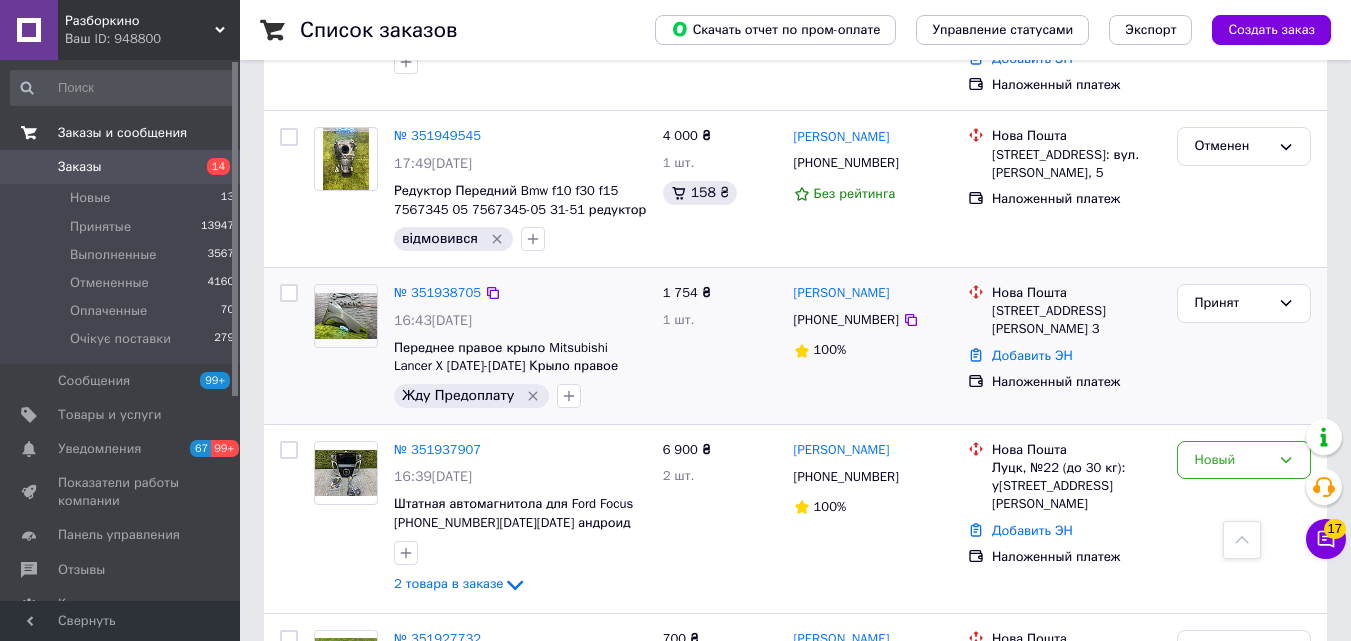 click on "1 754 ₴ 1 шт." at bounding box center [720, 346] 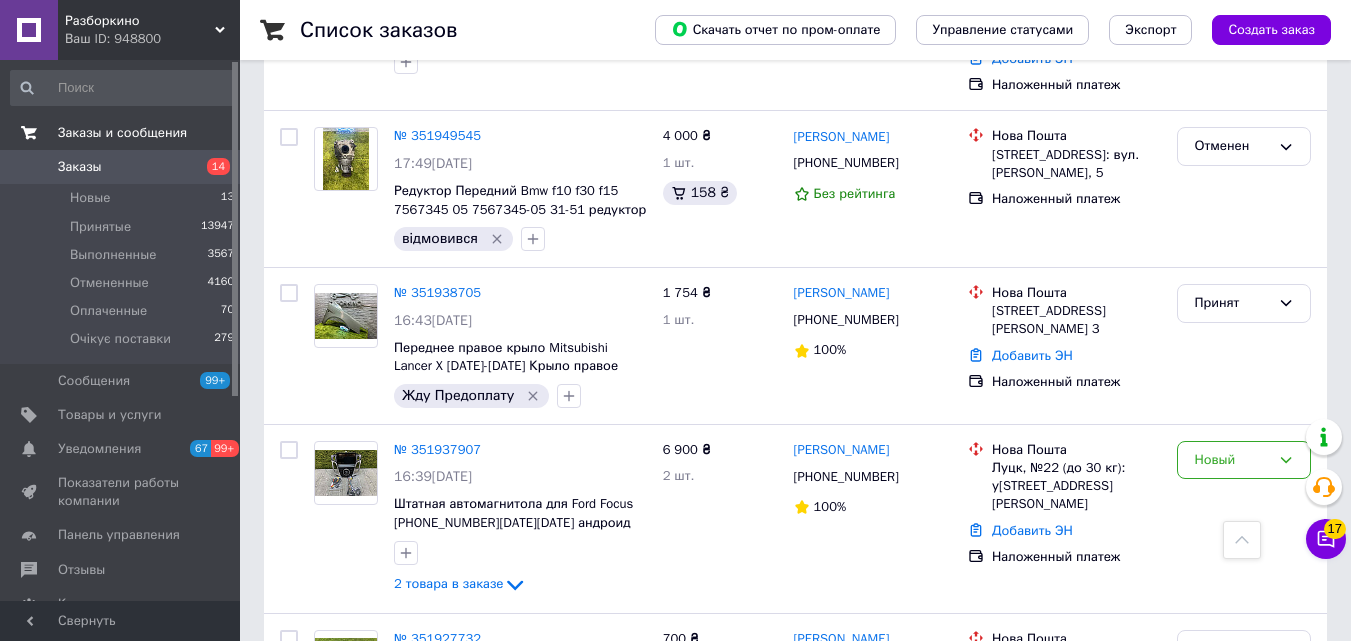 click on "Заказы" at bounding box center [121, 167] 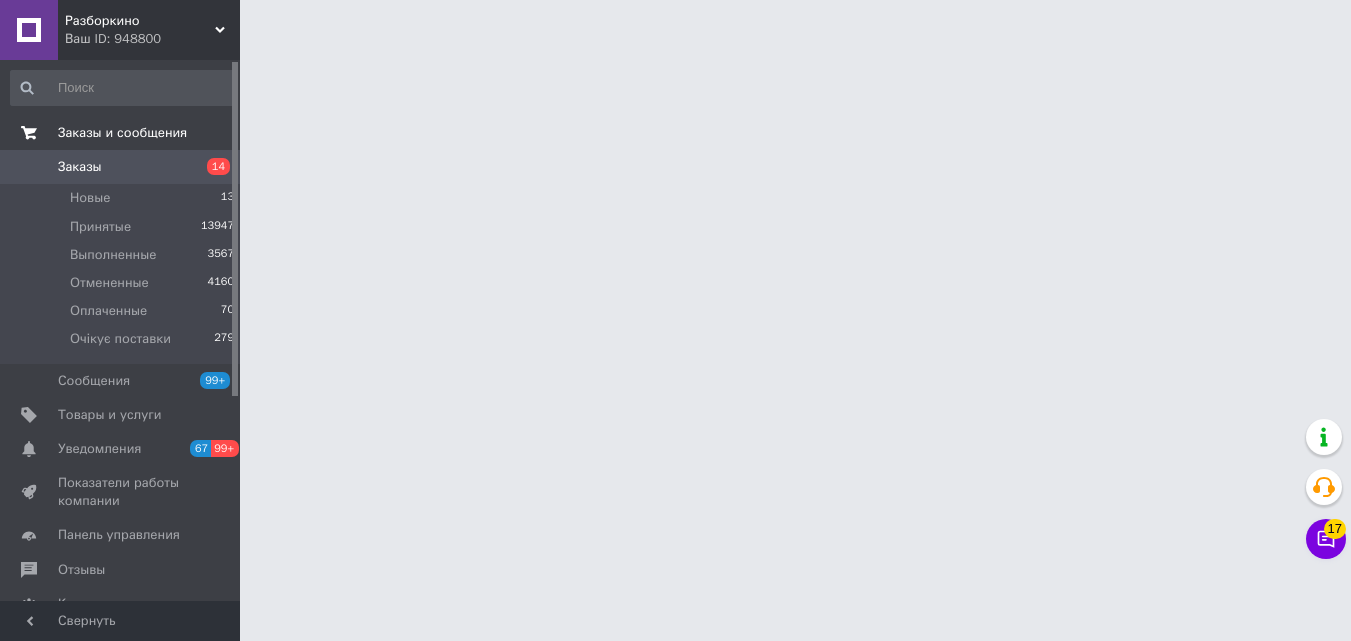 scroll, scrollTop: 0, scrollLeft: 0, axis: both 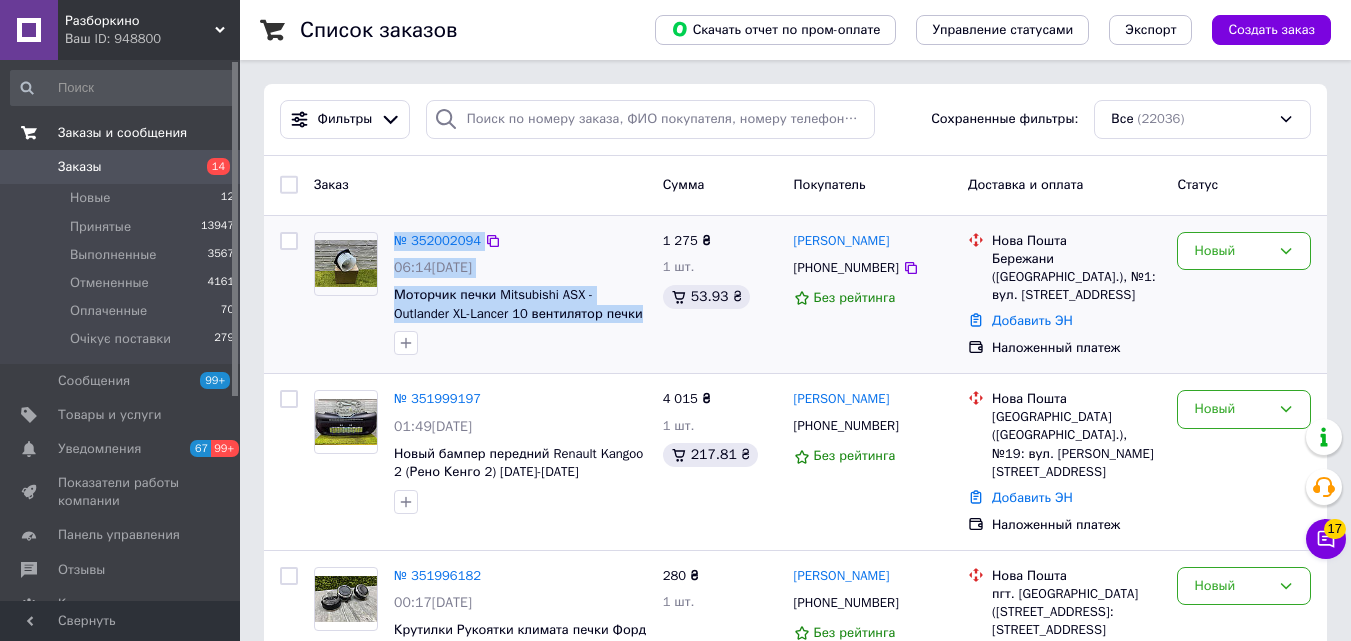 drag, startPoint x: 646, startPoint y: 308, endPoint x: 380, endPoint y: 290, distance: 266.60834 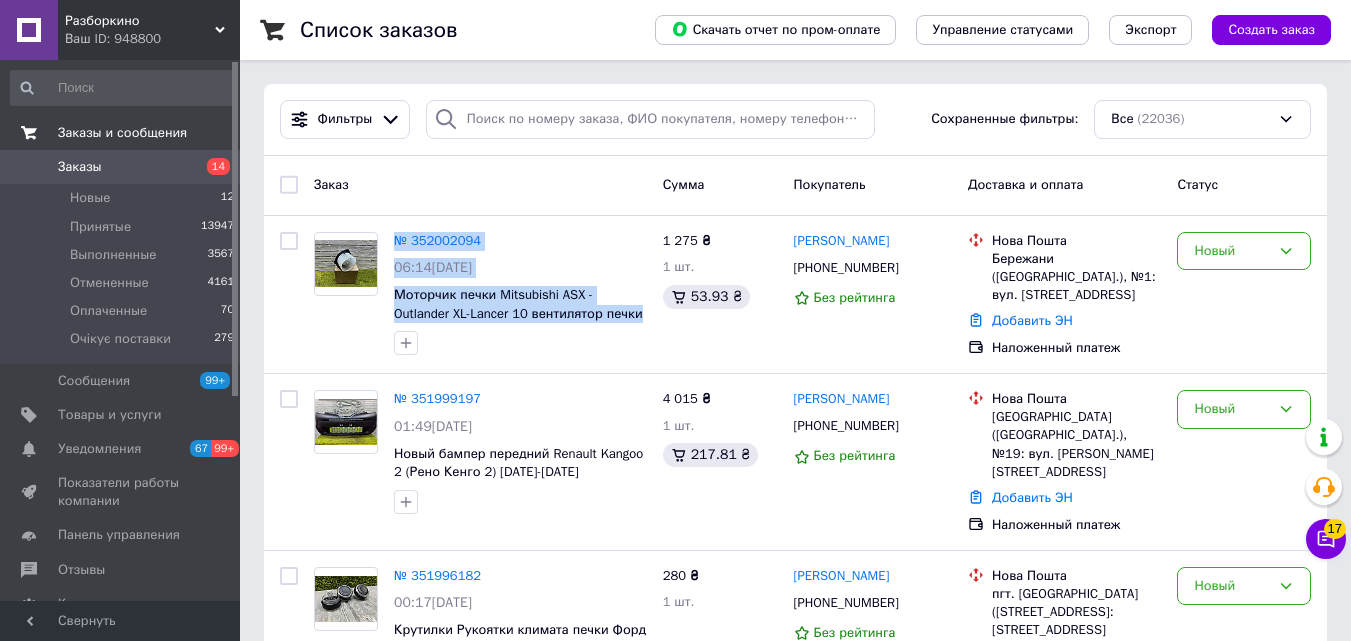copy on "№ 352002094 06:14, 10.07.2025 Моторчик печки Mitsubishi ASX - Outlander XL-Lancer 10 вентилятор печки" 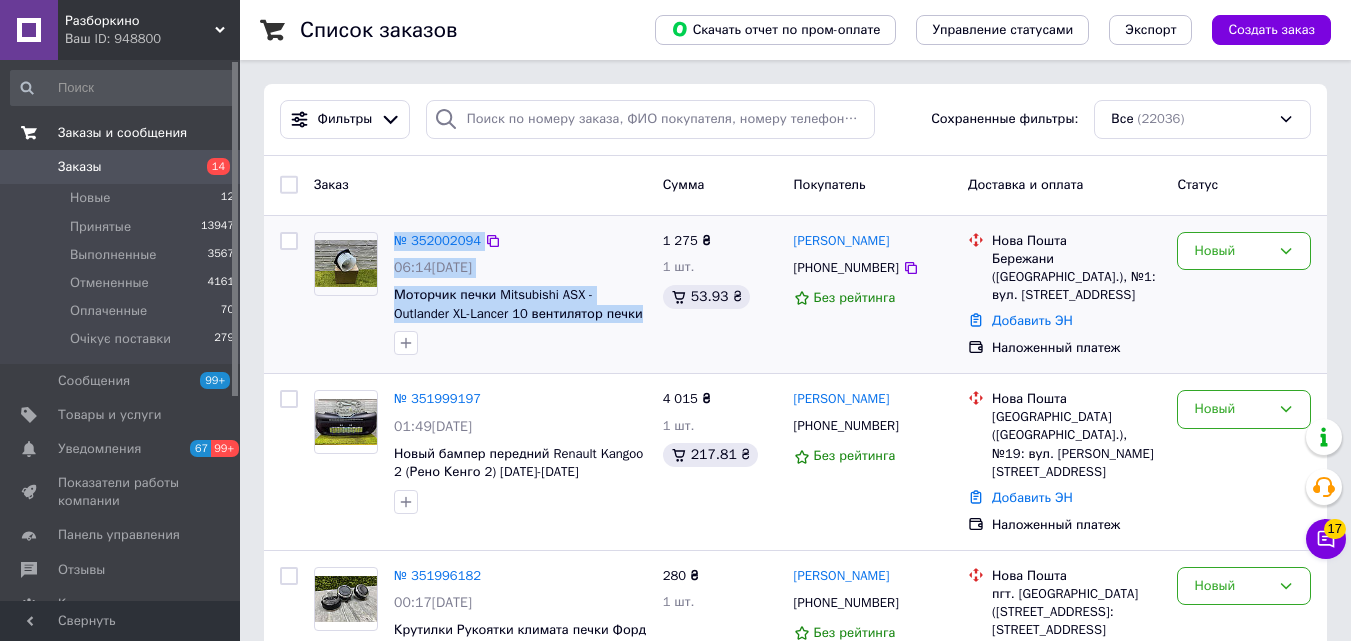click on "№ 352002094 06:14, 10.07.2025 Моторчик печки Mitsubishi ASX - Outlander XL-Lancer 10 вентилятор печки Митсубис  Аутлендер Лансер 7802A017 1 275 ₴ 1 шт. 53.93 ₴ Олександр  Ванєєв +380680325140 Без рейтинга Нова Пошта Бережани (Тернопільська обл.), №1: вул. Привокзальна, 1 Добавить ЭН Наложенный платеж Новый" at bounding box center [795, 295] 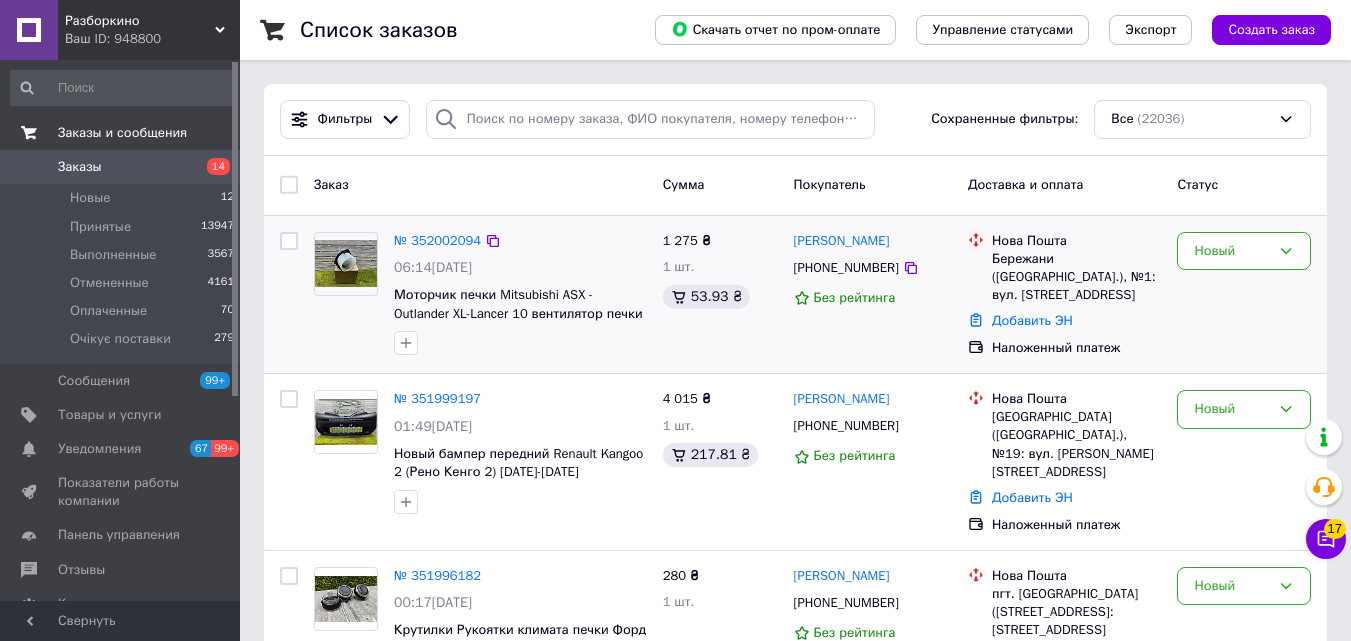 click on "№ 352002094 06:14, 10.07.2025 Моторчик печки Mitsubishi ASX - Outlander XL-Lancer 10 вентилятор печки Митсубис  Аутлендер Лансер 7802A017 1 275 ₴ 1 шт. 53.93 ₴ Олександр  Ванєєв +380680325140 Без рейтинга Нова Пошта Бережани (Тернопільська обл.), №1: вул. Привокзальна, 1 Добавить ЭН Наложенный платеж Новый" at bounding box center (795, 295) 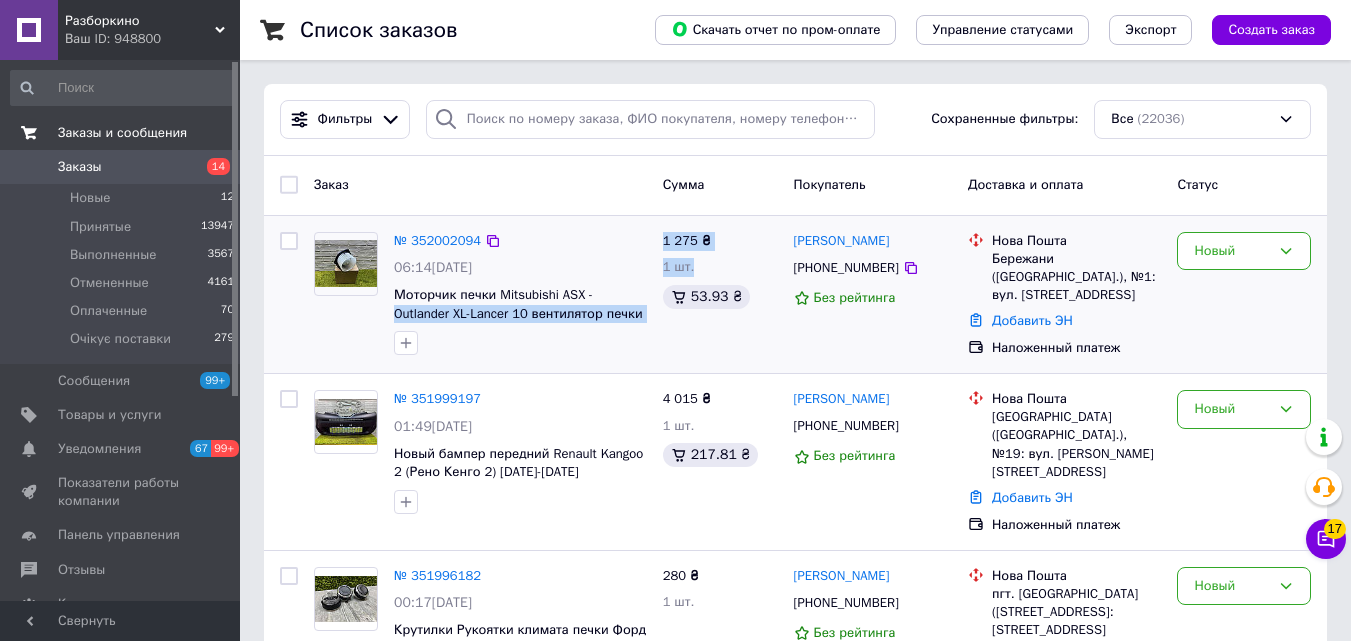 click on "№ 352002094 06:14, 10.07.2025 Моторчик печки Mitsubishi ASX - Outlander XL-Lancer 10 вентилятор печки Митсубис  Аутлендер Лансер 7802A017" at bounding box center (520, 294) 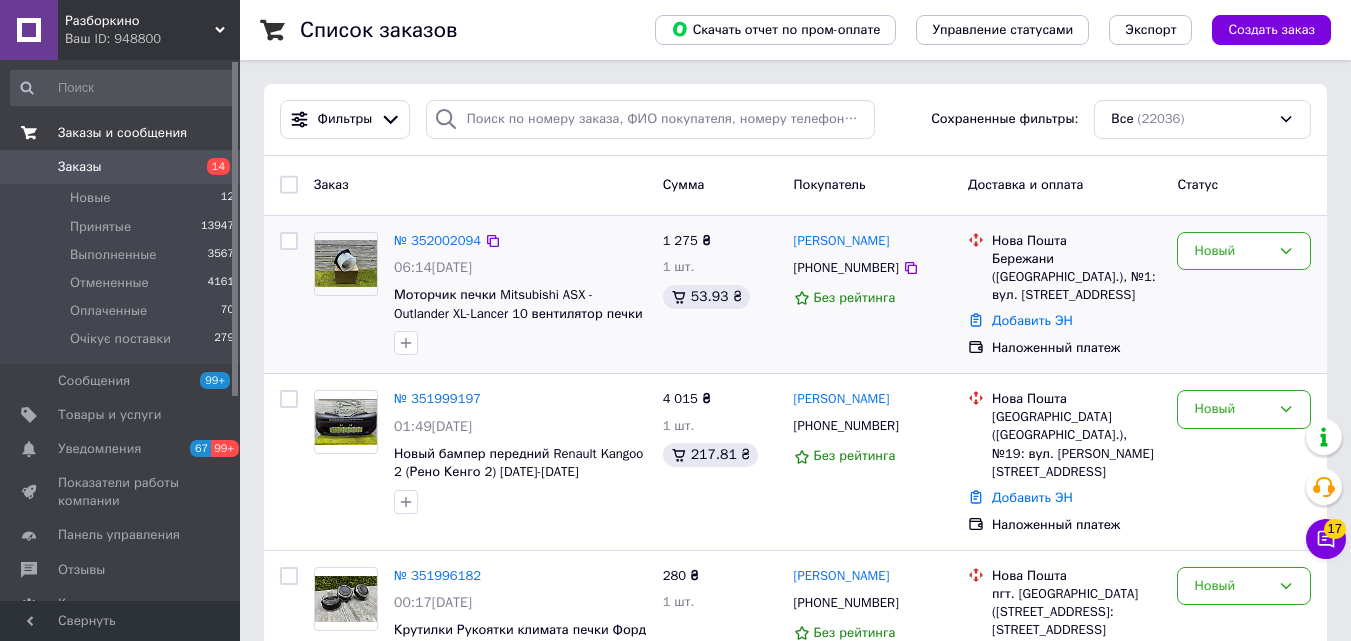 click on "1 275 ₴ 1 шт. 53.93 ₴" at bounding box center (720, 295) 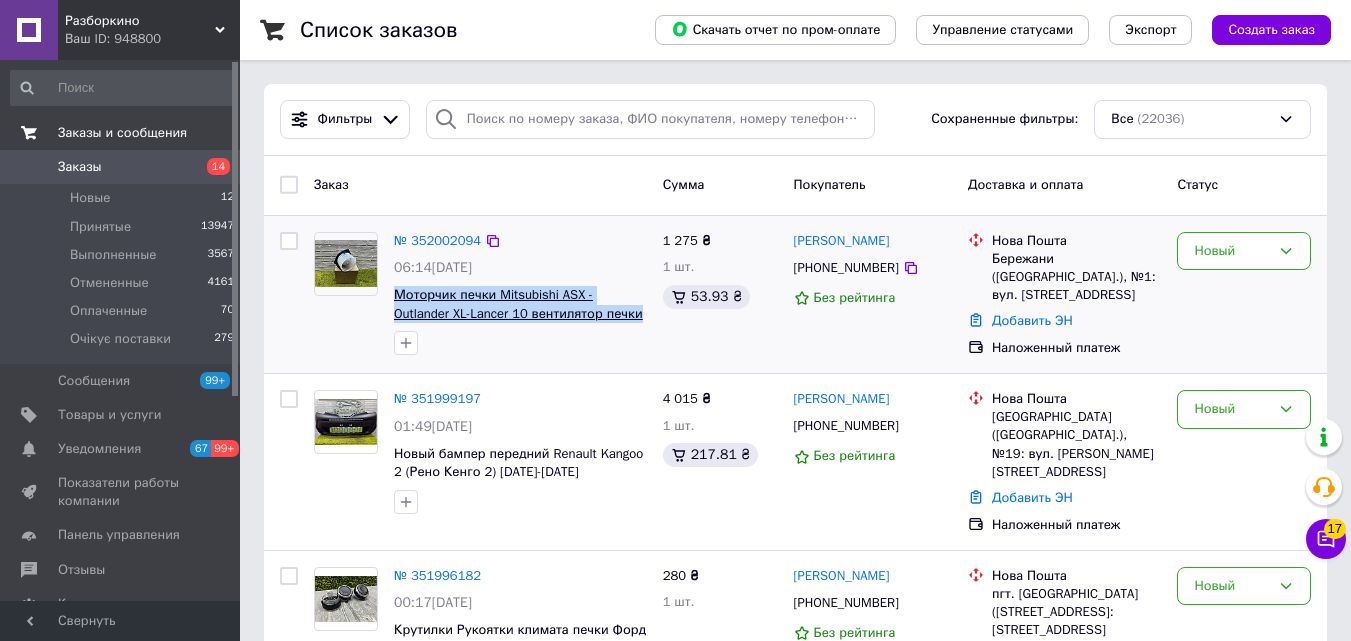 drag, startPoint x: 642, startPoint y: 315, endPoint x: 394, endPoint y: 303, distance: 248.29015 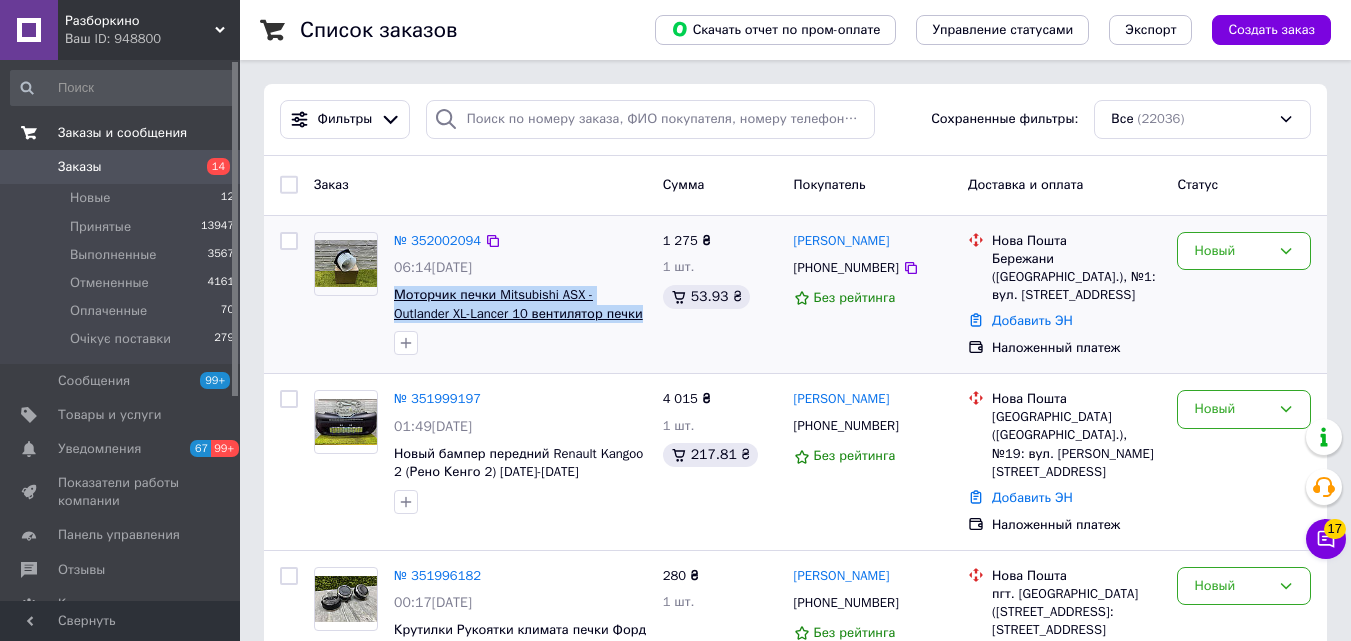 click on "Моторчик печки Mitsubishi ASX - Outlander XL-Lancer 10 вентилятор печки Митсубис  Аутлендер Лансер 7802A017" at bounding box center (520, 304) 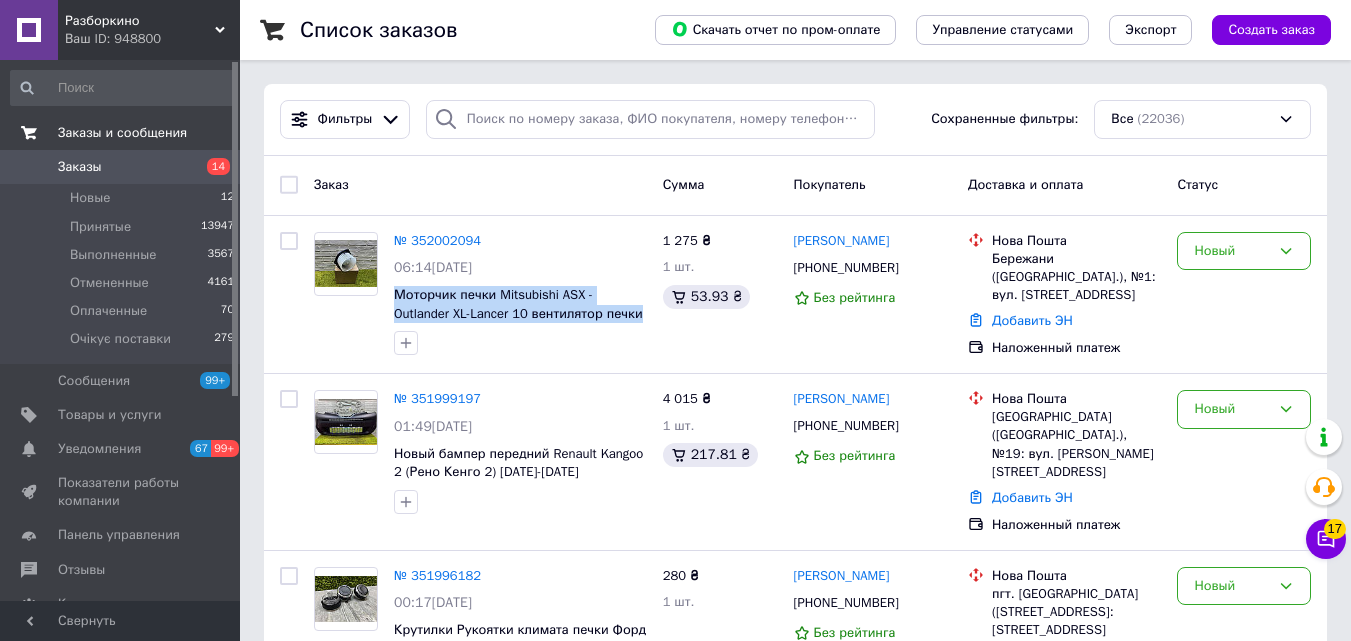 copy on "Моторчик печки Mitsubishi ASX - Outlander XL-Lancer 10 вентилятор печки" 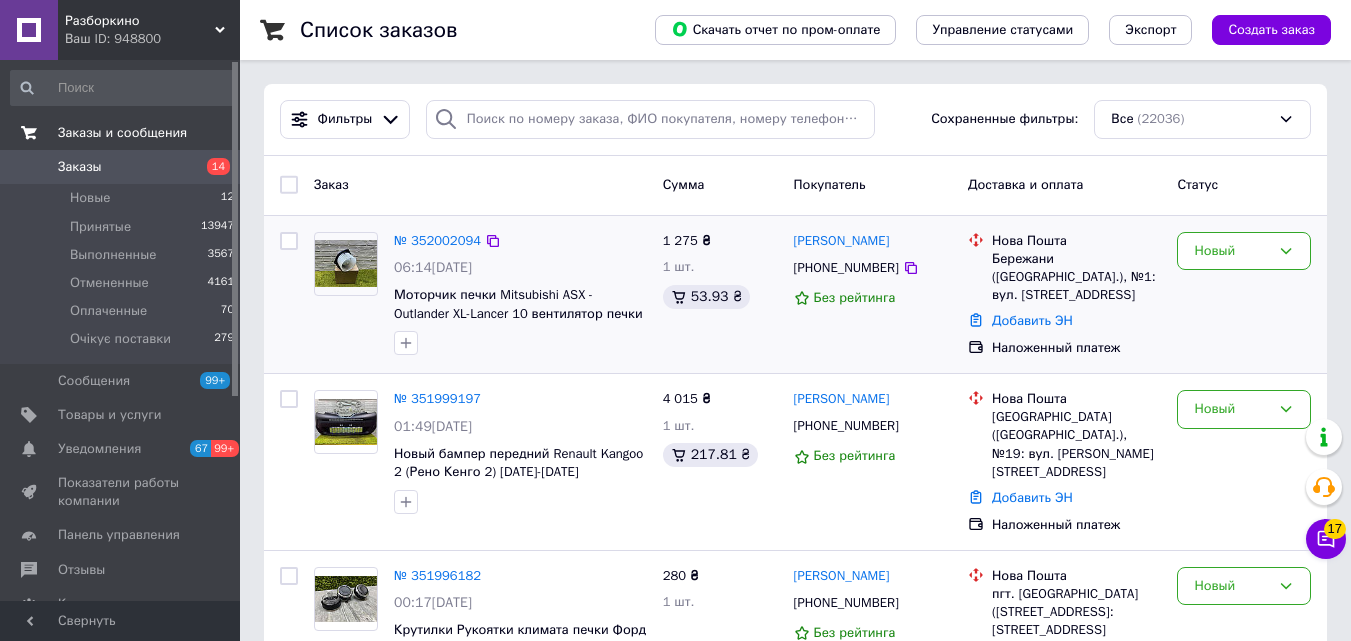 click on "[PHONE_NUMBER]" at bounding box center (873, 268) 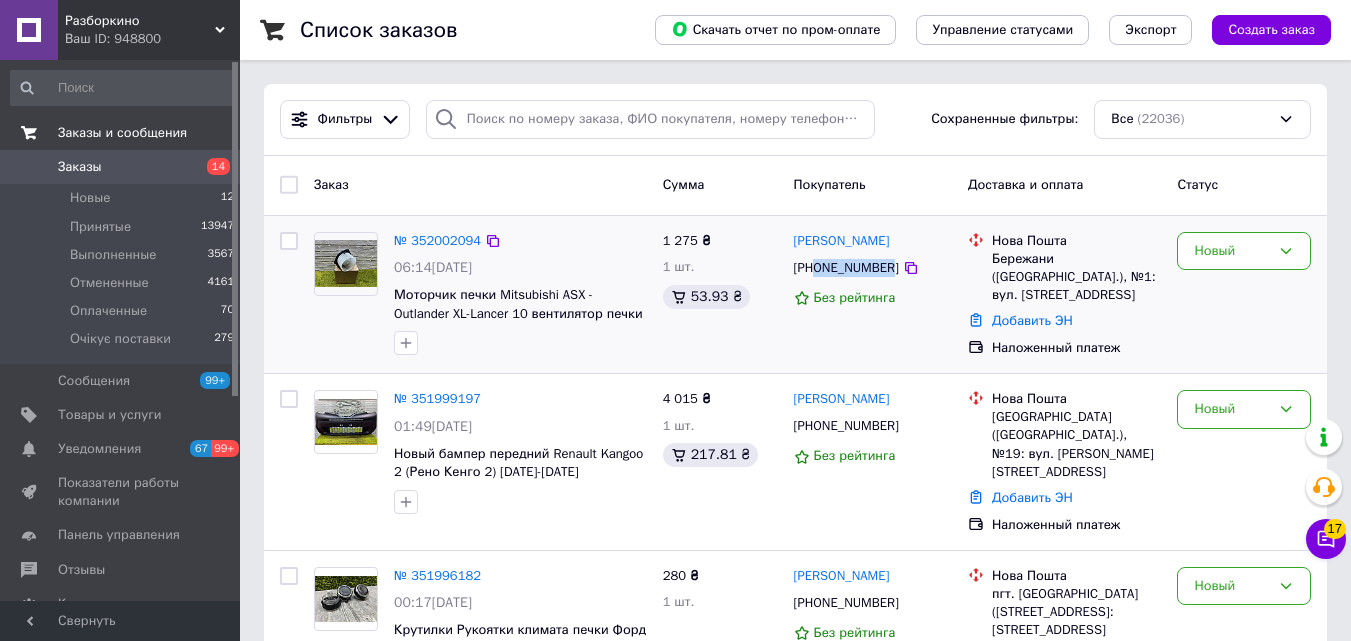 drag, startPoint x: 885, startPoint y: 268, endPoint x: 818, endPoint y: 270, distance: 67.02985 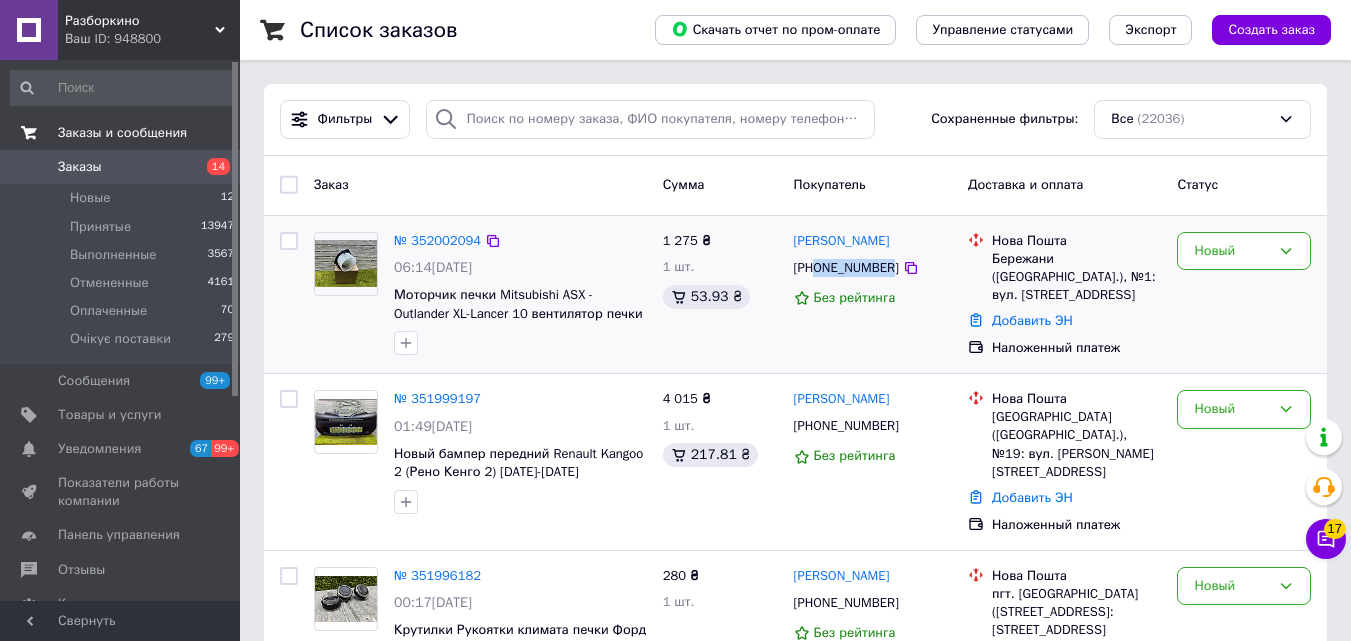 click on "[PHONE_NUMBER]" at bounding box center [846, 268] 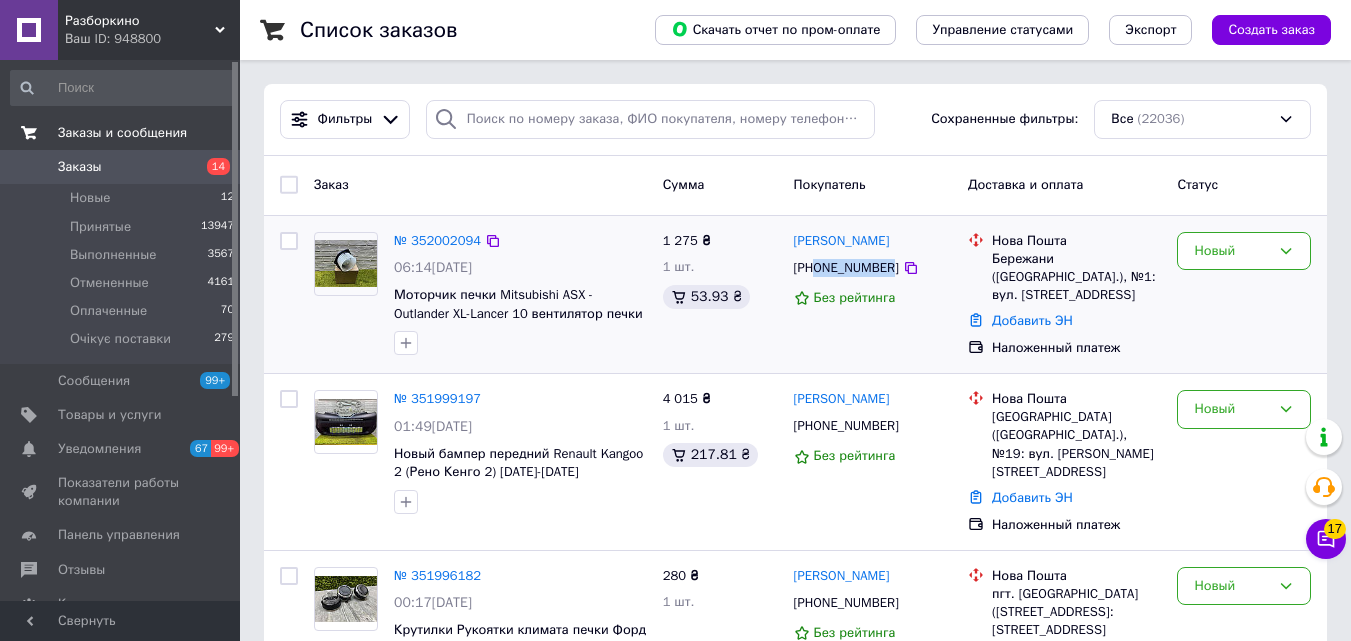 drag, startPoint x: 917, startPoint y: 237, endPoint x: 791, endPoint y: 252, distance: 126.88972 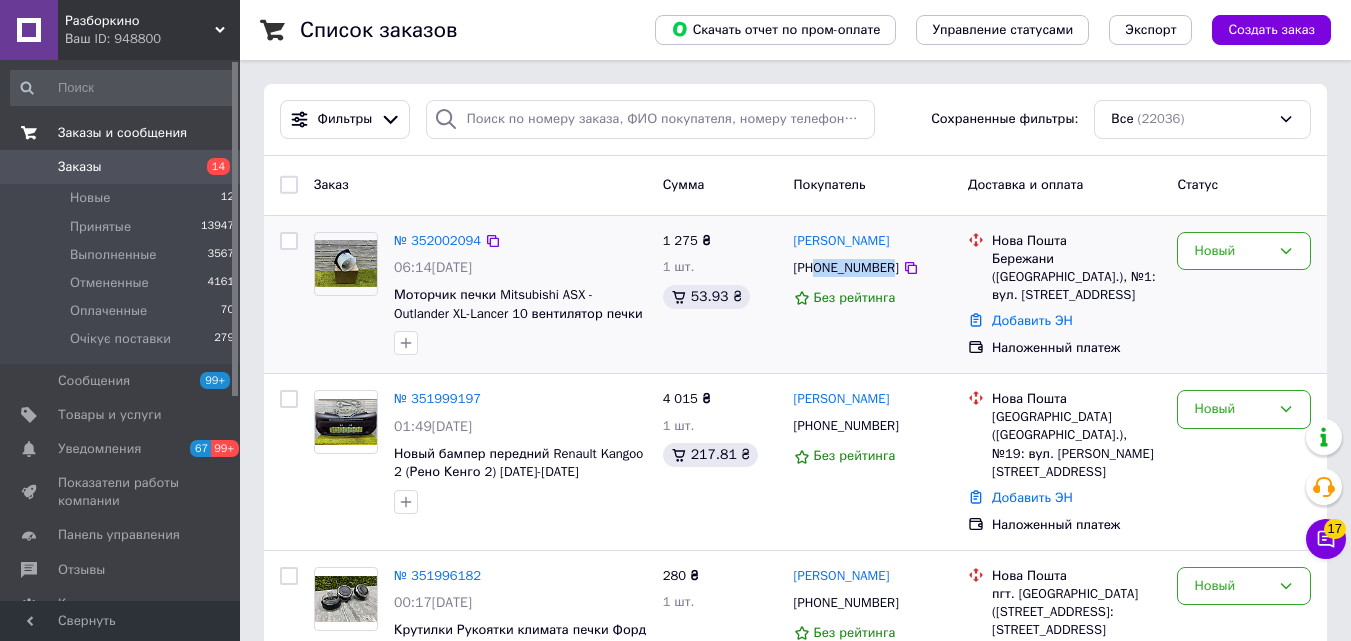 click on "[PERSON_NAME]" at bounding box center [873, 241] 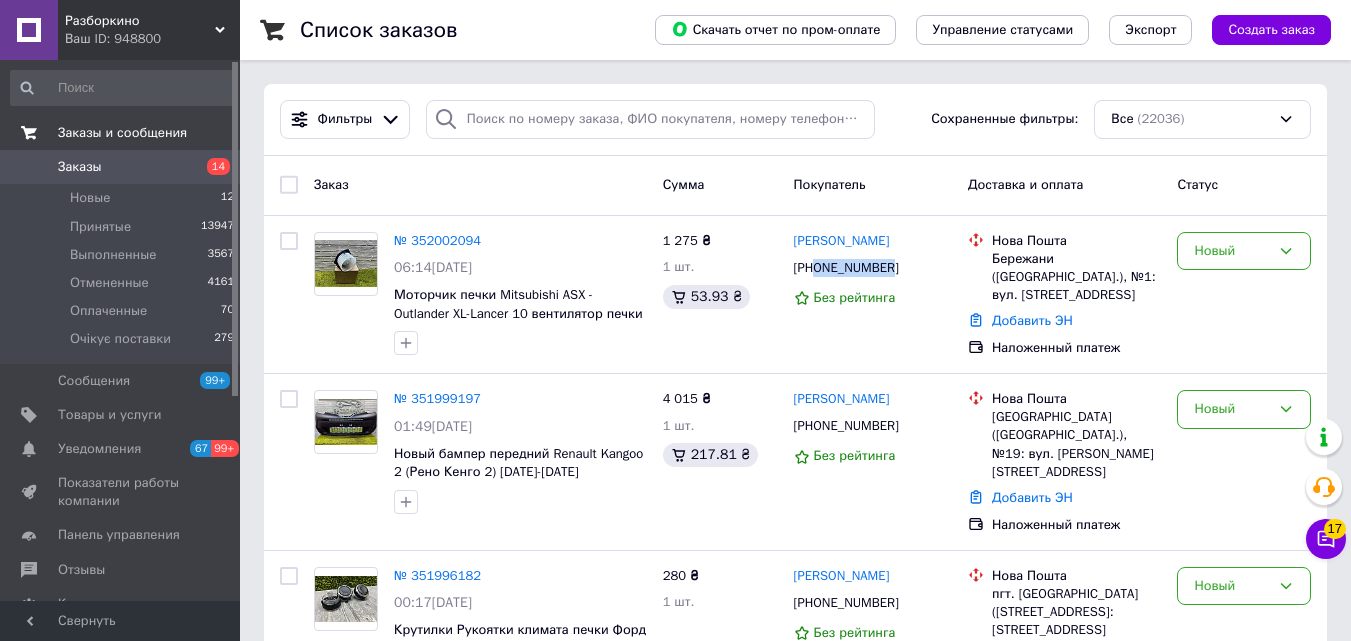 copy on "[PERSON_NAME]" 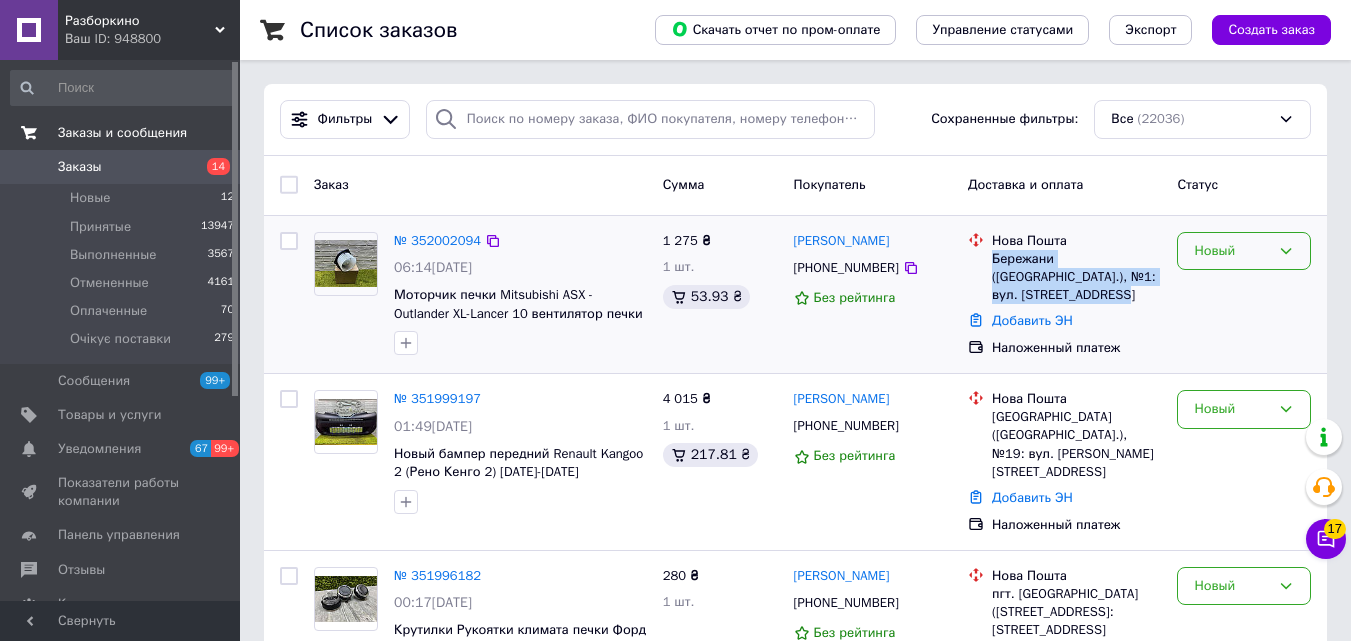 drag, startPoint x: 992, startPoint y: 257, endPoint x: 1227, endPoint y: 261, distance: 235.03404 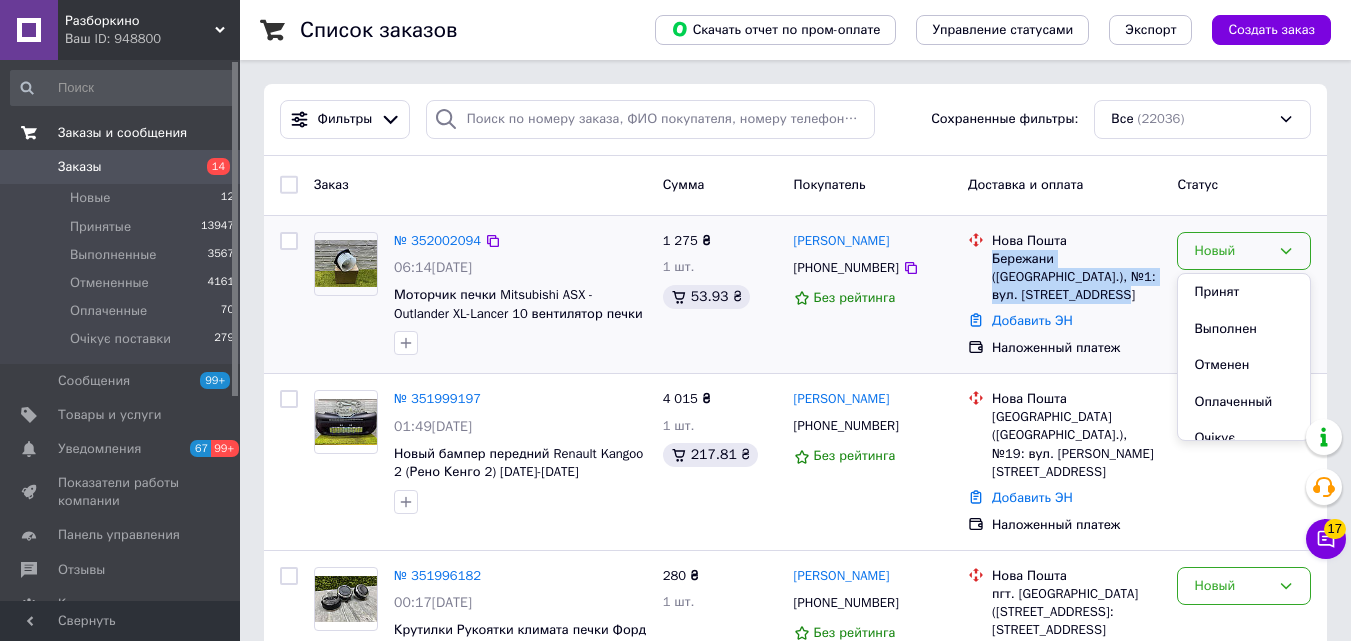click on "Принят" at bounding box center (1244, 292) 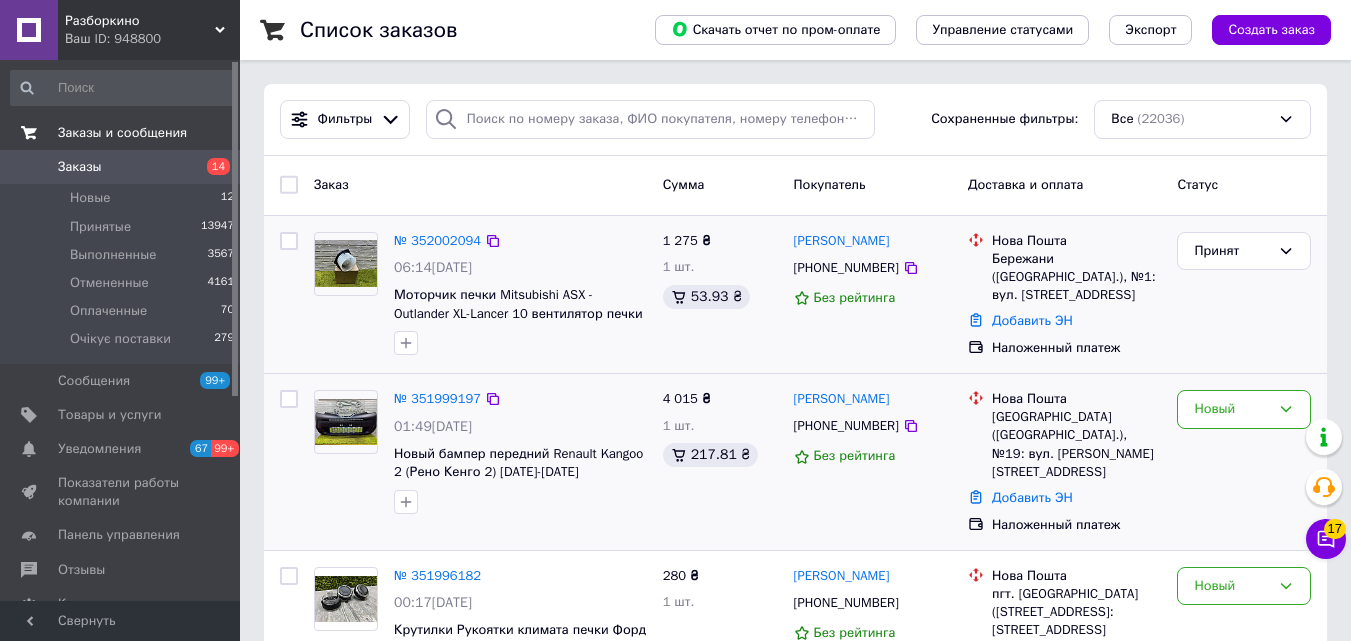click on "№ 351999197 01:49, 10.07.2025 Новый бампер передний Renault Kangoo 2 (Рено Кенго 2) 2012-2020 620226669R 4 015 ₴ 1 шт. 217.81 ₴ Видади джабиев +380954468680 Без рейтинга Нова Пошта Чернівці (Чернівецька обл.), №19: вул. Василя Лесина, 1-В Добавить ЭН Наложенный платеж Новый" at bounding box center [795, 462] 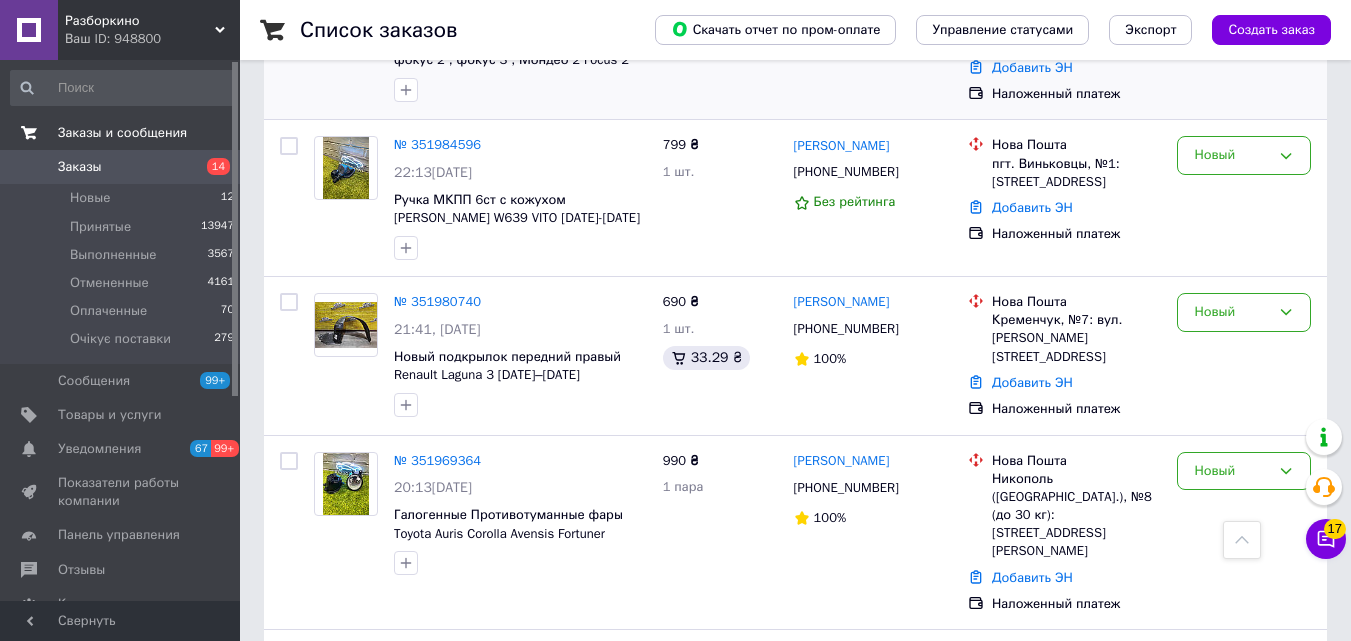 scroll, scrollTop: 600, scrollLeft: 0, axis: vertical 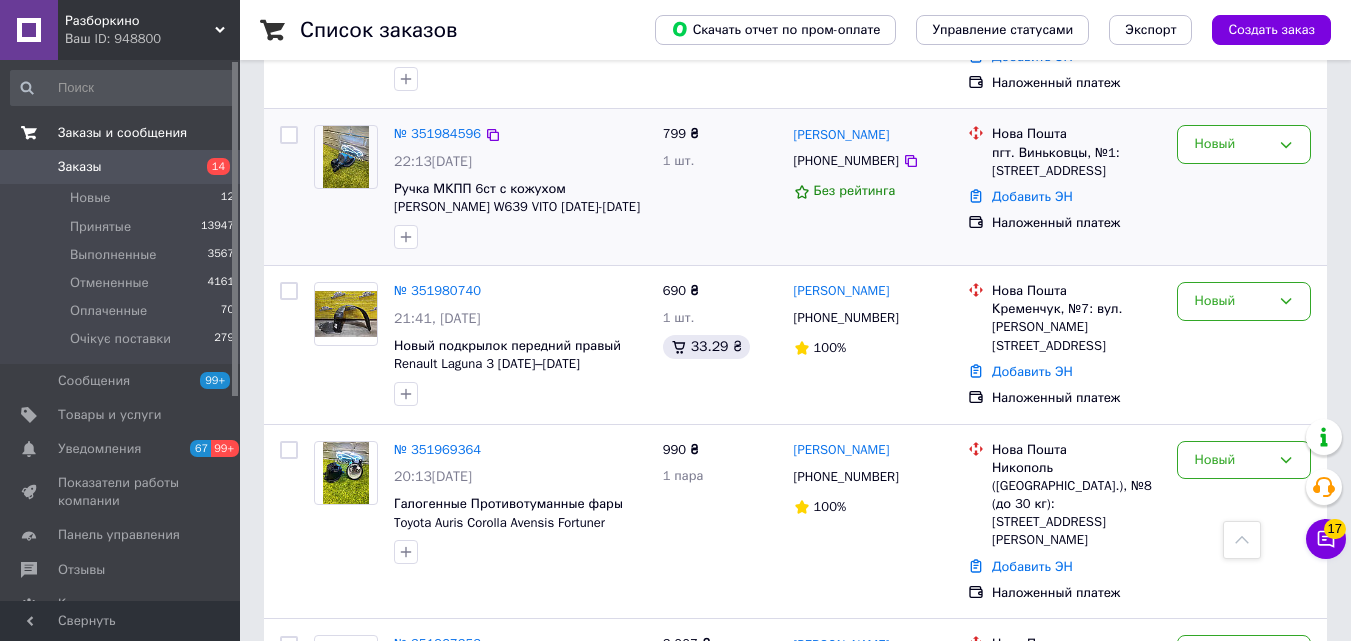 click on "799 ₴ 1 шт." at bounding box center [720, 187] 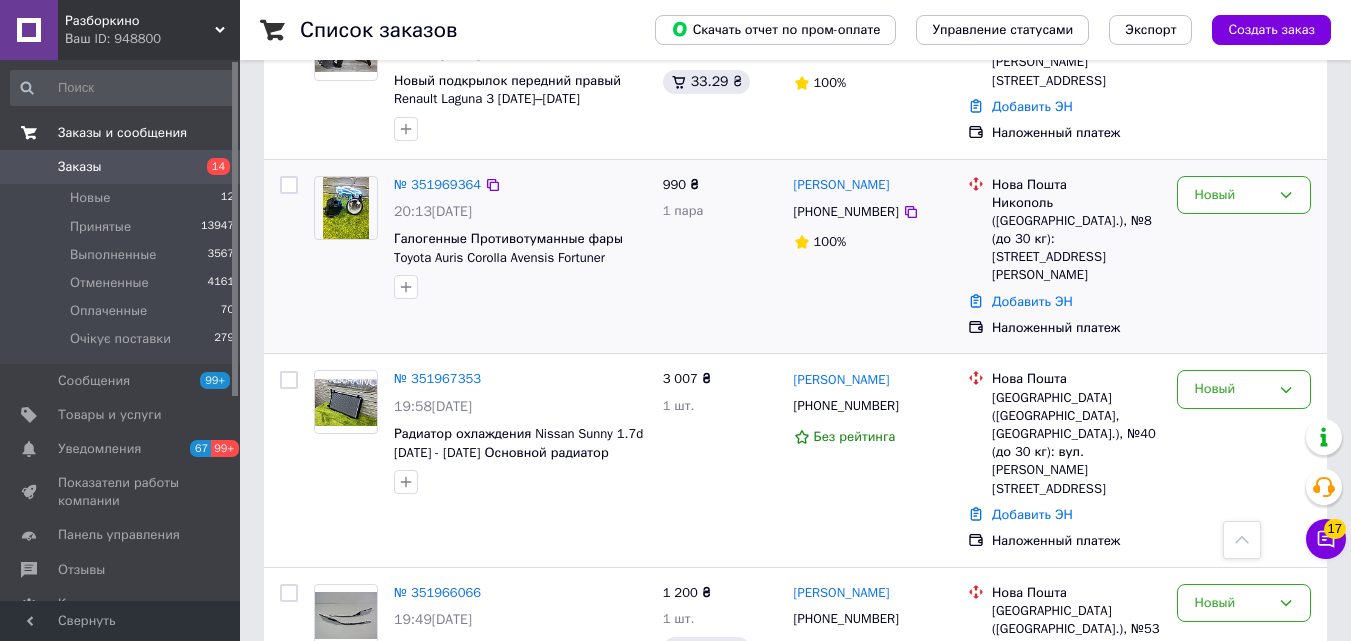 scroll, scrollTop: 900, scrollLeft: 0, axis: vertical 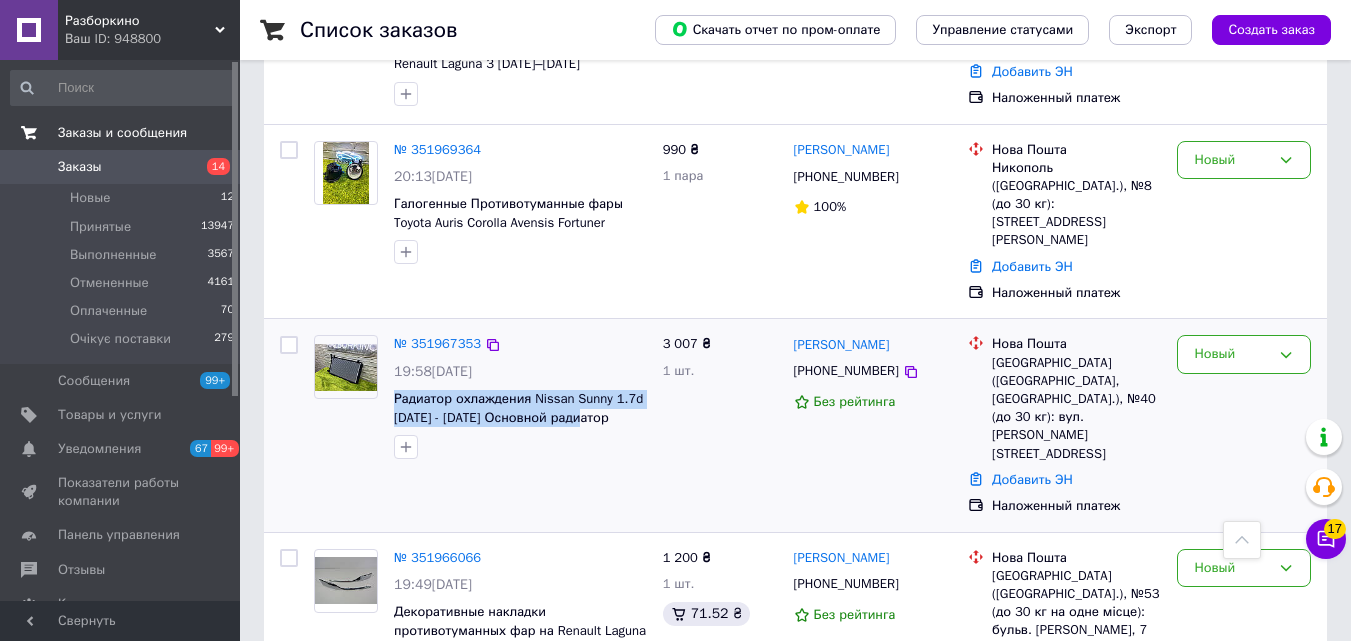 drag, startPoint x: 547, startPoint y: 406, endPoint x: 392, endPoint y: 398, distance: 155.20631 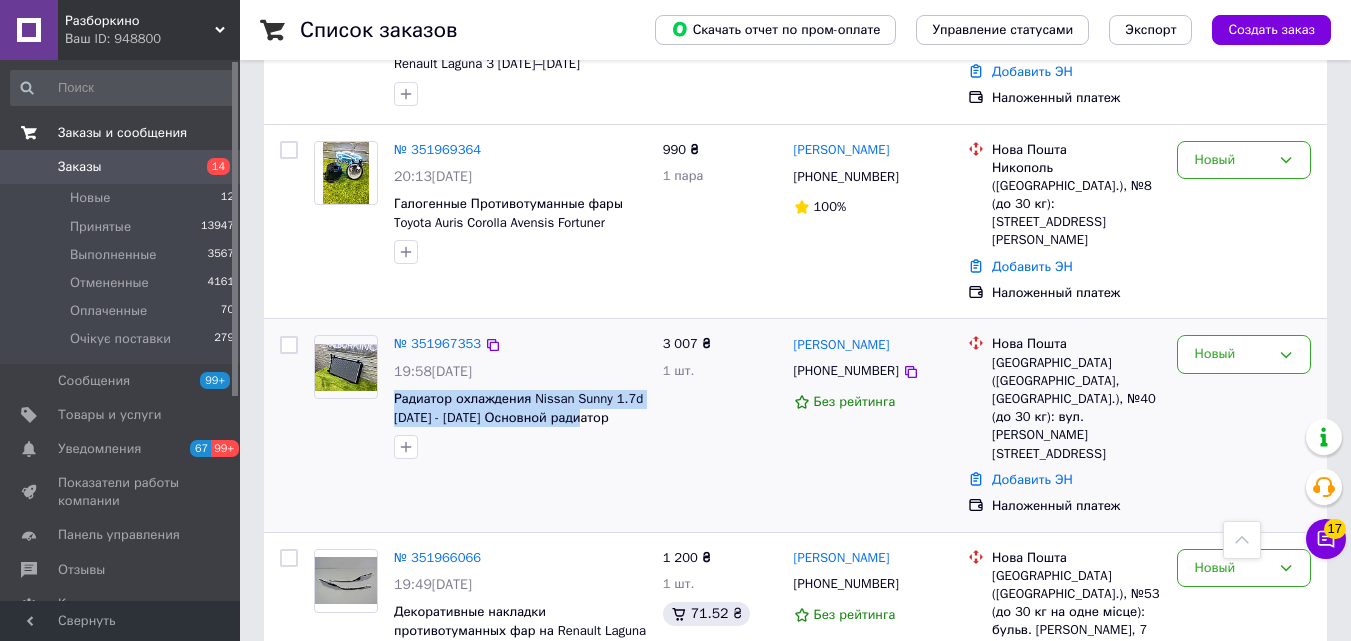 click on "№ 351967353 19:58, 09.07.2025 Радиатор охлаждения Nissan Sunny 1.7d 1986 - 1989 Основной радиатор охлаждения двигателя Ниссан Санни" at bounding box center [520, 397] 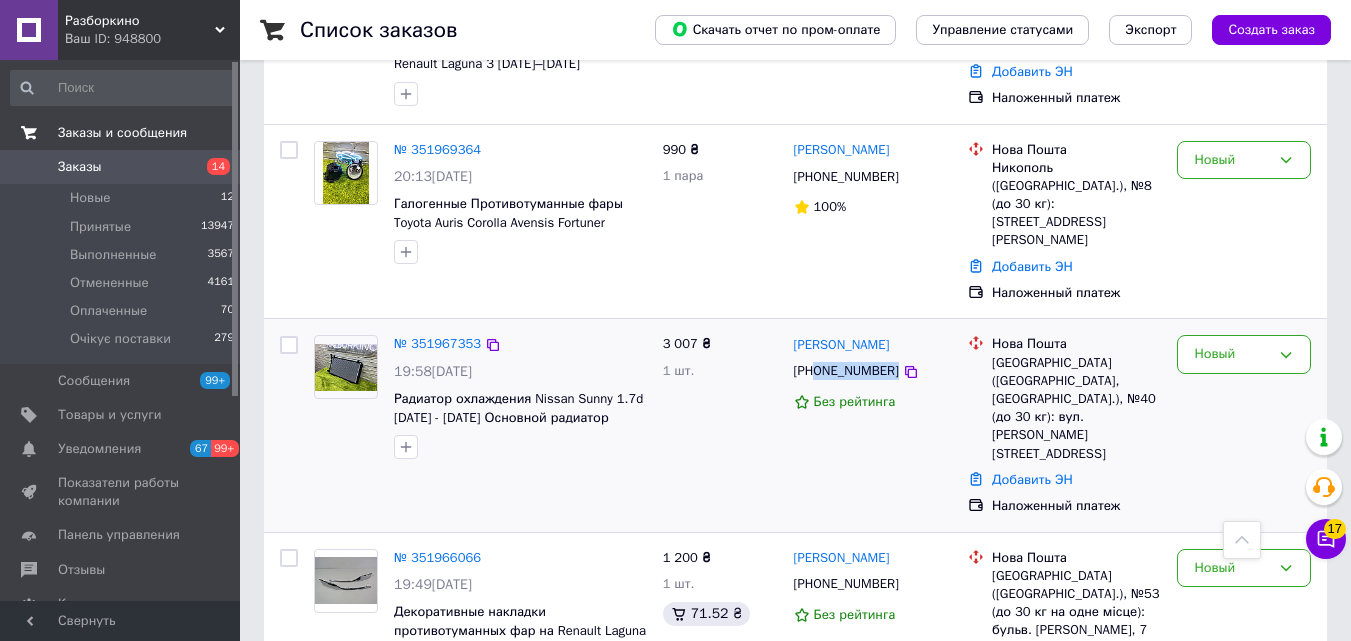 drag, startPoint x: 889, startPoint y: 367, endPoint x: 819, endPoint y: 367, distance: 70 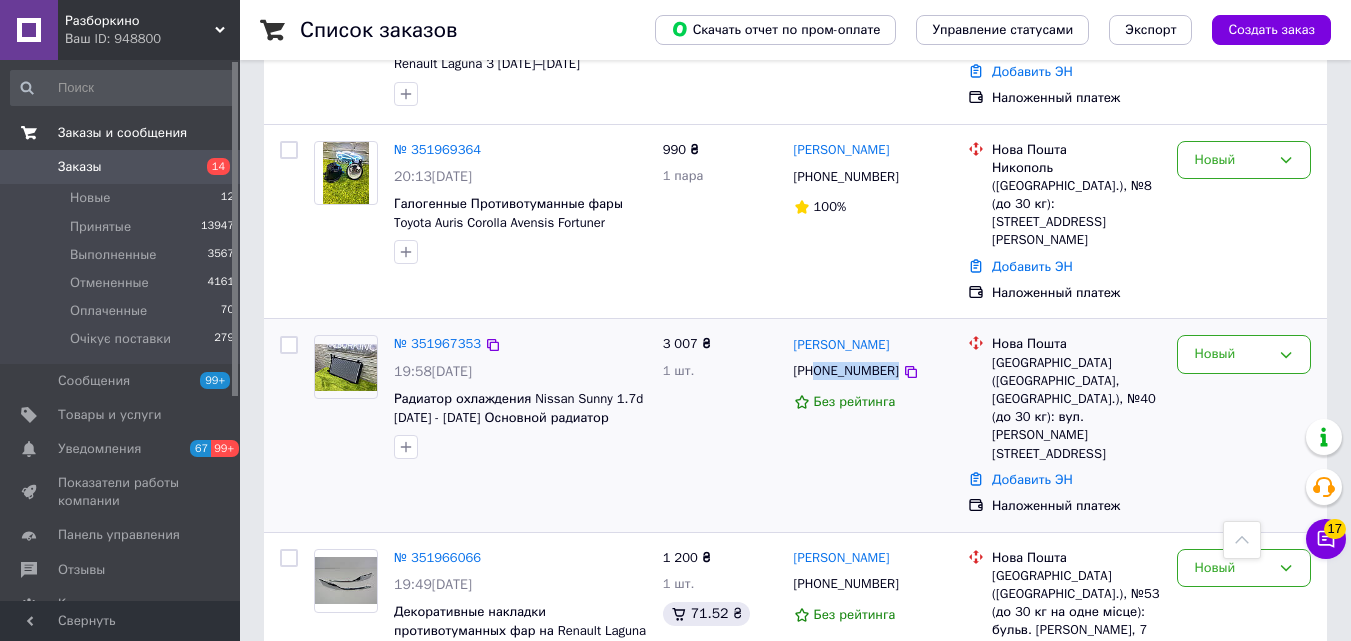 click on "+380666063668" at bounding box center (873, 371) 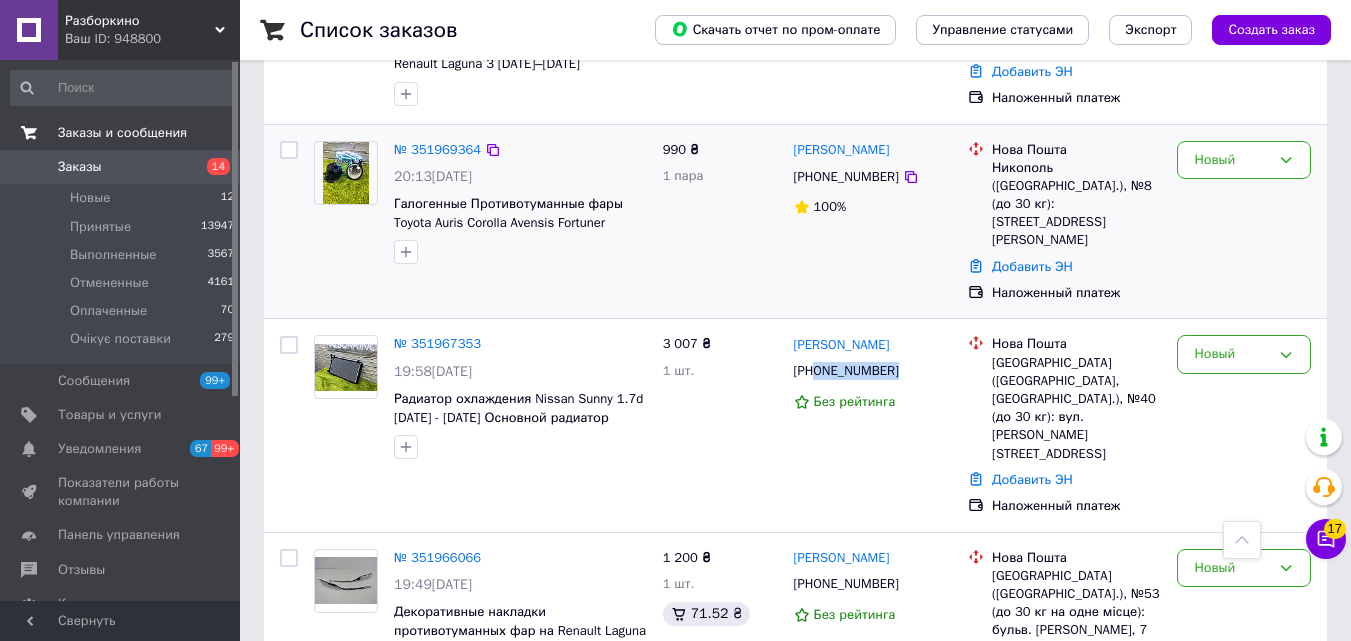 drag, startPoint x: 924, startPoint y: 344, endPoint x: 587, endPoint y: 147, distance: 390.35626 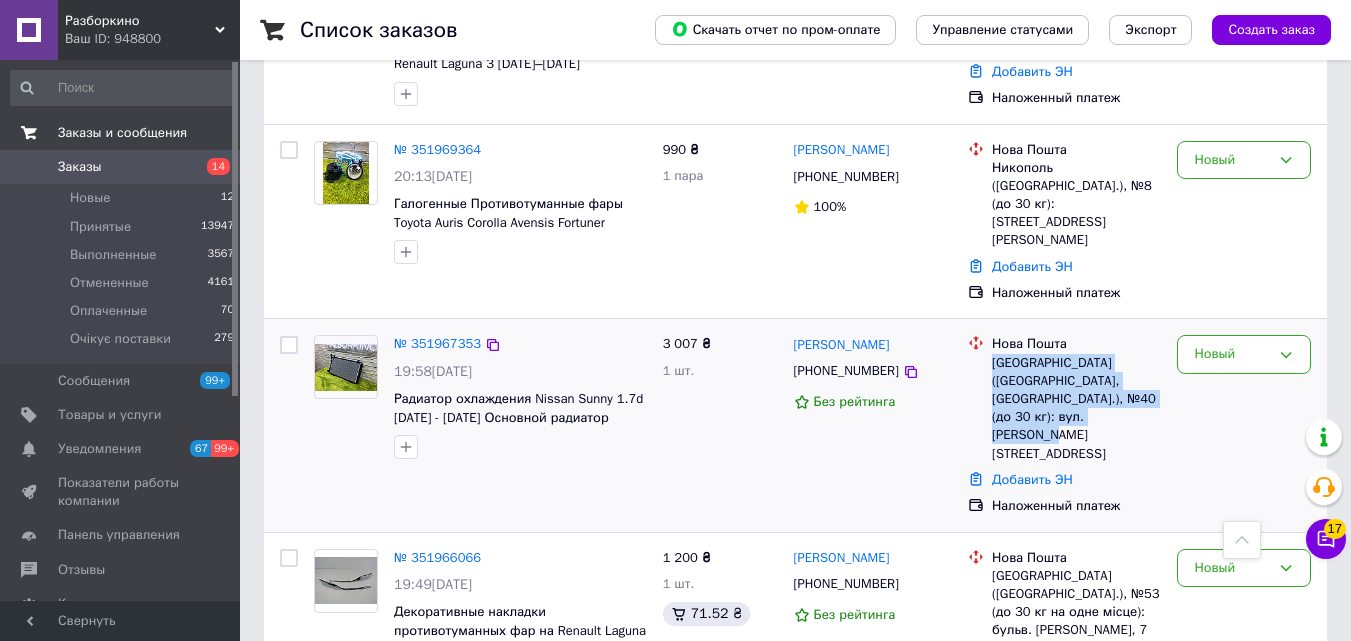 drag, startPoint x: 1014, startPoint y: 369, endPoint x: 1103, endPoint y: 411, distance: 98.4124 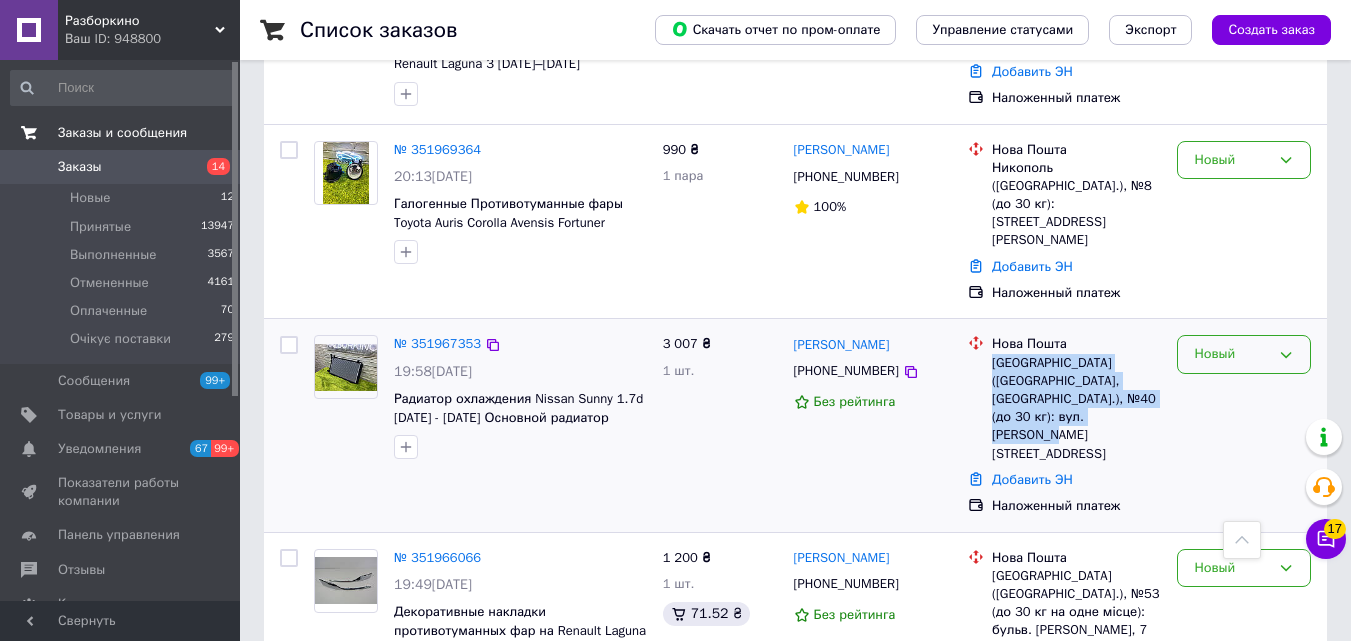 click on "Новый" at bounding box center [1232, 354] 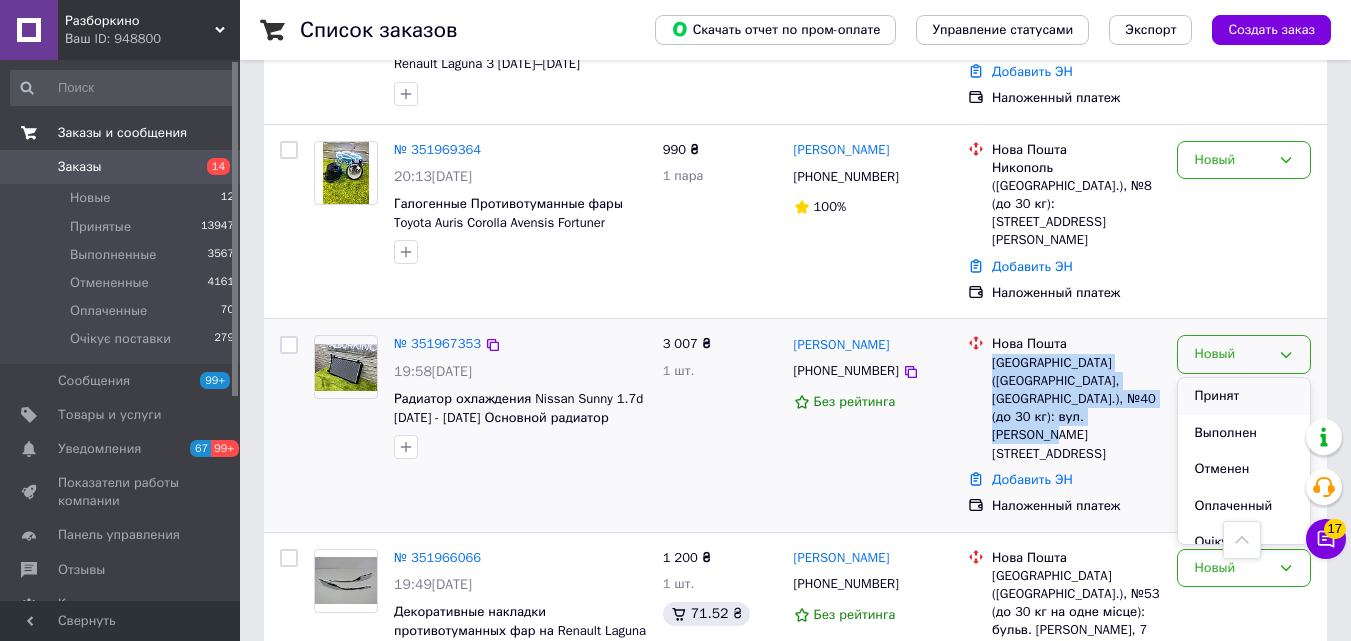 click on "Принят" at bounding box center (1244, 396) 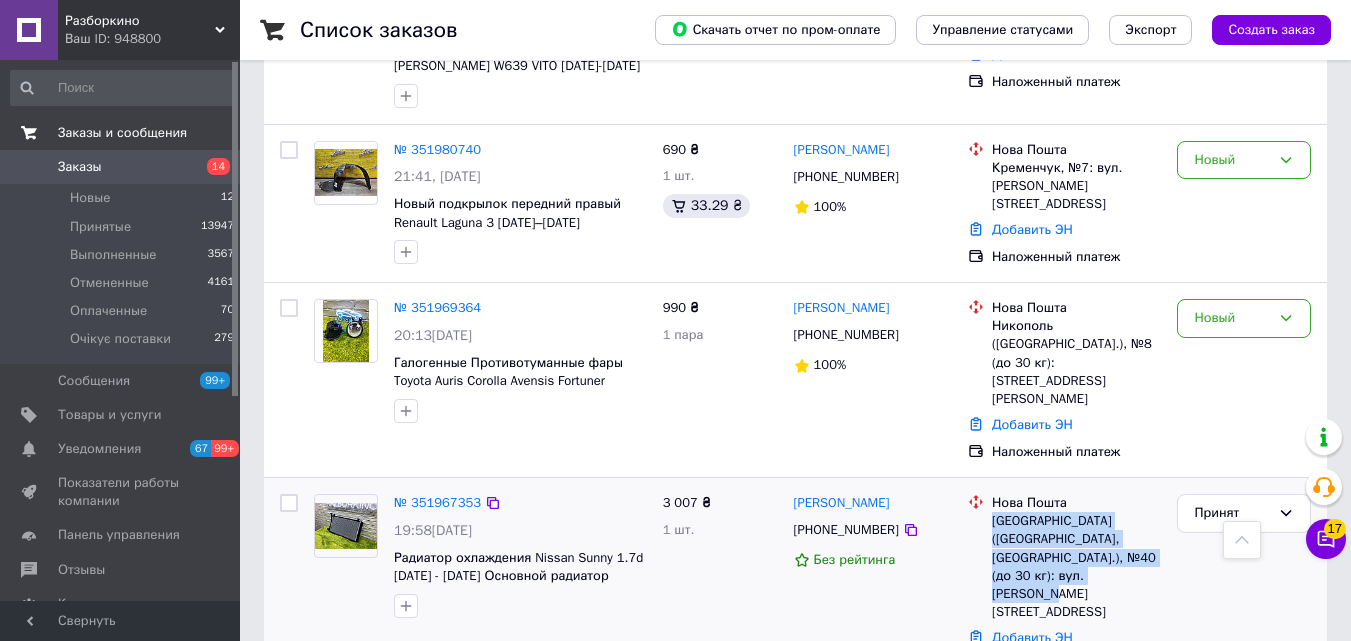 scroll, scrollTop: 1058, scrollLeft: 0, axis: vertical 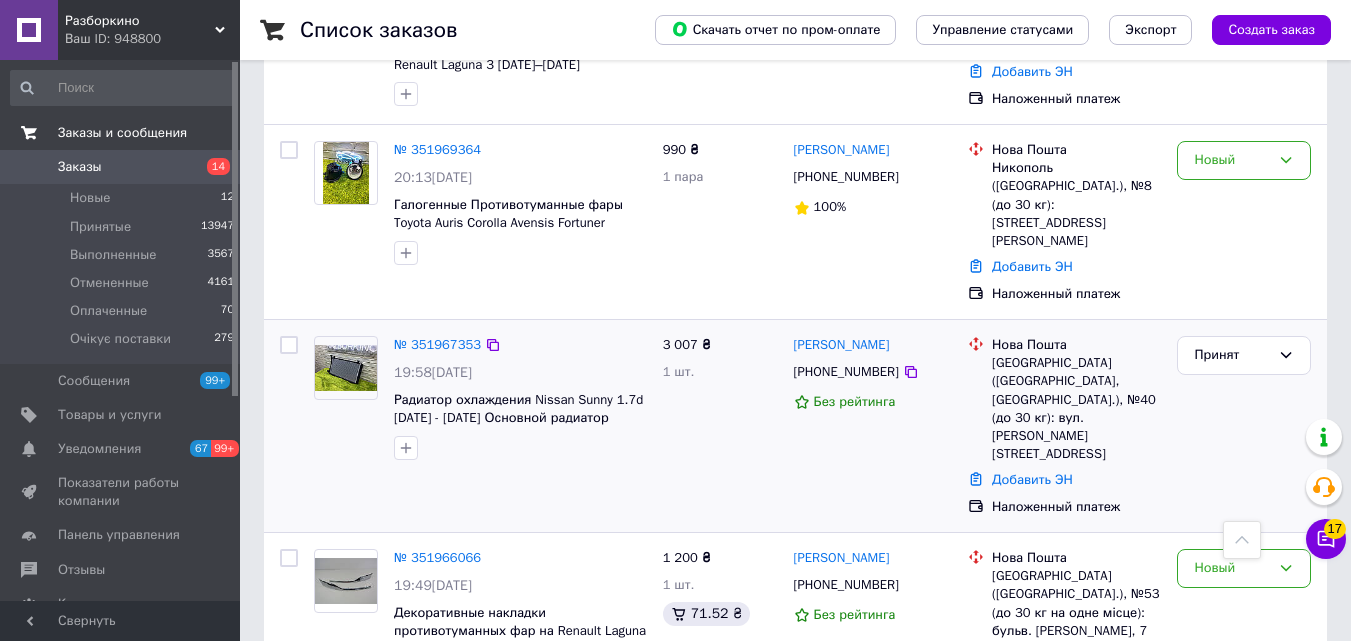 click on "3 007 ₴ 1 шт." at bounding box center (720, 426) 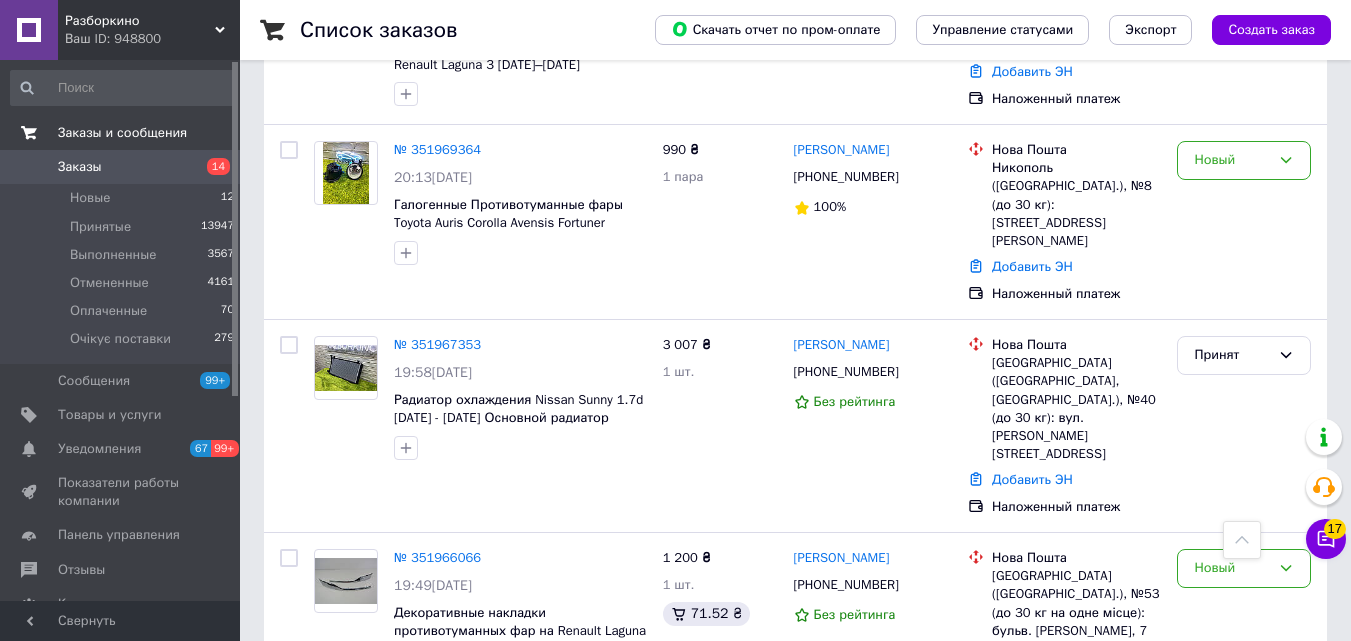 click on "Заказы 14" at bounding box center [123, 167] 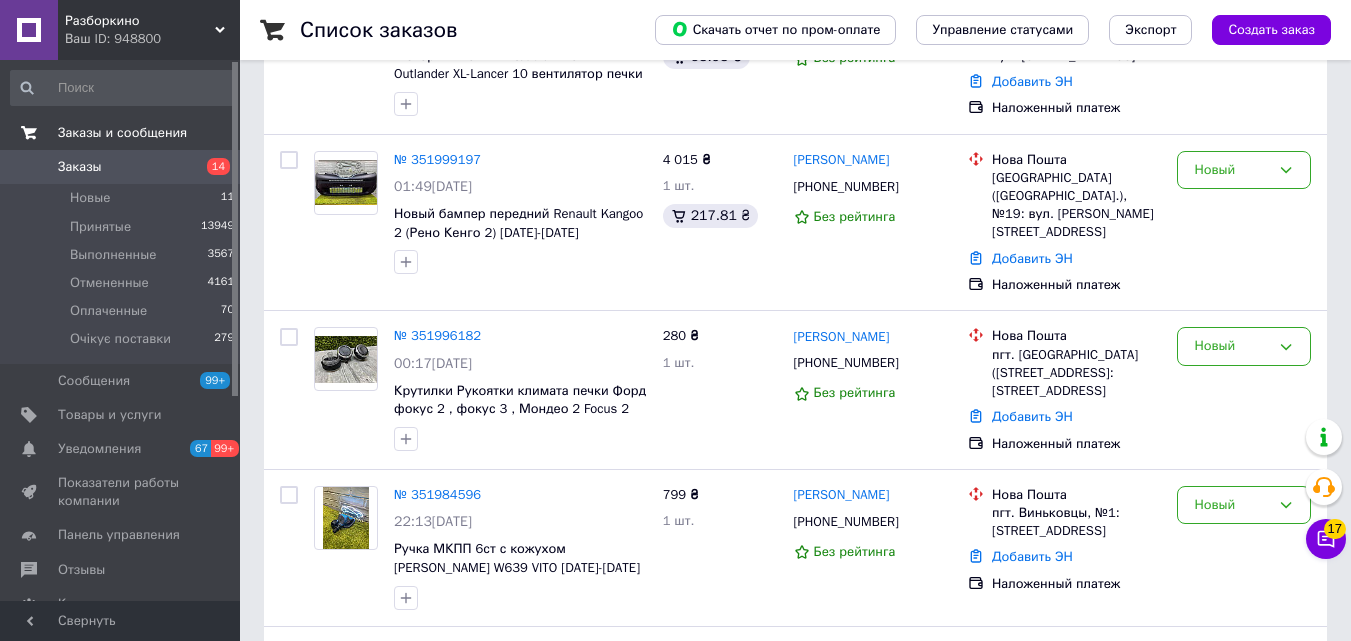 scroll, scrollTop: 400, scrollLeft: 0, axis: vertical 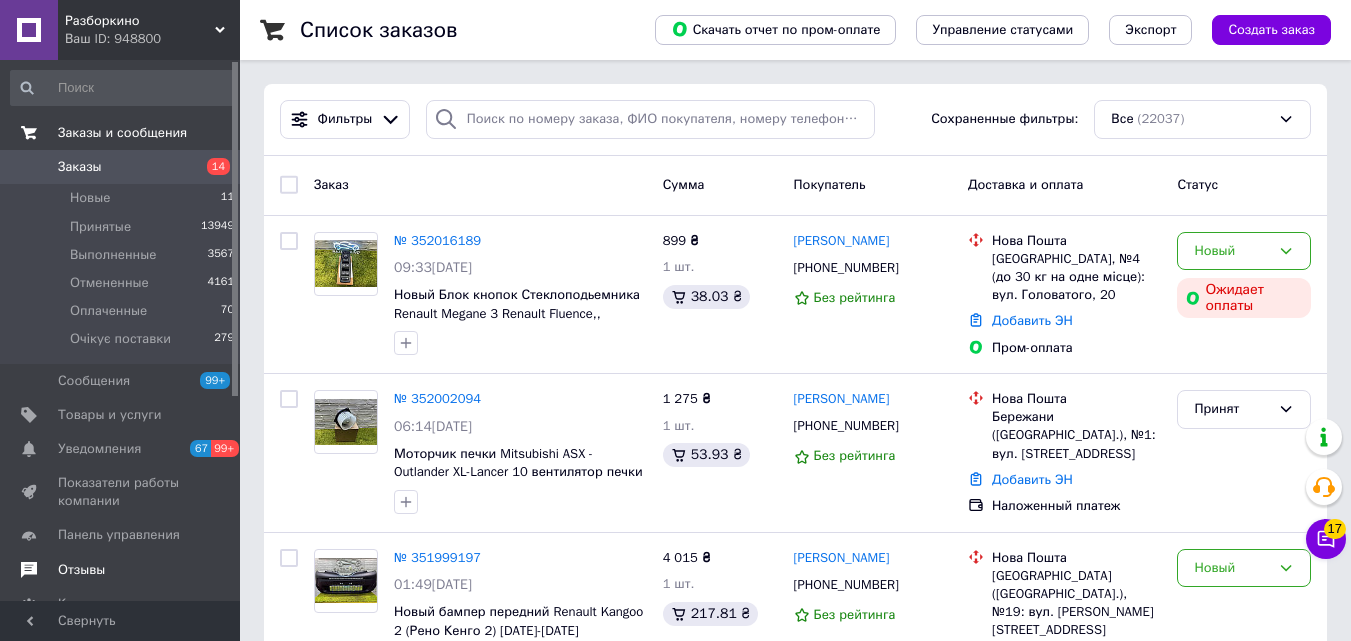 click on "Отзывы" at bounding box center (121, 570) 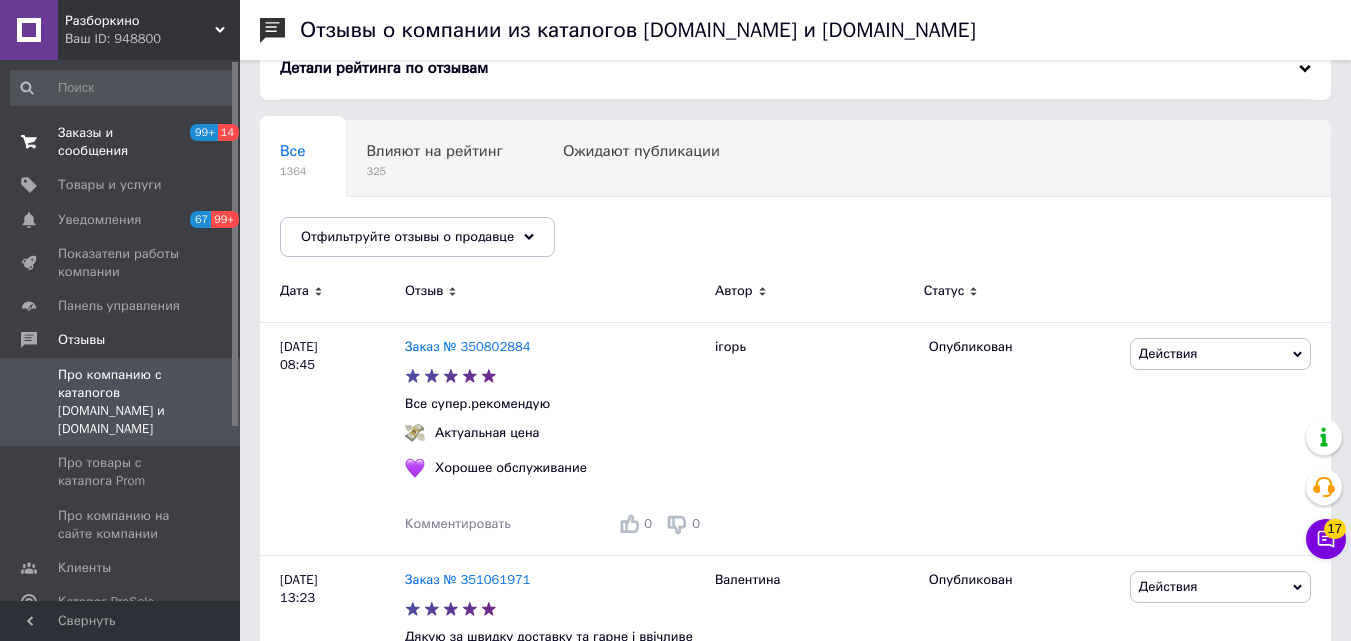 scroll, scrollTop: 0, scrollLeft: 0, axis: both 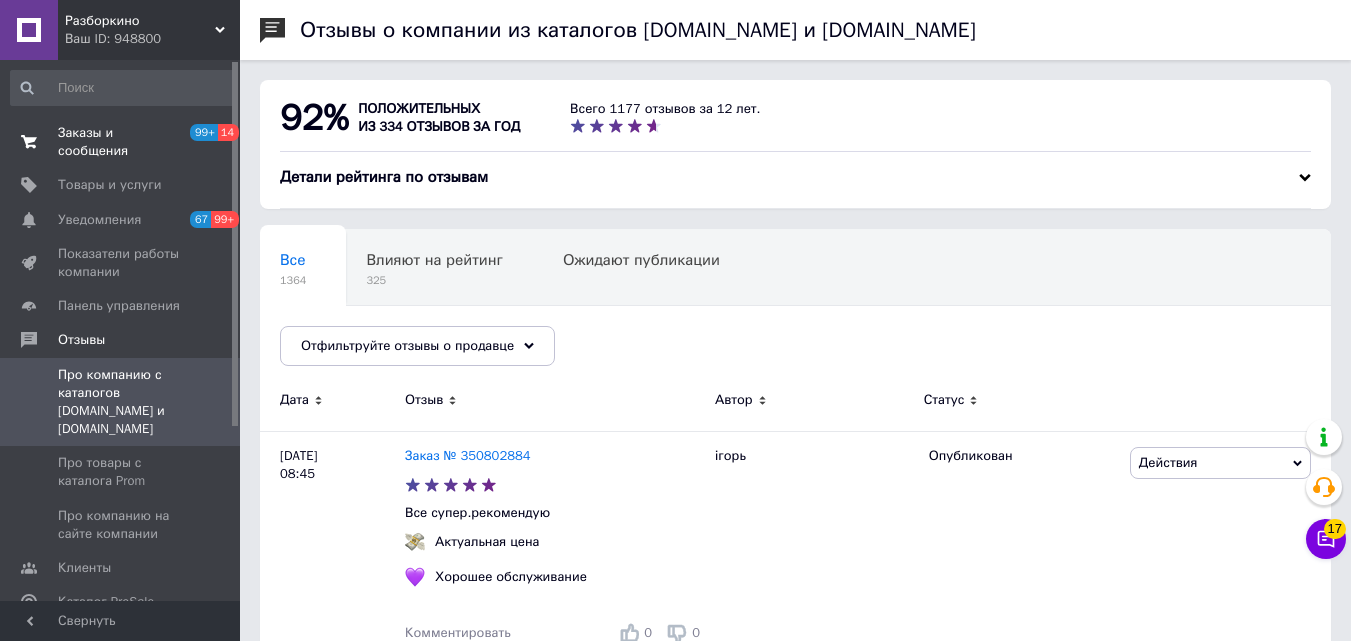 click on "Заказы и сообщения" at bounding box center [121, 142] 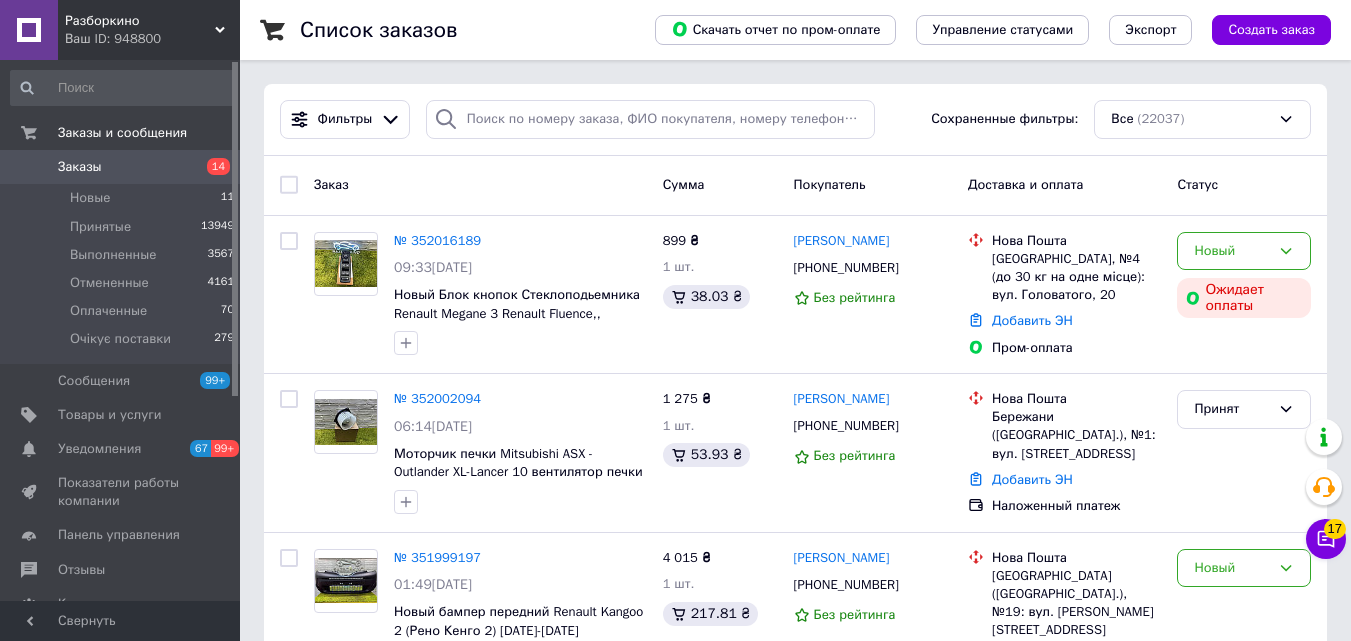 click on "14" at bounding box center [218, 166] 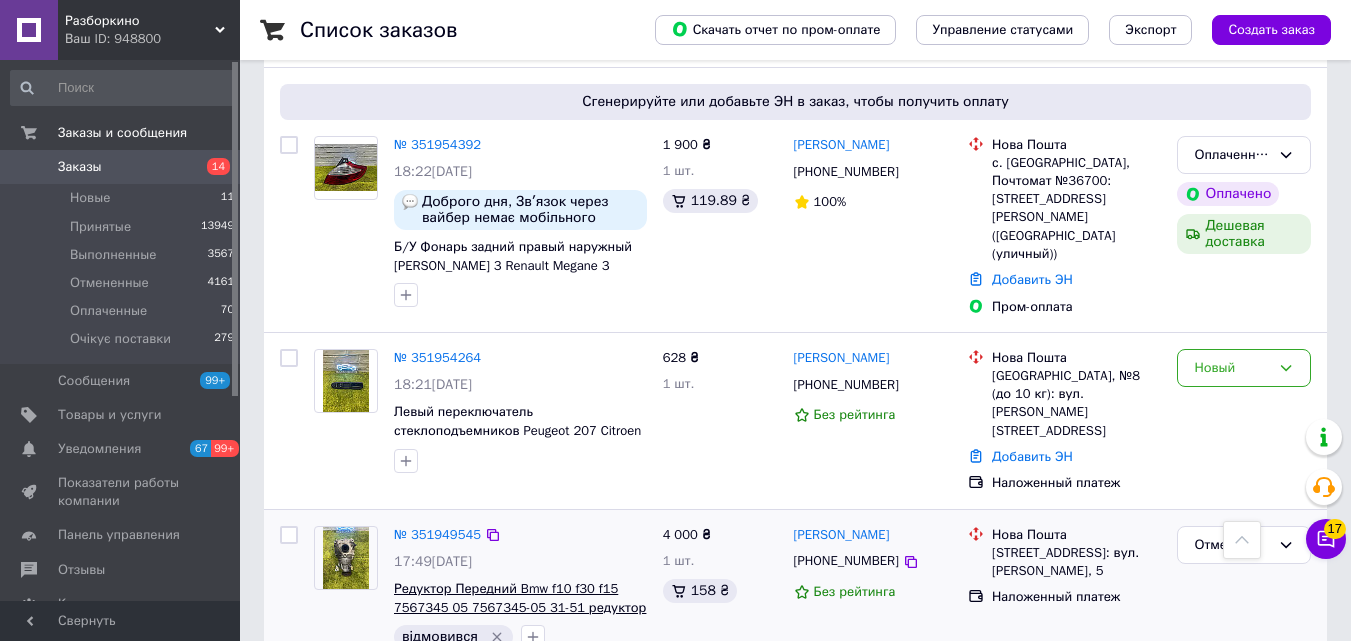 scroll, scrollTop: 2100, scrollLeft: 0, axis: vertical 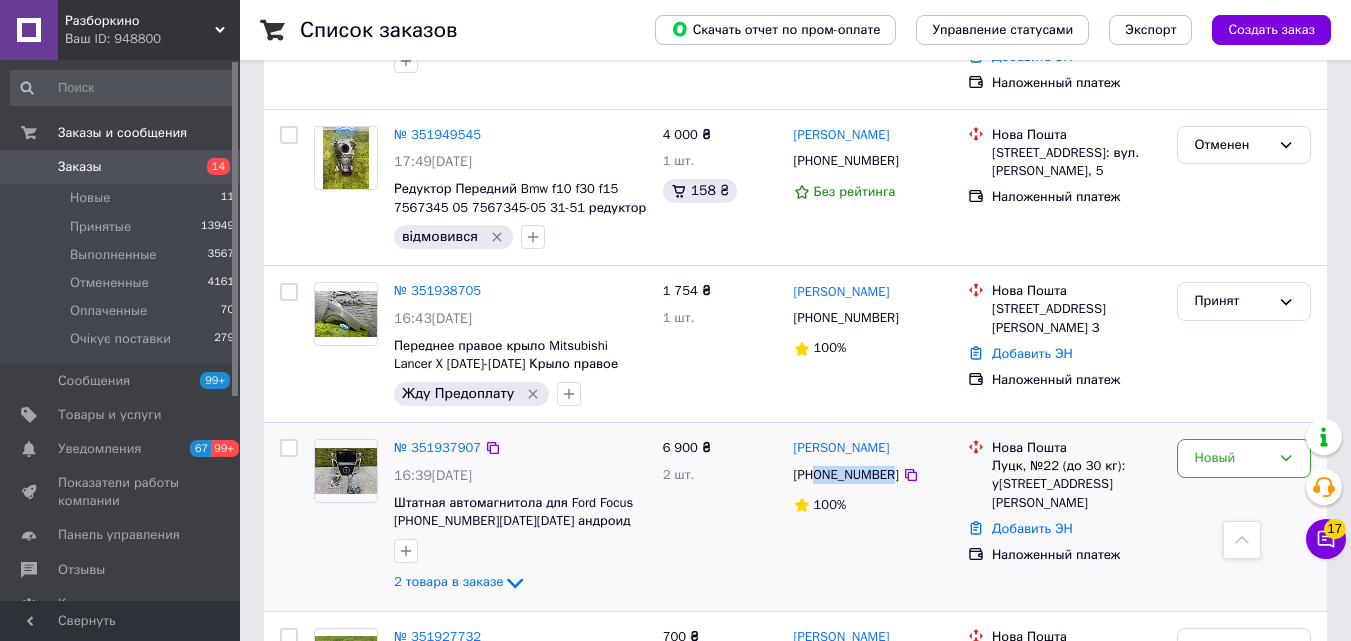 drag, startPoint x: 888, startPoint y: 388, endPoint x: 816, endPoint y: 392, distance: 72.11102 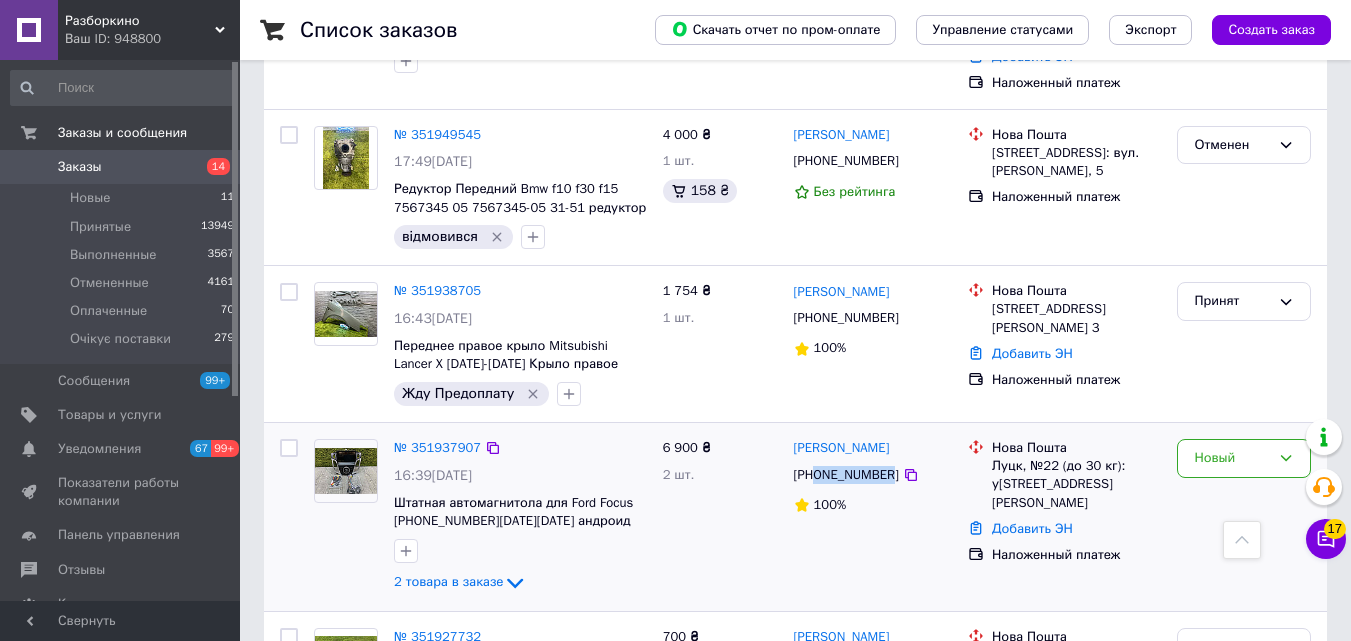 click on "+380634300696" at bounding box center [846, 475] 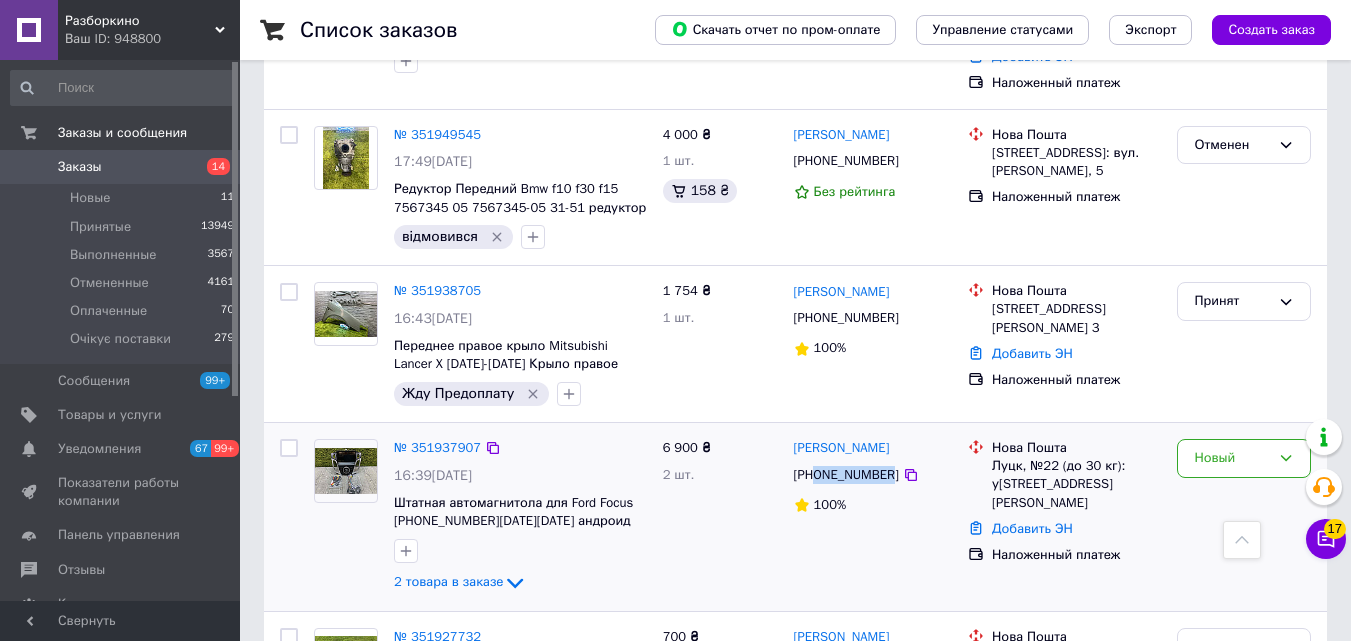 drag, startPoint x: 909, startPoint y: 365, endPoint x: 791, endPoint y: 363, distance: 118.016945 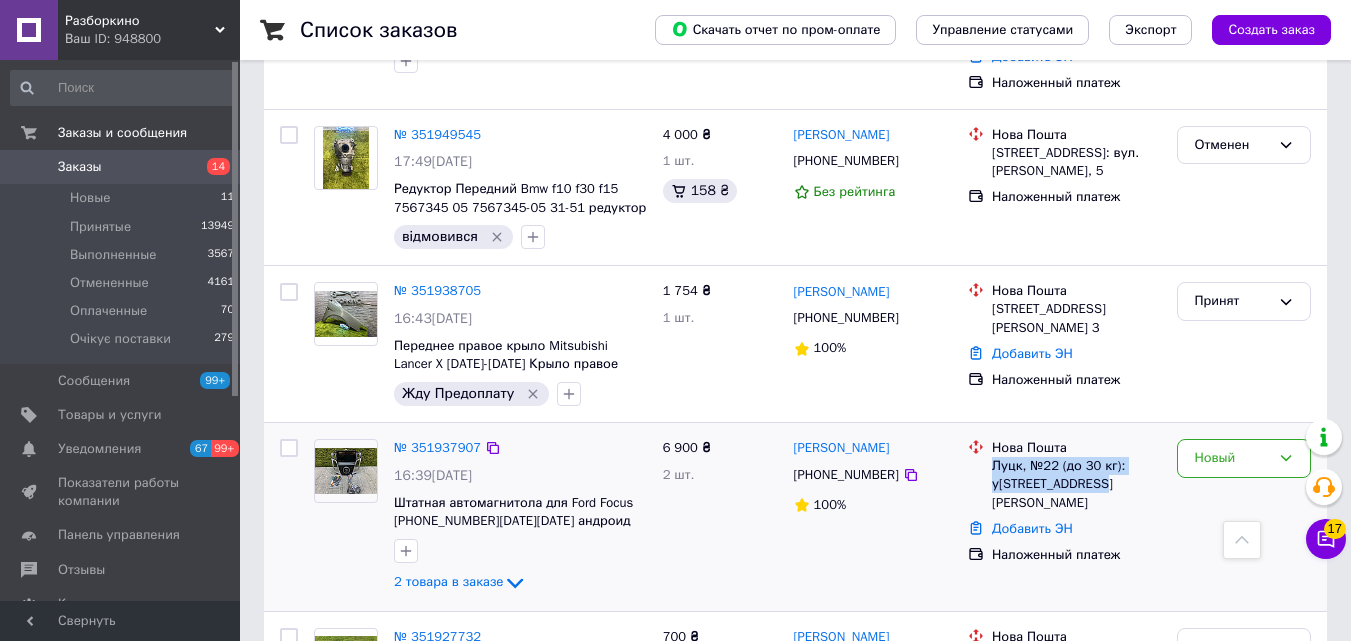 drag, startPoint x: 992, startPoint y: 381, endPoint x: 1185, endPoint y: 390, distance: 193.20973 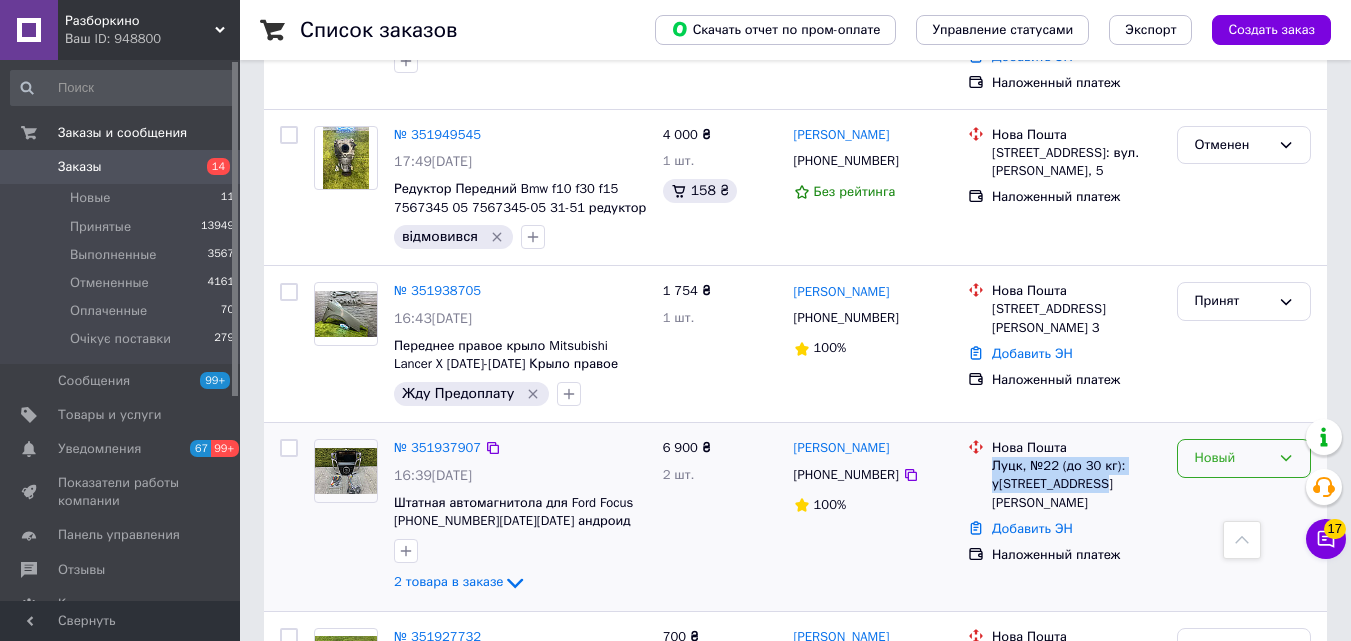 click on "Нова Пошта Луцк, №22 (до 30 кг): ул. Кравчука, 17" at bounding box center (1076, 475) 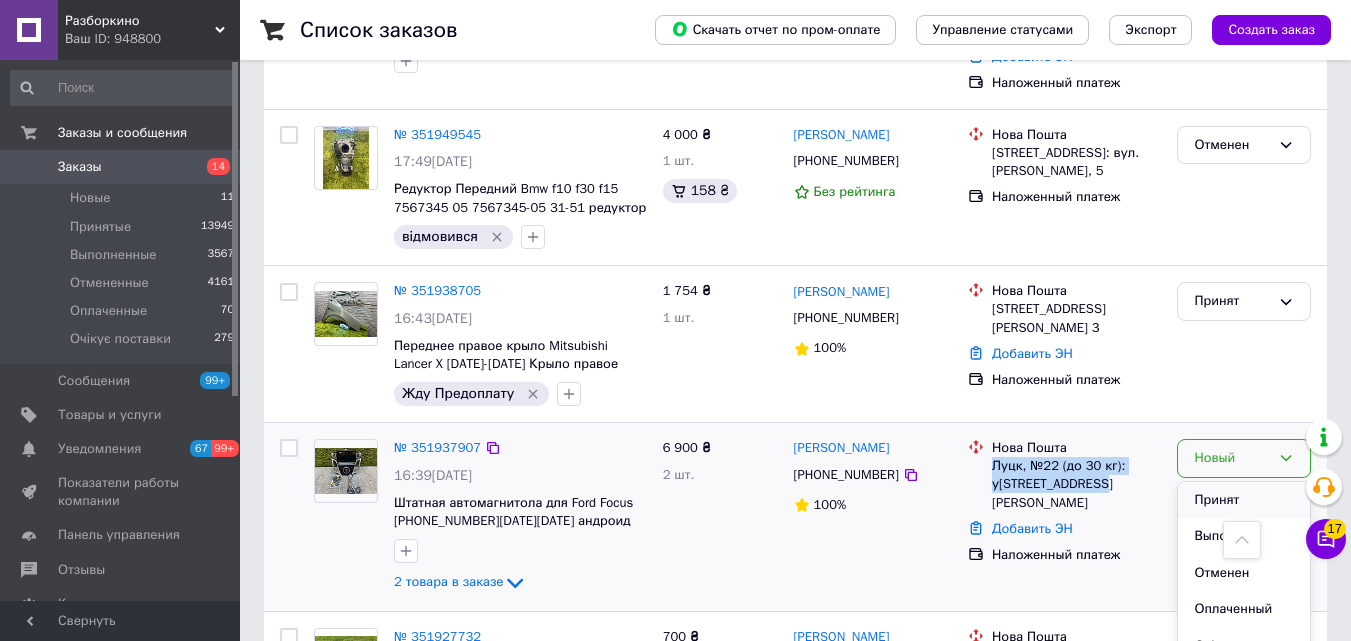 click on "Принят" at bounding box center (1244, 500) 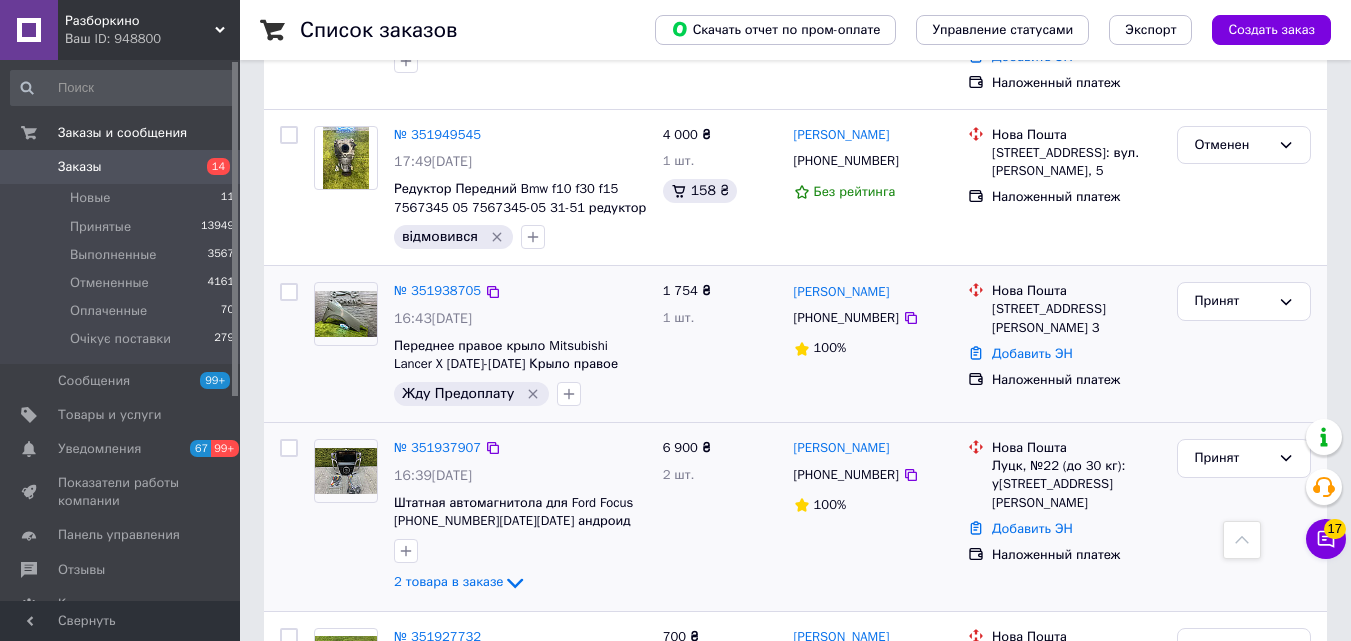 click on "1 754 ₴ 1 шт." at bounding box center [720, 344] 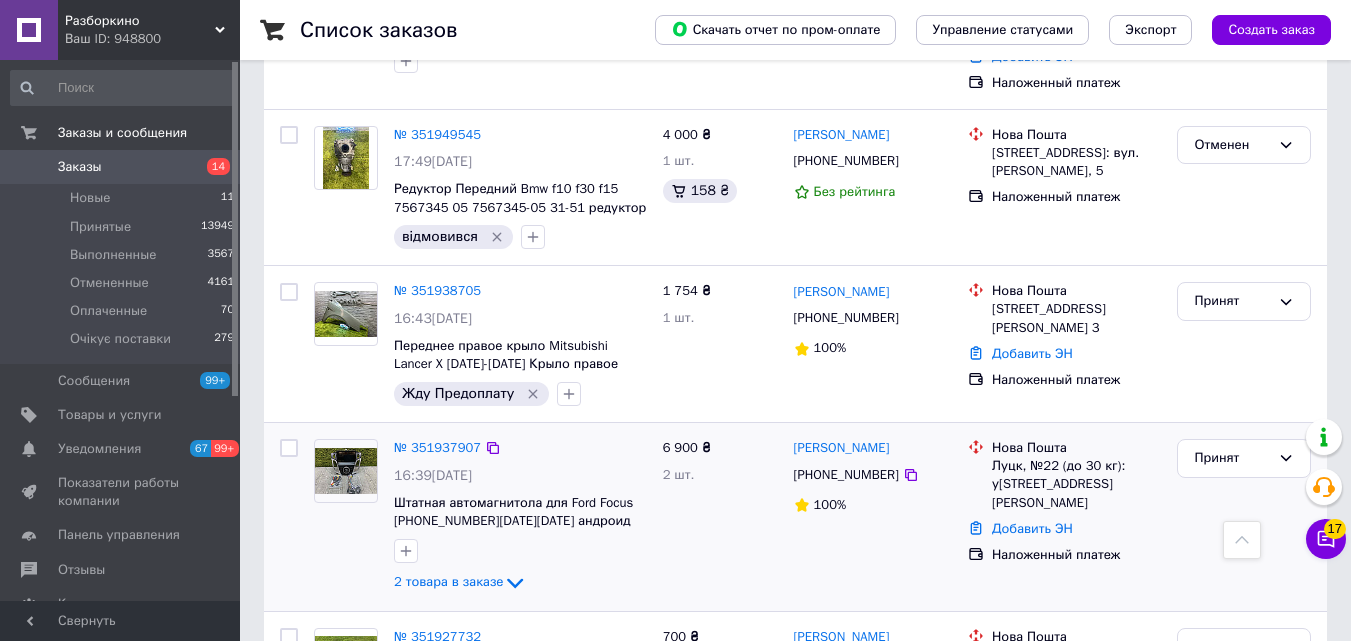 click on "14" at bounding box center (212, 167) 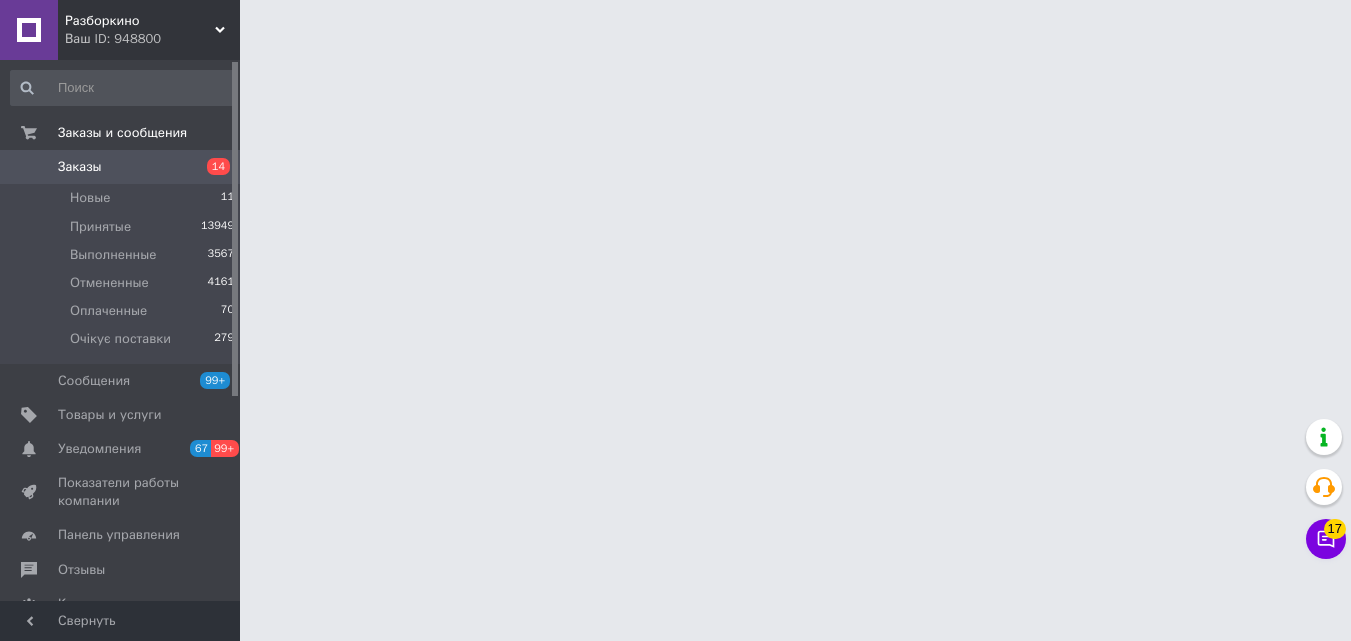scroll, scrollTop: 0, scrollLeft: 0, axis: both 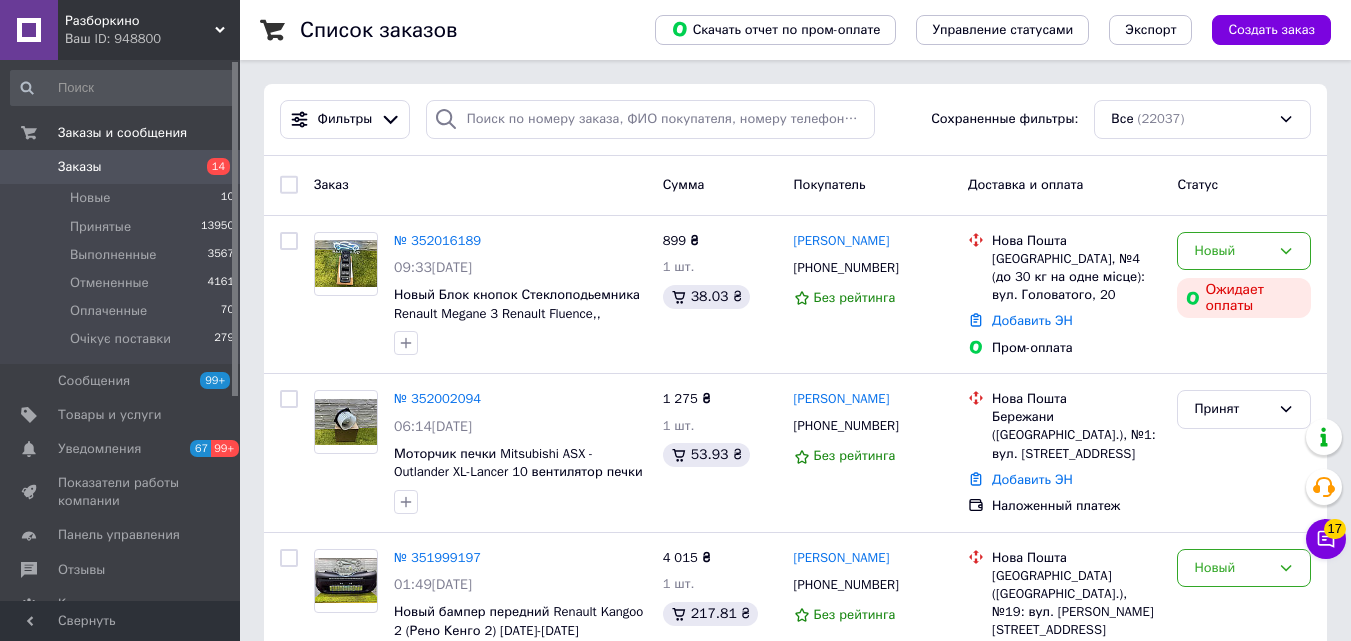 click on "14" at bounding box center [218, 166] 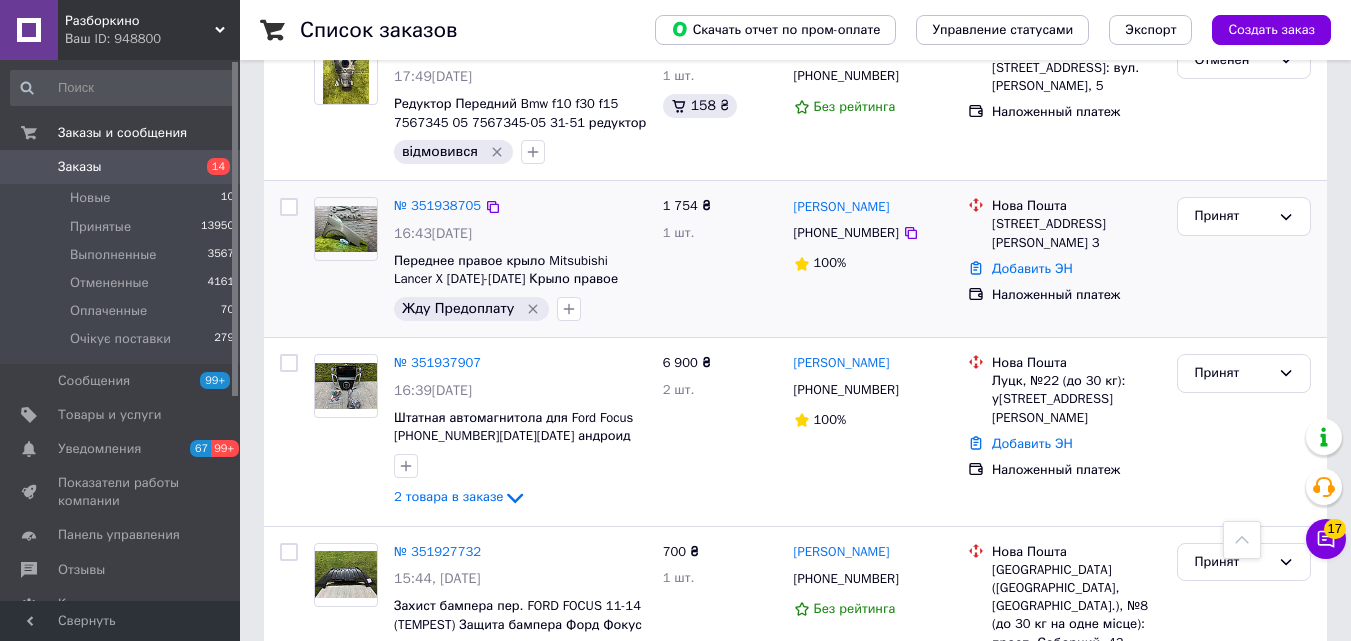 scroll, scrollTop: 2300, scrollLeft: 0, axis: vertical 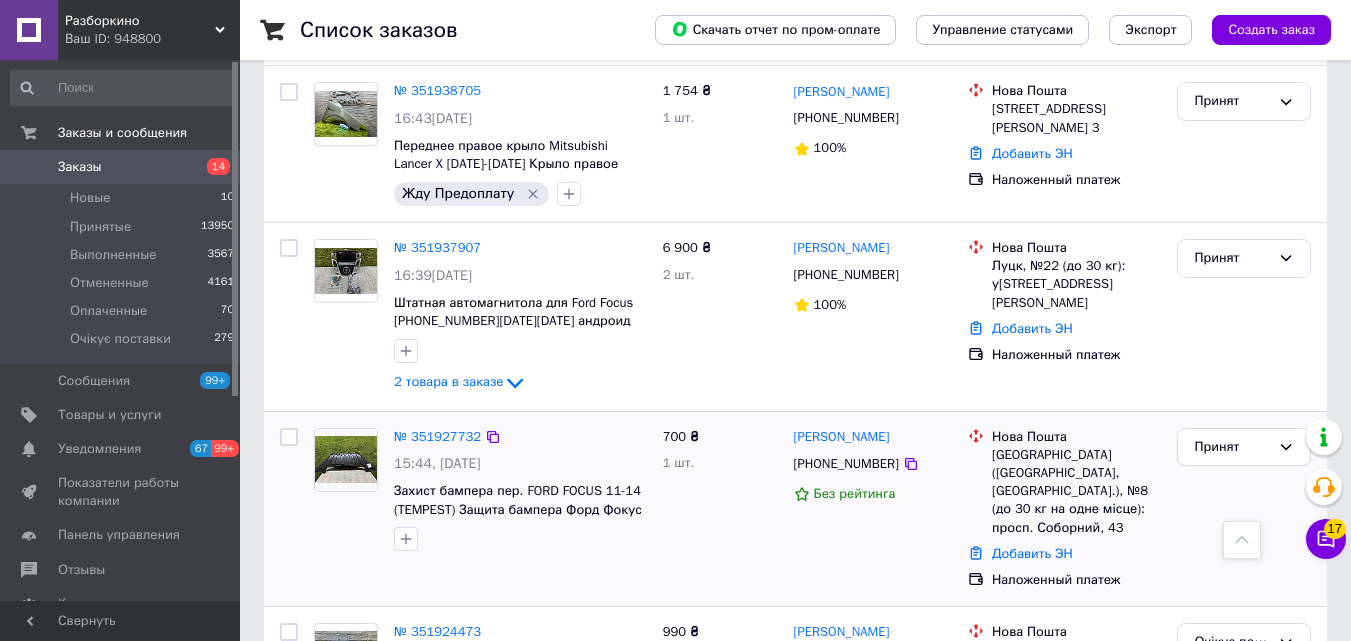 click on "Давід Гончаров +380660069116 Без рейтинга" at bounding box center [873, 509] 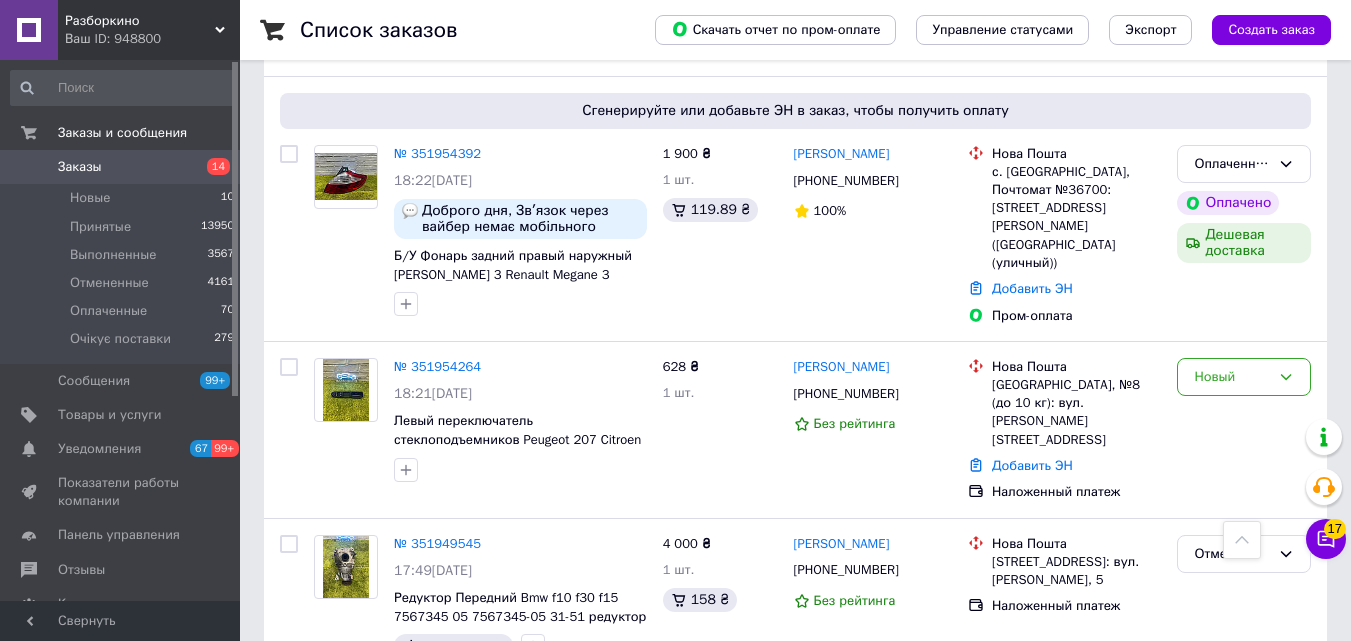 scroll, scrollTop: 1690, scrollLeft: 0, axis: vertical 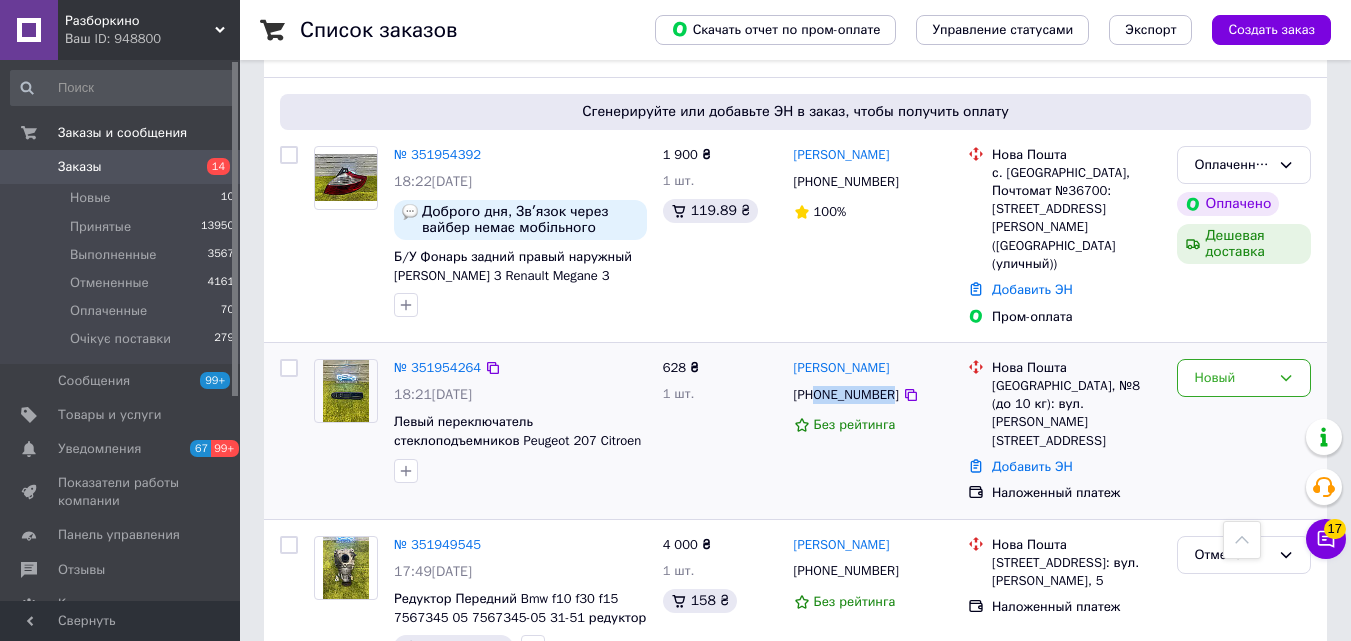 drag, startPoint x: 885, startPoint y: 330, endPoint x: 816, endPoint y: 336, distance: 69.260376 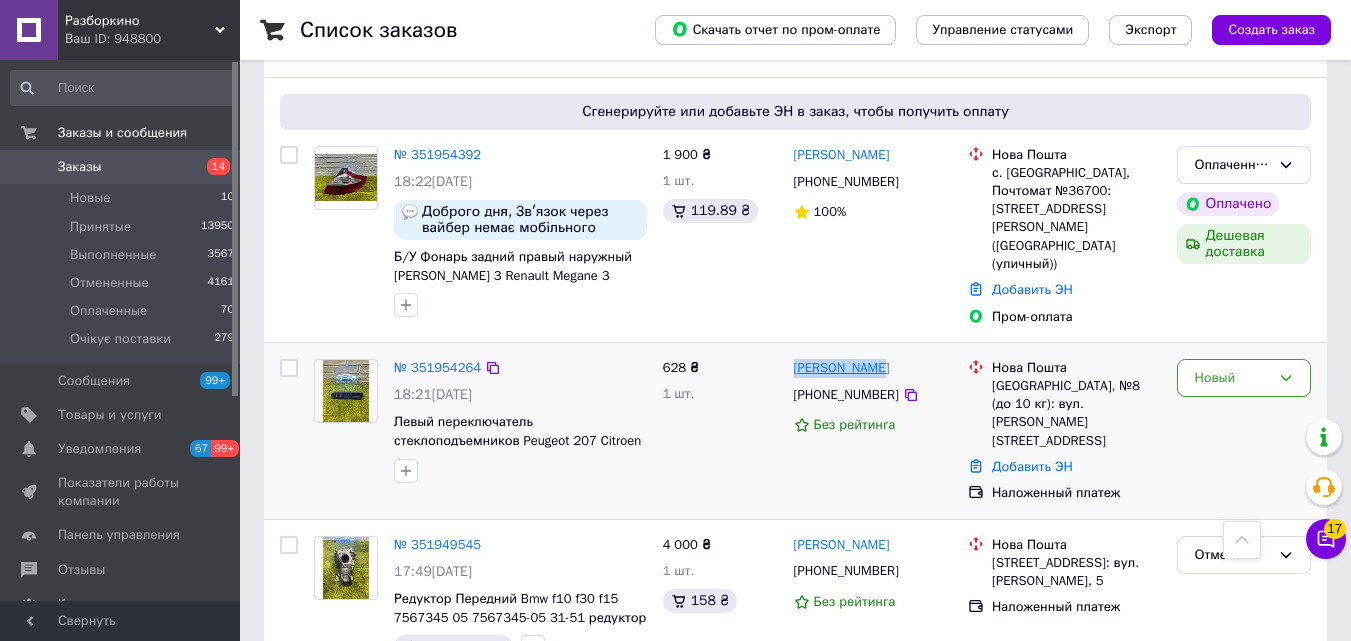 drag, startPoint x: 879, startPoint y: 312, endPoint x: 796, endPoint y: 302, distance: 83.60024 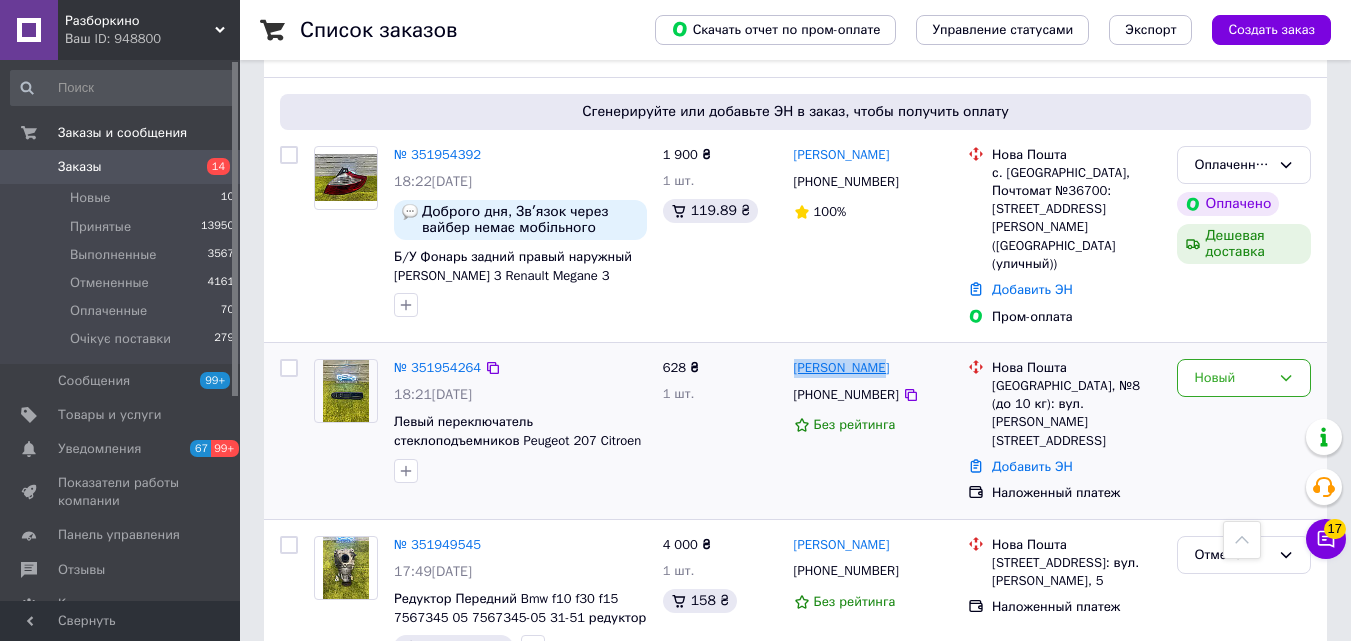 click on "Віктор Лучко" at bounding box center [873, 368] 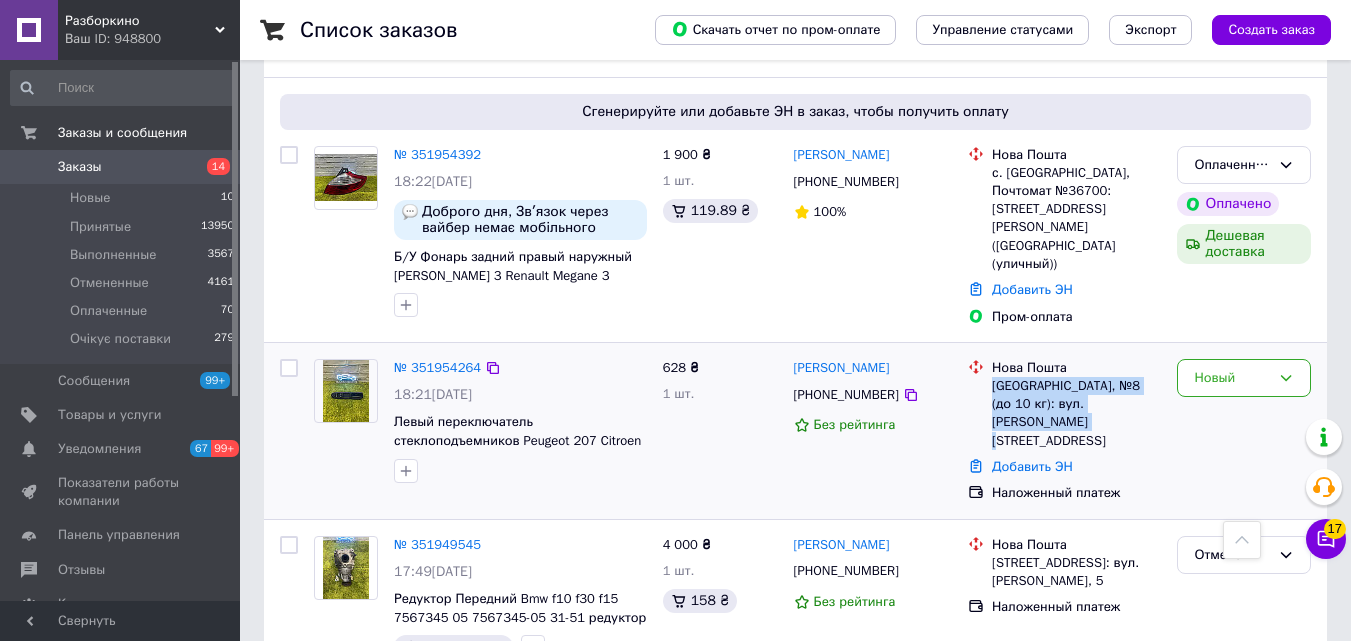 drag, startPoint x: 989, startPoint y: 325, endPoint x: 1161, endPoint y: 341, distance: 172.74258 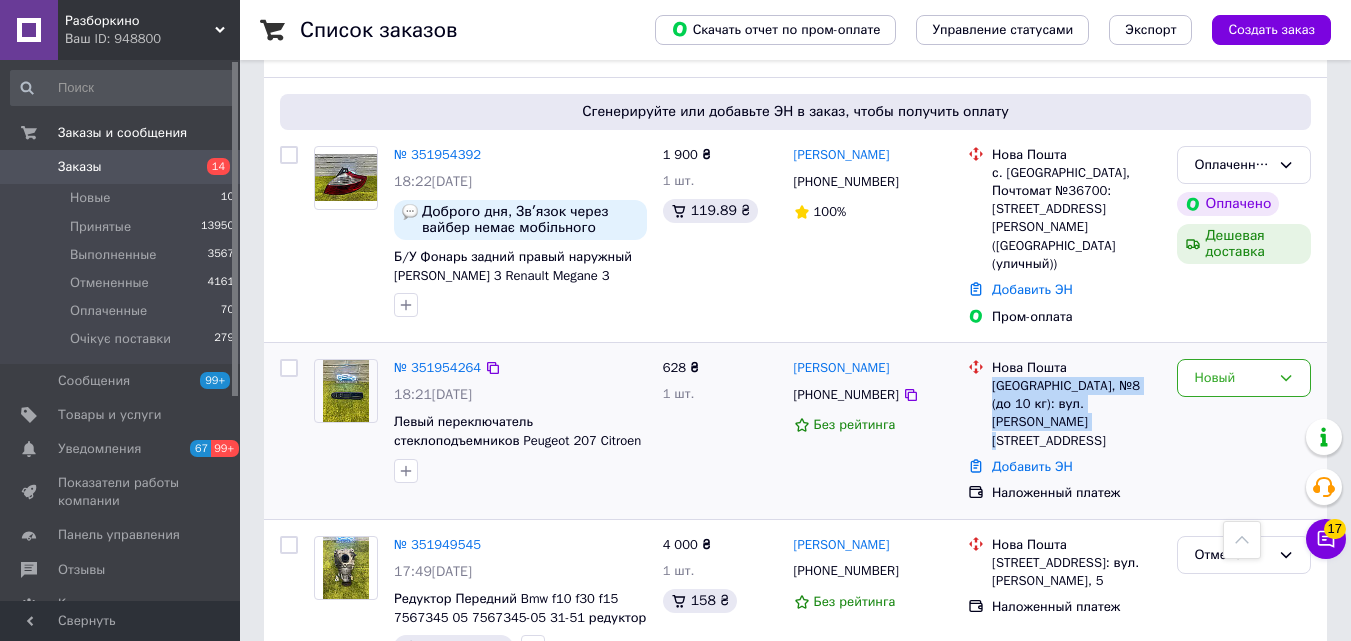 click on "Нова Пошта Івано-Франківськ, №8 (до 10 кг): вул. Миколайчука, 30" at bounding box center (1076, 404) 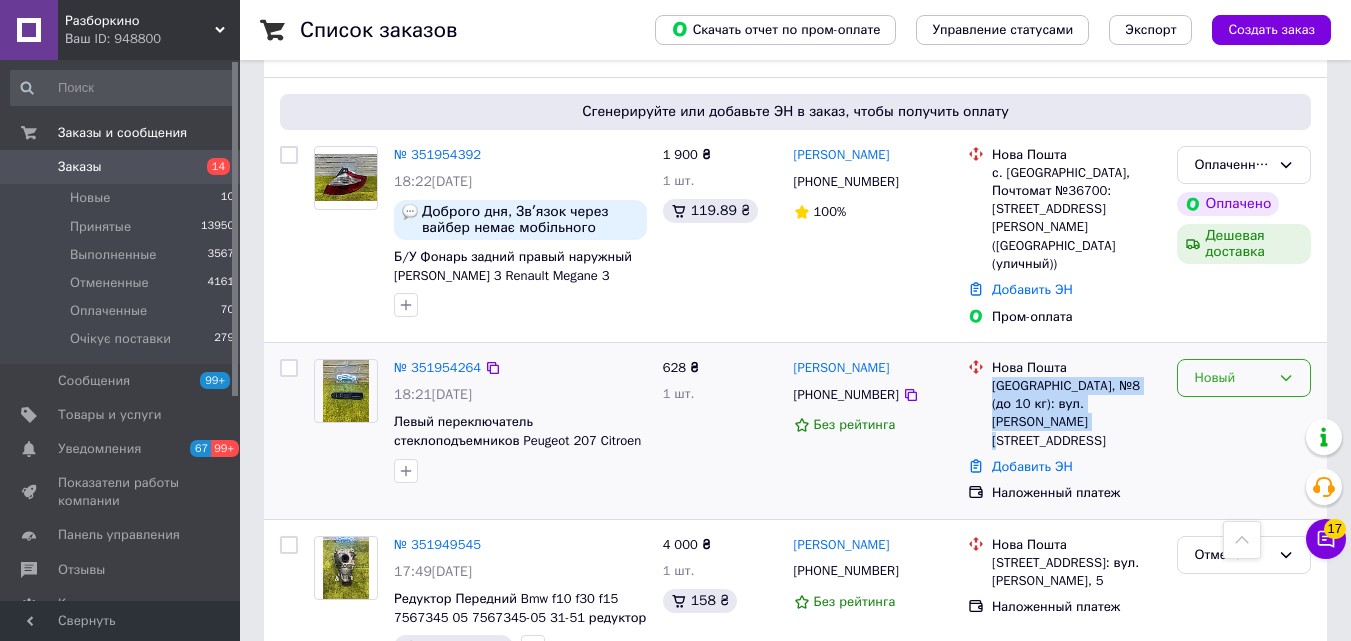 click on "Новый" at bounding box center [1232, 378] 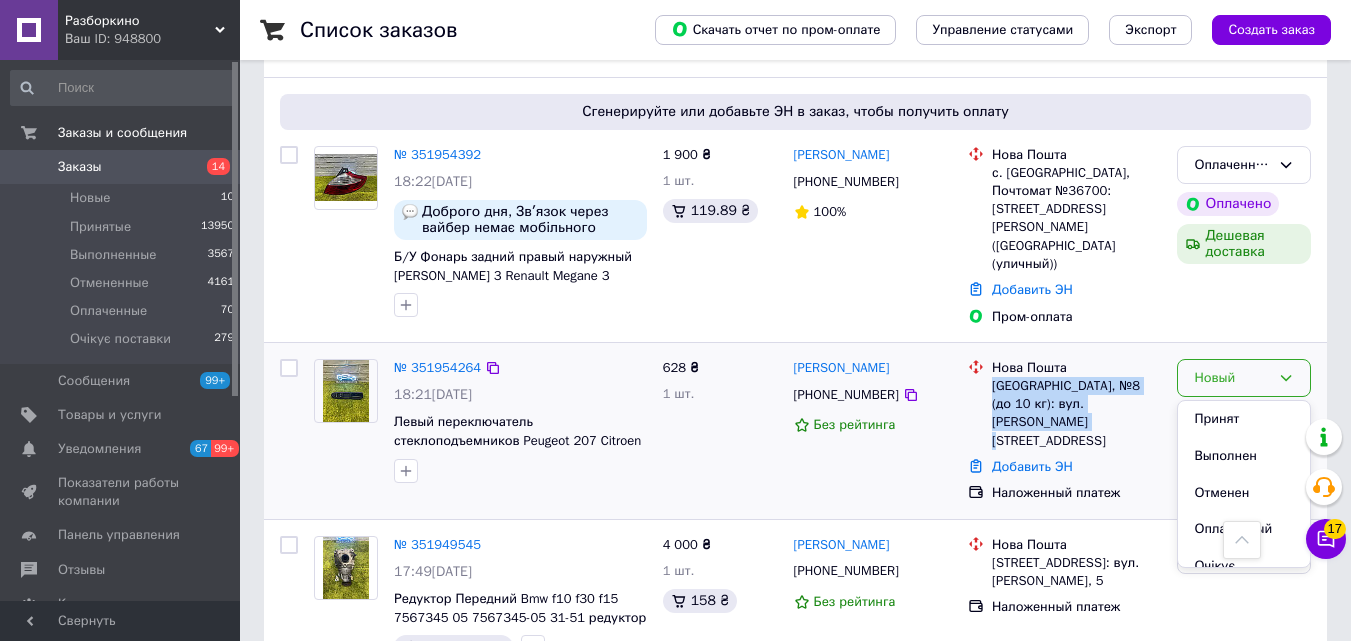 click on "Принят" at bounding box center [1244, 419] 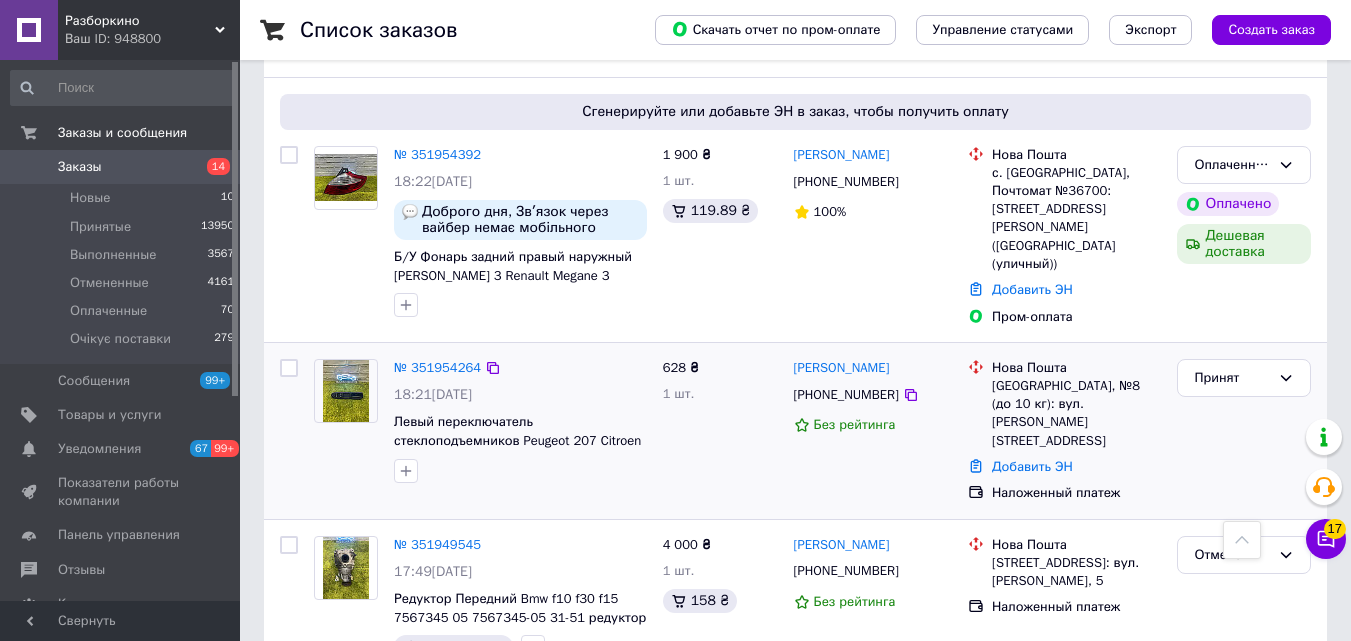 click on "628 ₴ 1 шт." at bounding box center (720, 431) 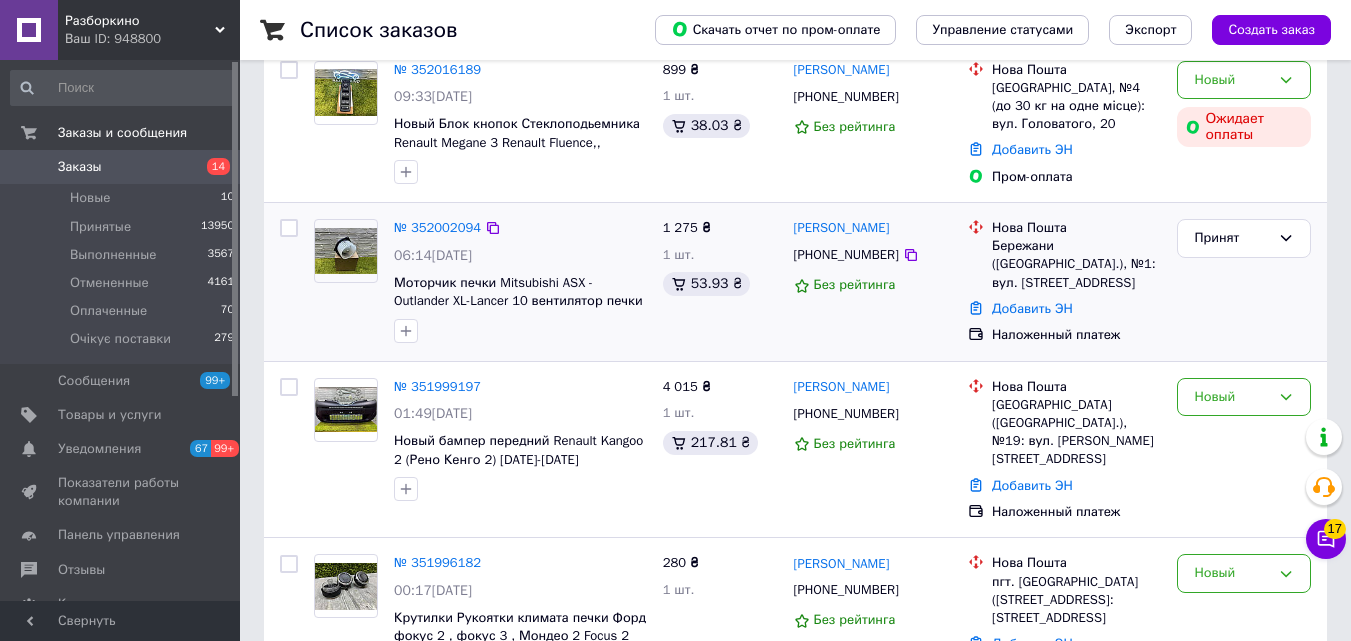scroll, scrollTop: 0, scrollLeft: 0, axis: both 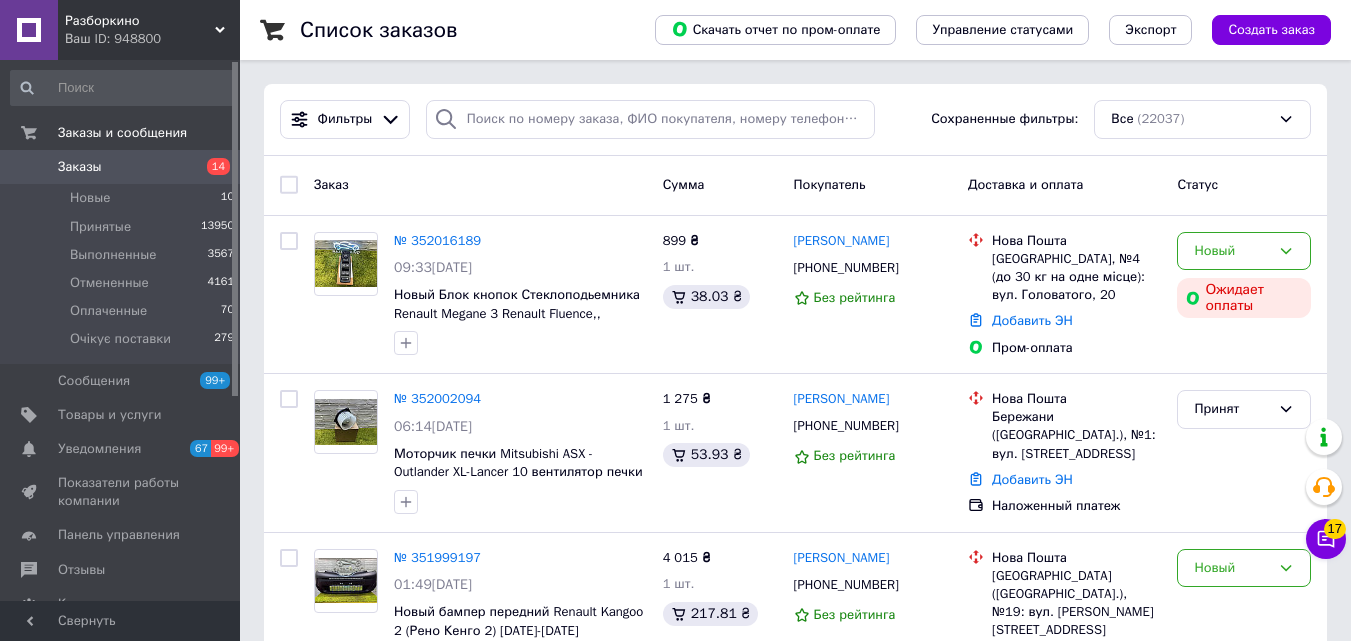 click on "14" at bounding box center [218, 166] 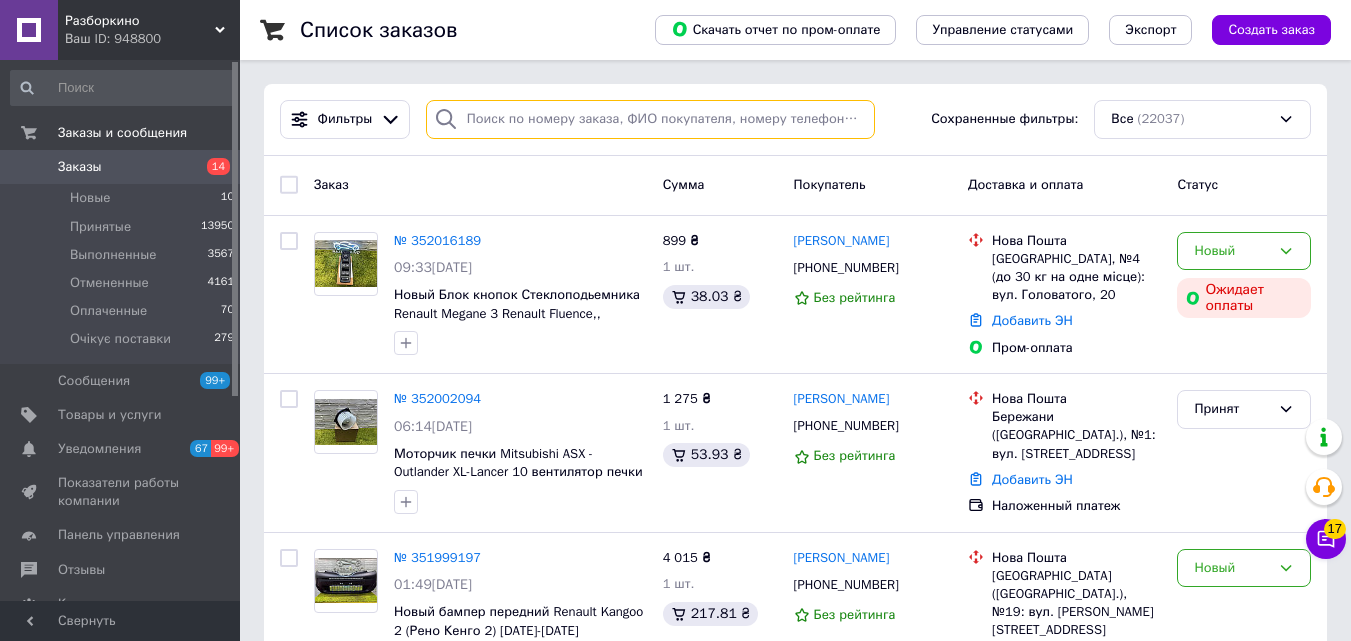 click at bounding box center [650, 119] 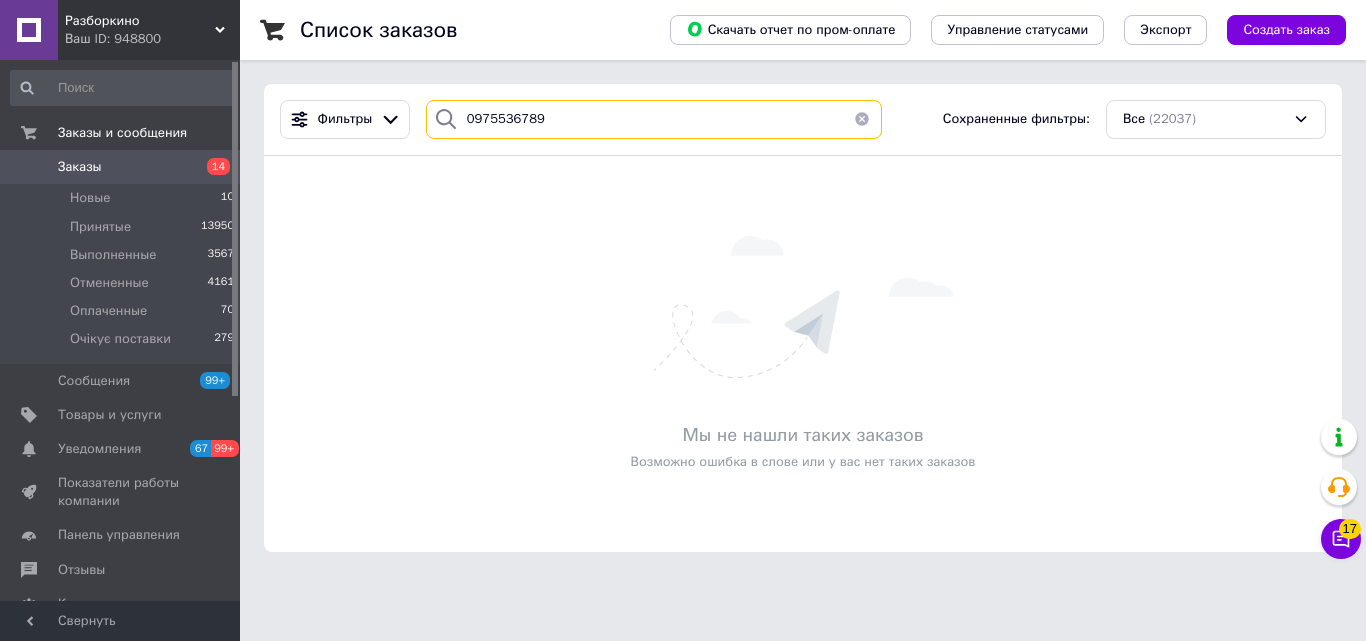 click on "0975536789" at bounding box center (654, 119) 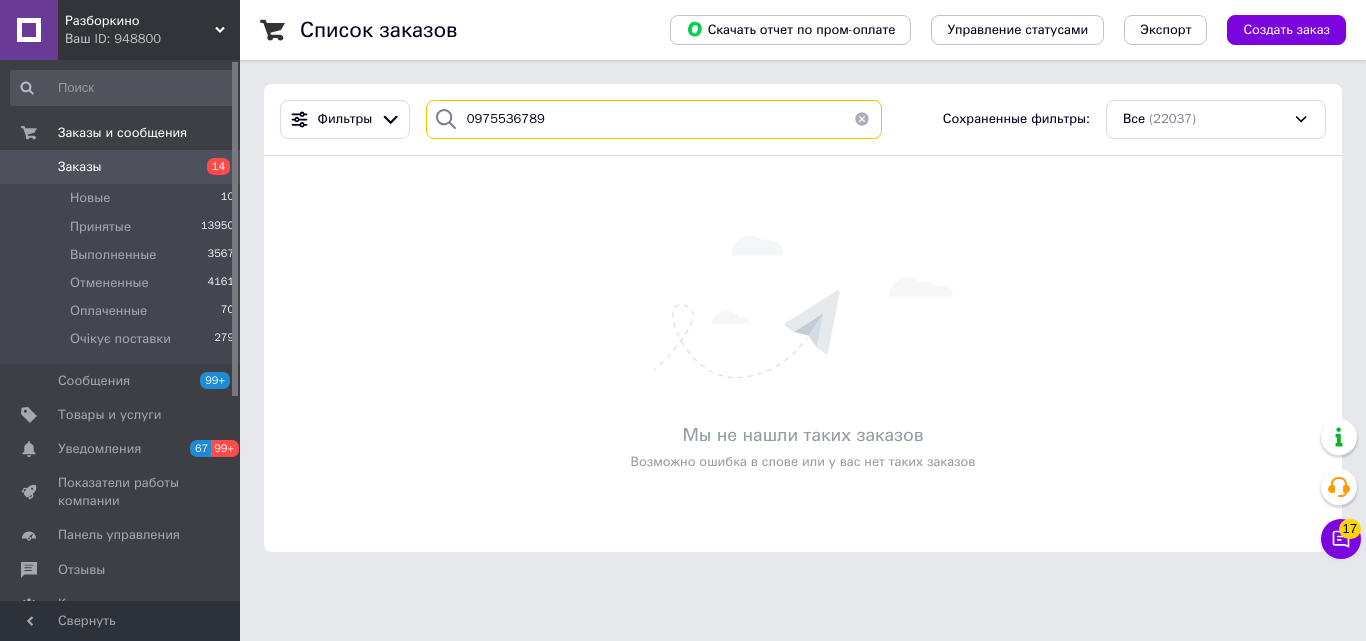 click on "0975536789" at bounding box center [654, 119] 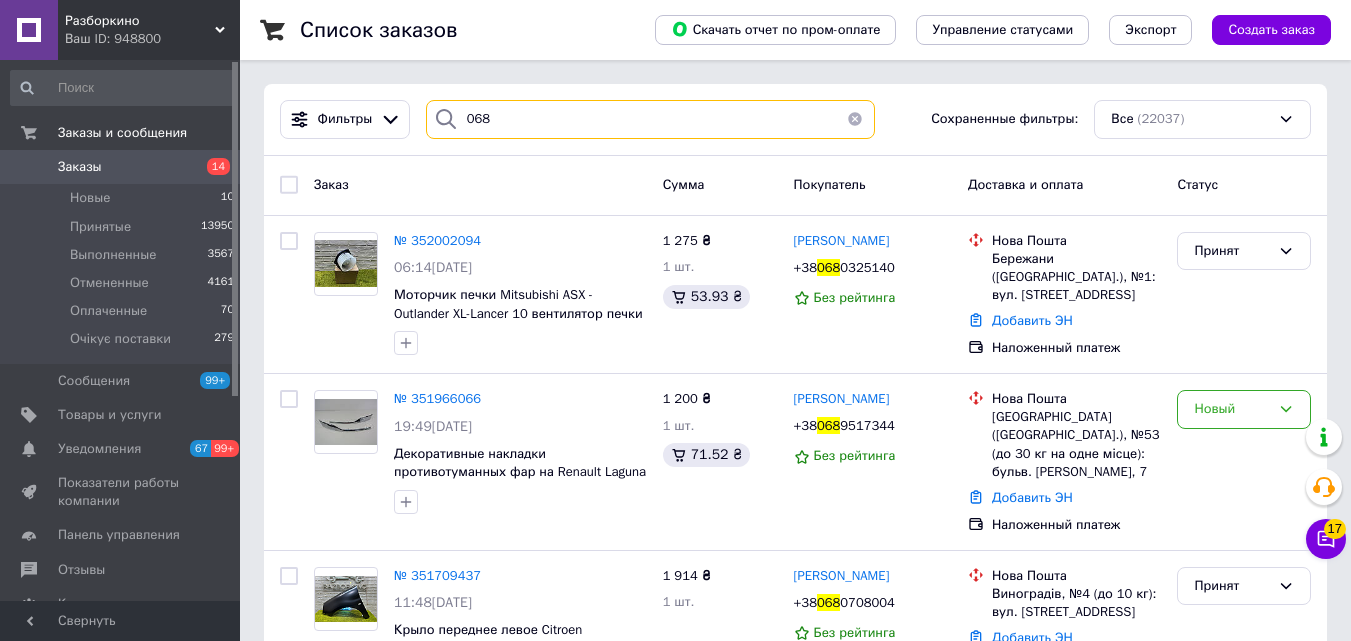 type on "068" 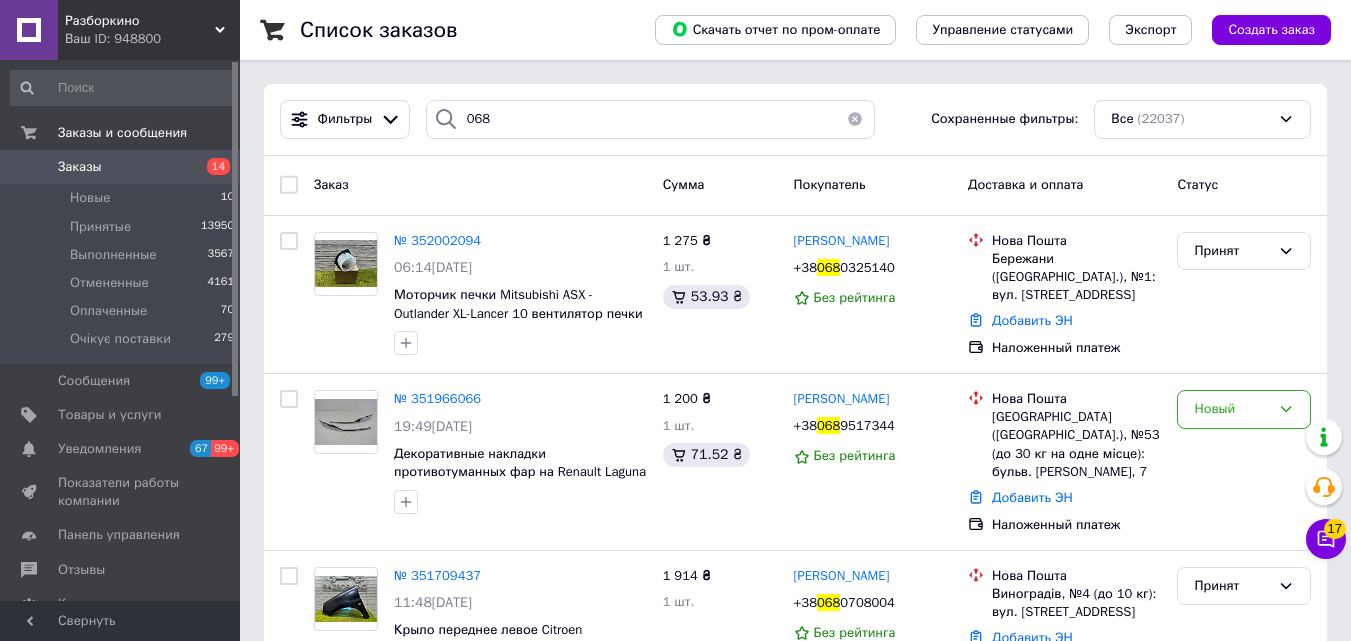 click on "14" at bounding box center (212, 167) 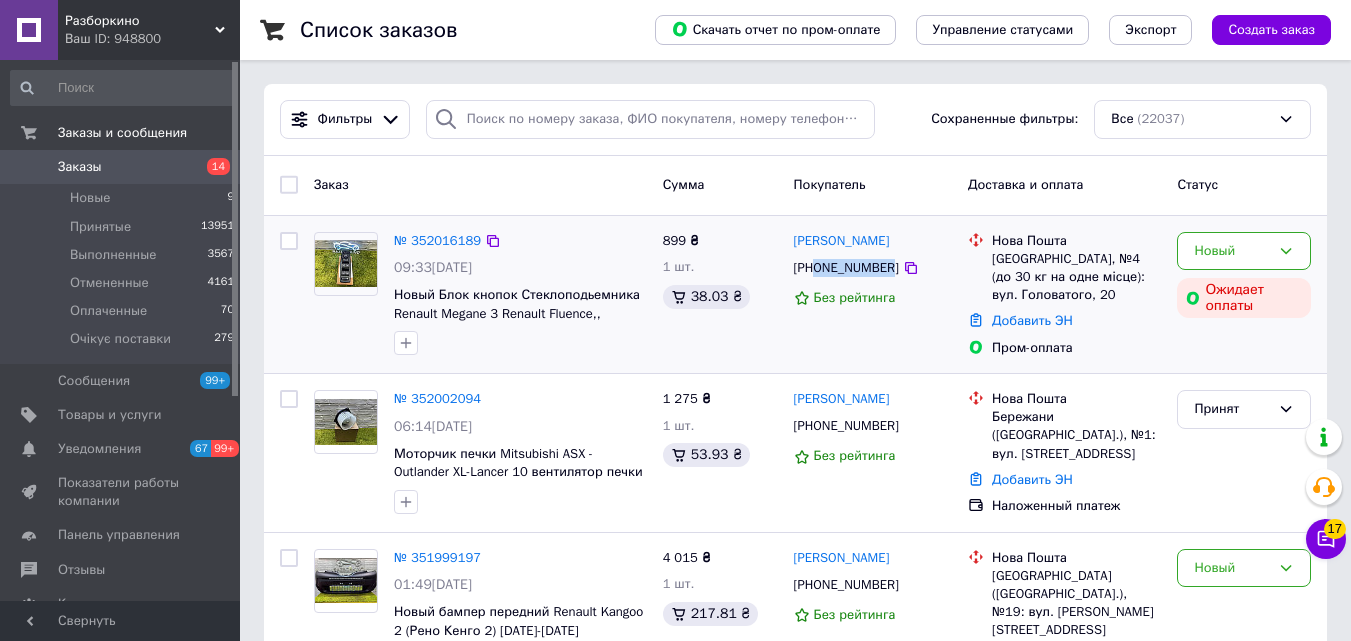 drag, startPoint x: 885, startPoint y: 268, endPoint x: 815, endPoint y: 273, distance: 70.178345 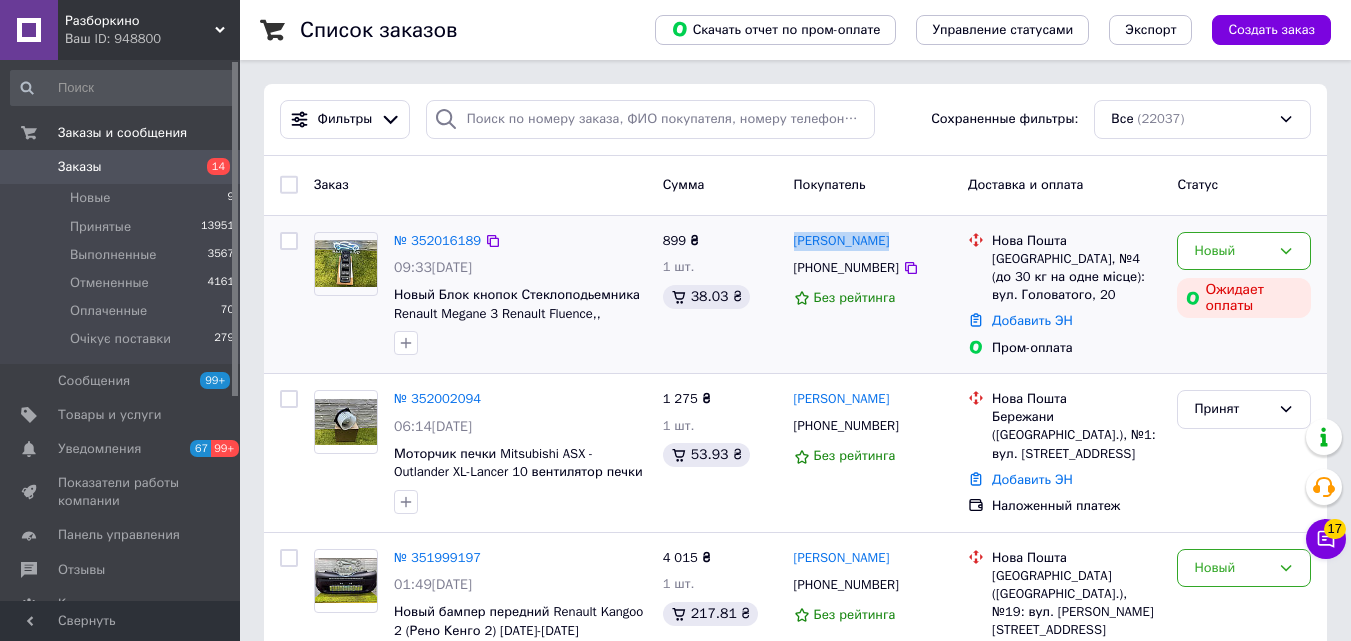 drag, startPoint x: 892, startPoint y: 239, endPoint x: 786, endPoint y: 243, distance: 106.07545 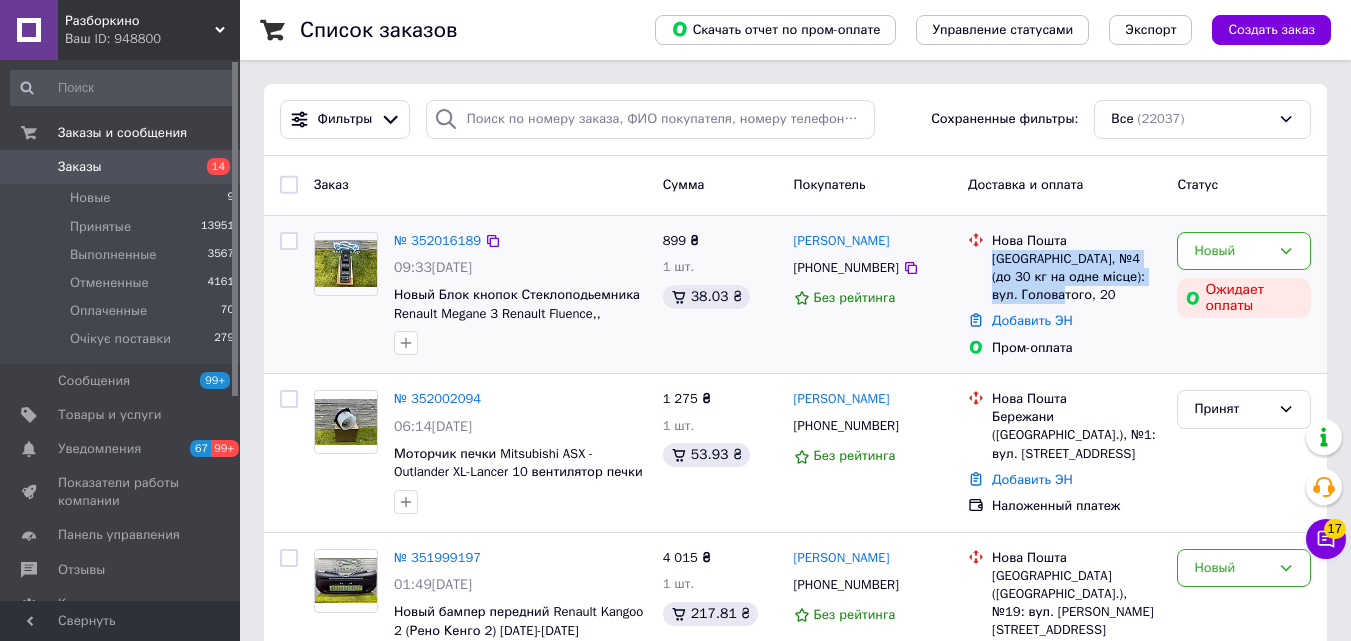 drag, startPoint x: 994, startPoint y: 258, endPoint x: 1087, endPoint y: 293, distance: 99.368004 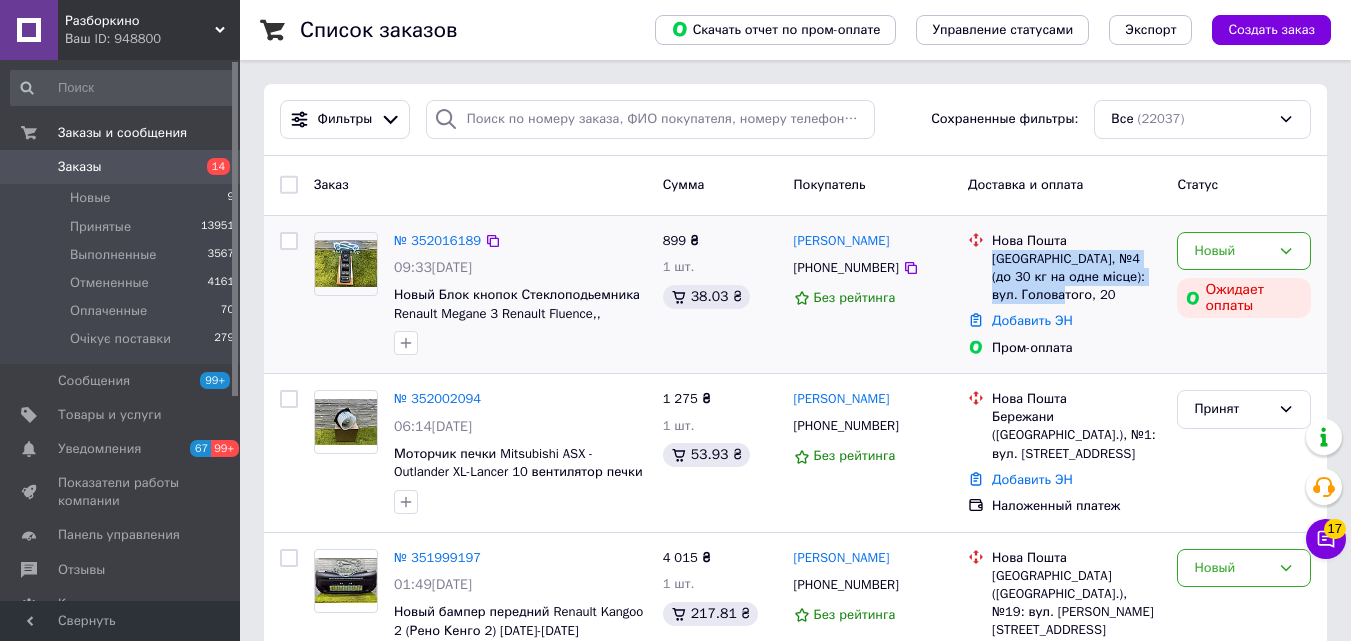 click on "[GEOGRAPHIC_DATA], №4 (до 30 кг на одне місце): вул. Головатого, 20" at bounding box center [1076, 277] 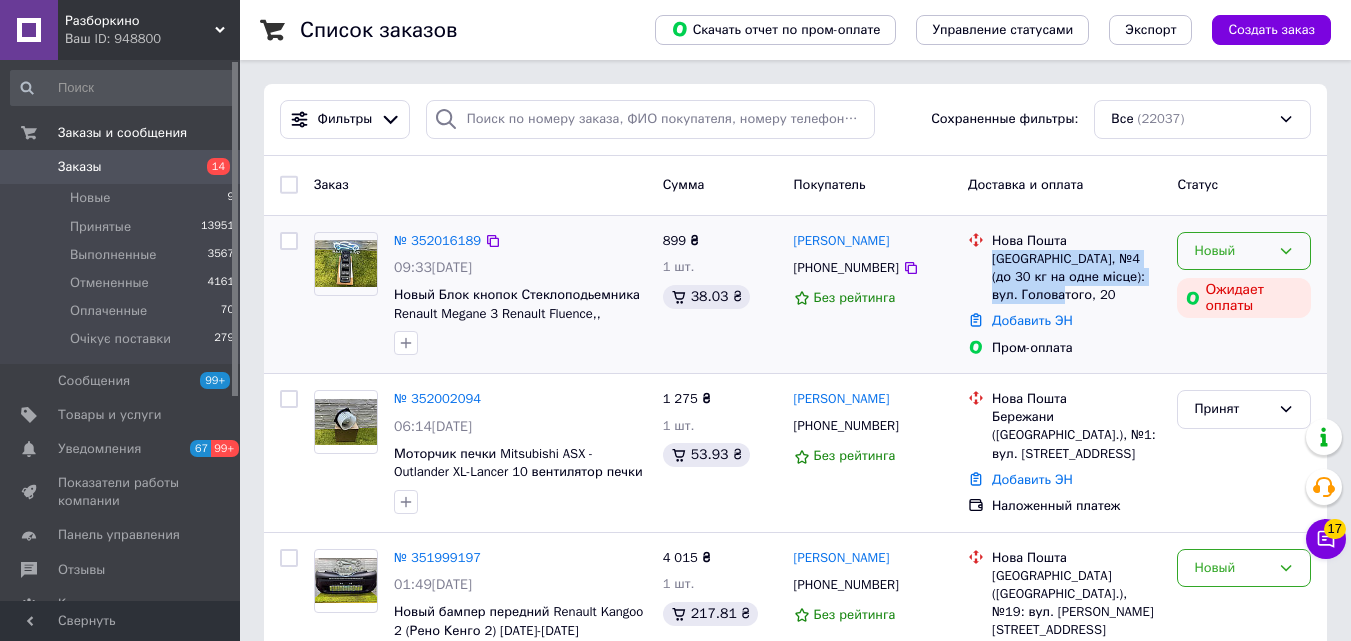 click on "Новый" at bounding box center (1232, 251) 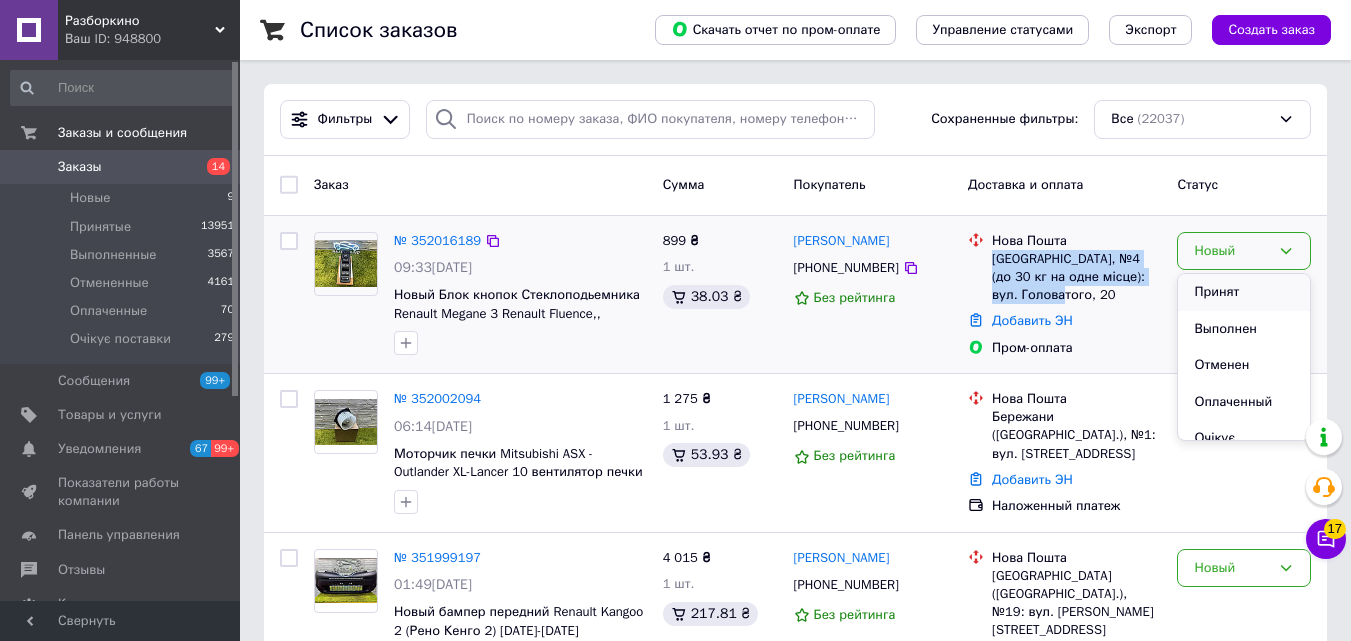click on "Принят" at bounding box center [1244, 292] 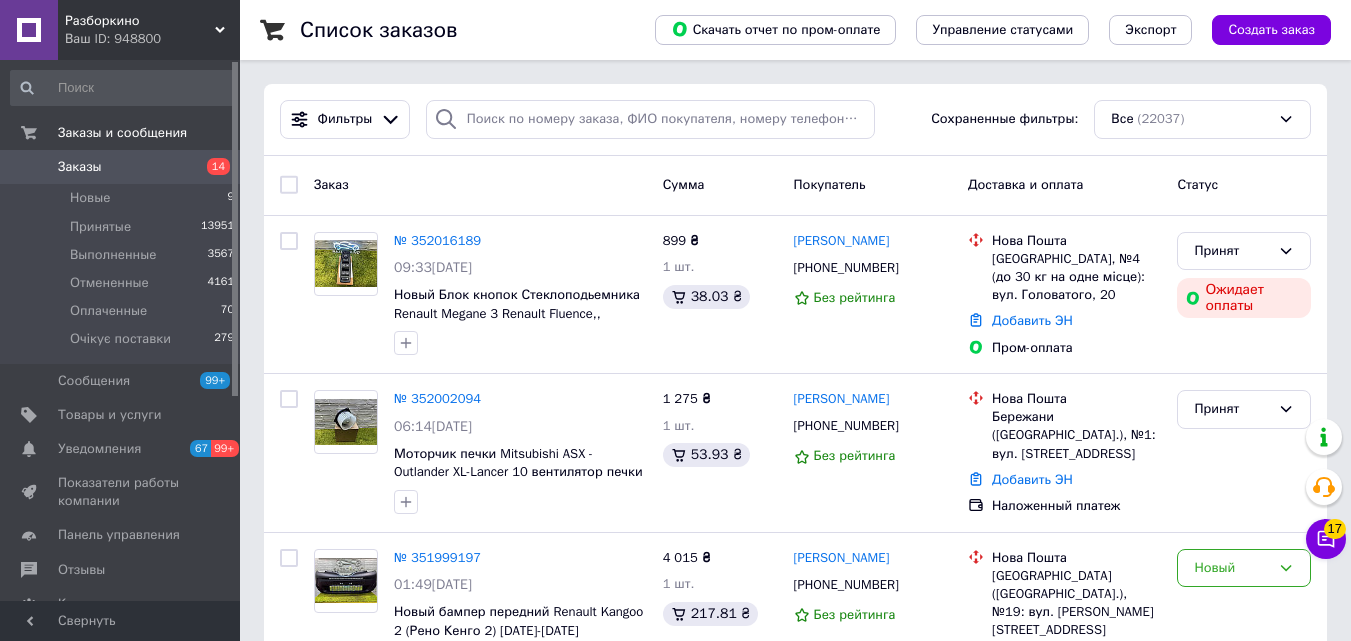 click on "№ 352016189 09:33, 10.07.2025 Новый Блок кнопок Стеклоподьемника Renault Megane 3 Renault Fluence,, Renault Laguna 3 09-15 254000015R 899 ₴ 1 шт. 38.03 ₴ Ігор Гунченко +380994137556 Без рейтинга Нова Пошта Бориспіль, №4 (до 30 кг на одне місце): вул. Головатого, 20 Добавить ЭН Пром-оплата Принят Ожидает оплаты" at bounding box center [795, 295] 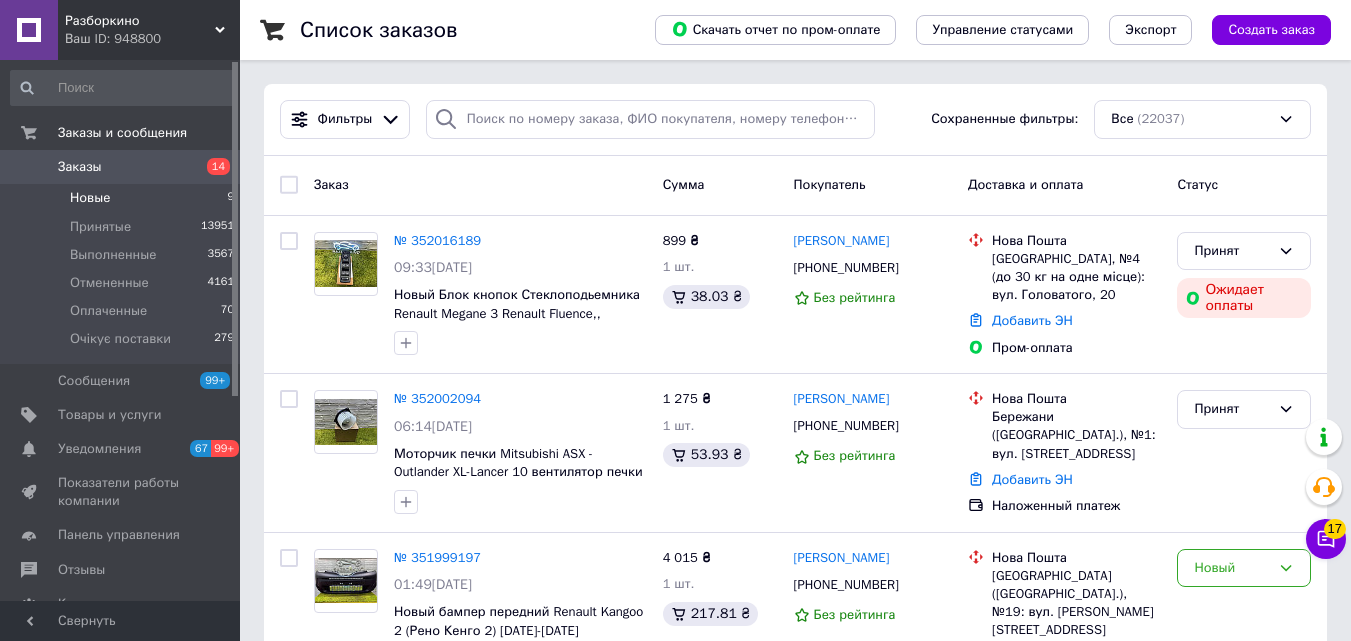 click on "Новые 9" at bounding box center [123, 198] 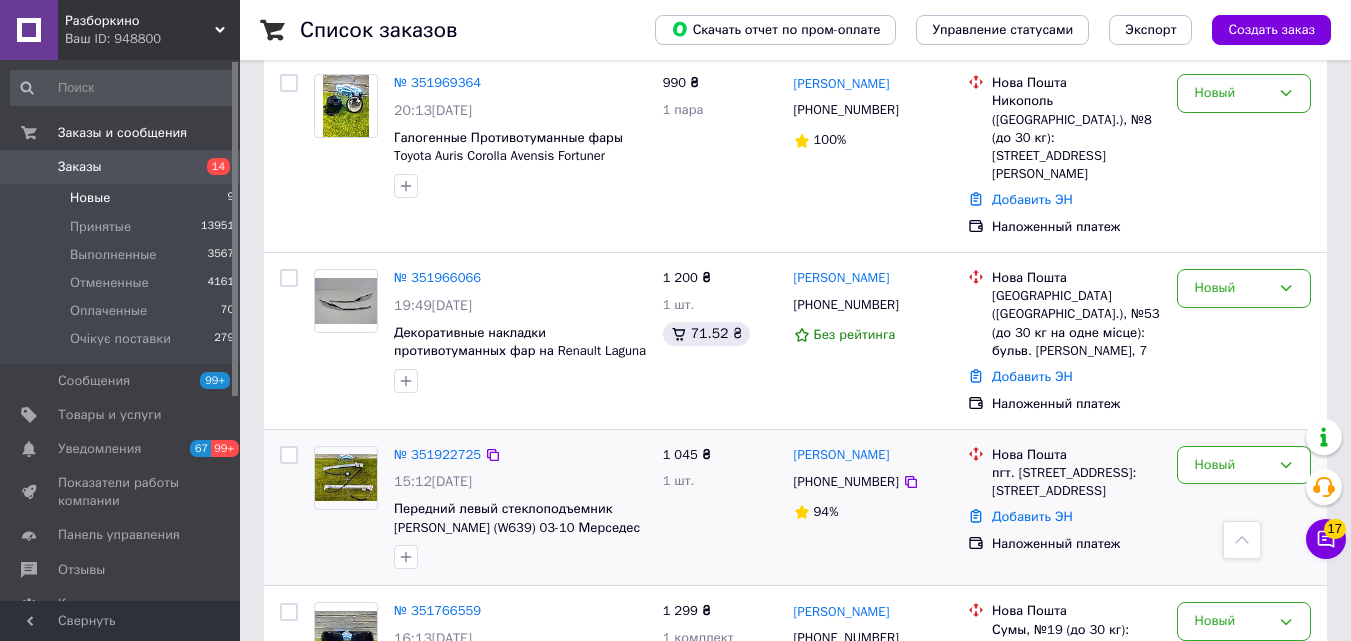scroll, scrollTop: 943, scrollLeft: 0, axis: vertical 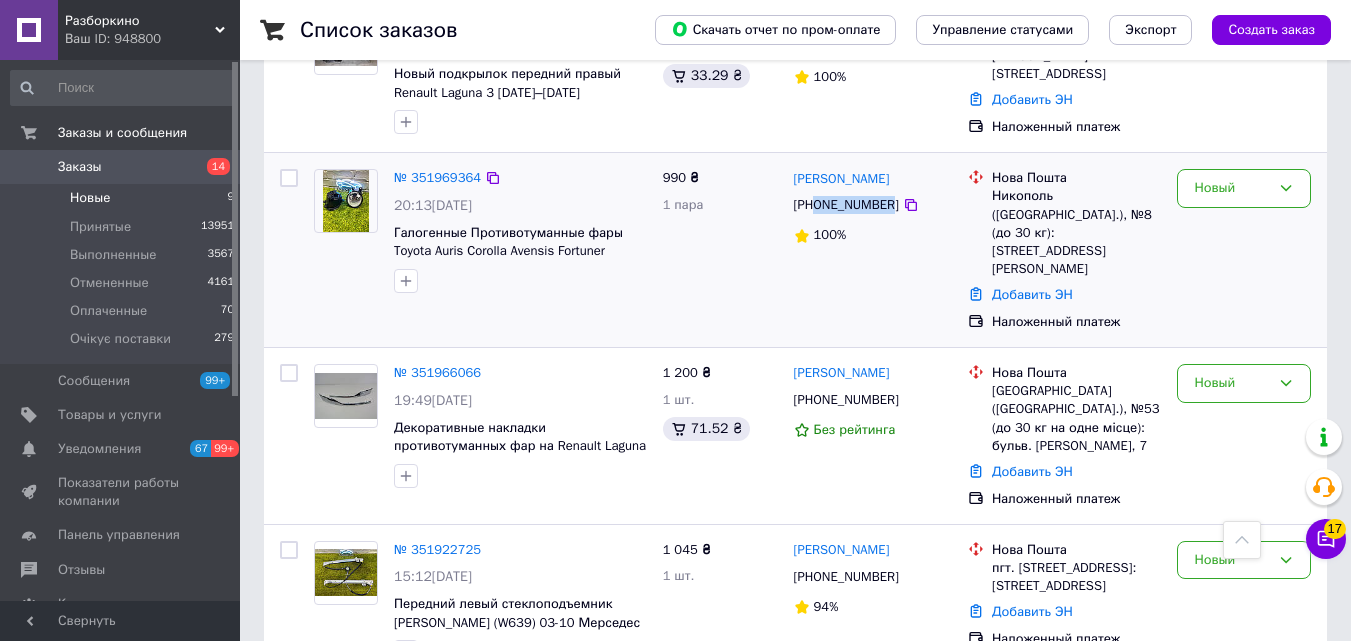 drag, startPoint x: 887, startPoint y: 225, endPoint x: 819, endPoint y: 213, distance: 69.050705 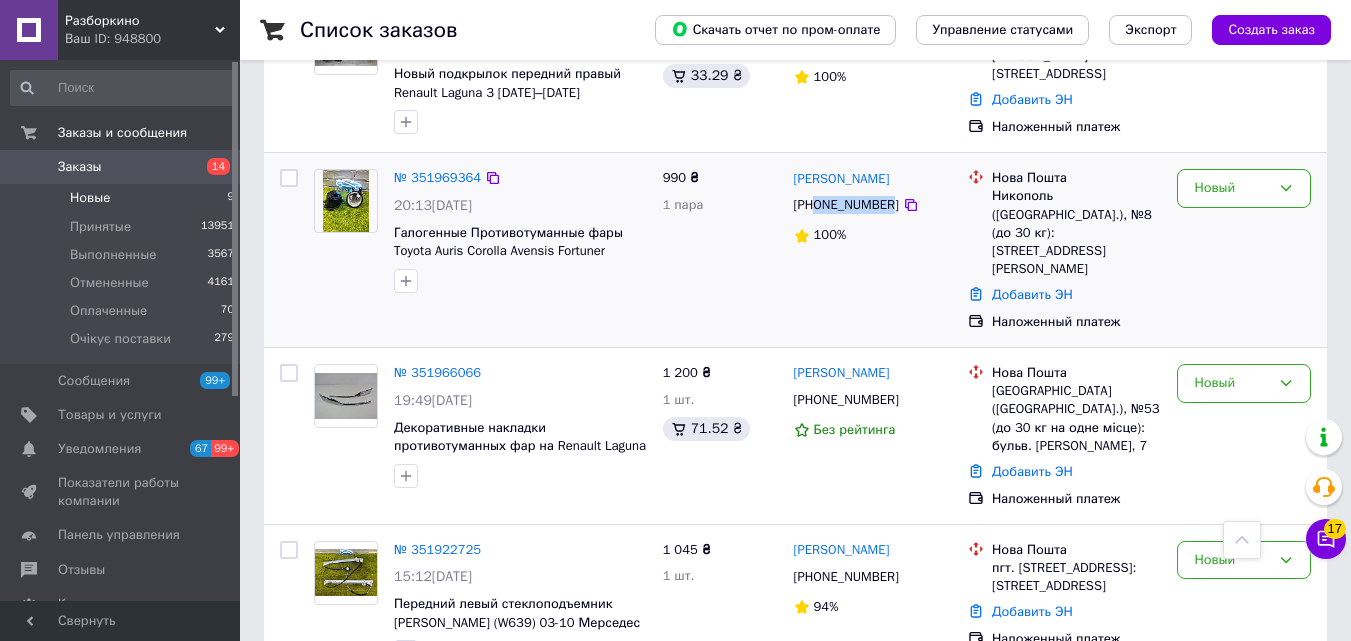drag, startPoint x: 908, startPoint y: 193, endPoint x: 801, endPoint y: 184, distance: 107.37784 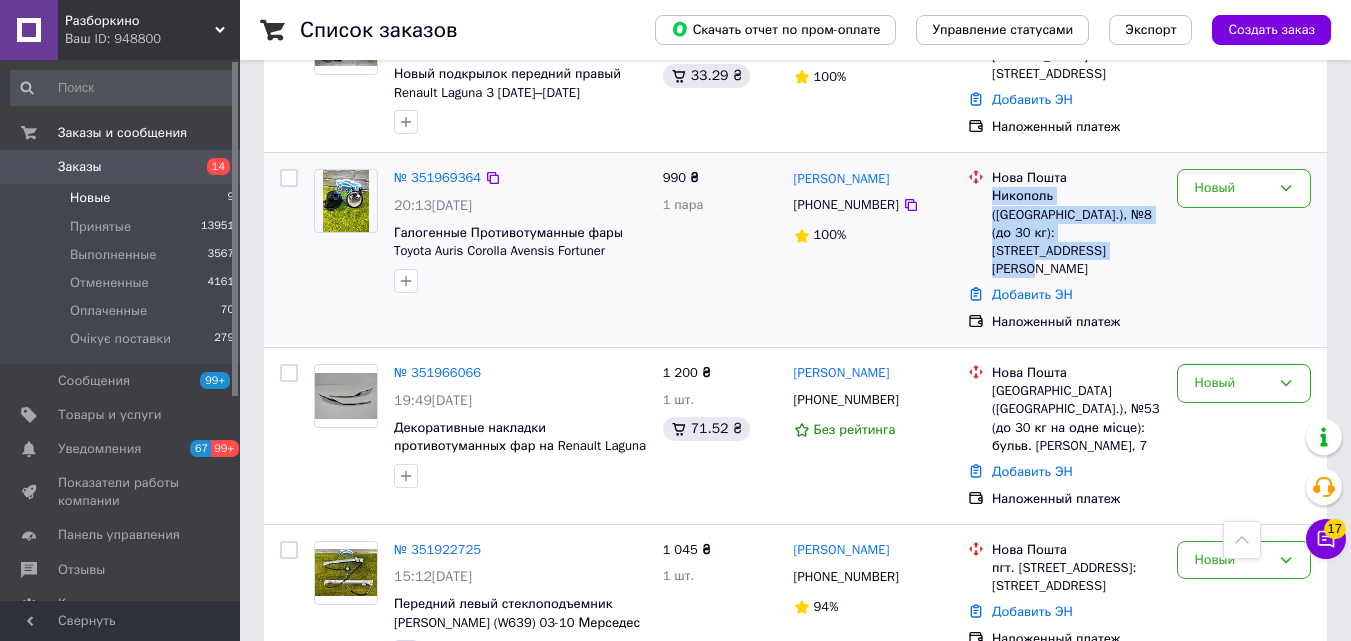 drag, startPoint x: 991, startPoint y: 206, endPoint x: 1105, endPoint y: 279, distance: 135.36986 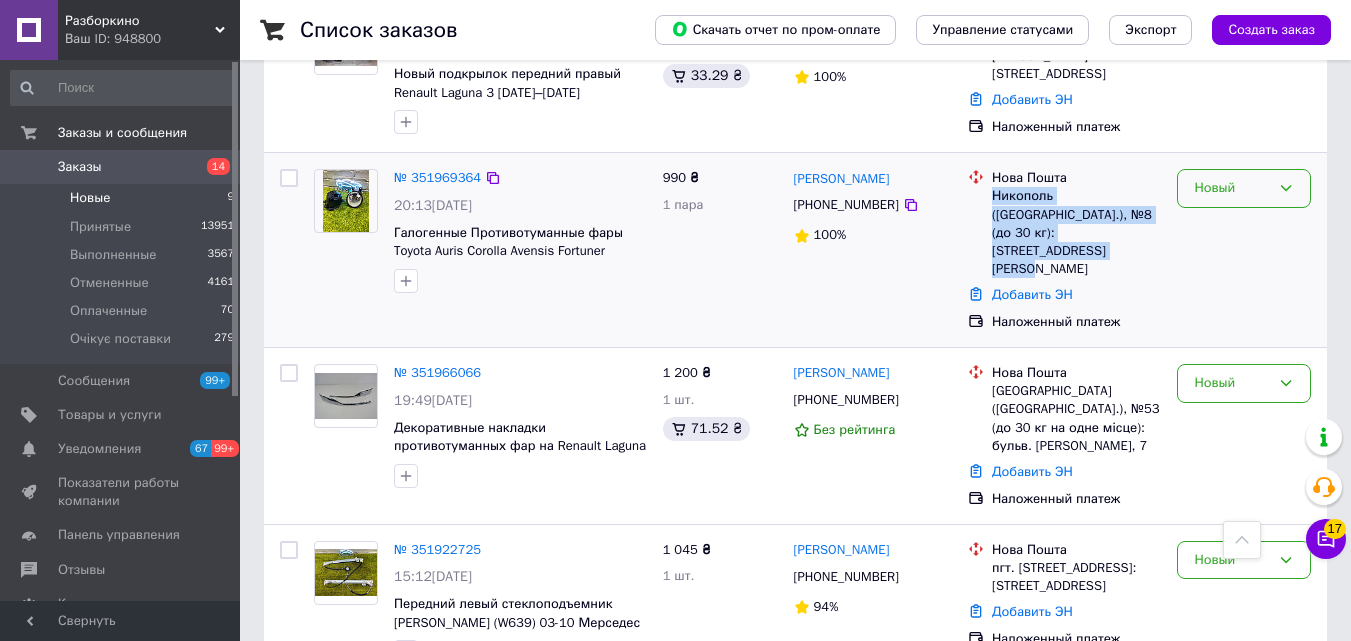 click on "Новый" at bounding box center [1232, 188] 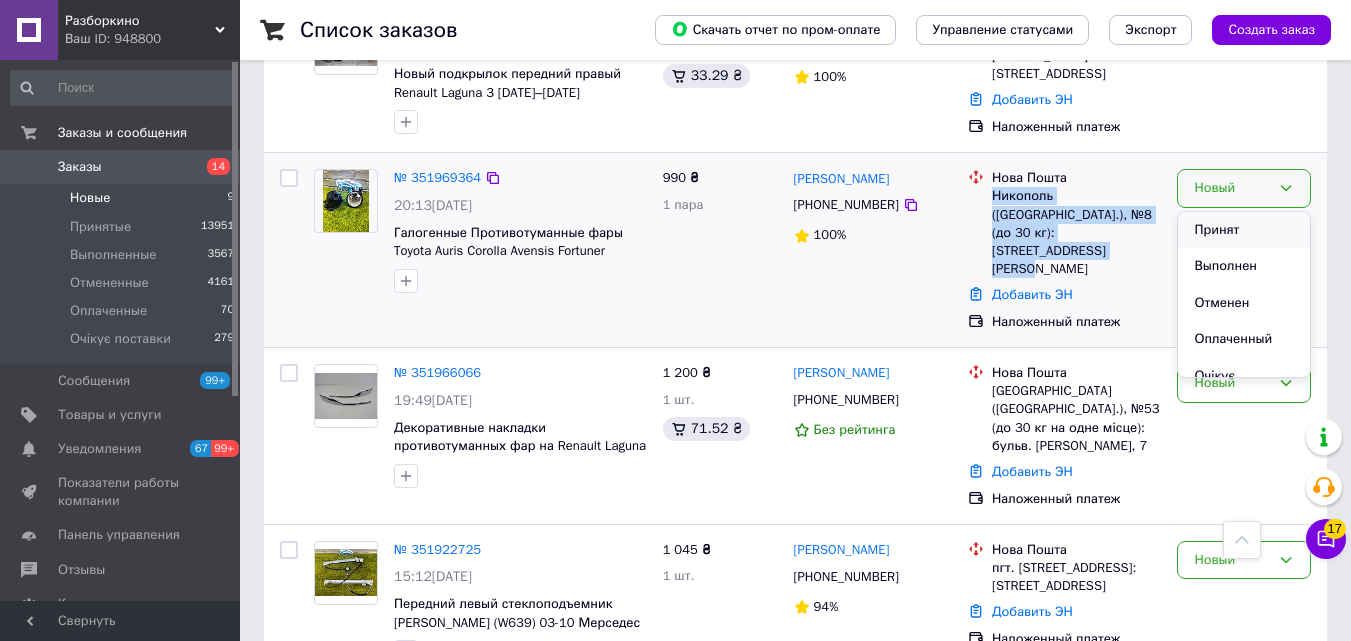 click on "Принят" at bounding box center [1244, 230] 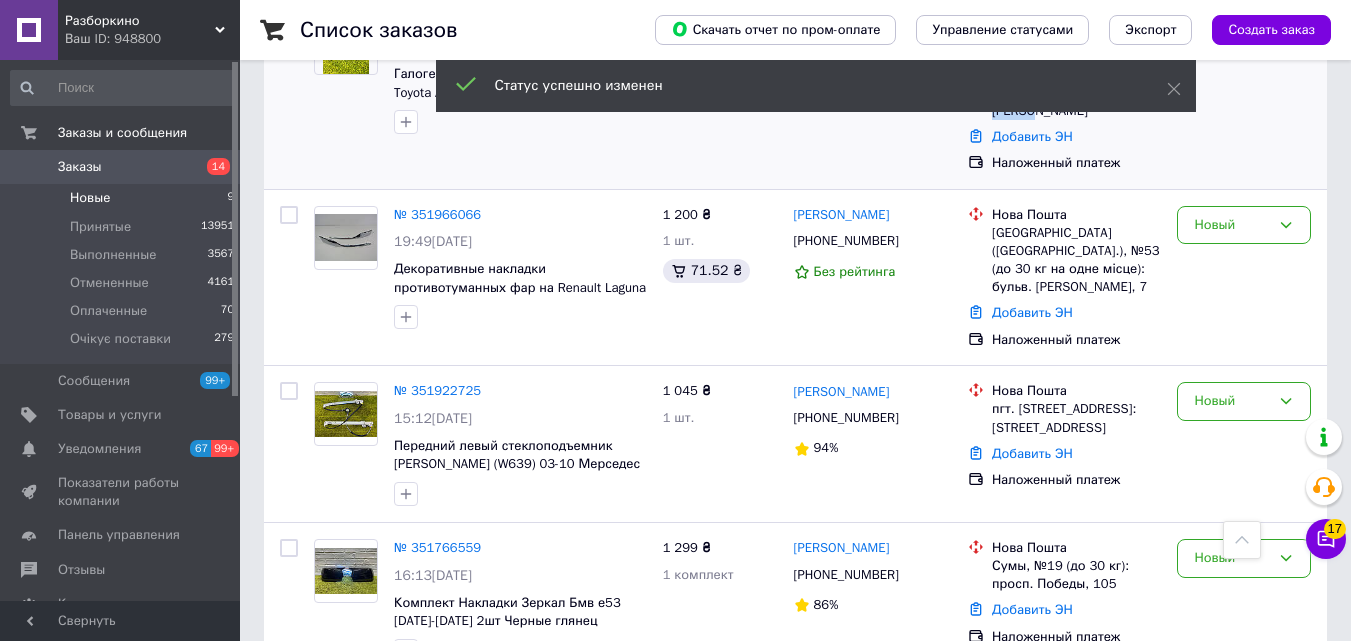 scroll, scrollTop: 785, scrollLeft: 0, axis: vertical 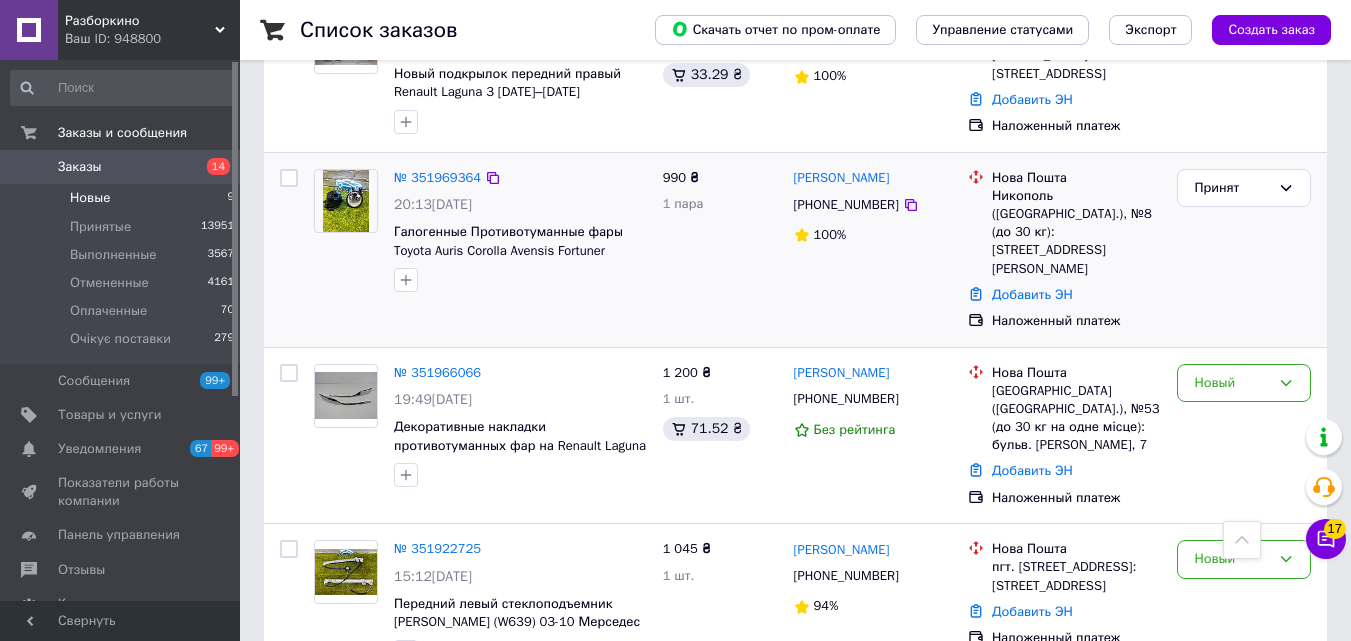 click on "990 ₴ 1 пара" at bounding box center [720, 250] 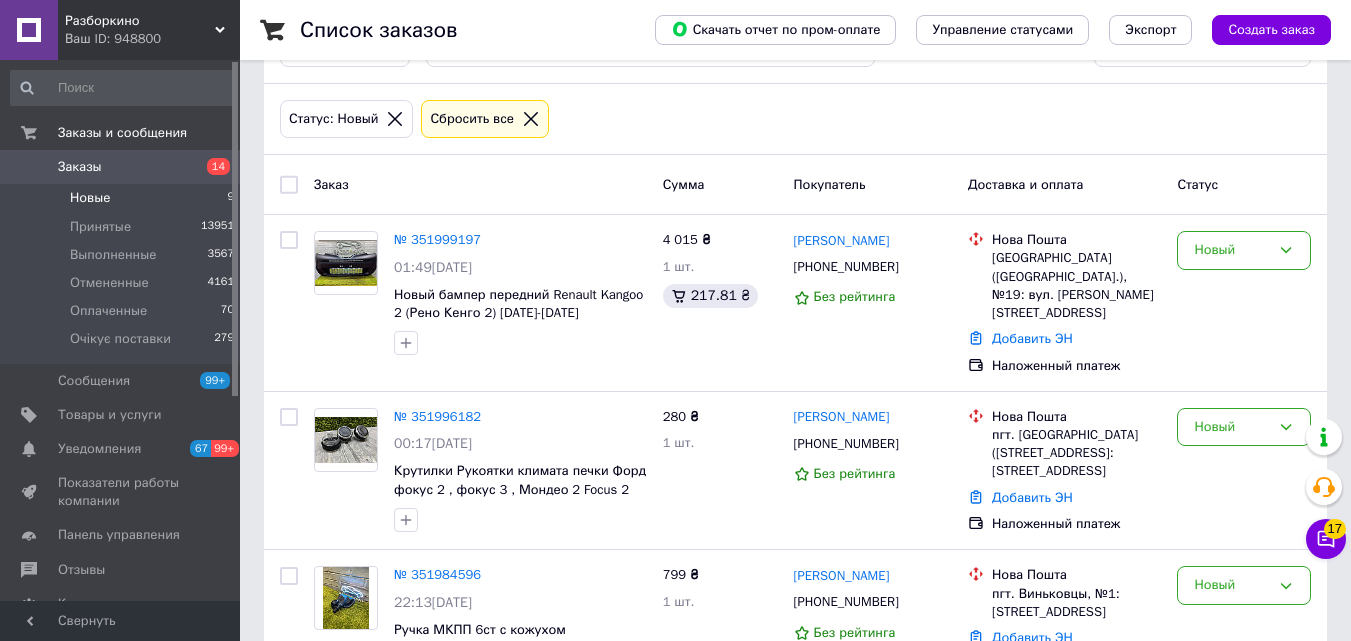 scroll, scrollTop: 0, scrollLeft: 0, axis: both 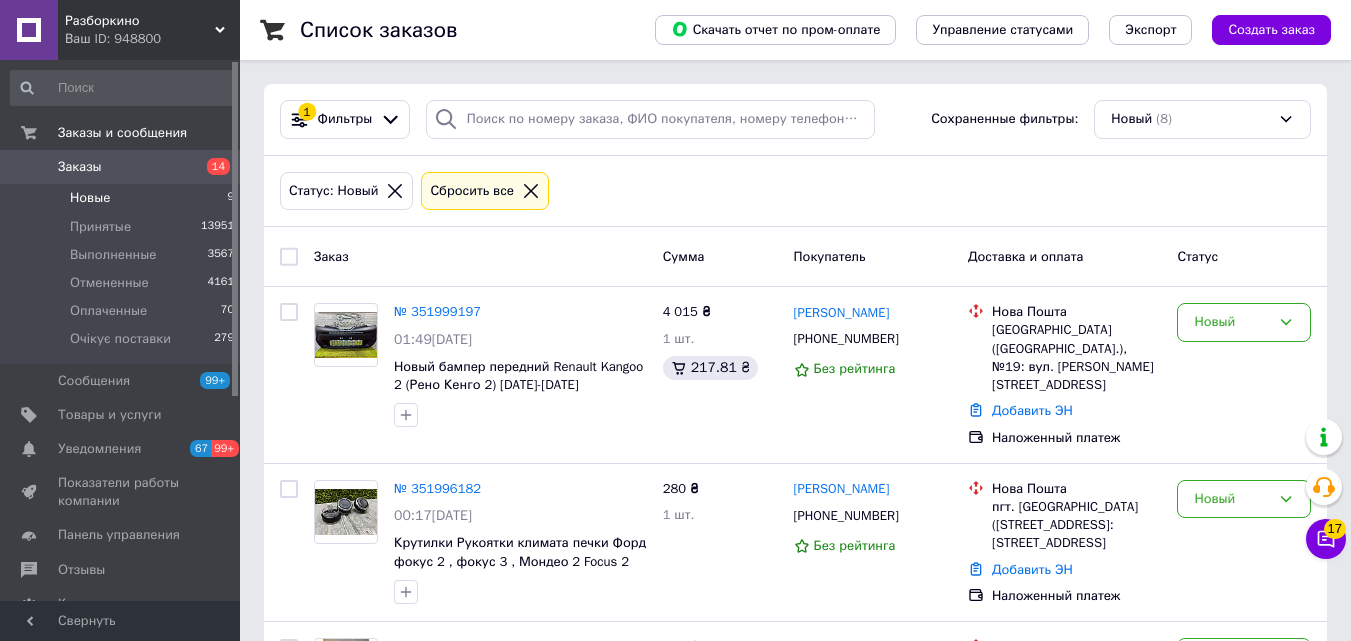 click on "Заказы" at bounding box center (121, 167) 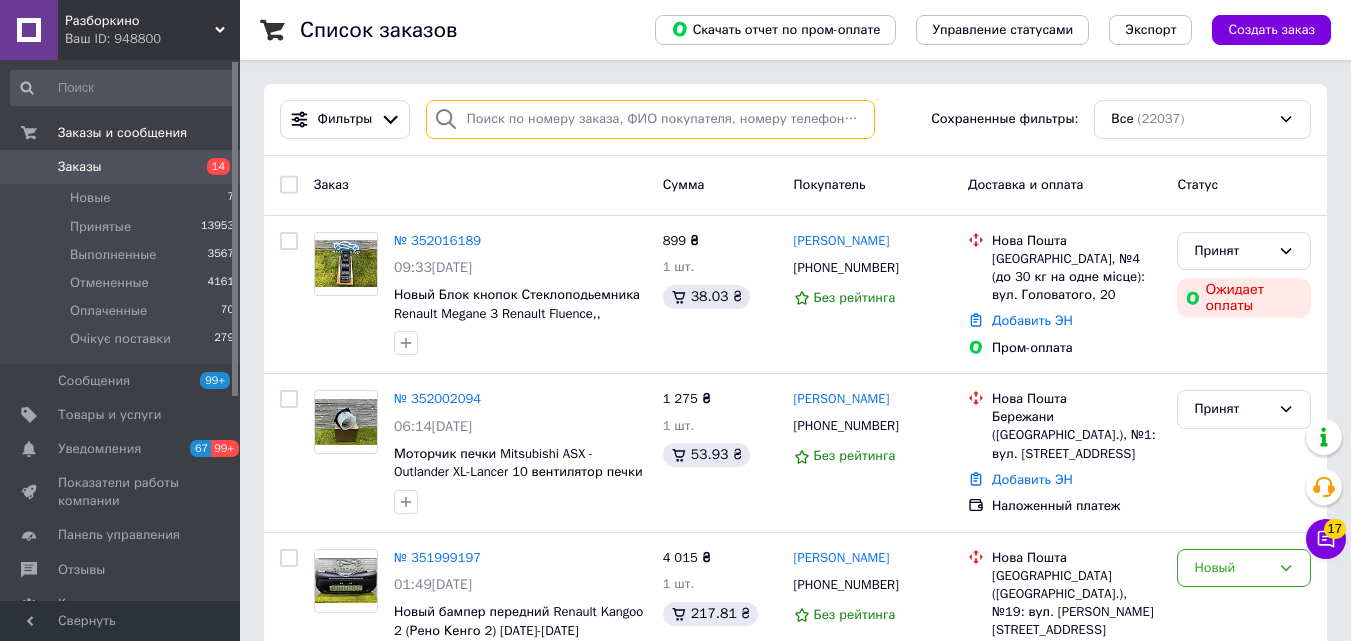 click at bounding box center (650, 119) 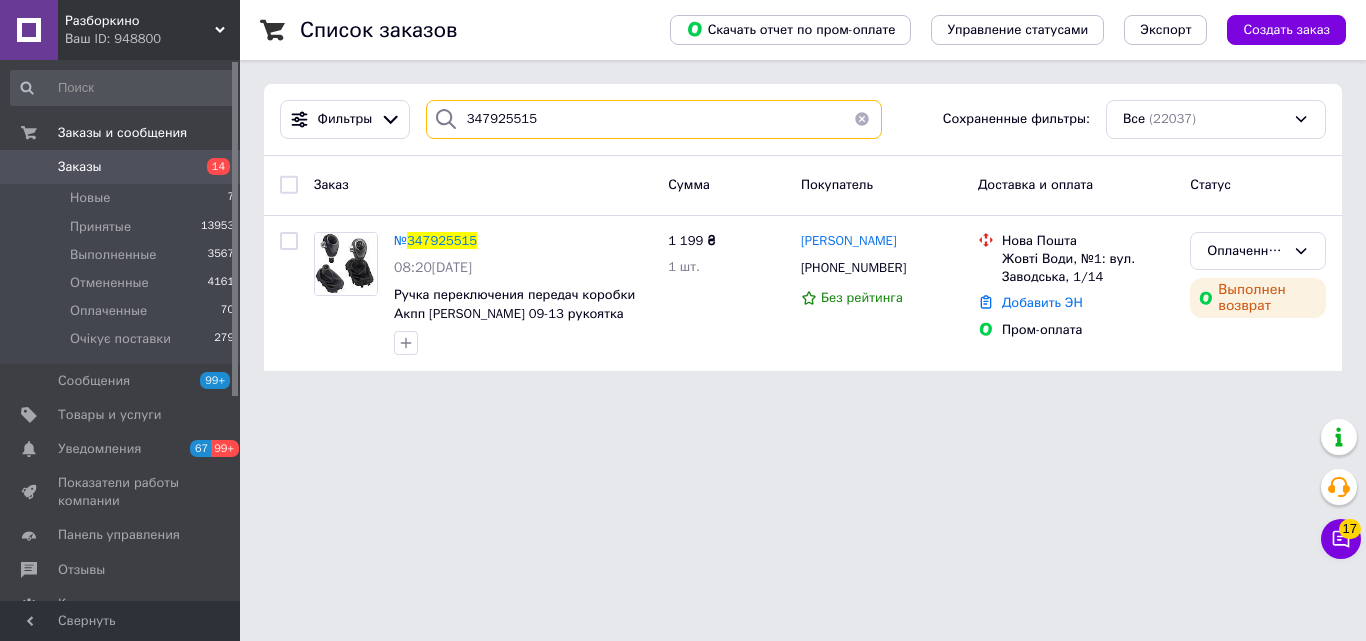 type on "347925515" 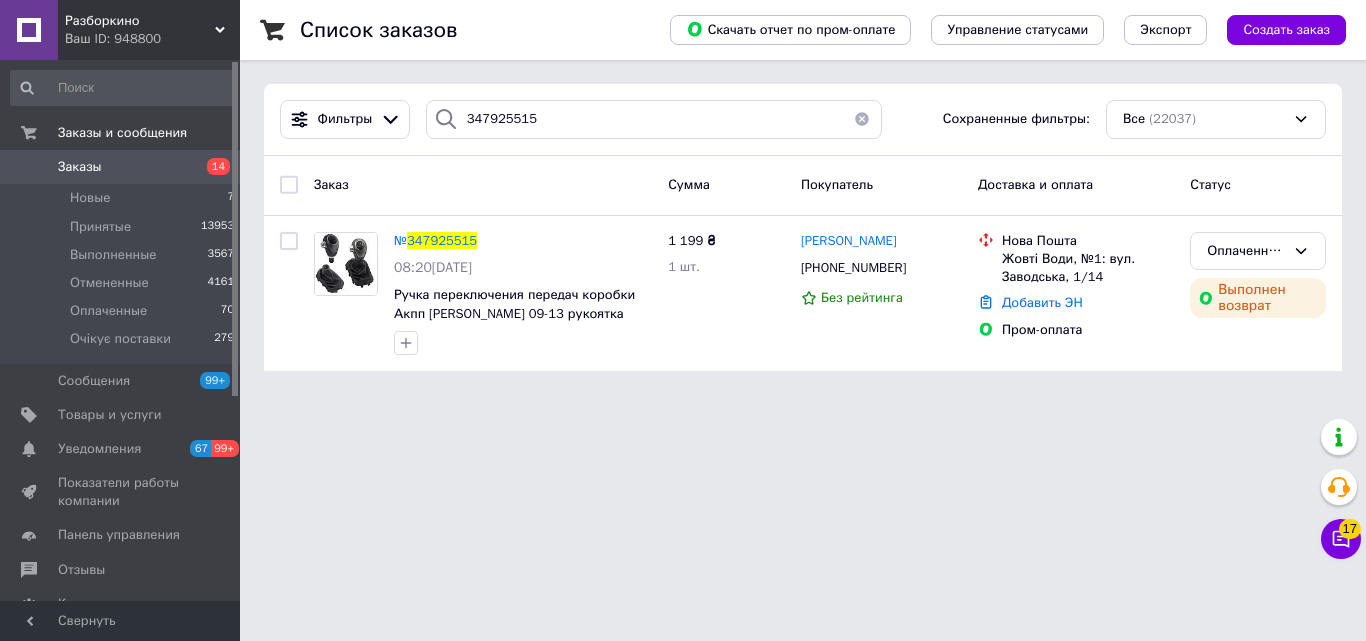 click on "Заказы" at bounding box center (121, 167) 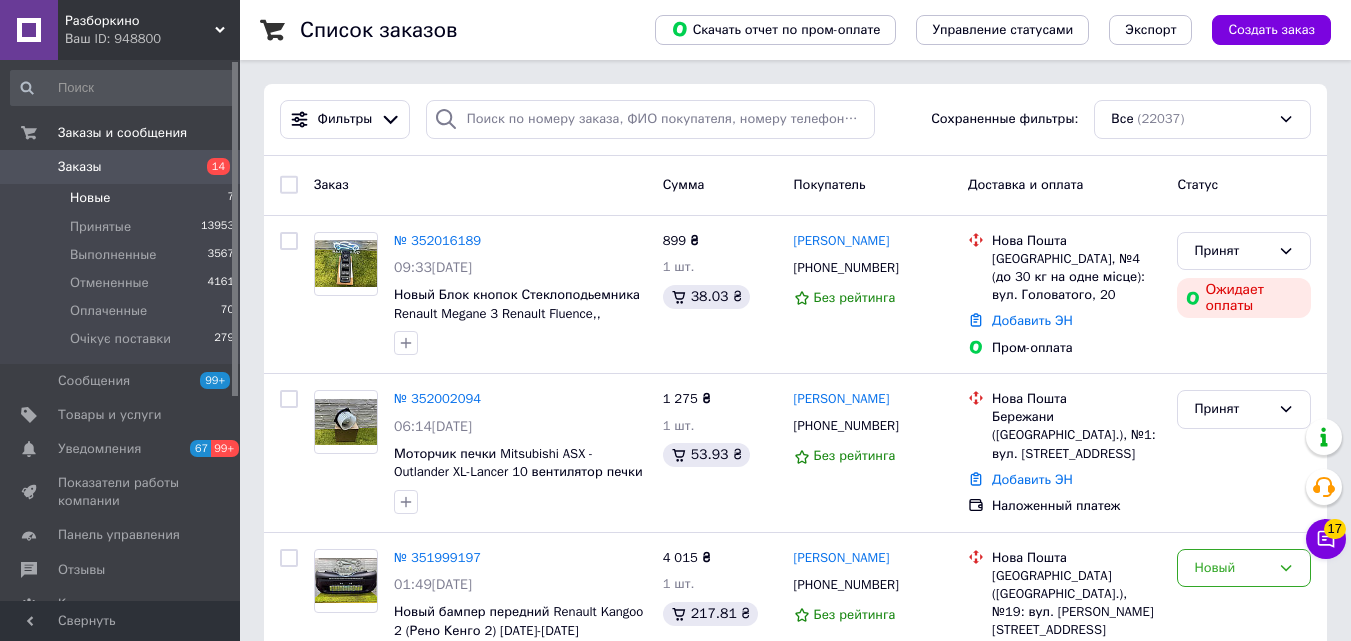click on "Новые 7" at bounding box center (123, 198) 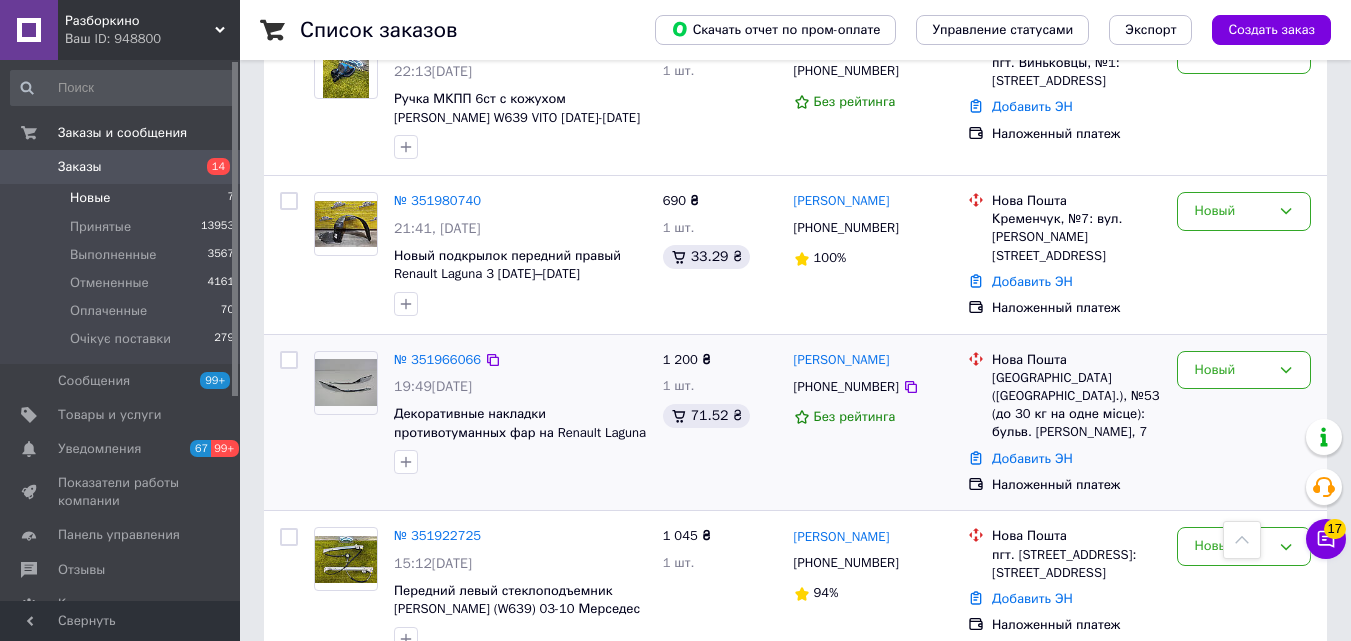scroll, scrollTop: 700, scrollLeft: 0, axis: vertical 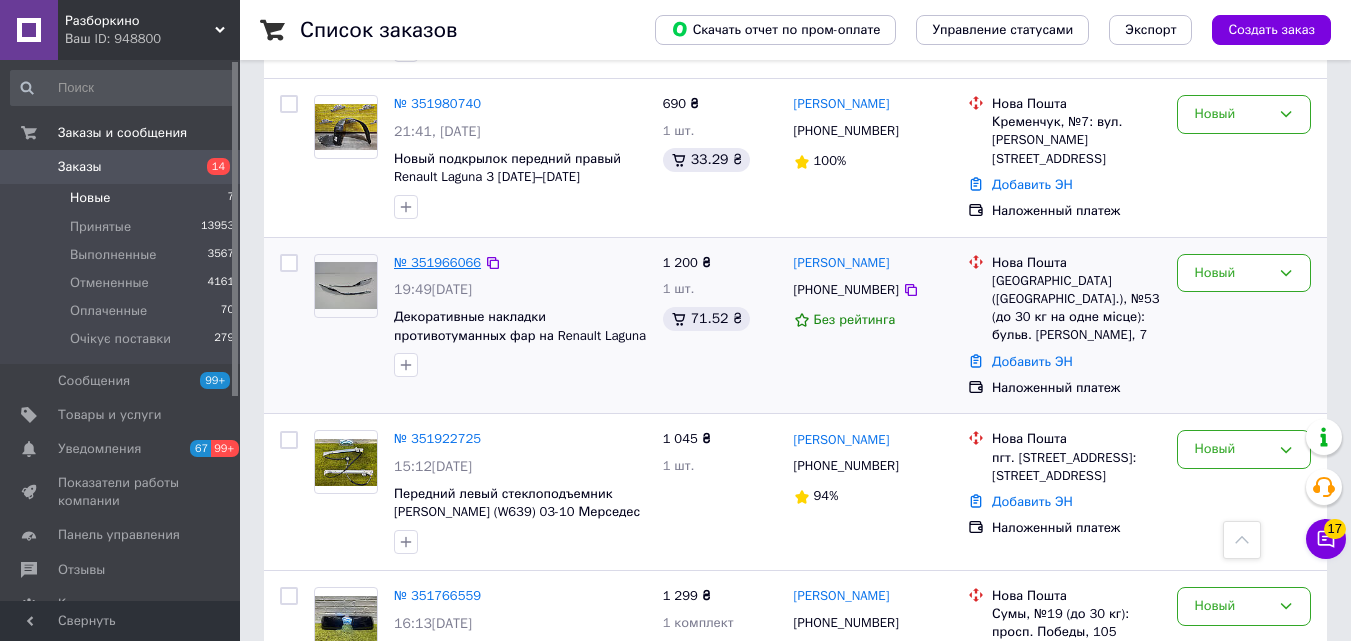 click on "№ 351966066" at bounding box center [437, 262] 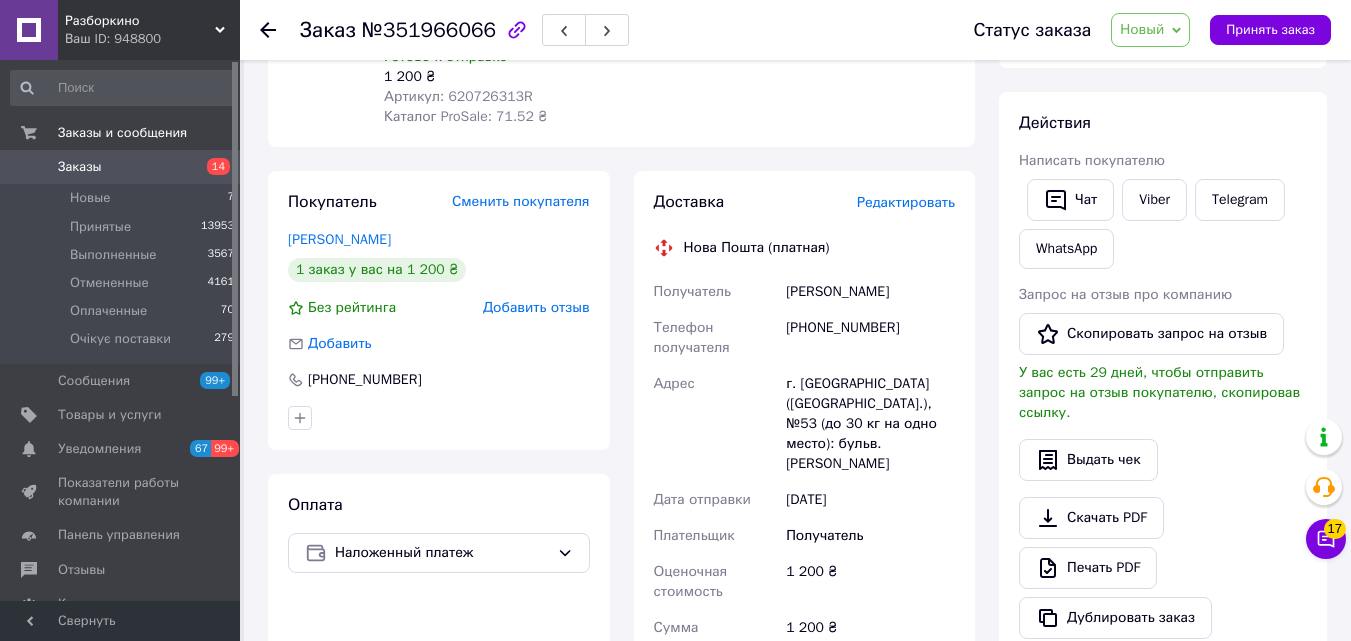 scroll, scrollTop: 100, scrollLeft: 0, axis: vertical 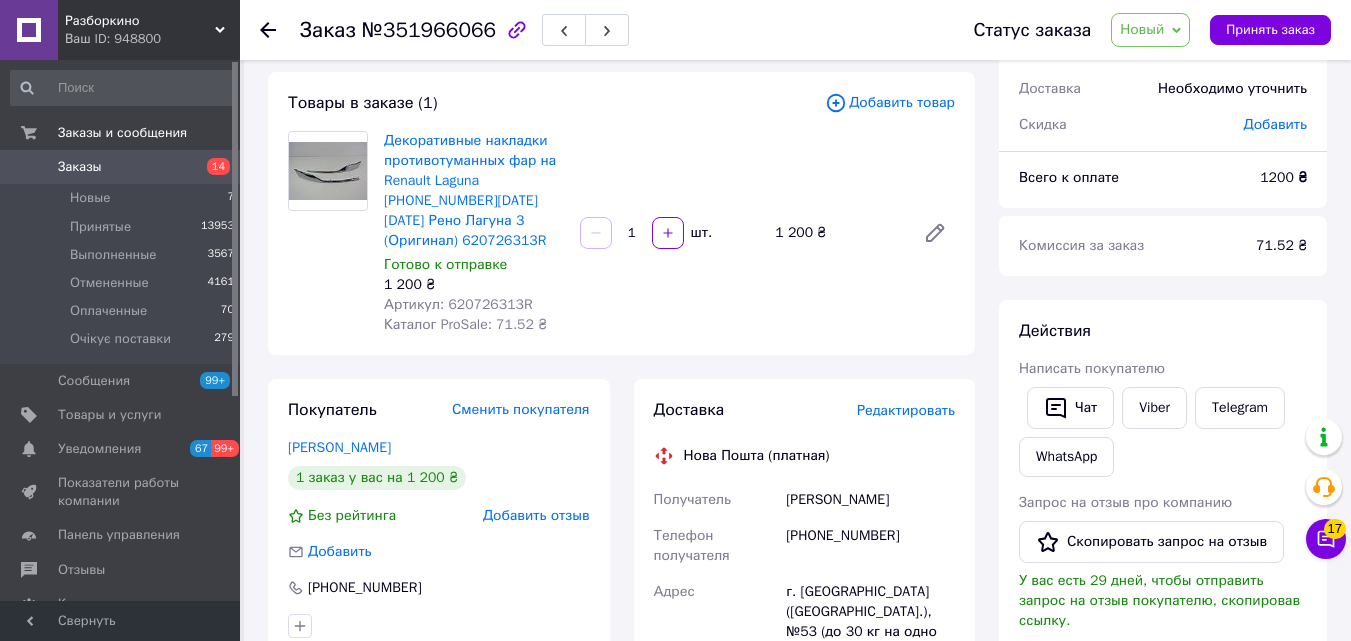 click on "Артикул: 620726313R" at bounding box center [458, 304] 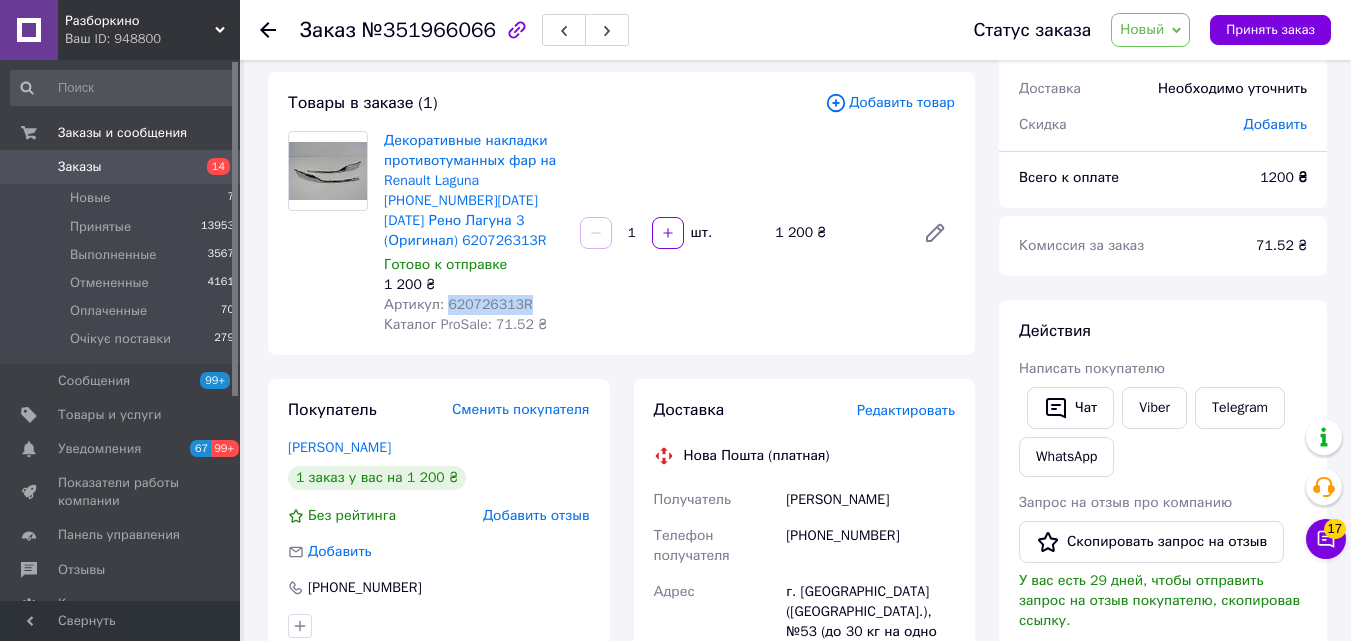 click on "Артикул: 620726313R" at bounding box center (458, 304) 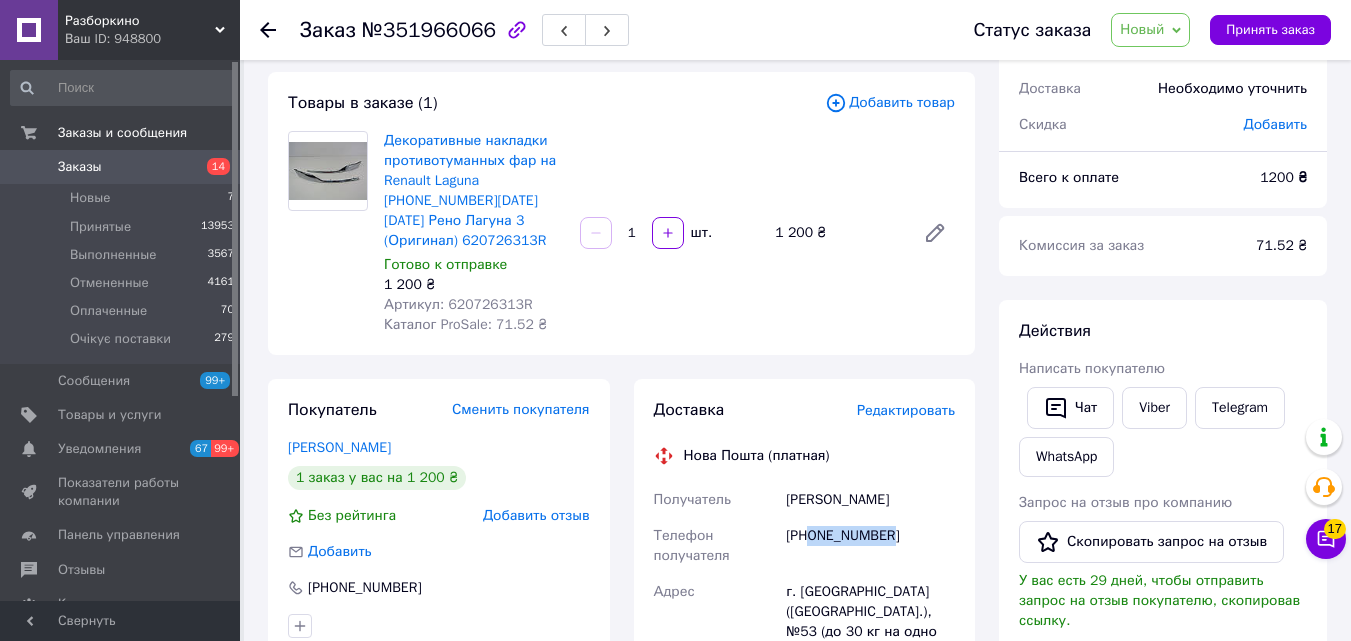 drag, startPoint x: 894, startPoint y: 511, endPoint x: 809, endPoint y: 505, distance: 85.2115 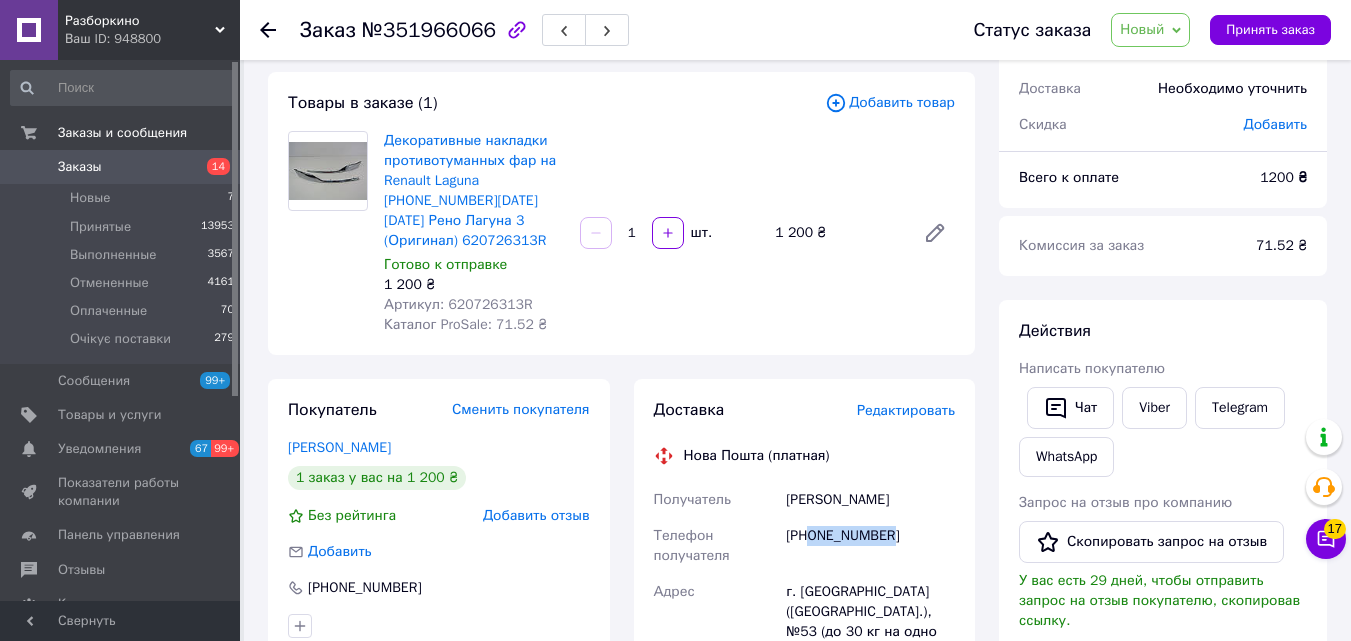 click on "+380689517344" at bounding box center [870, 546] 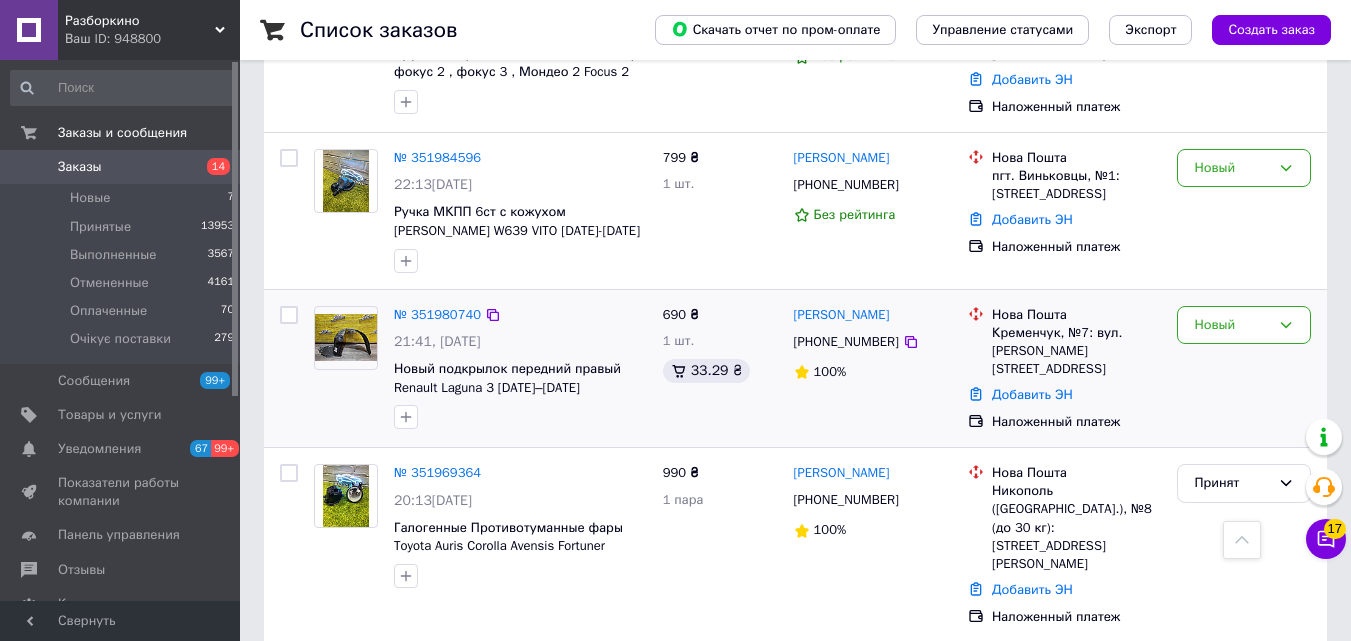 scroll, scrollTop: 700, scrollLeft: 0, axis: vertical 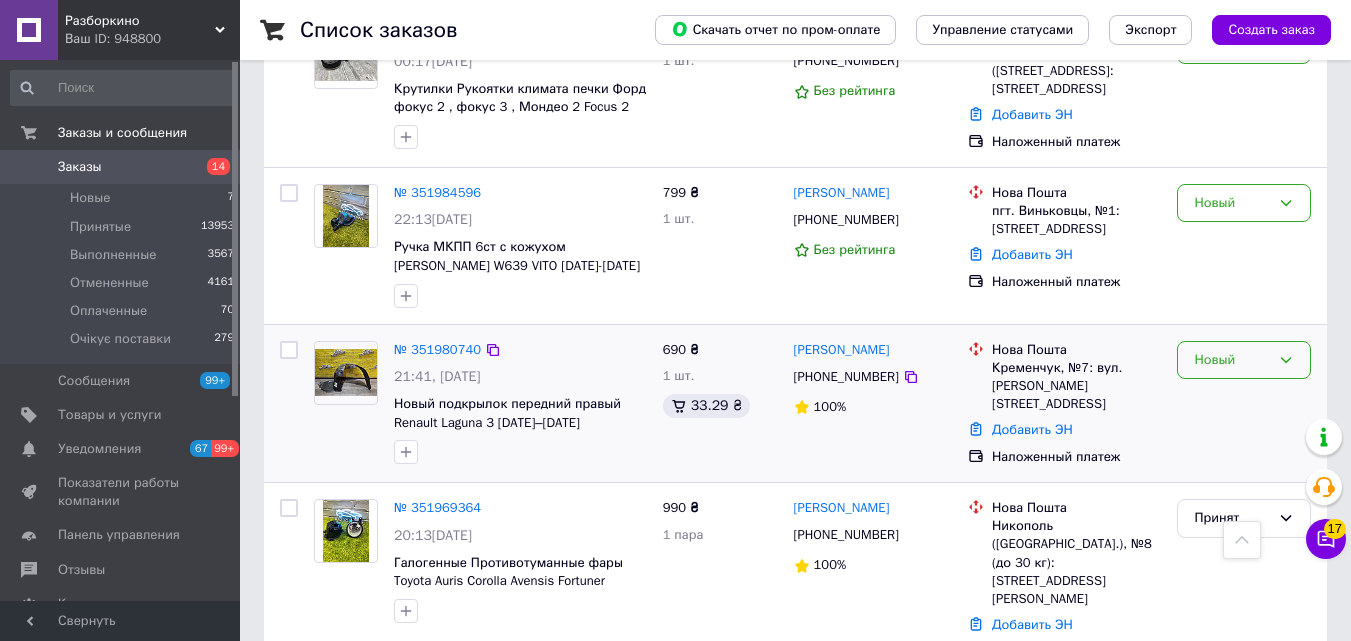 click on "Новый" at bounding box center (1244, 360) 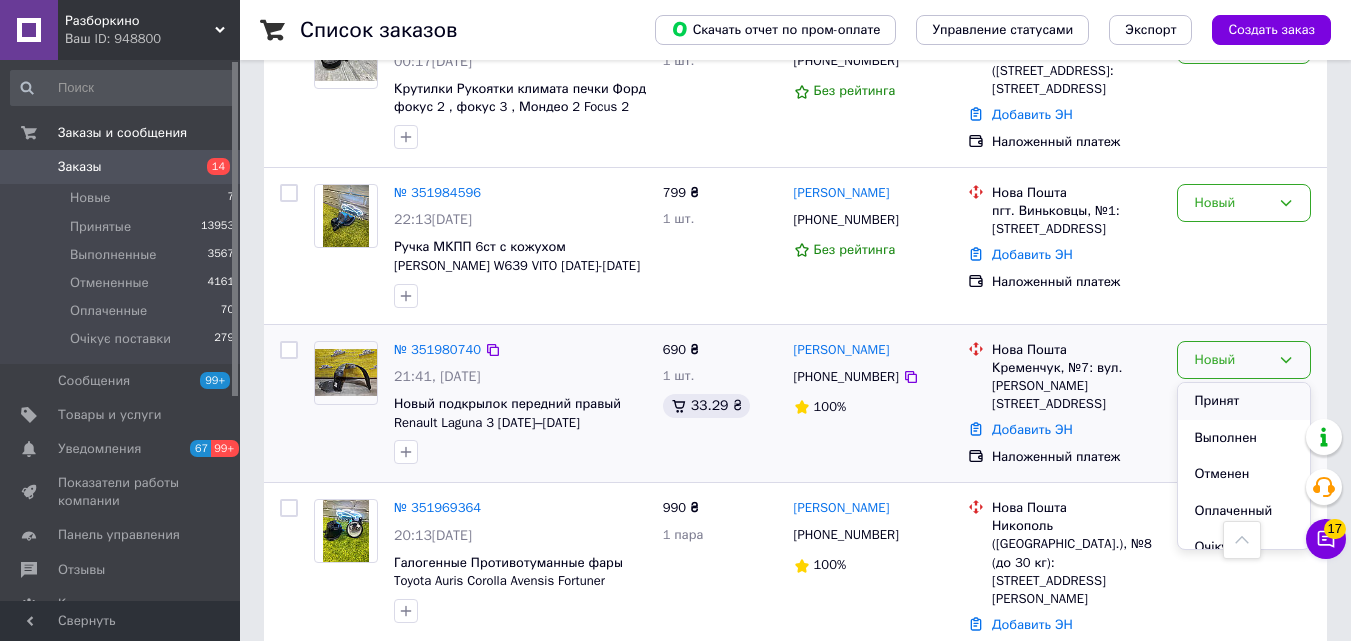 click on "Принят" at bounding box center [1244, 401] 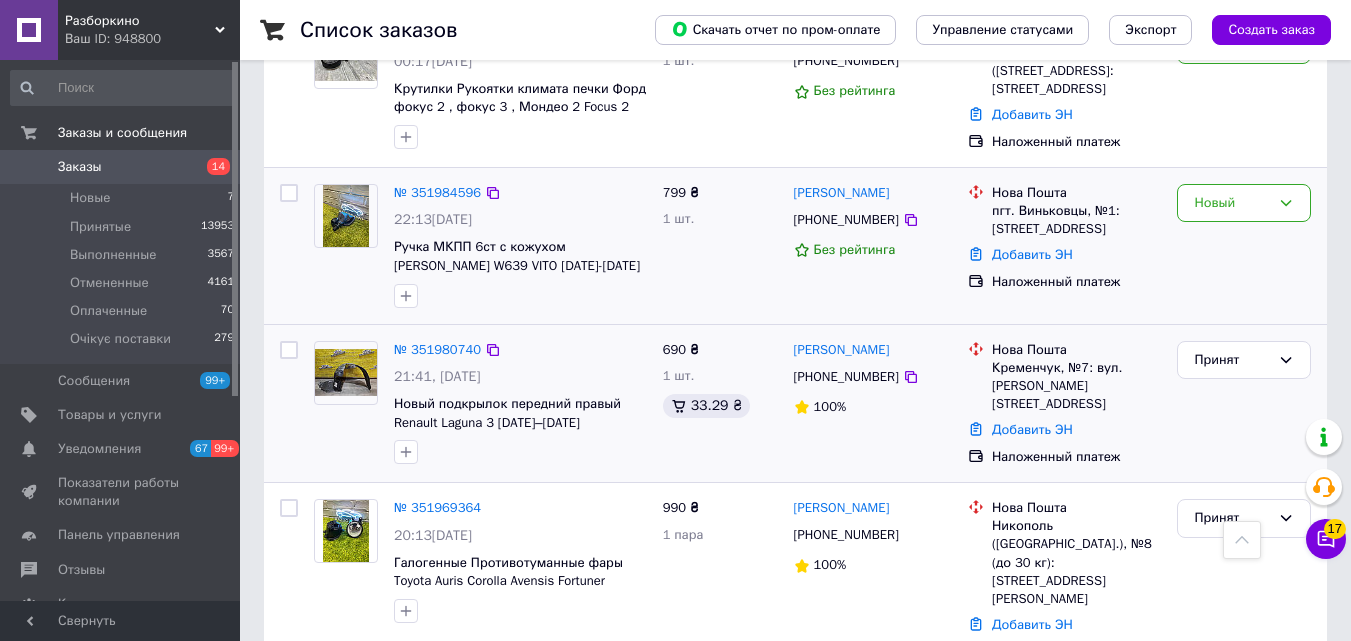 click at bounding box center [520, 296] 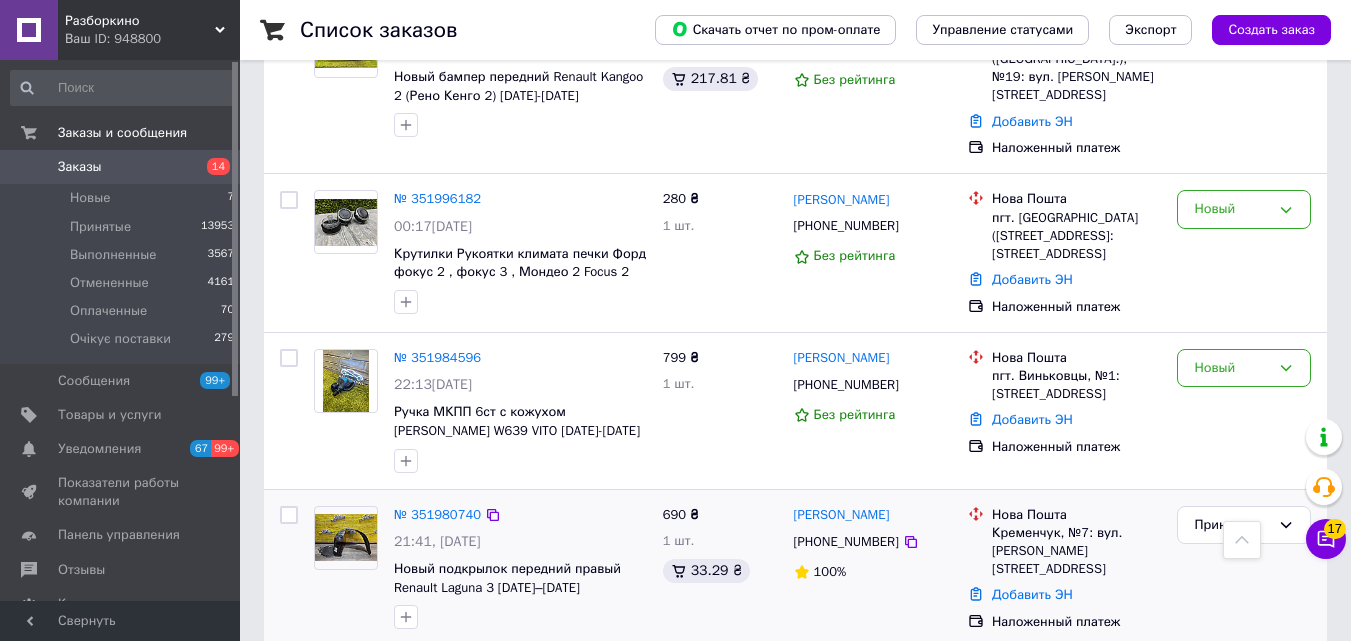 scroll, scrollTop: 500, scrollLeft: 0, axis: vertical 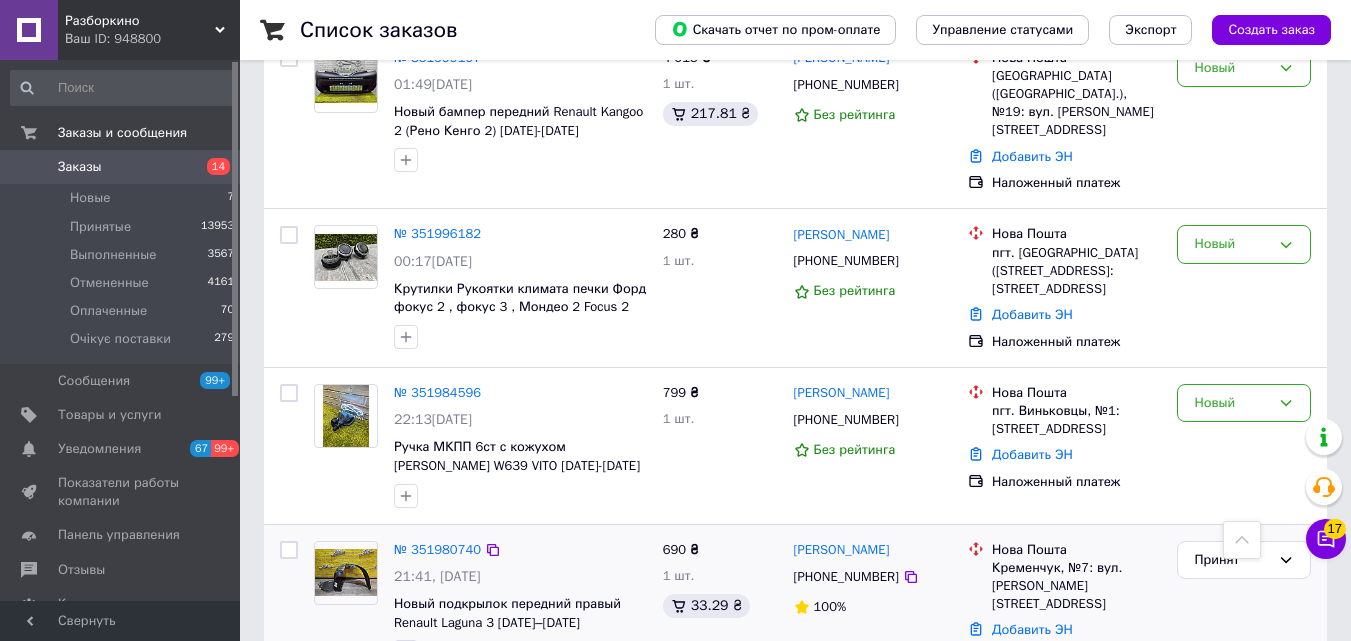 click on "14" at bounding box center [212, 167] 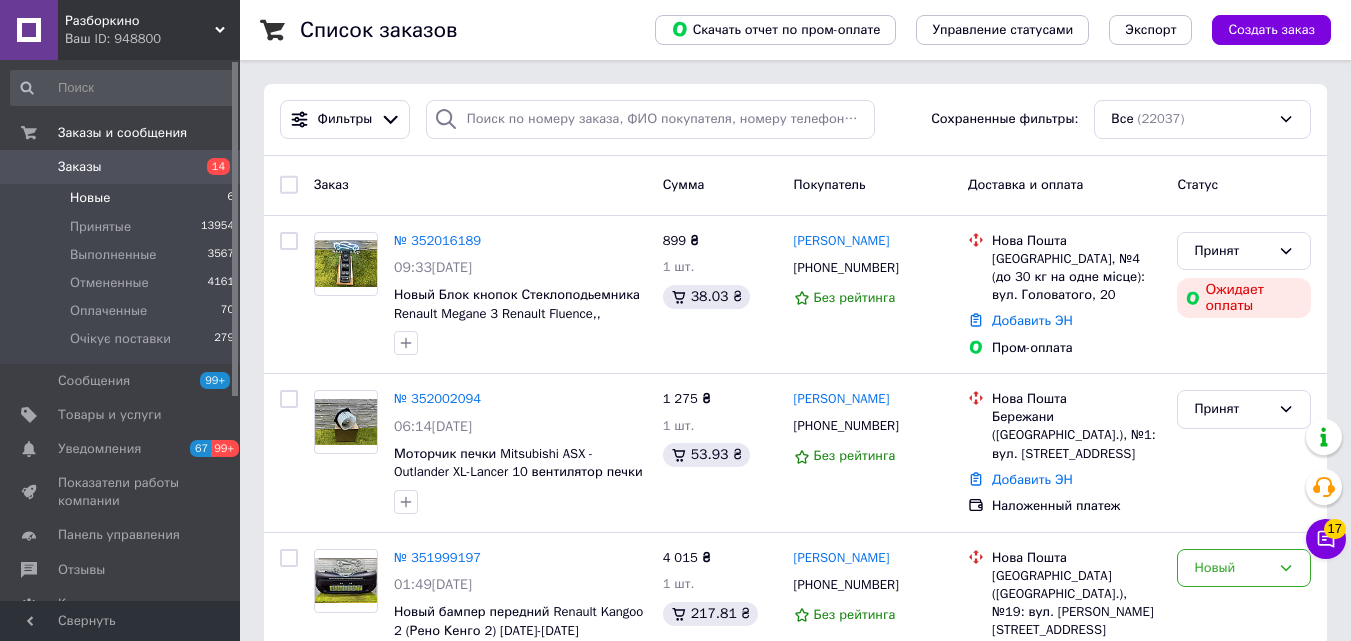click on "Новые 6" at bounding box center (123, 198) 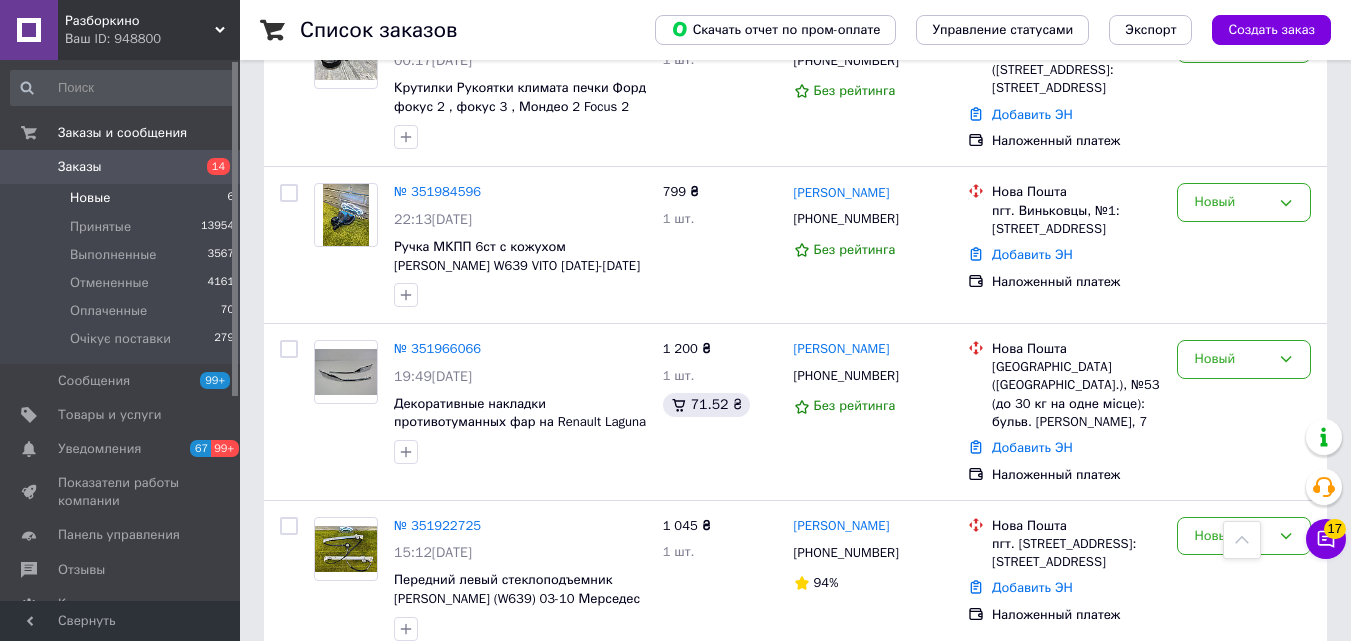 scroll, scrollTop: 351, scrollLeft: 0, axis: vertical 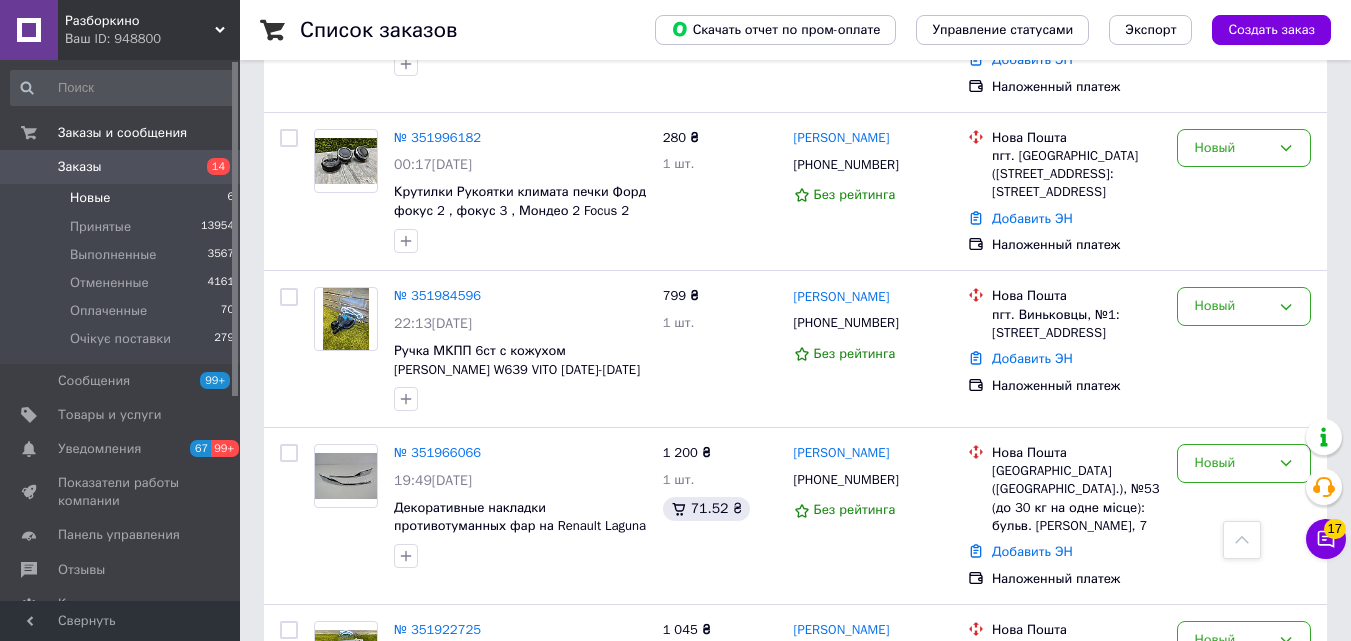 click on "14" at bounding box center (218, 166) 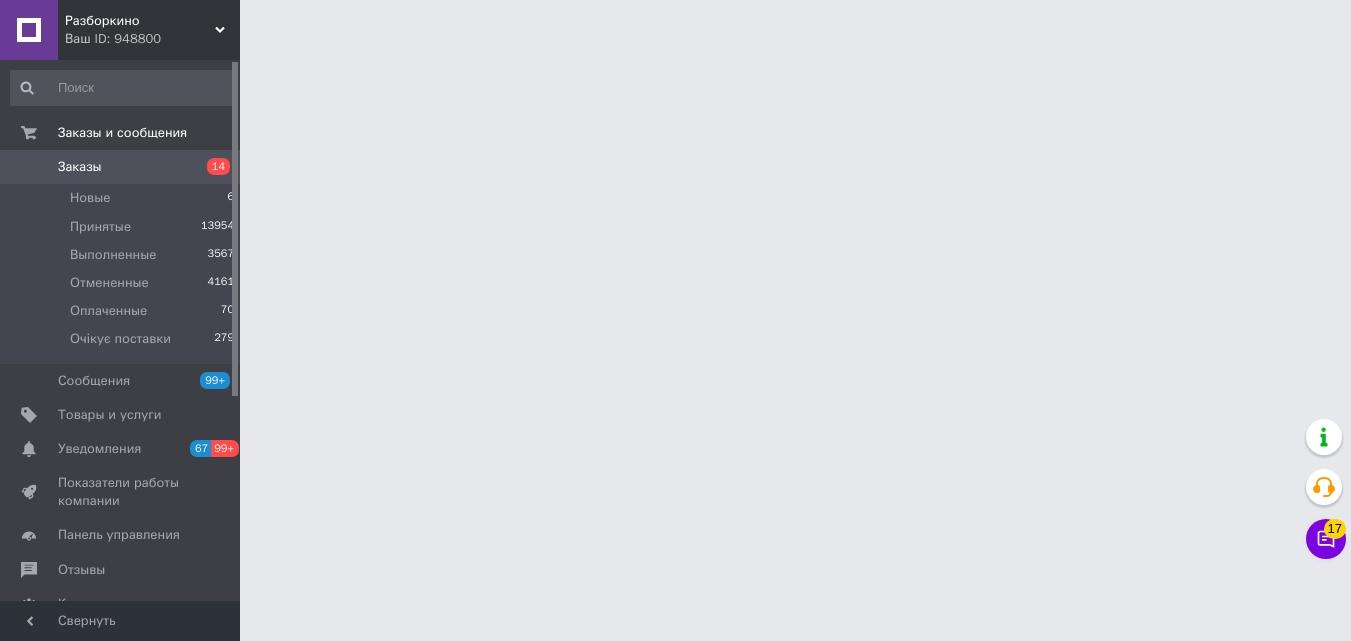 scroll, scrollTop: 0, scrollLeft: 0, axis: both 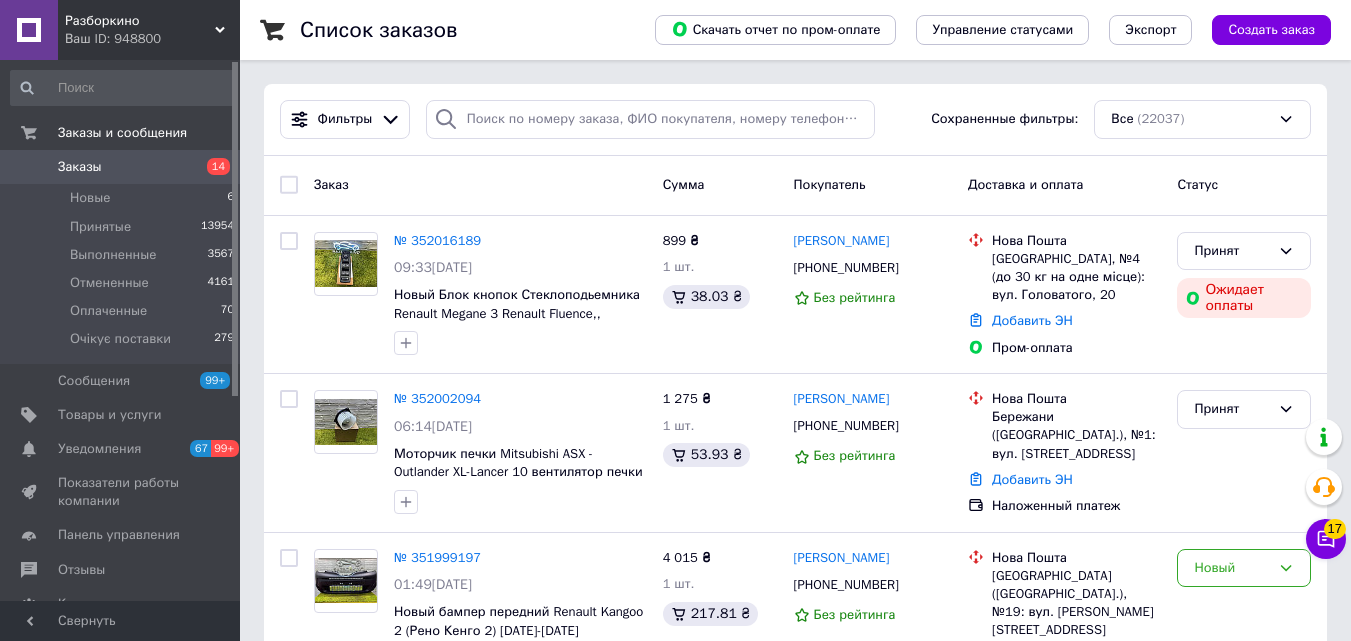 click on "Заказ" at bounding box center (480, 185) 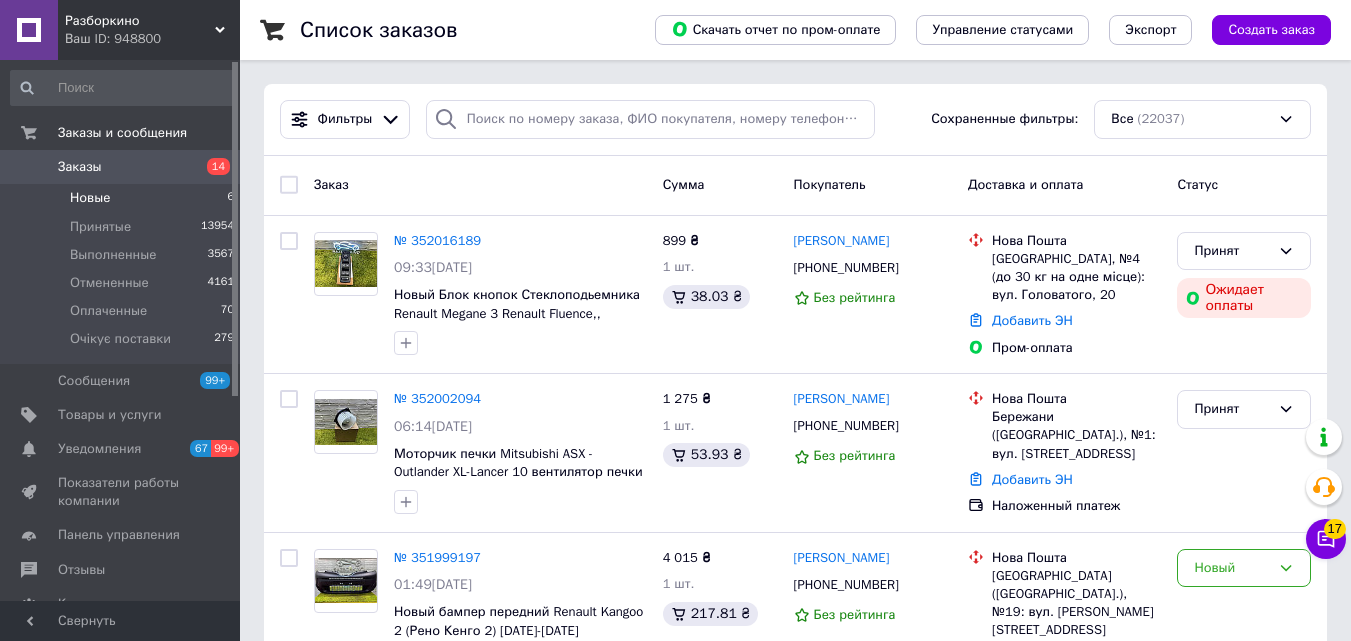 click on "Новые 6" at bounding box center (123, 198) 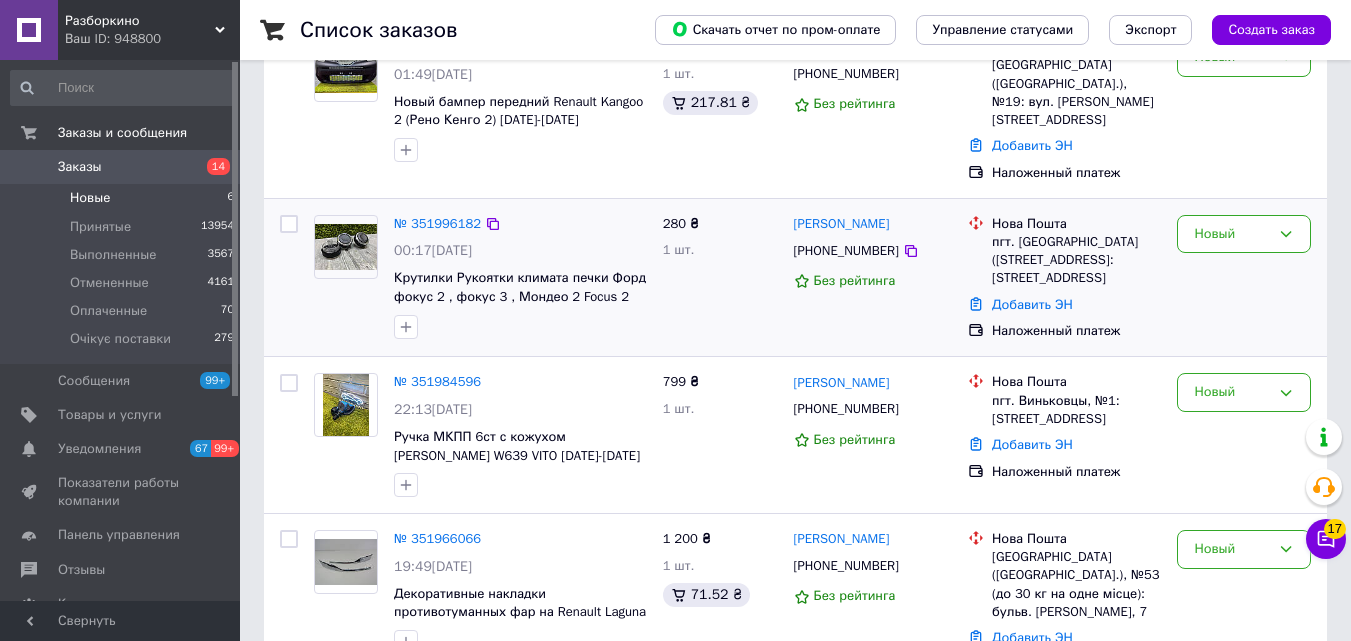 scroll, scrollTop: 300, scrollLeft: 0, axis: vertical 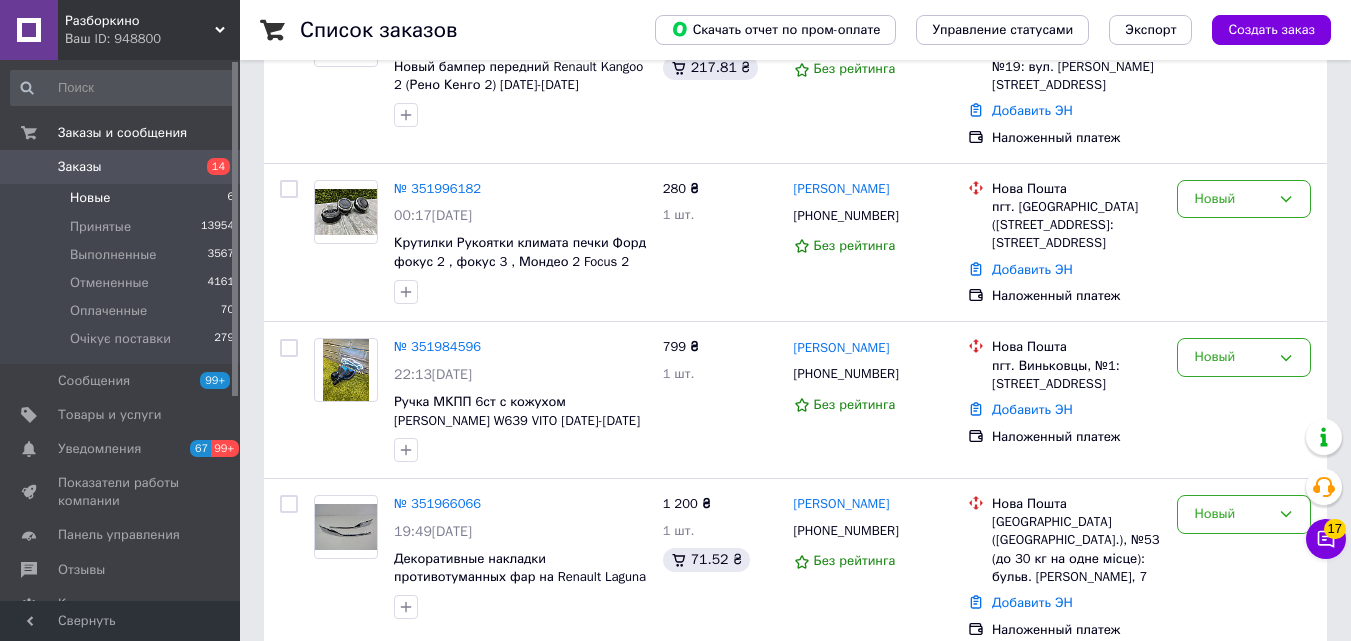 click on "Заказы" at bounding box center (121, 167) 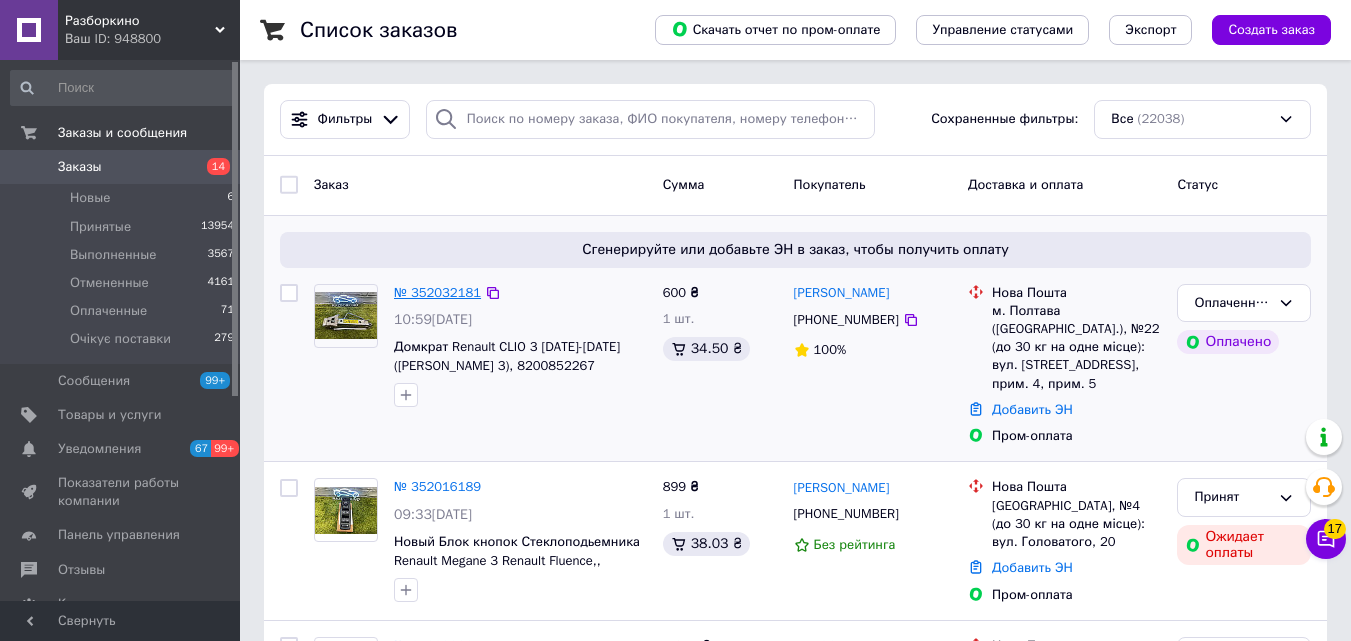 click on "№ 352032181" at bounding box center (437, 292) 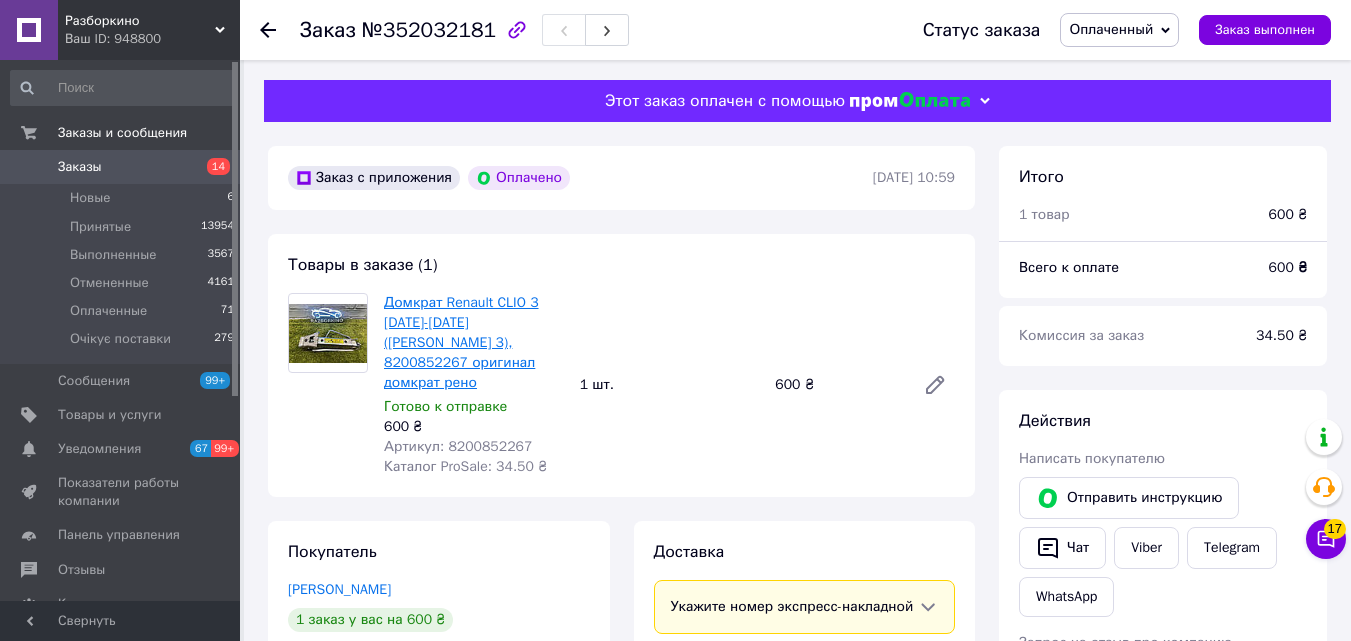 click on "Домкрат Renault CLIO 3 [DATE]-[DATE] ([PERSON_NAME] 3), 8200852267 оригинал домкрат рено" at bounding box center (461, 342) 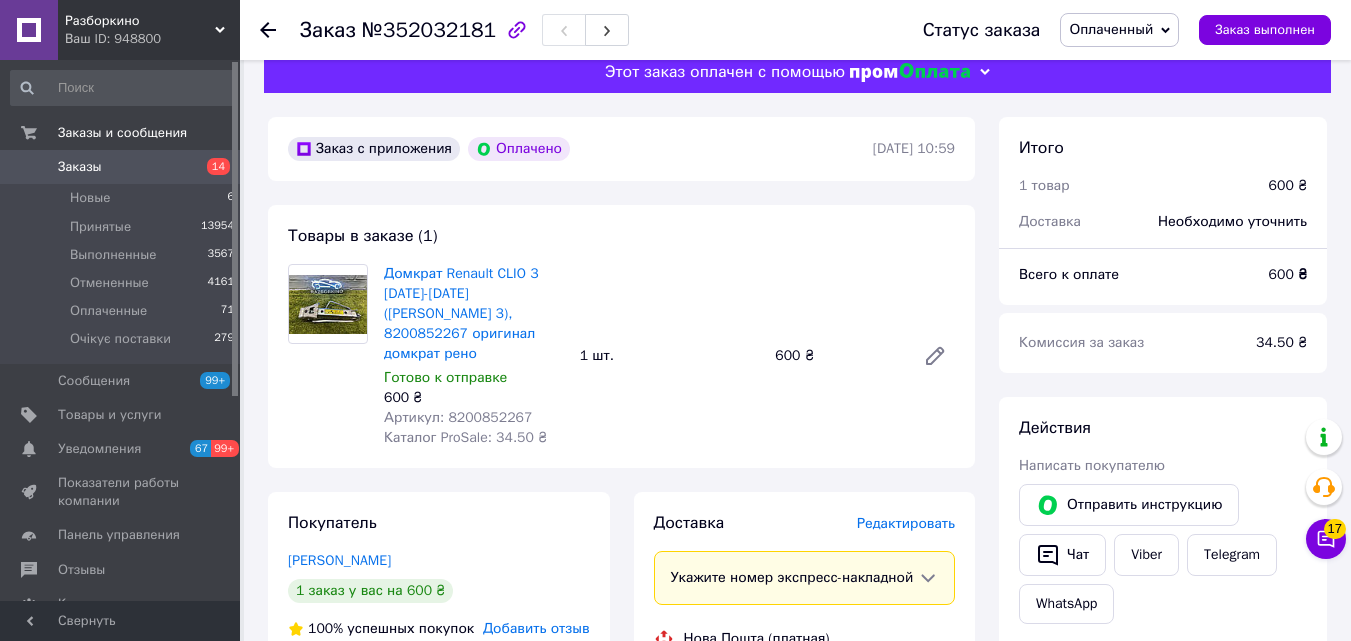 scroll, scrollTop: 300, scrollLeft: 0, axis: vertical 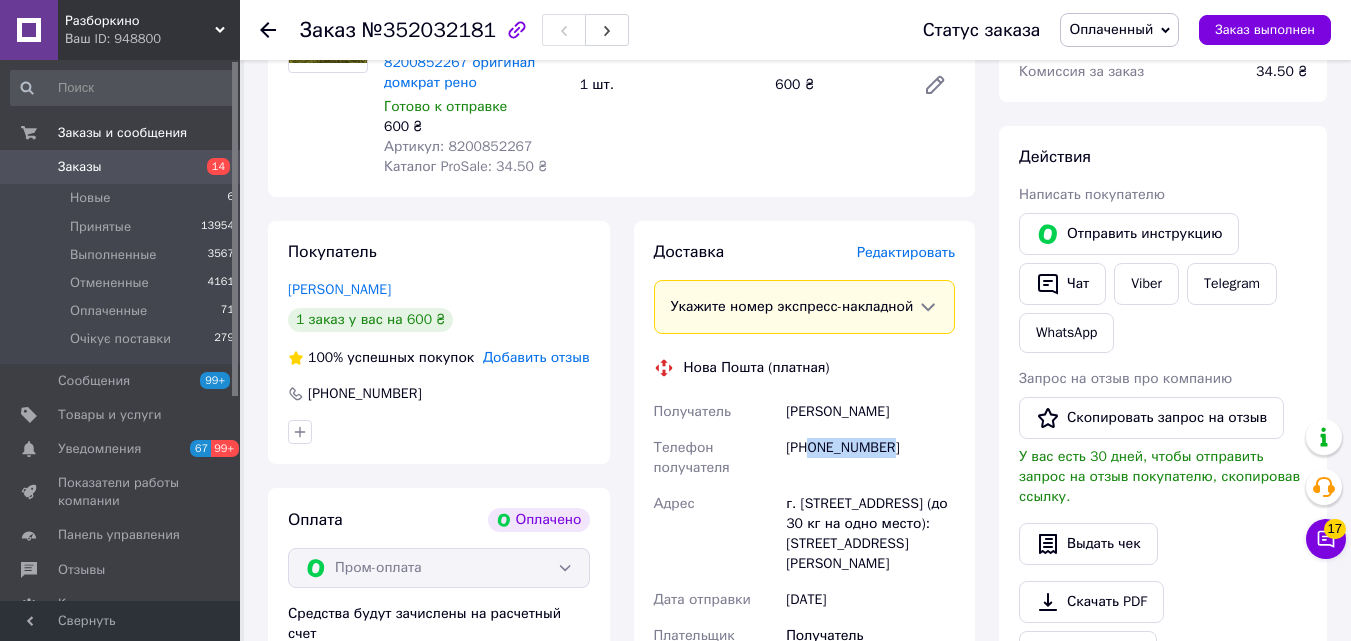 drag, startPoint x: 895, startPoint y: 450, endPoint x: 814, endPoint y: 458, distance: 81.394104 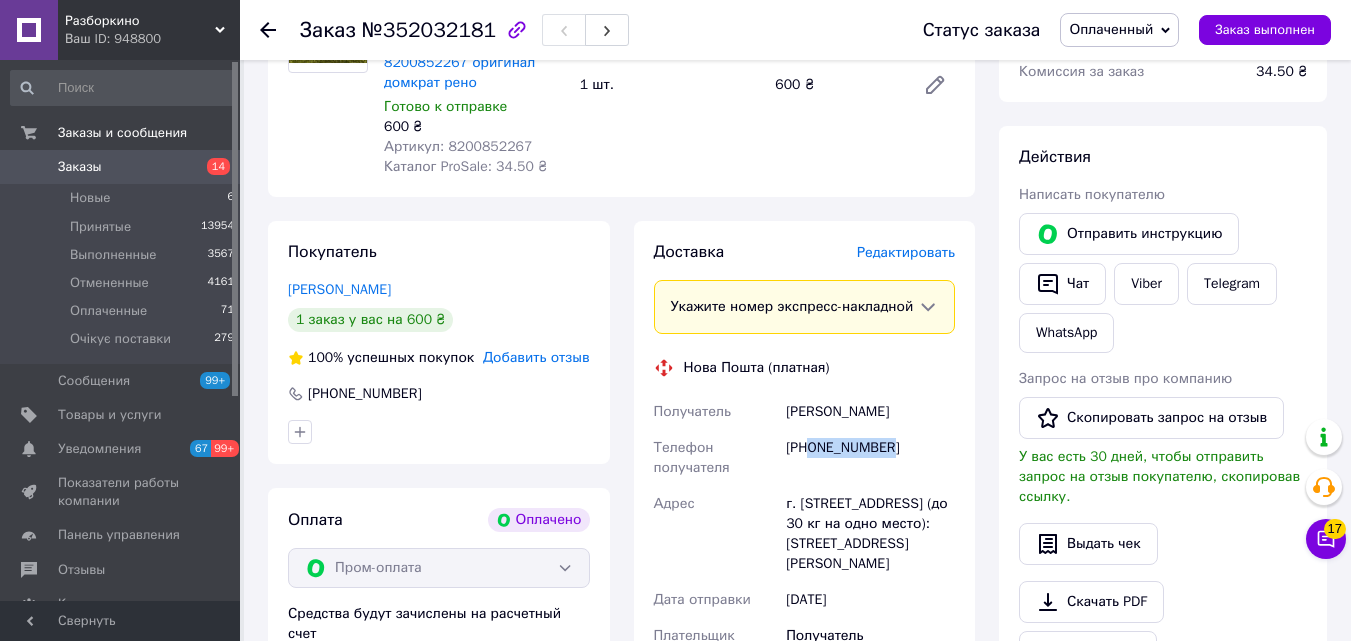 scroll, scrollTop: 0, scrollLeft: 0, axis: both 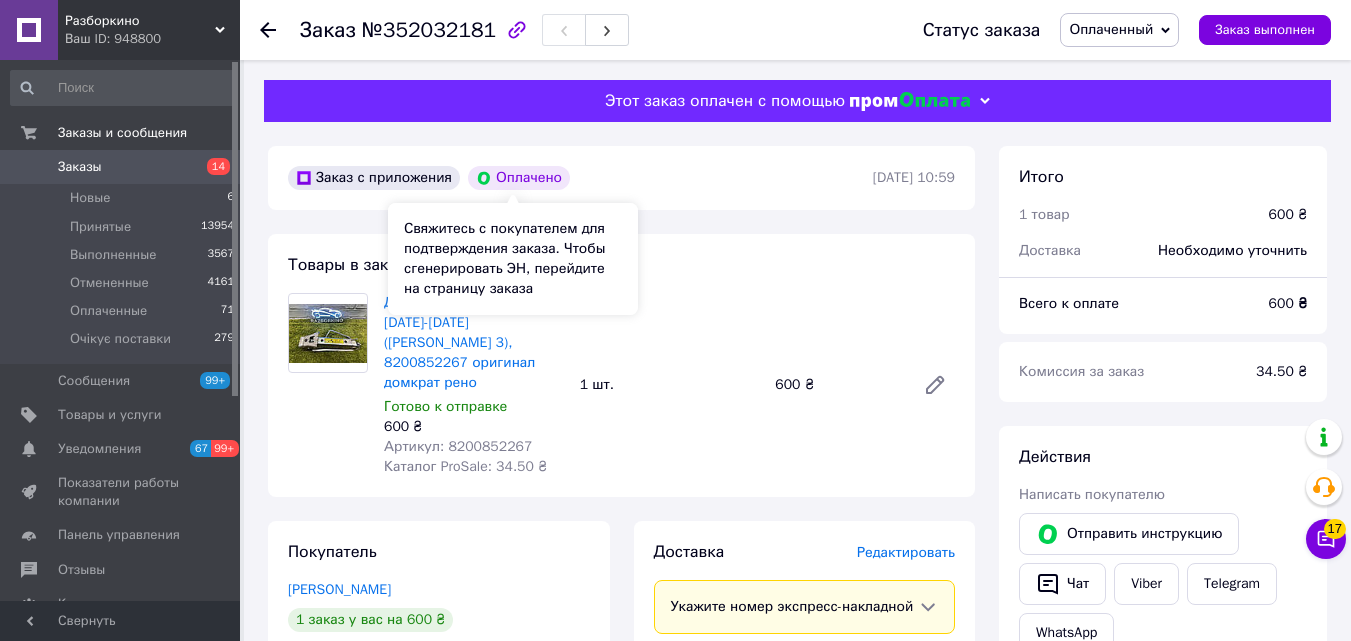 click on "Свяжитесь с покупателем для подтверждения заказа.
Чтобы сгенерировать ЭН, перейдите на страницу заказа" at bounding box center (513, 259) 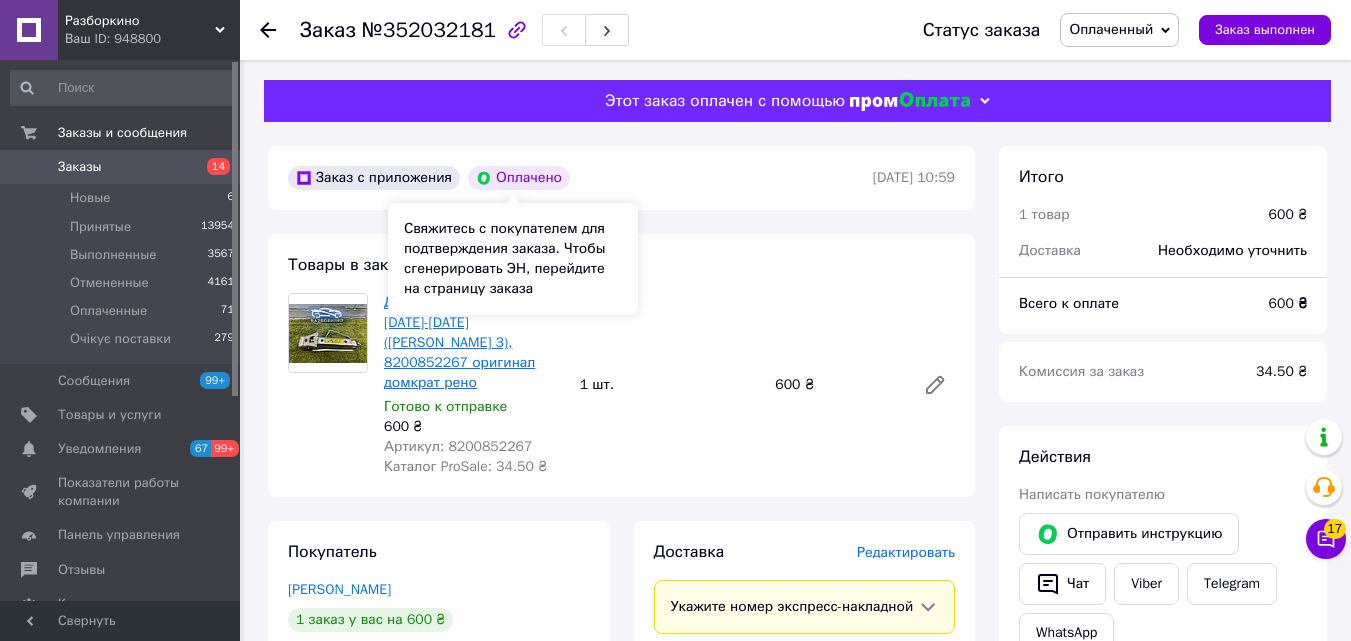 click on "Домкрат Renault CLIO 3 [DATE]-[DATE] ([PERSON_NAME] 3), 8200852267 оригинал домкрат рено" at bounding box center (461, 342) 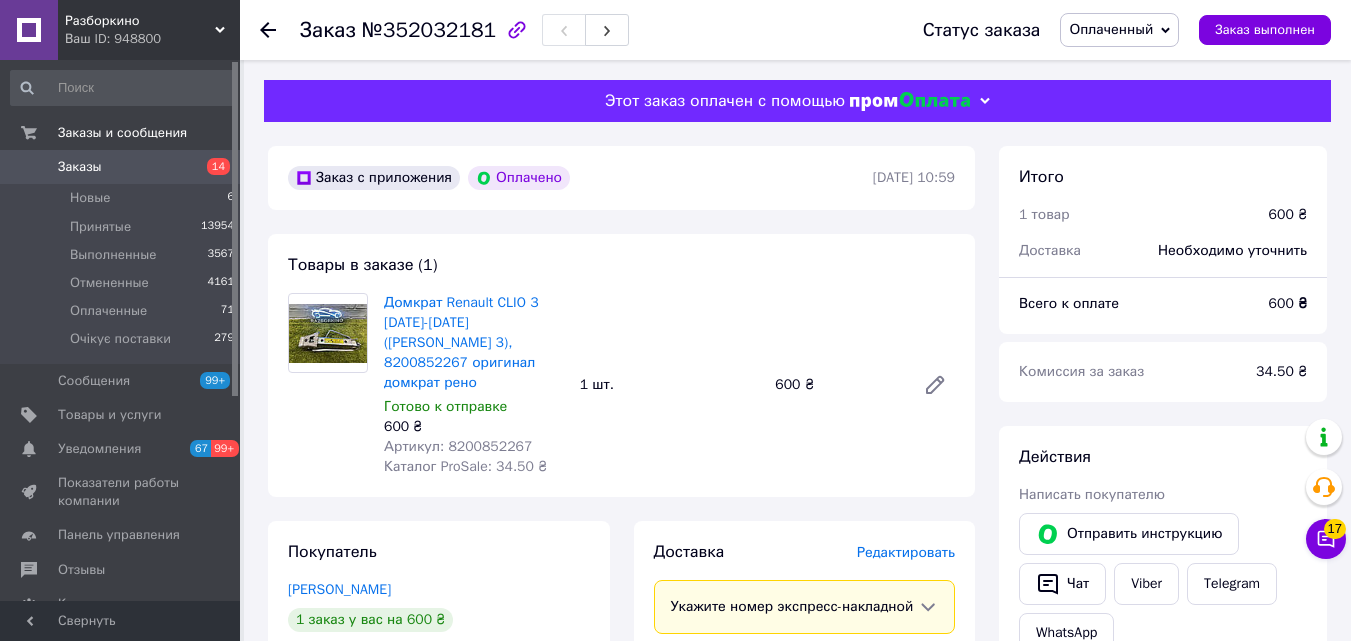 click on "Заказы 14" at bounding box center (123, 167) 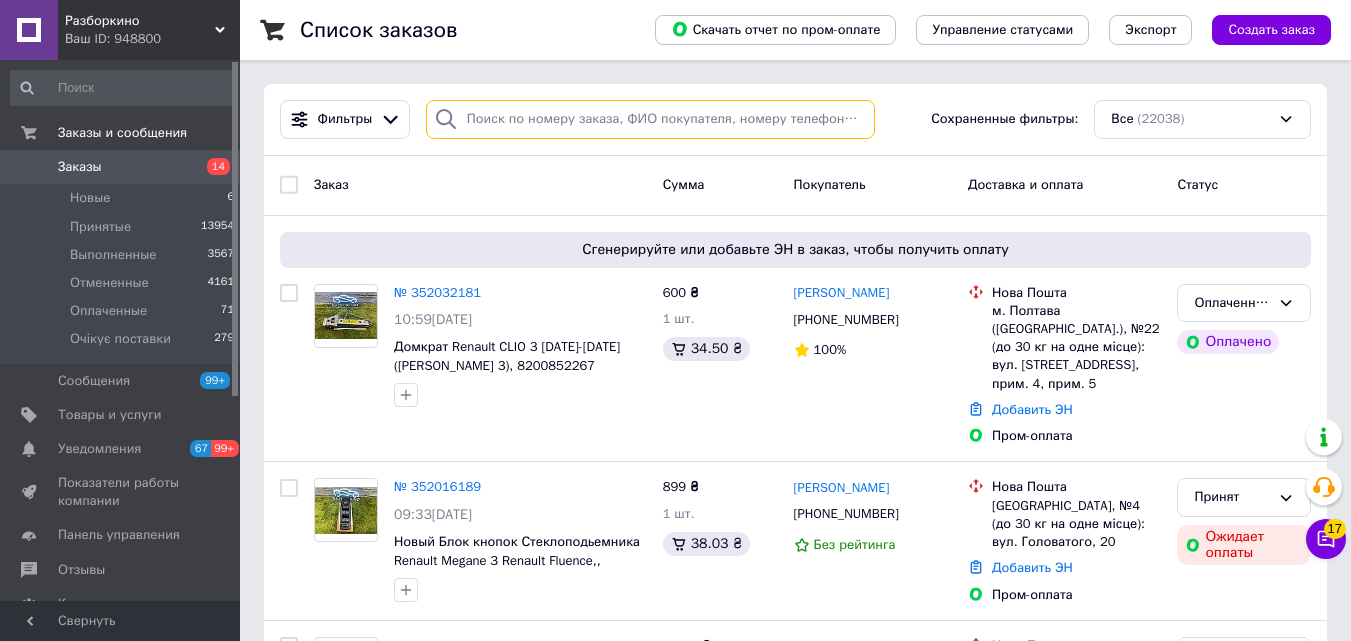 click at bounding box center (650, 119) 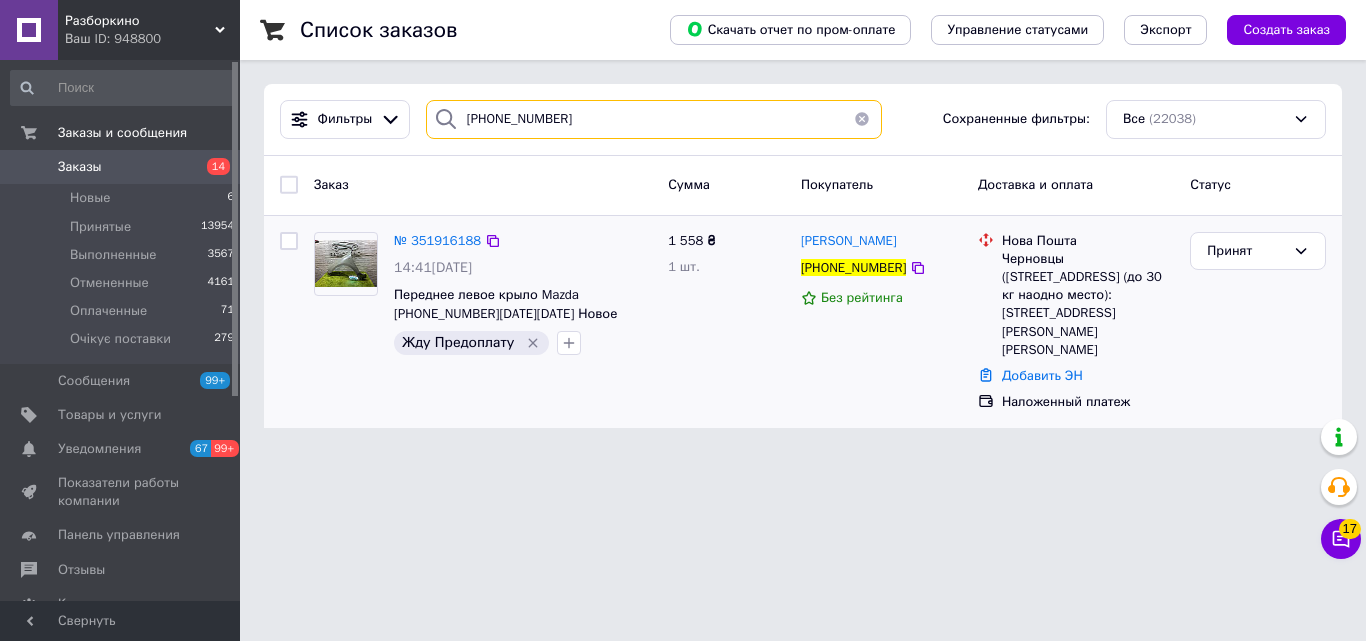 type on "+380951530791" 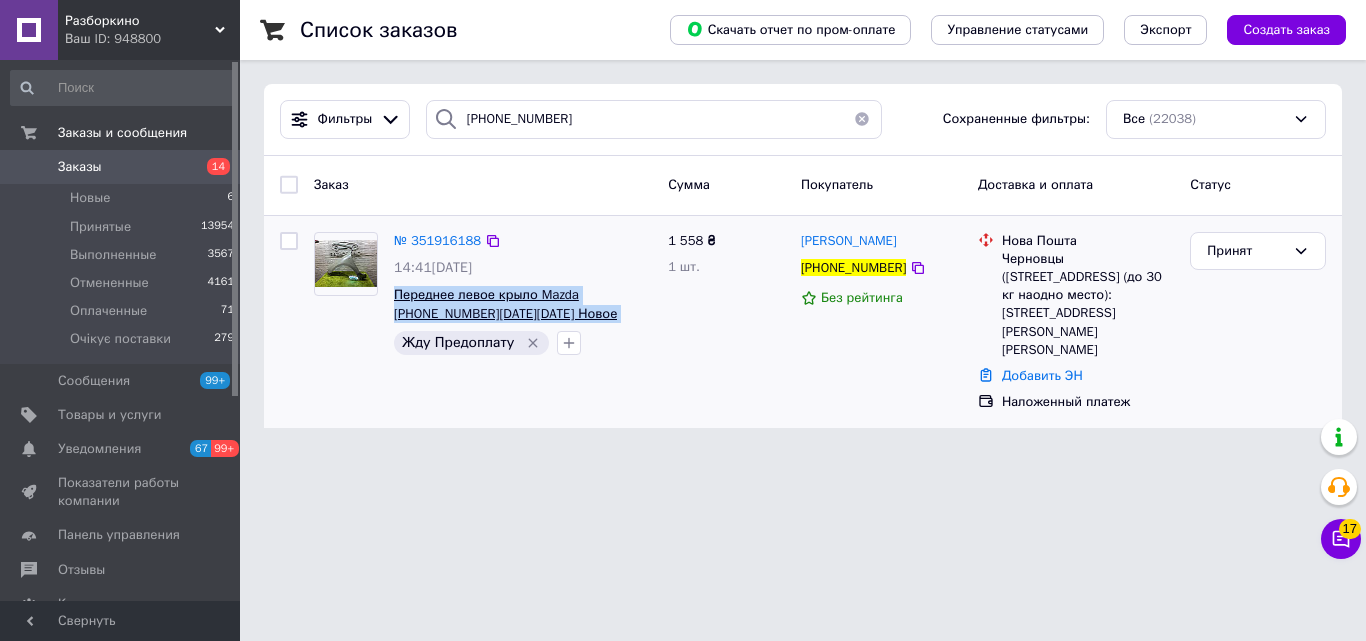 drag, startPoint x: 633, startPoint y: 313, endPoint x: 396, endPoint y: 296, distance: 237.60892 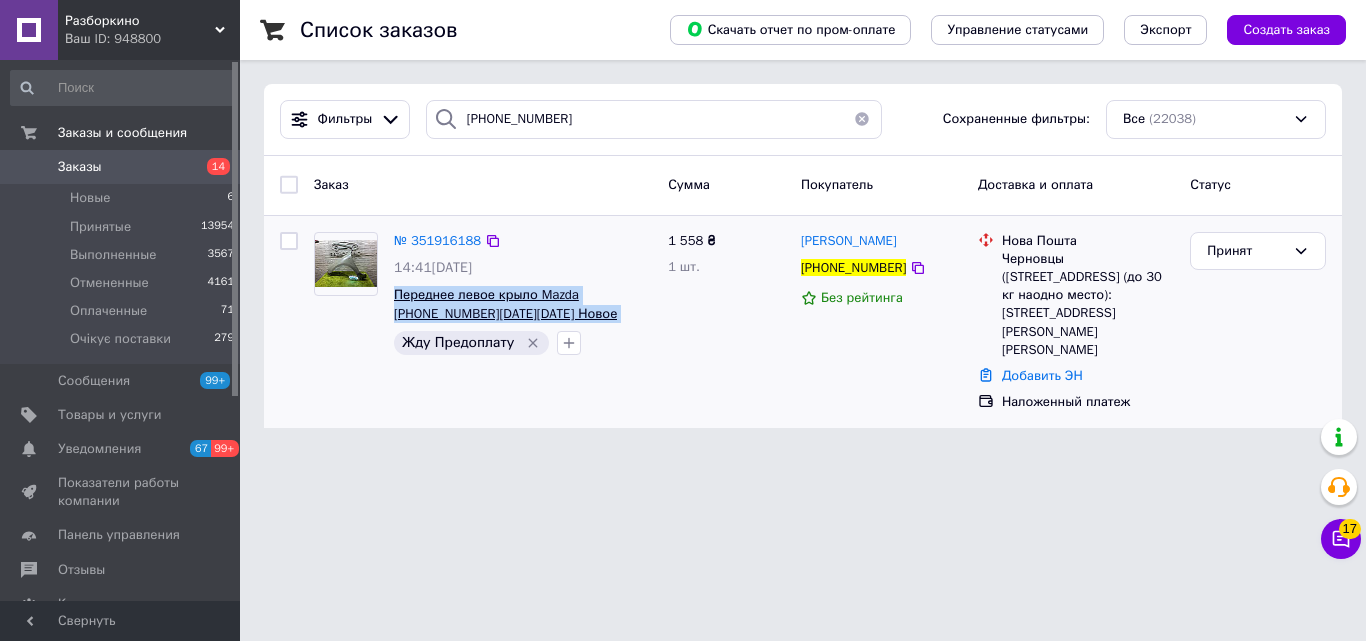 click on "Переднее левое крыло Mazda 3 2004-2009 Новое левое крыло Мазда 3 2004-2009 грунтованное" at bounding box center (523, 304) 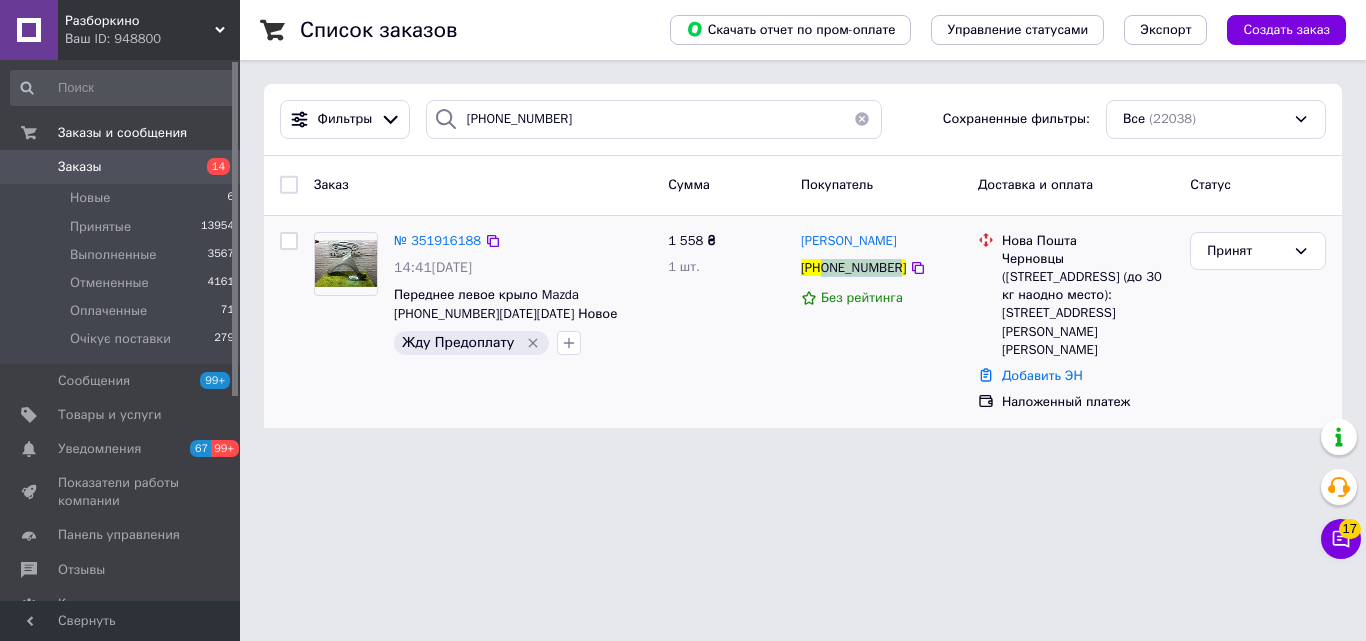 drag, startPoint x: 894, startPoint y: 266, endPoint x: 824, endPoint y: 275, distance: 70.5762 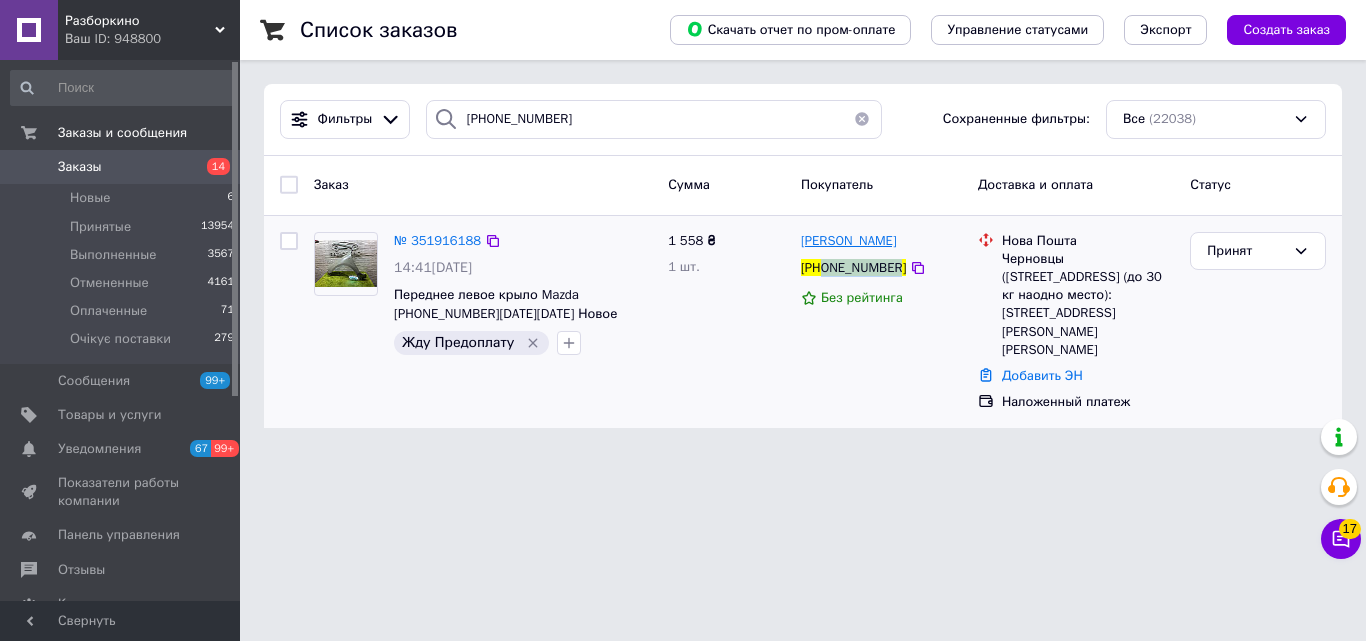 drag, startPoint x: 922, startPoint y: 242, endPoint x: 382, endPoint y: 72, distance: 566.1272 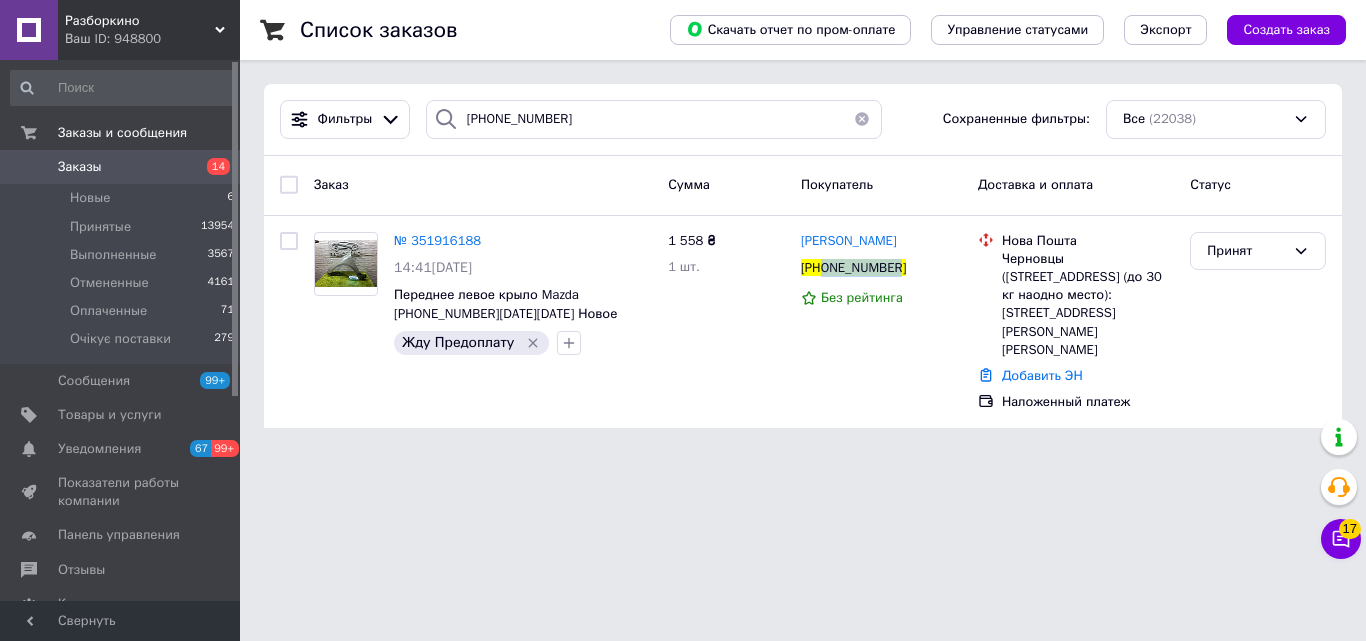 click on "Олександр Чистов" at bounding box center [881, 241] 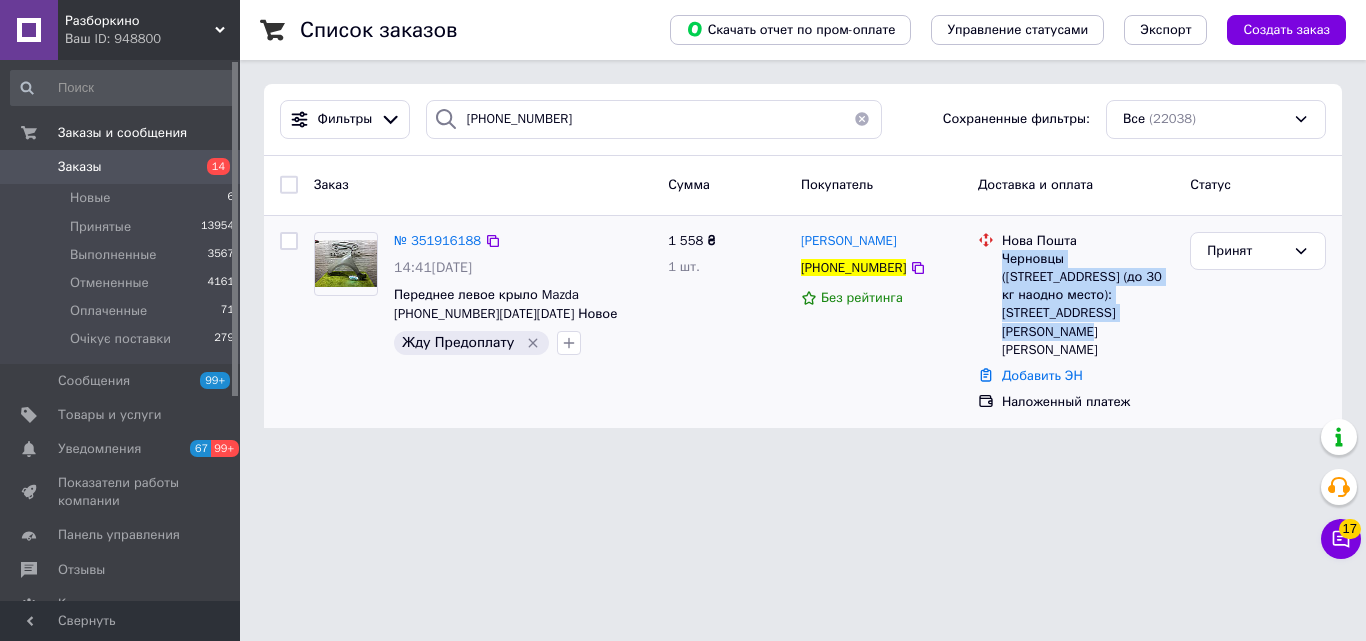 drag, startPoint x: 1016, startPoint y: 276, endPoint x: 1047, endPoint y: 315, distance: 49.819675 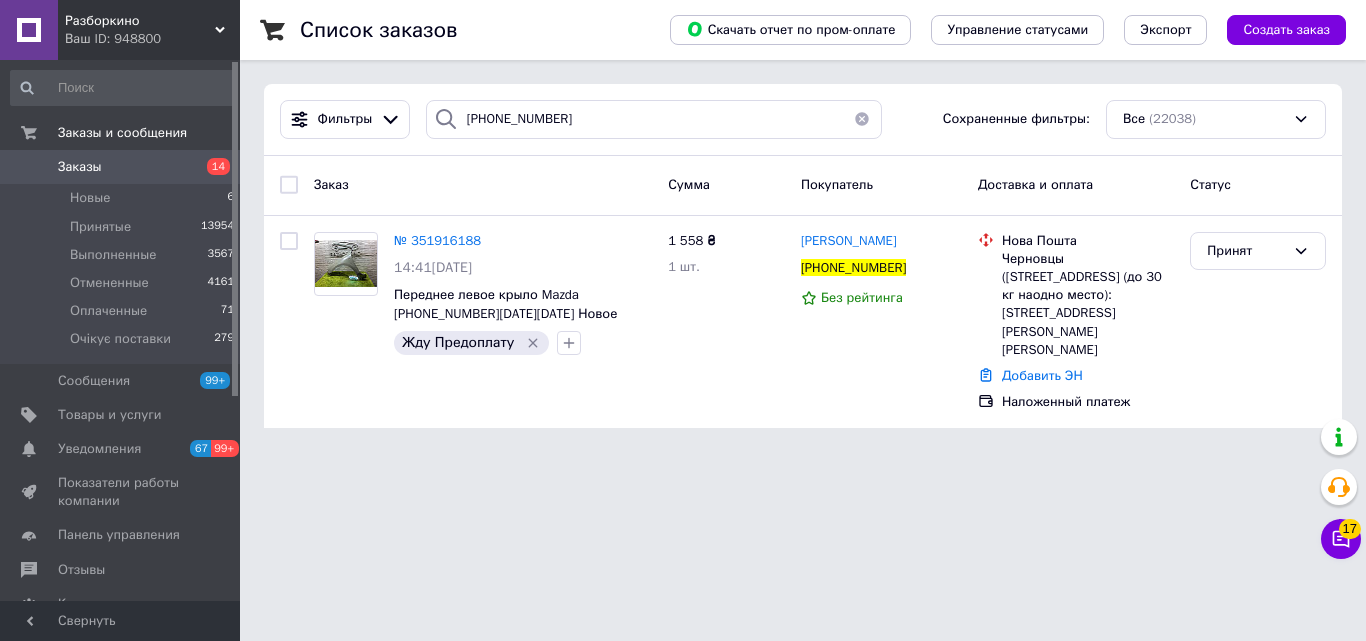 click on "Разборкино Ваш ID: 948800 Сайт Разборкино Кабинет покупателя Проверить состояние системы Страница на портале Geravto Original Parts Игорь Герасименко Алло Гараж Справка Выйти Заказы и сообщения Заказы 14 Новые 6 Принятые 13954 Выполненные 3567 Отмененные 4161 Оплаченные 71 Очікує поставки  279 Сообщения 99+ Товары и услуги Уведомления 67 99+ Показатели работы компании Панель управления Отзывы Клиенты Каталог ProSale Аналитика Инструменты вебмастера и SEO Управление сайтом Кошелек компании Маркет Настройки Тарифы и счета Prom топ" at bounding box center (683, 226) 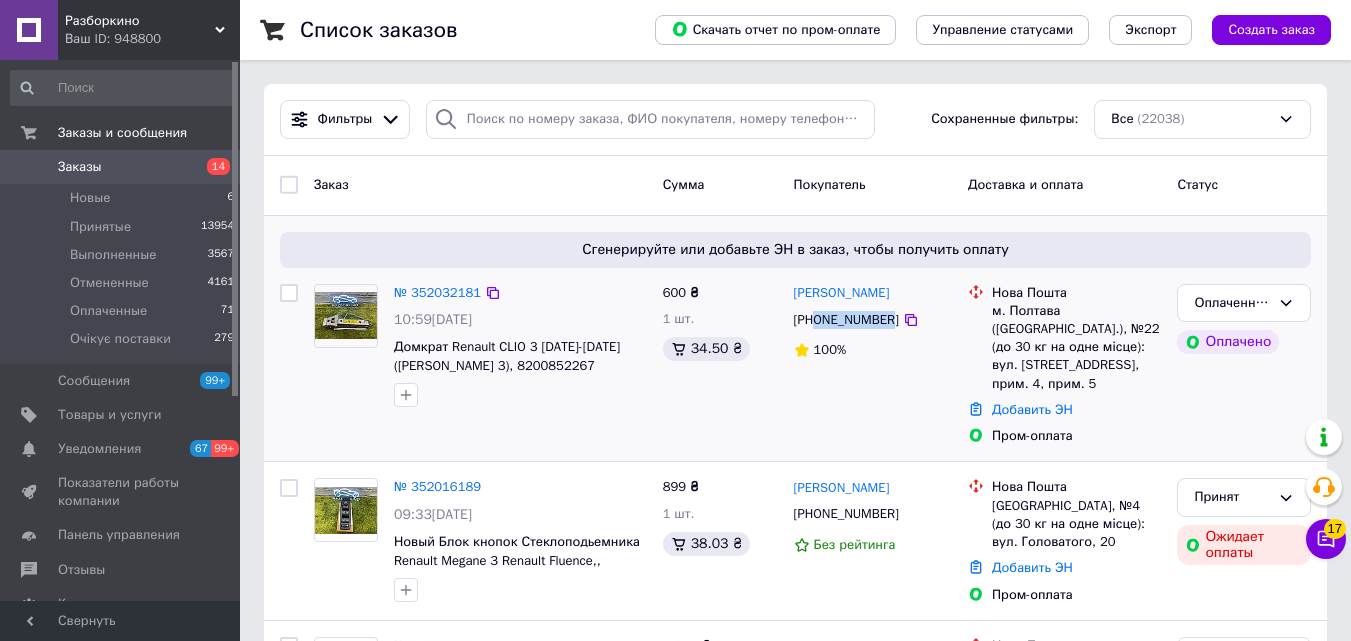 drag, startPoint x: 887, startPoint y: 322, endPoint x: 818, endPoint y: 321, distance: 69.00725 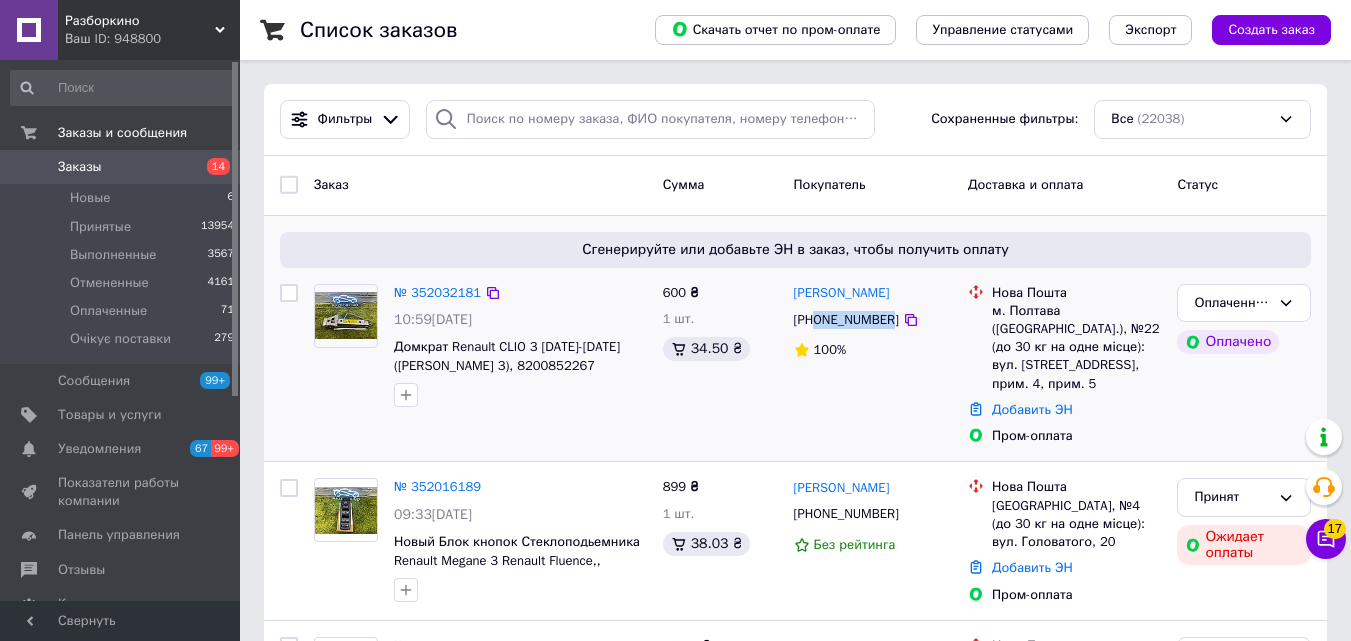 click on "[PHONE_NUMBER]" at bounding box center [846, 320] 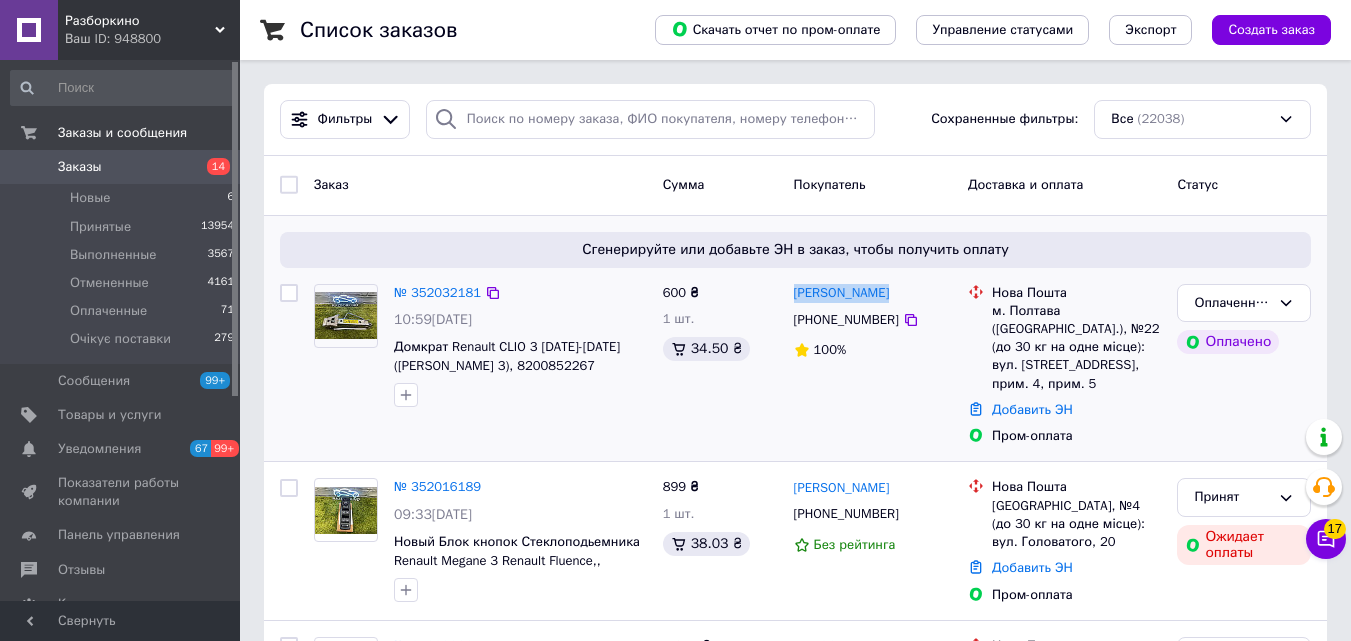 drag, startPoint x: 885, startPoint y: 284, endPoint x: 749, endPoint y: 274, distance: 136.36716 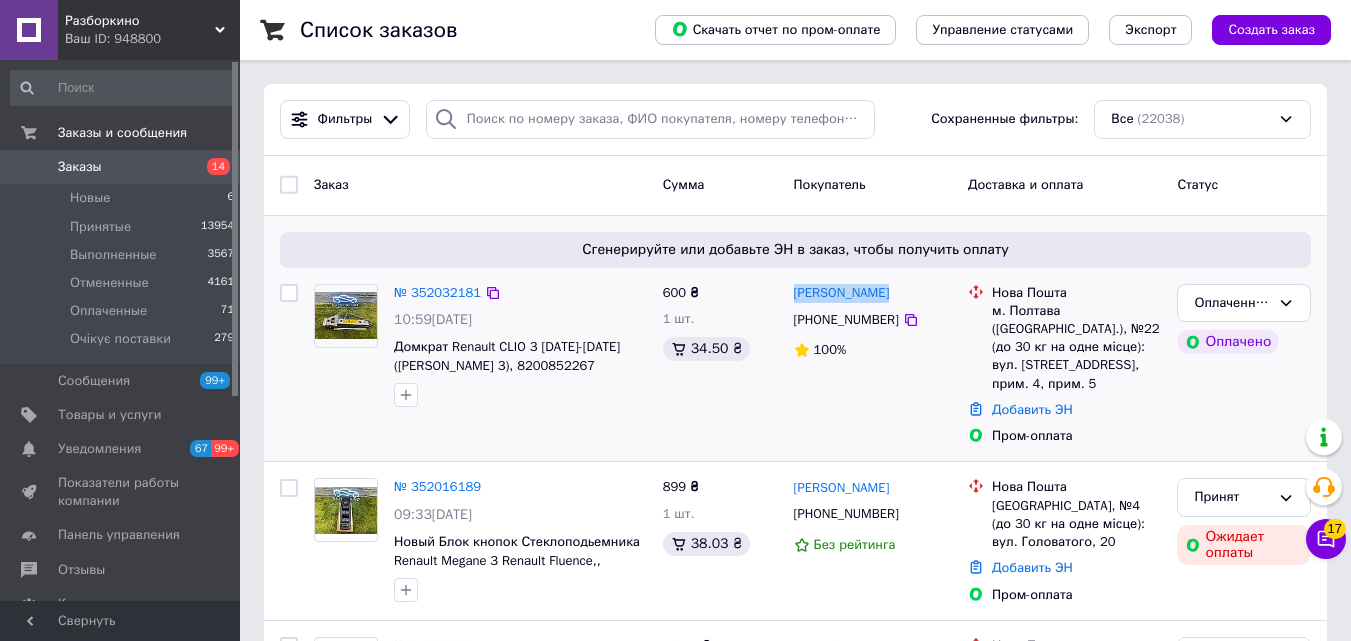click on "№ 352032181 10:59, 10.07.2025 Домкрат Renault CLIO 3 2005-2012 (Рено Клио 3), 8200852267 оригинал домкрат рено 600 ₴ 1 шт. 34.50 ₴ Сергій Рєзнік +380660063796 100% Нова Пошта м. Полтава (Полтавська обл.), №22 (до 30 кг на одне місце): вул. Павленківська, 3б, прим. 4, прим. 5 Добавить ЭН Пром-оплата Оплаченный Оплачено" at bounding box center [795, 365] 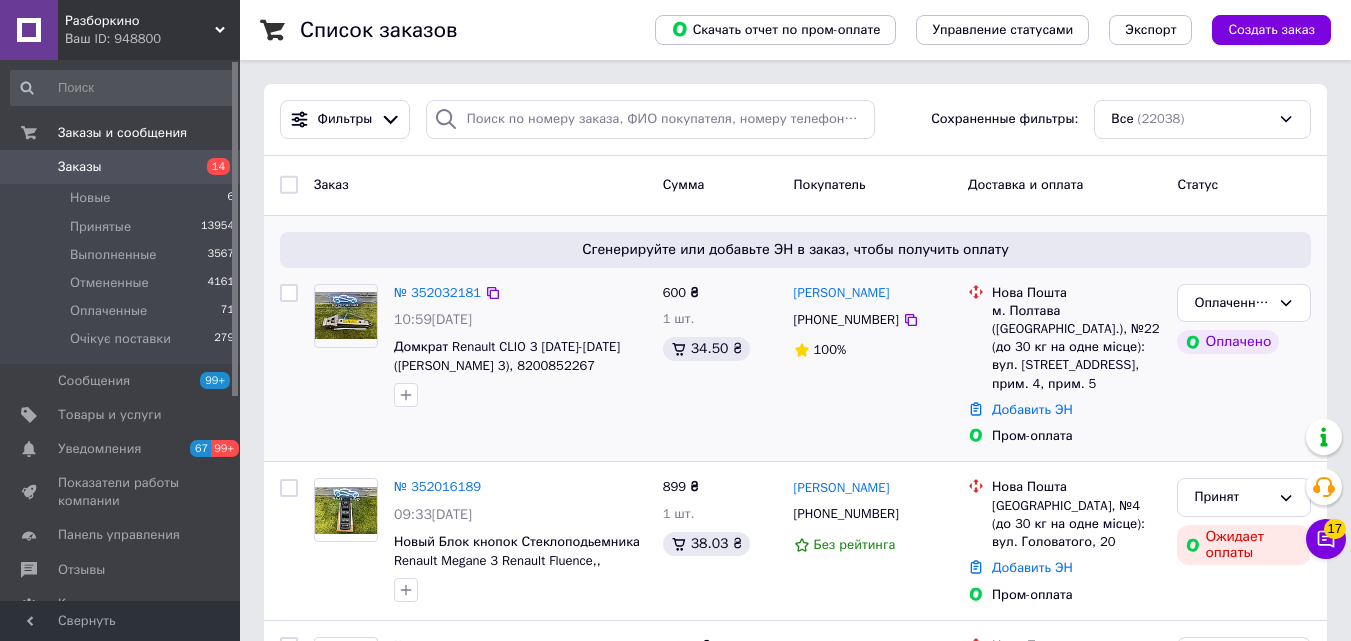click on "Сгенерируйте или добавьте ЭН в заказ, чтобы получить оплату № 352032181 10:59, 10.07.2025 Домкрат Renault CLIO 3 2005-2012 (Рено Клио 3), 8200852267 оригинал домкрат рено 600 ₴ 1 шт. 34.50 ₴ Сергій Рєзнік +380660063796 100% Нова Пошта м. Полтава (Полтавська обл.), №22 (до 30 кг на одне місце): вул. Павленківська, 3б, прим. 4, прим. 5 Добавить ЭН Пром-оплата Оплаченный Оплачено" at bounding box center [795, 339] 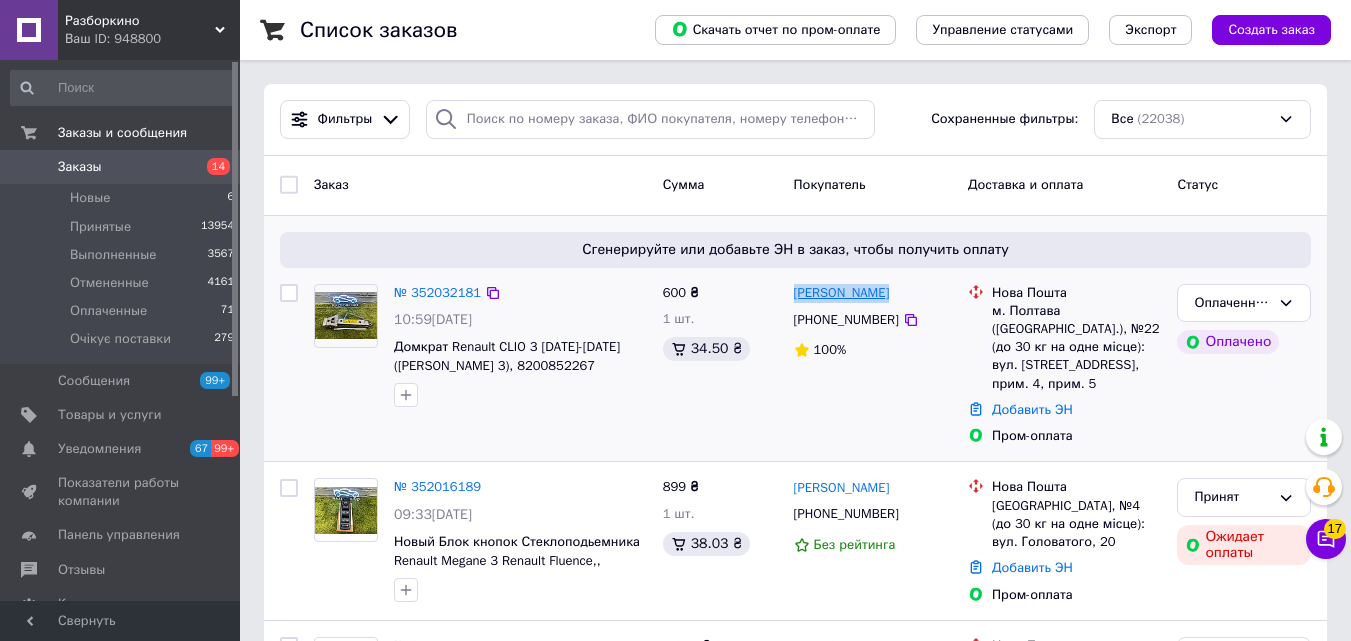 drag, startPoint x: 884, startPoint y: 288, endPoint x: 794, endPoint y: 294, distance: 90.199776 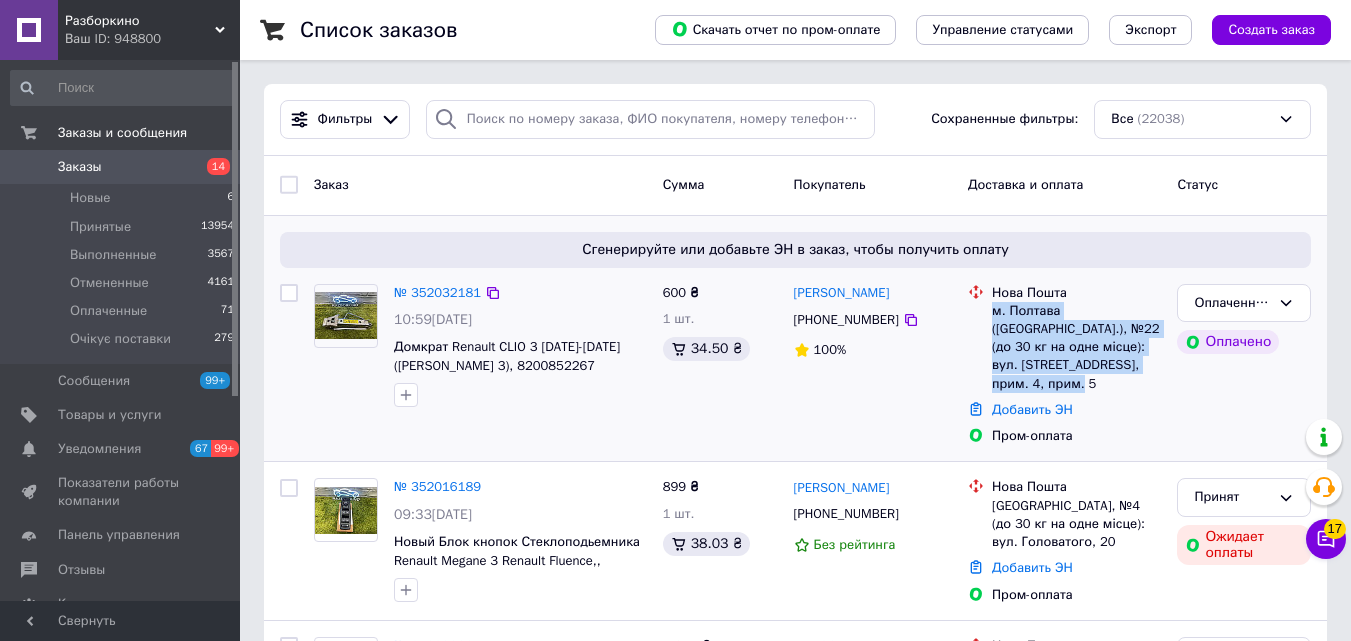 drag, startPoint x: 988, startPoint y: 310, endPoint x: 1111, endPoint y: 368, distance: 135.98897 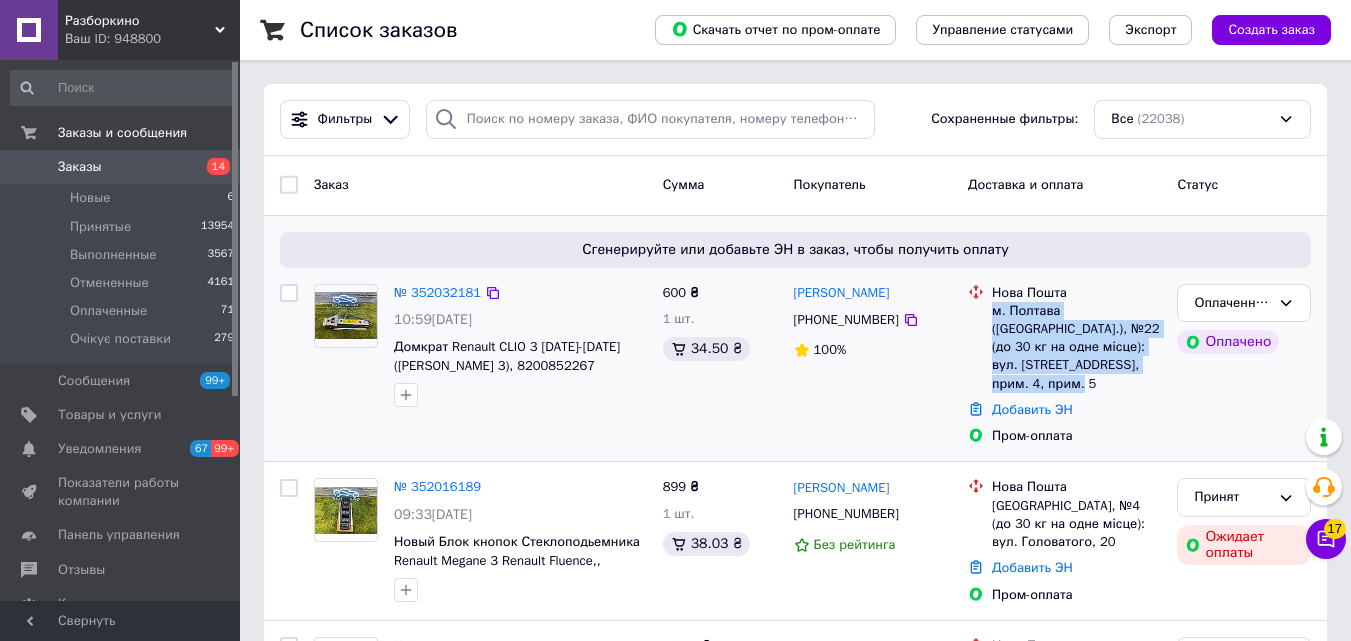click on "Нова Пошта м. Полтава (Полтавська обл.), №22 (до 30 кг на одне місце): вул. Павленківська, 3б, прим. 4, прим. 5" at bounding box center (1076, 338) 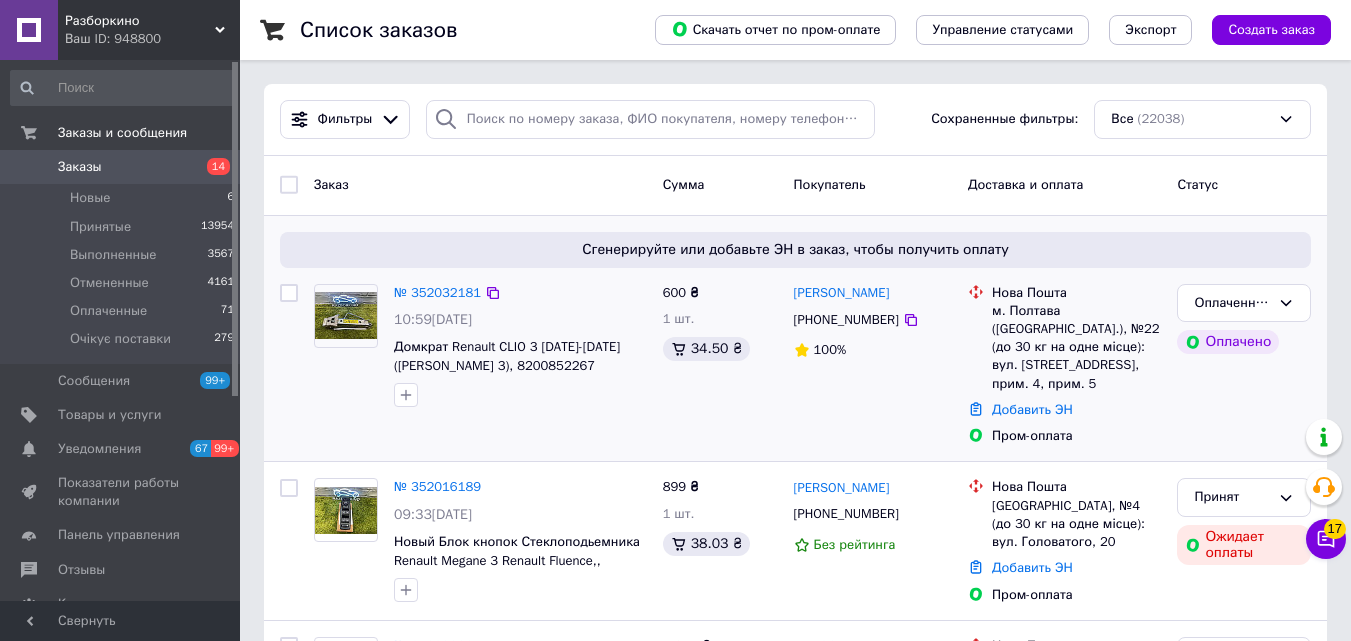 click on "600 ₴ 1 шт. 34.50 ₴" at bounding box center [720, 365] 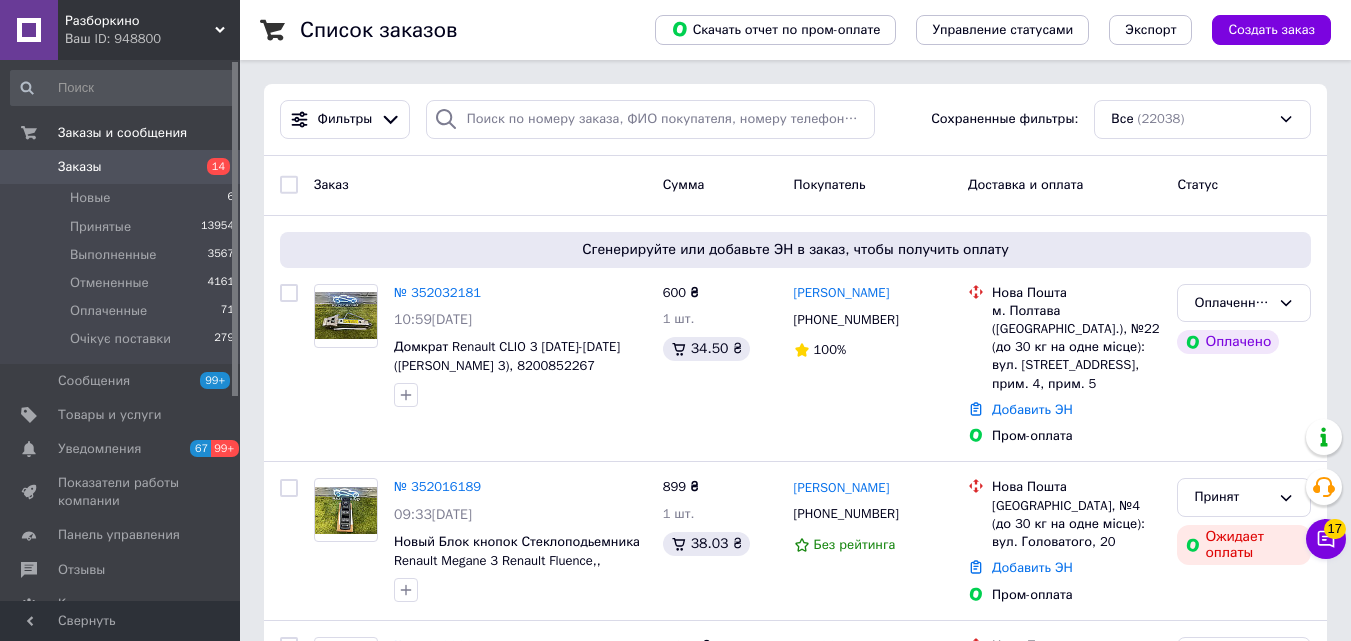 click on "14" at bounding box center (212, 167) 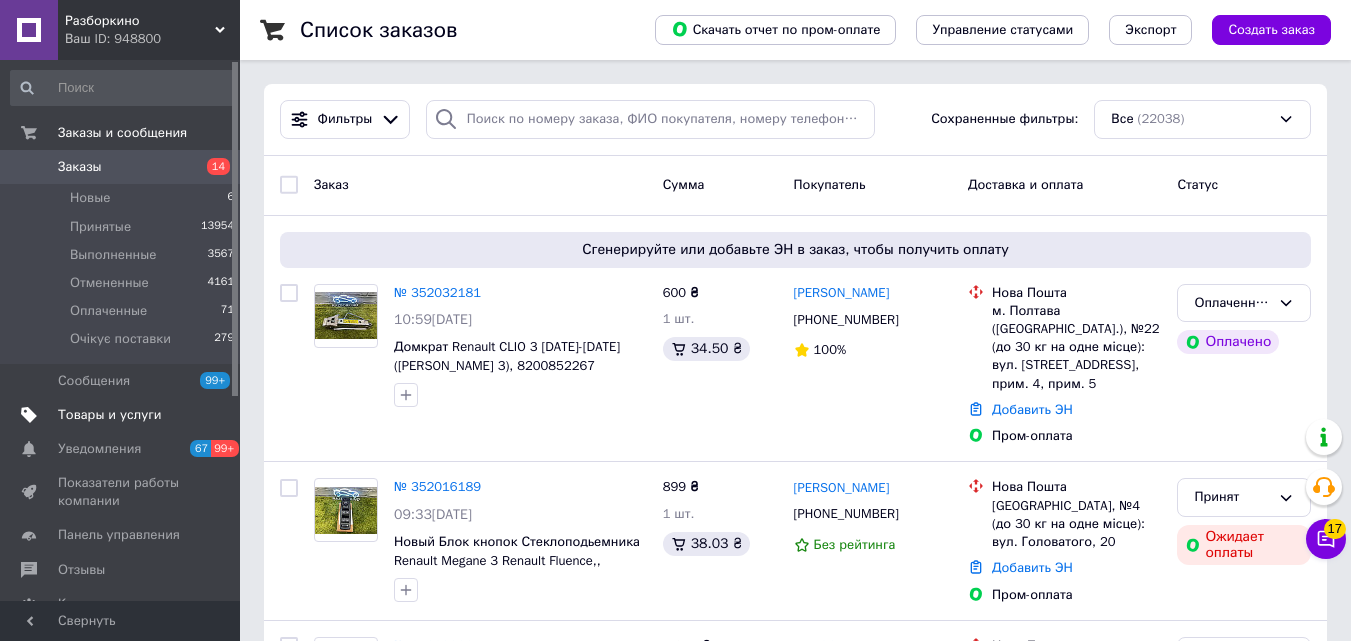 click on "Товары и услуги" at bounding box center (110, 415) 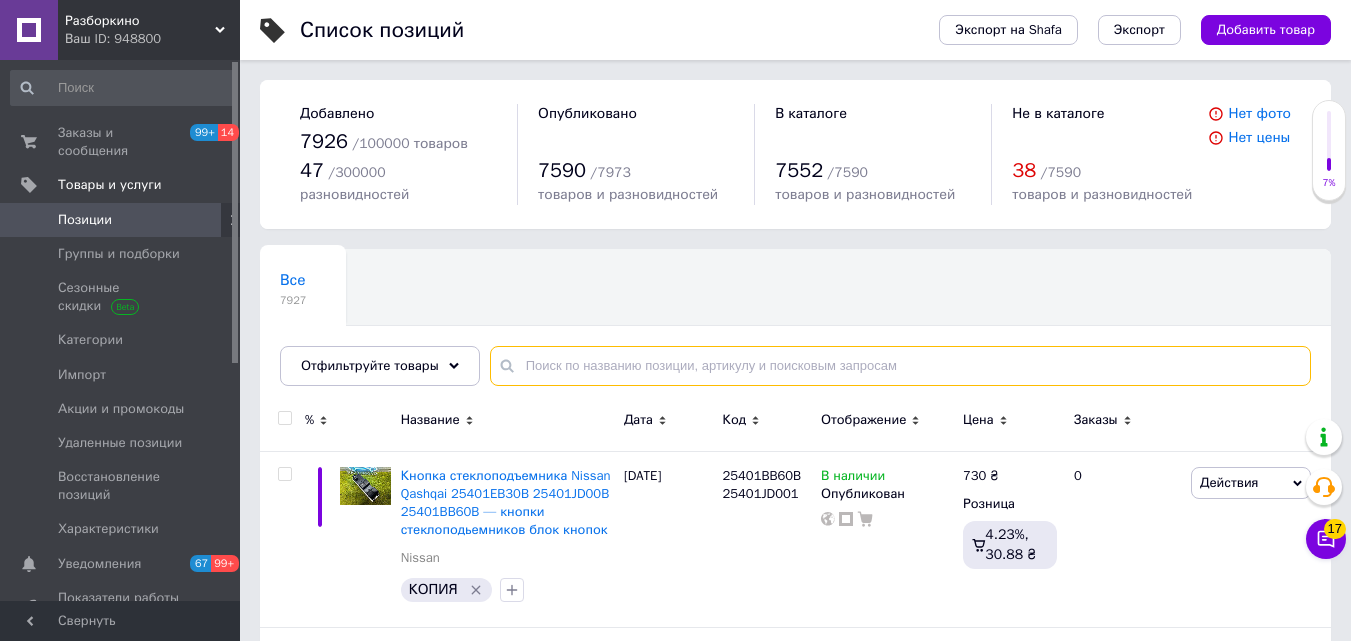 click at bounding box center [900, 366] 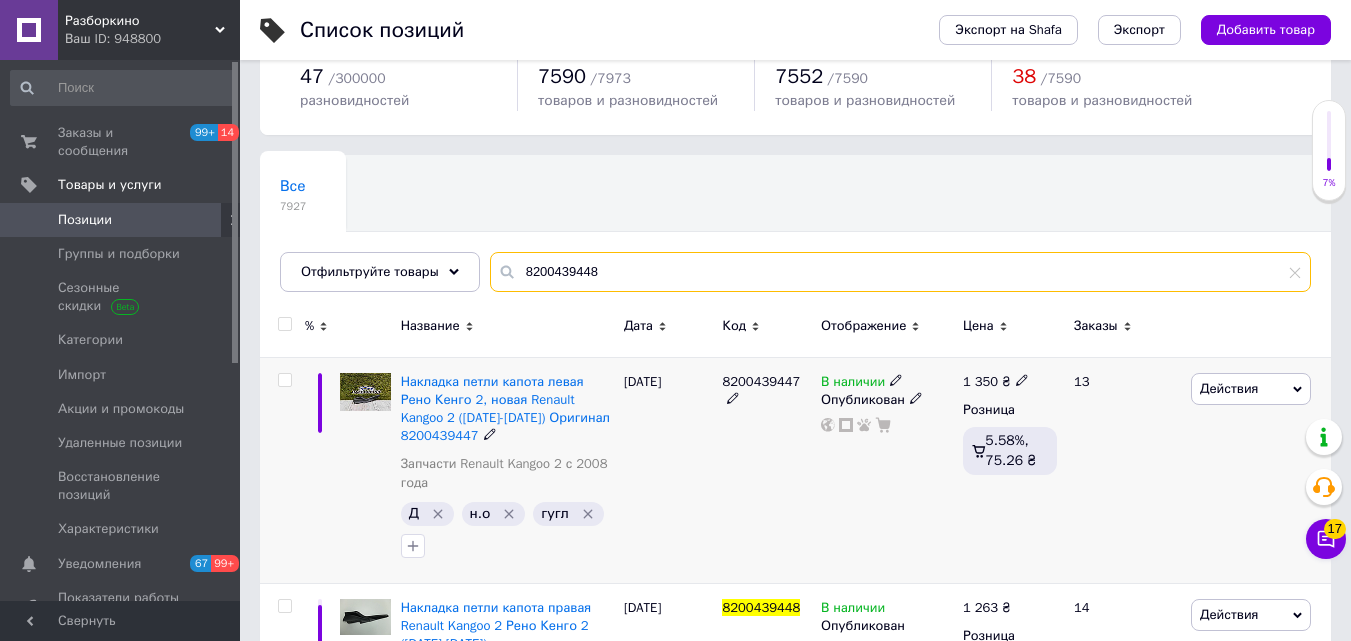 scroll, scrollTop: 200, scrollLeft: 0, axis: vertical 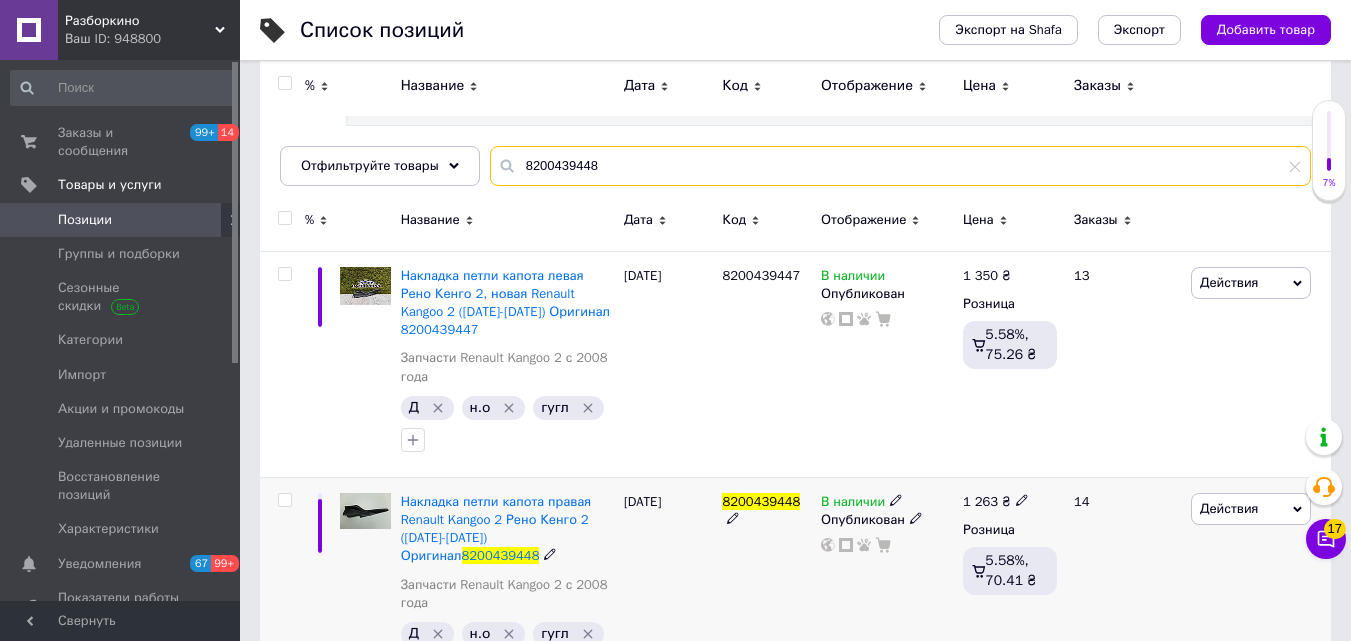 type on "8200439448" 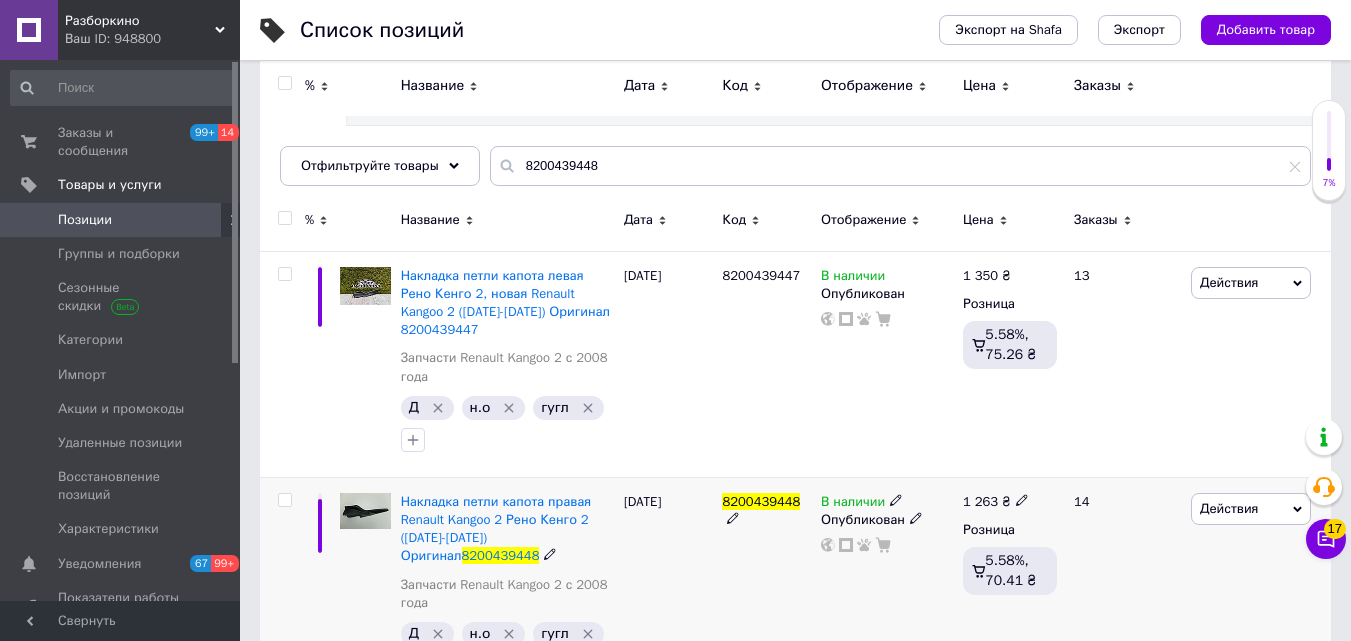 click on "8200439448" at bounding box center (761, 501) 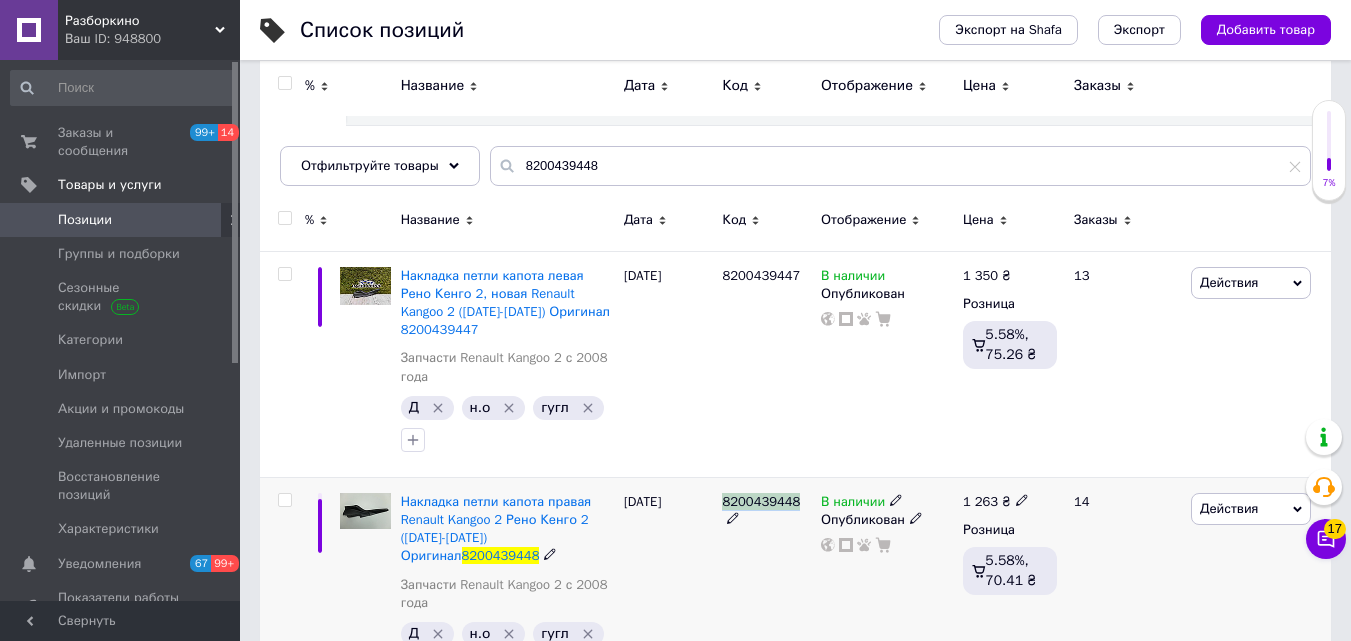 click on "8200439448" at bounding box center [761, 501] 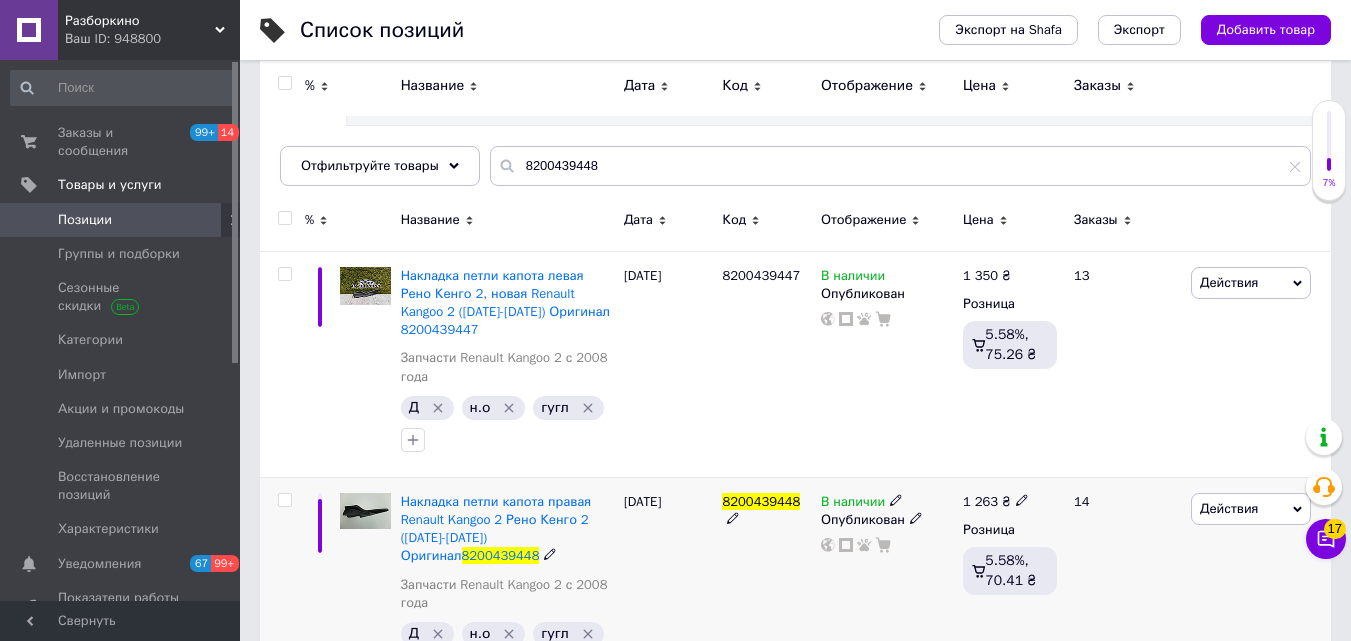 click on "1 263   ₴" at bounding box center (996, 502) 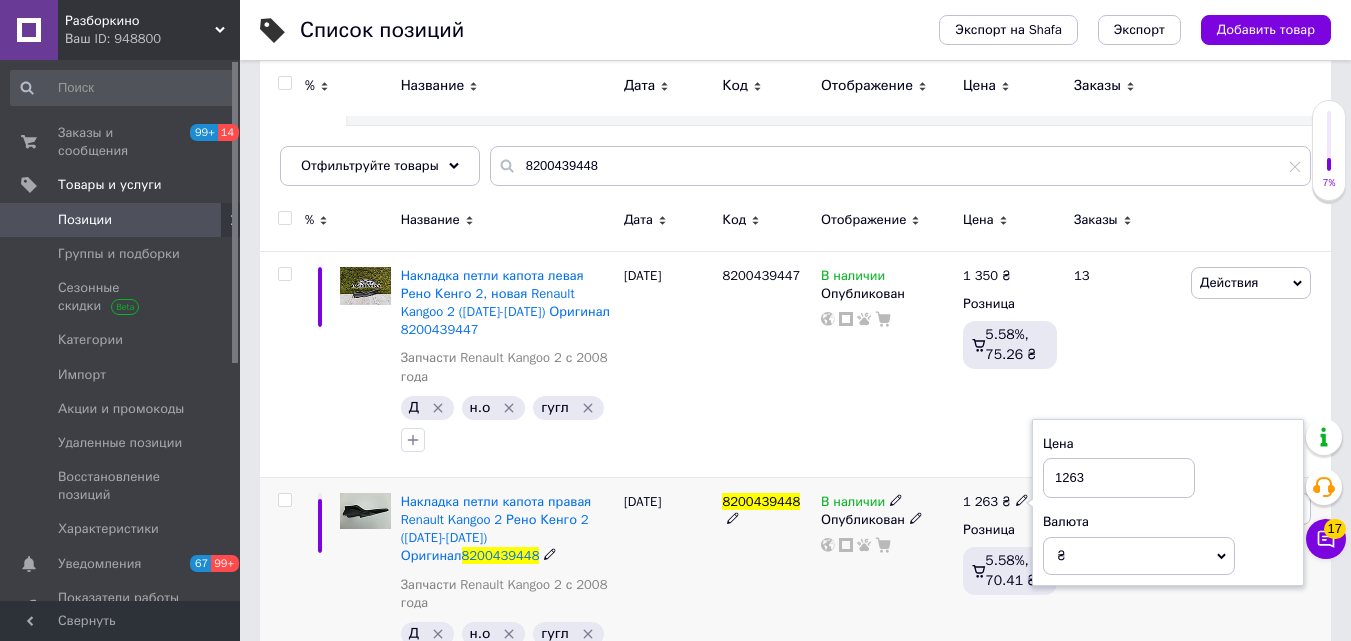 click on "1263" at bounding box center [1119, 478] 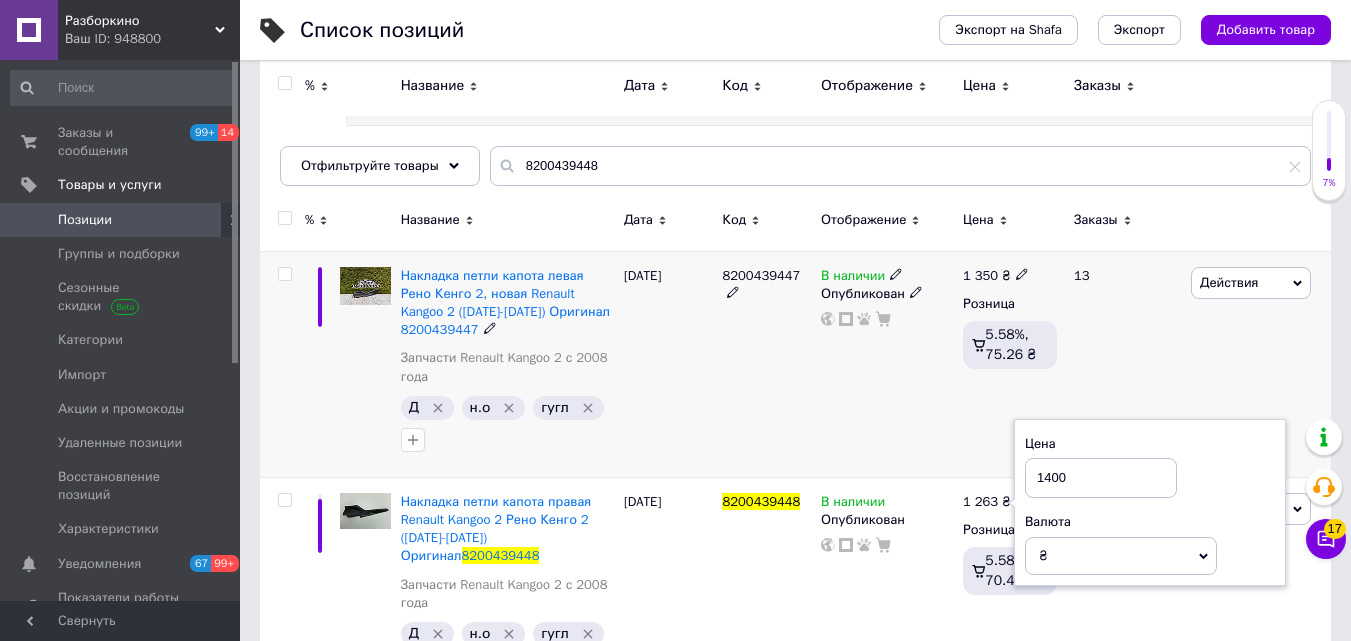 type on "1400" 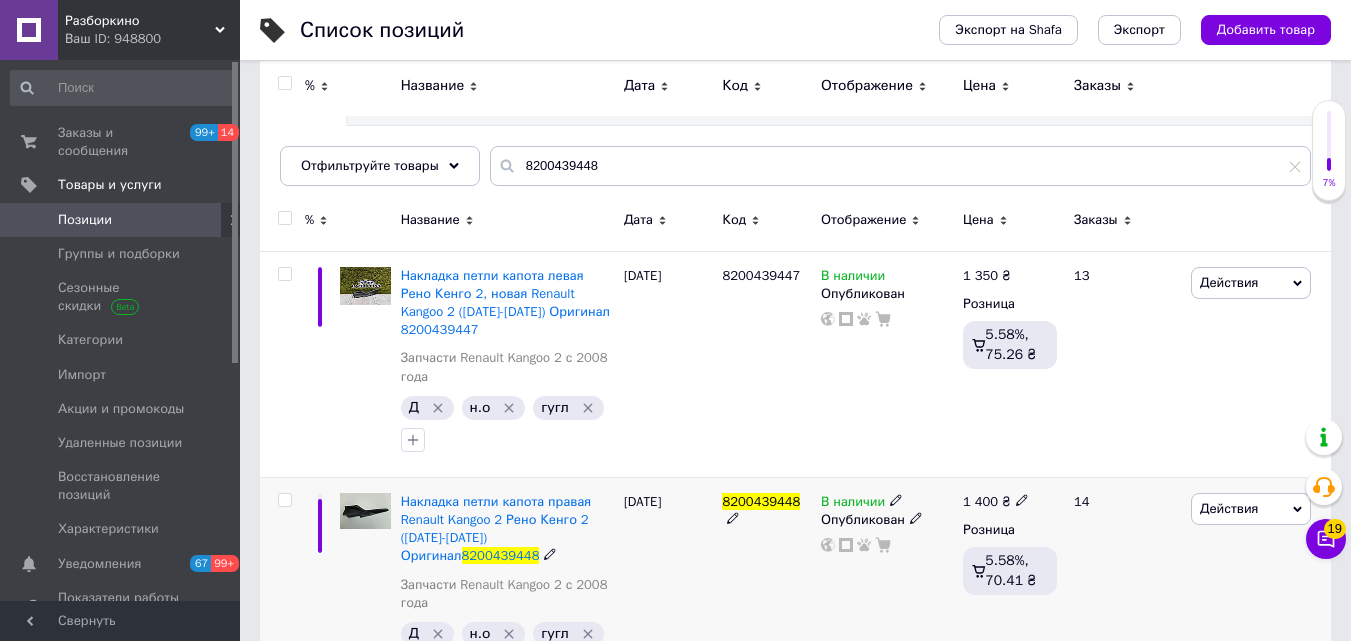 click on "8200439448" at bounding box center [761, 501] 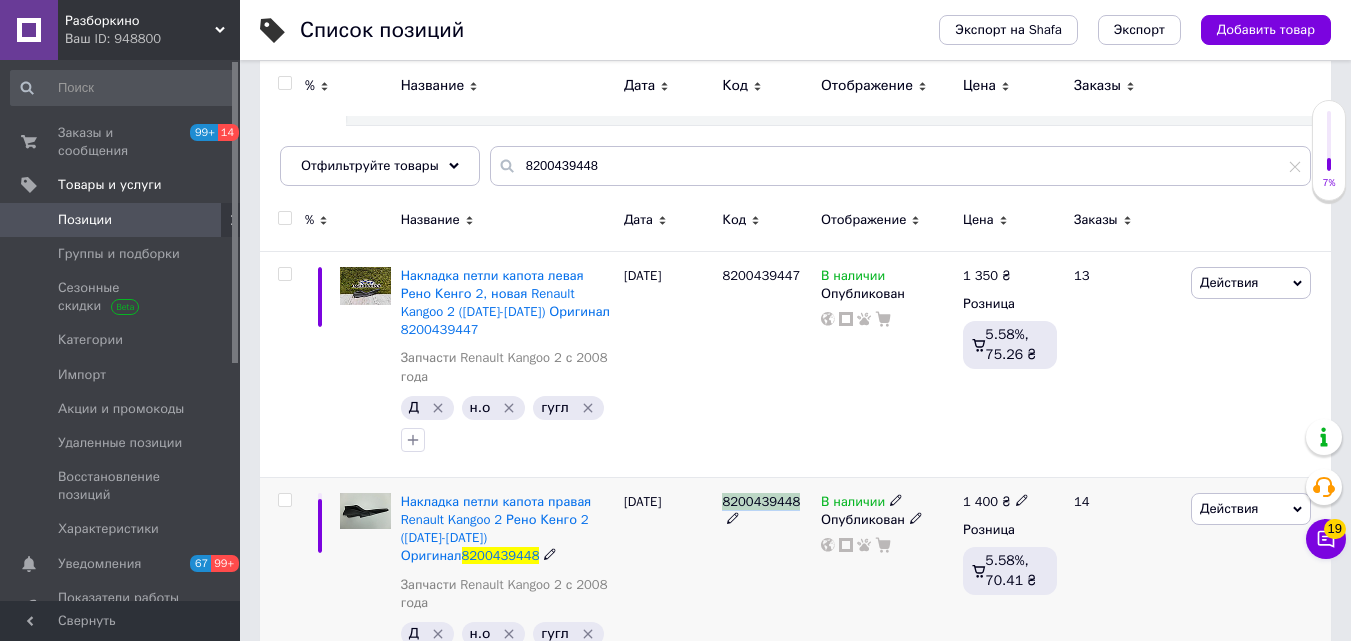 click on "8200439448" at bounding box center [761, 501] 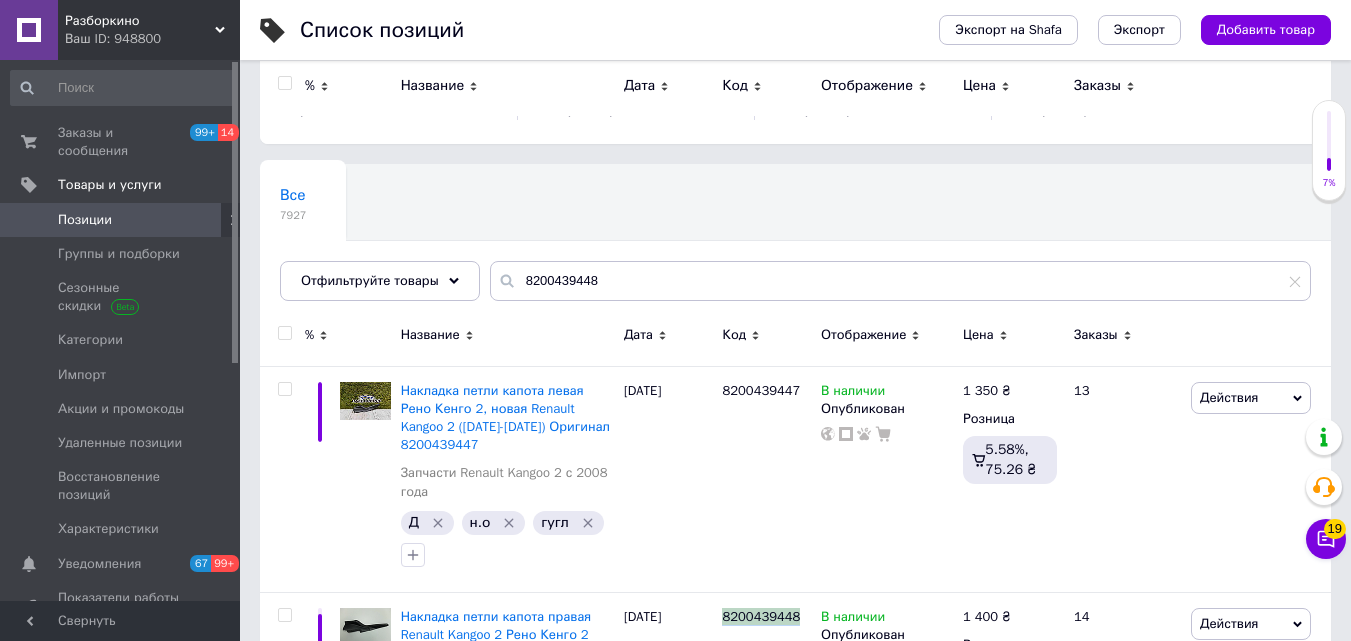 scroll, scrollTop: 0, scrollLeft: 0, axis: both 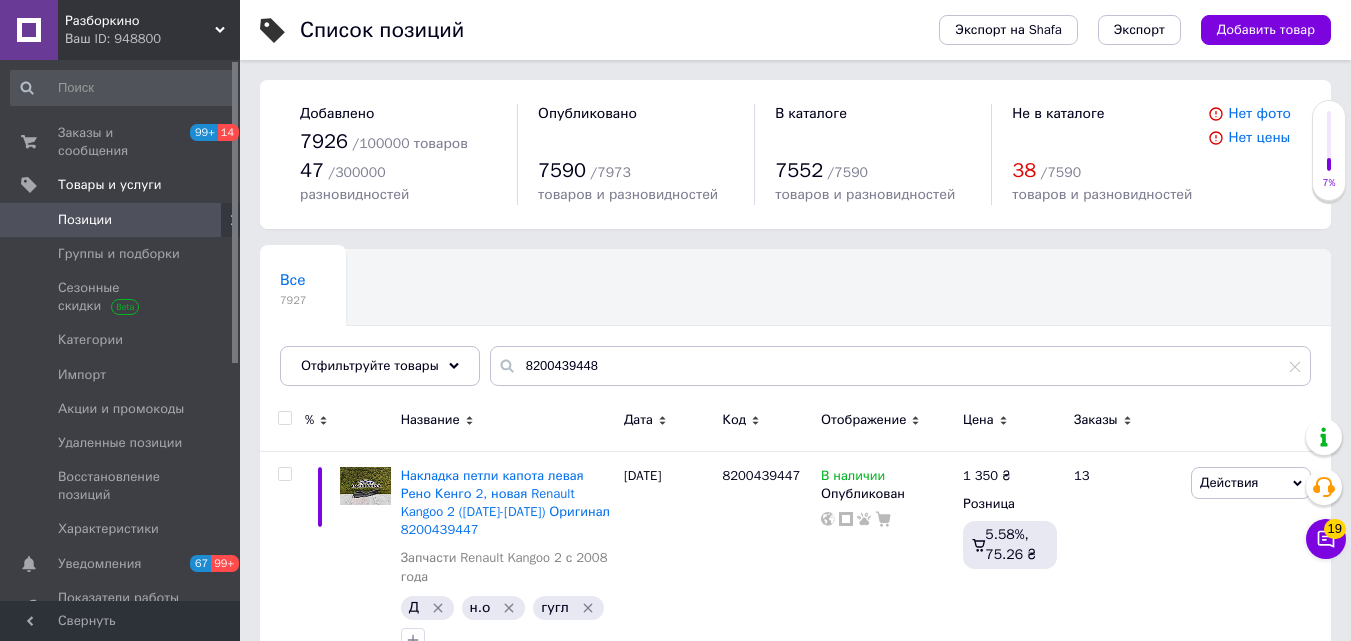 click on "Все 7927 Ok Отфильтровано...  Сохранить" at bounding box center (795, 327) 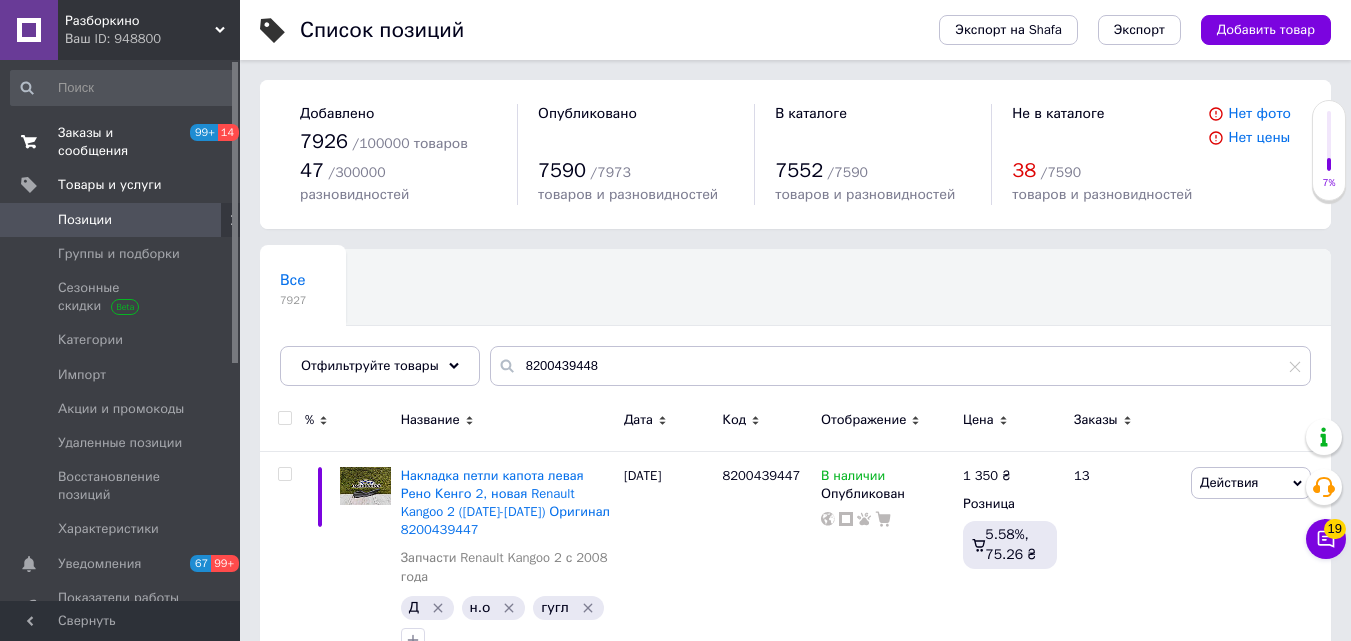click on "Заказы и сообщения" at bounding box center [121, 142] 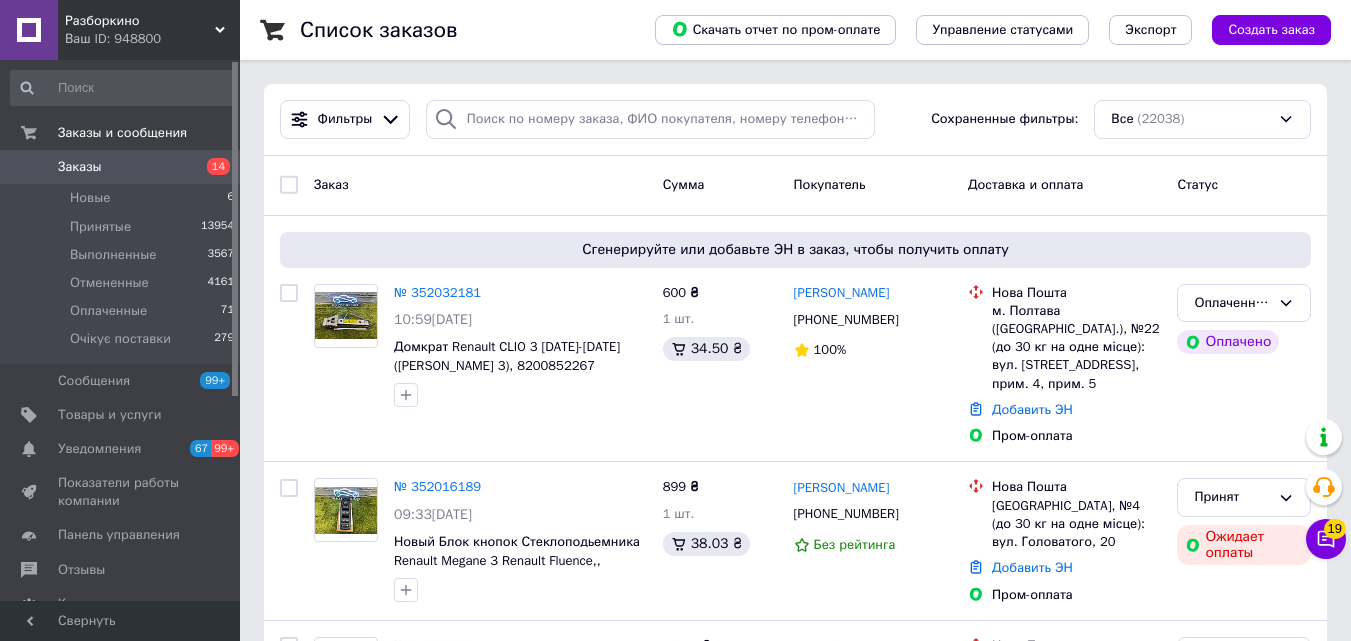 click on "Заказы 14" at bounding box center (123, 167) 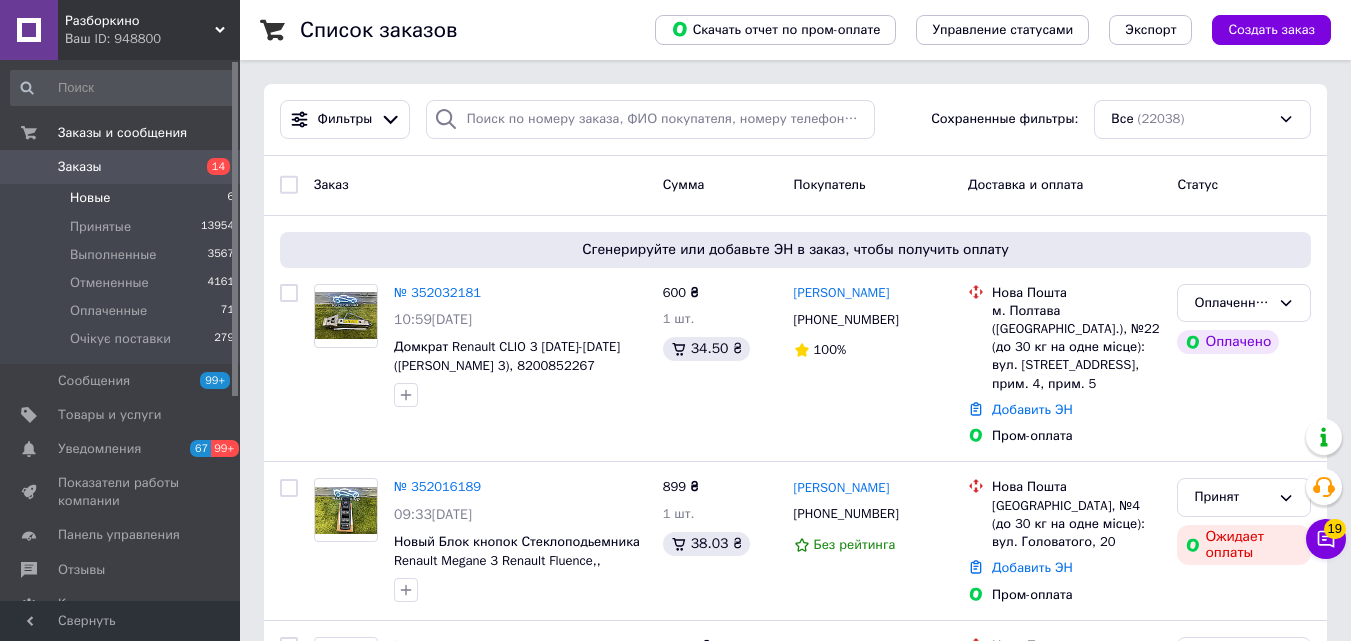 click on "Новые 6" at bounding box center [123, 198] 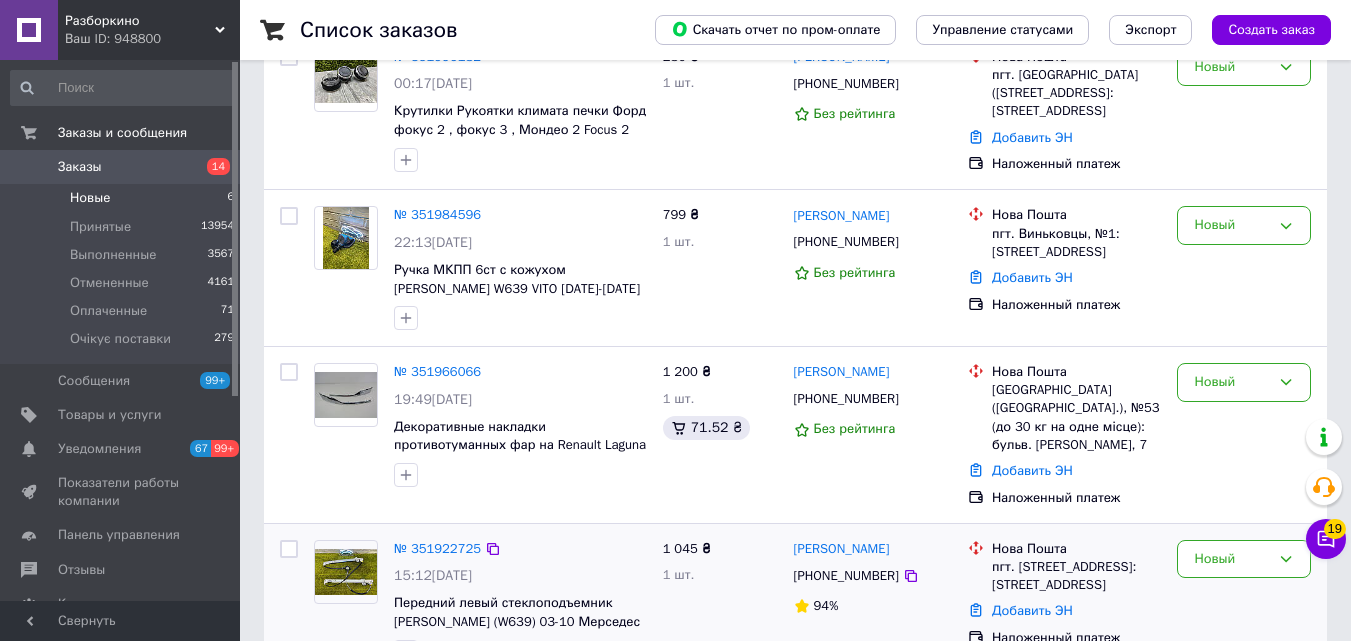 scroll, scrollTop: 651, scrollLeft: 0, axis: vertical 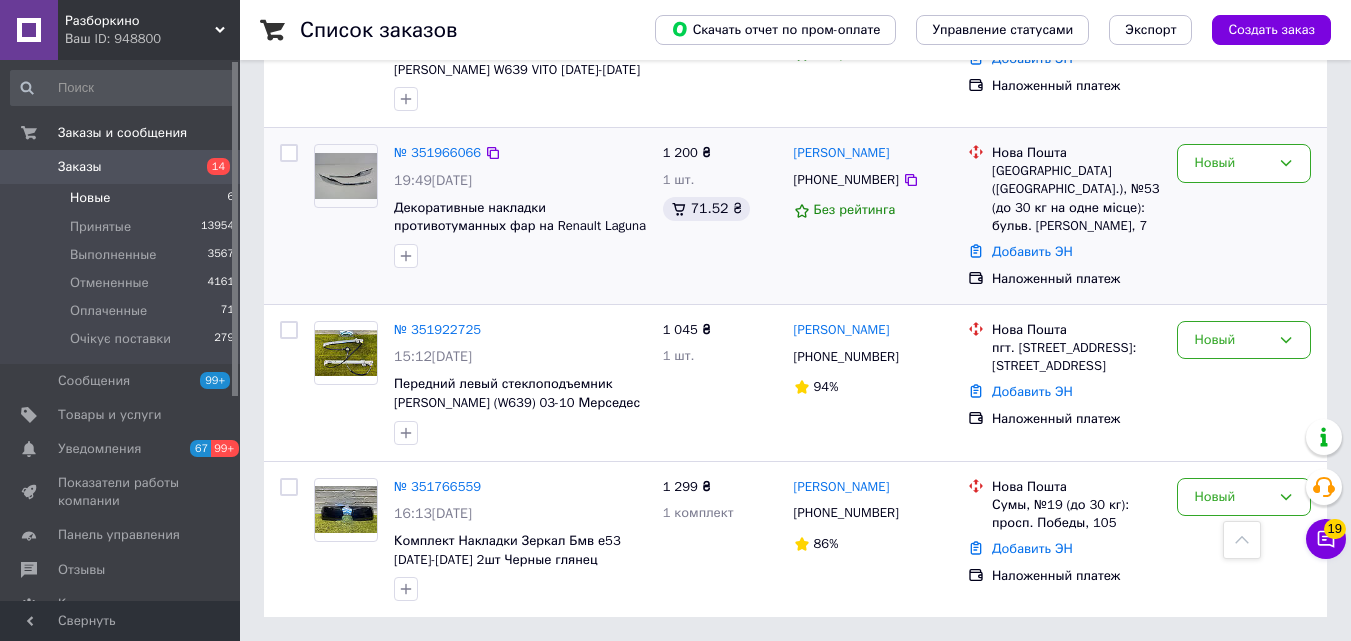 click at bounding box center (520, 256) 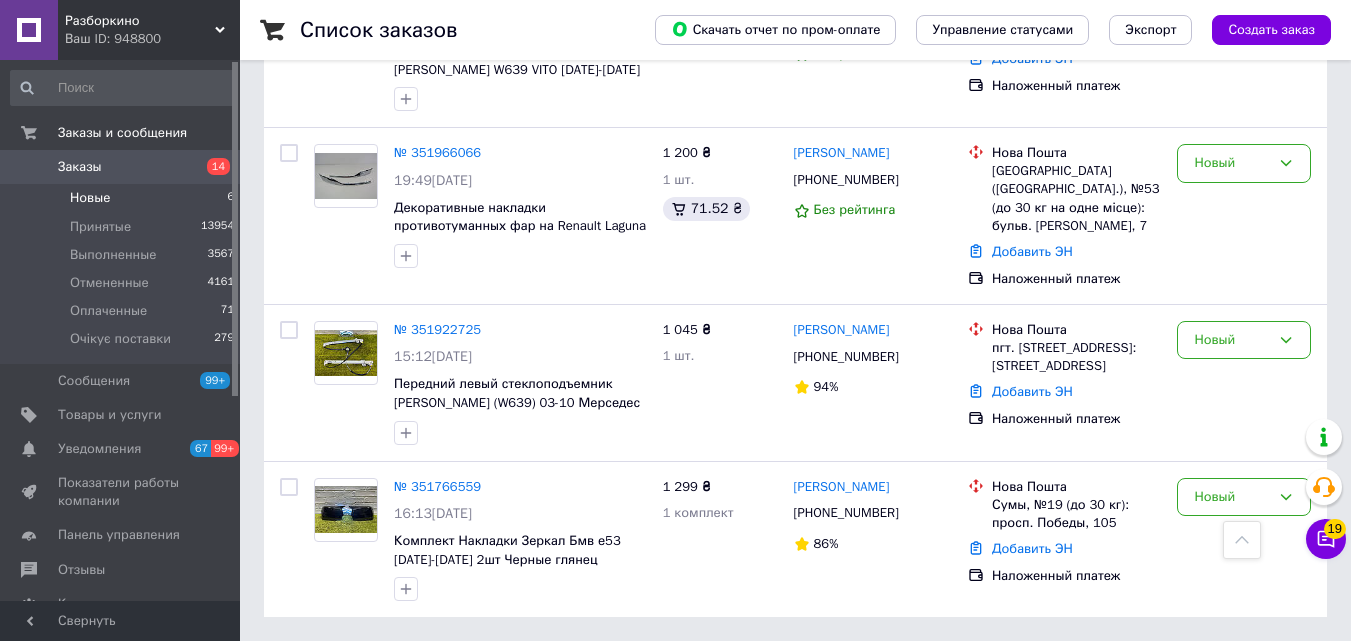 click on "14" at bounding box center (212, 167) 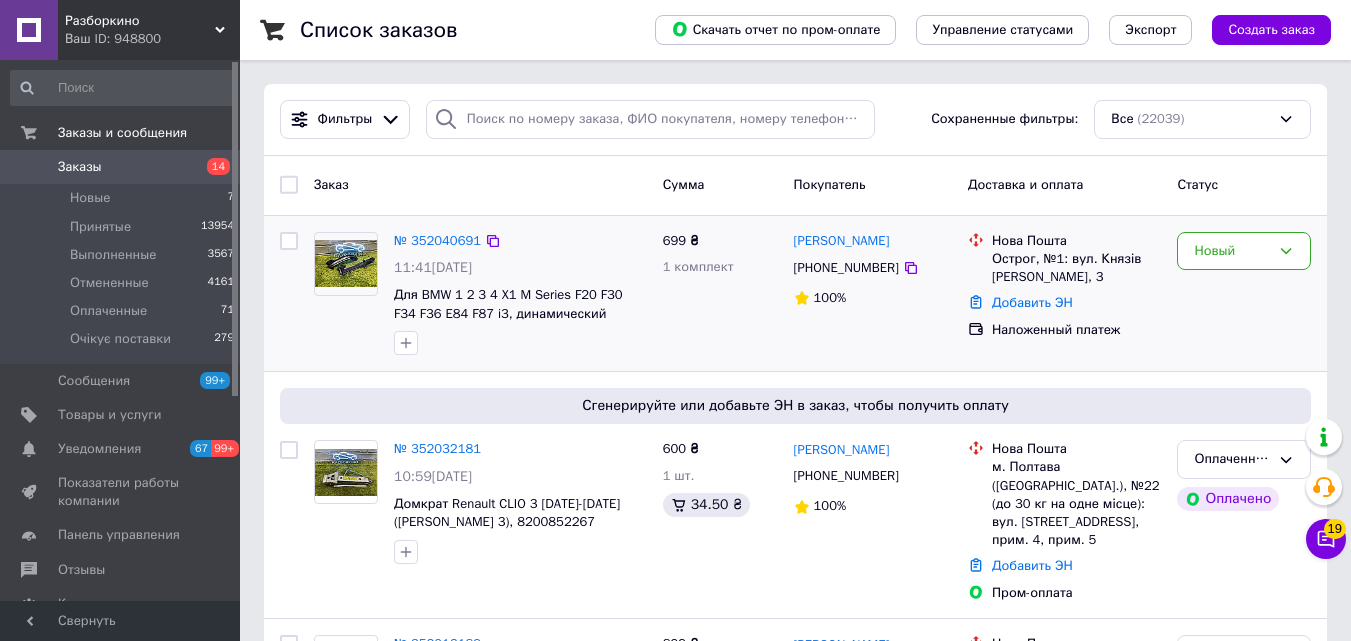 click on "699 ₴ 1 комплект" at bounding box center (720, 294) 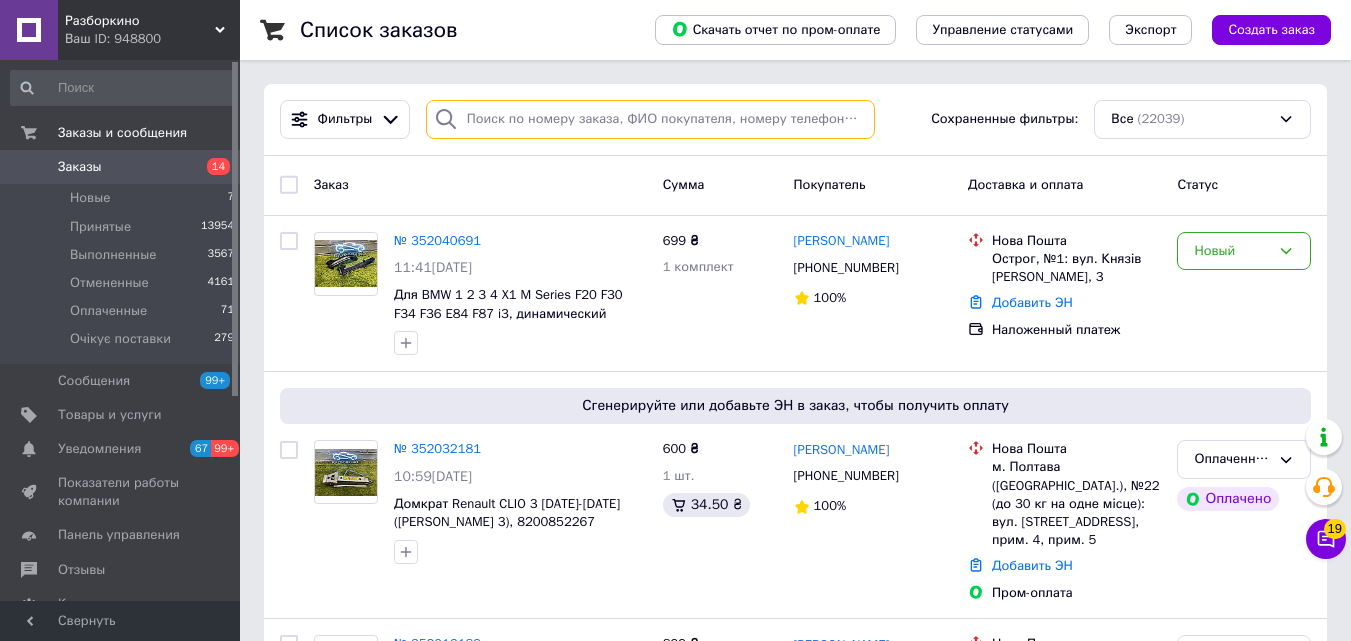 click at bounding box center (650, 119) 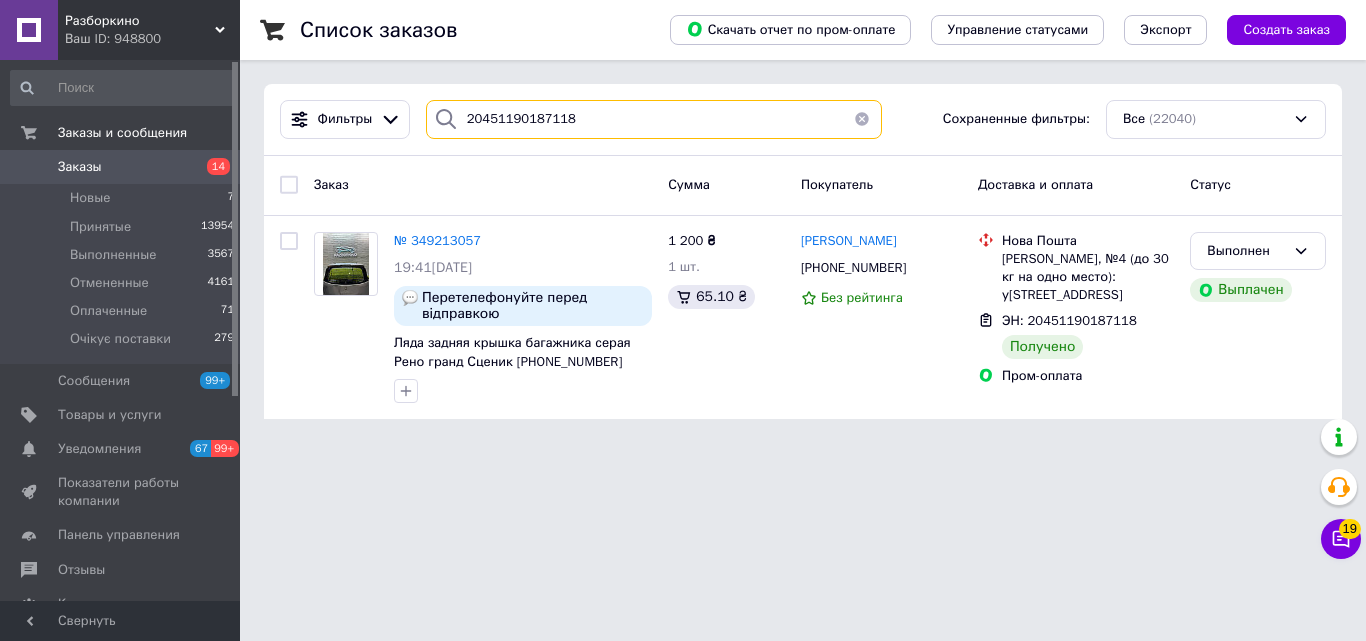 type on "20451190187118" 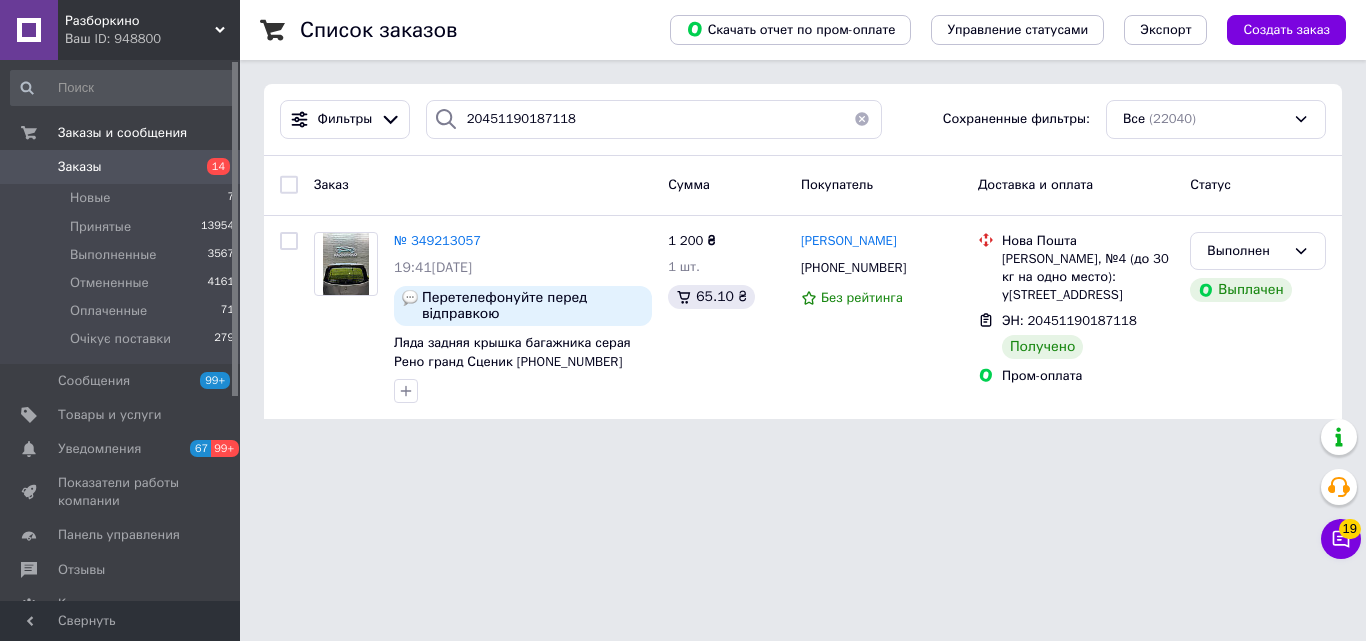 click on "14" at bounding box center [218, 166] 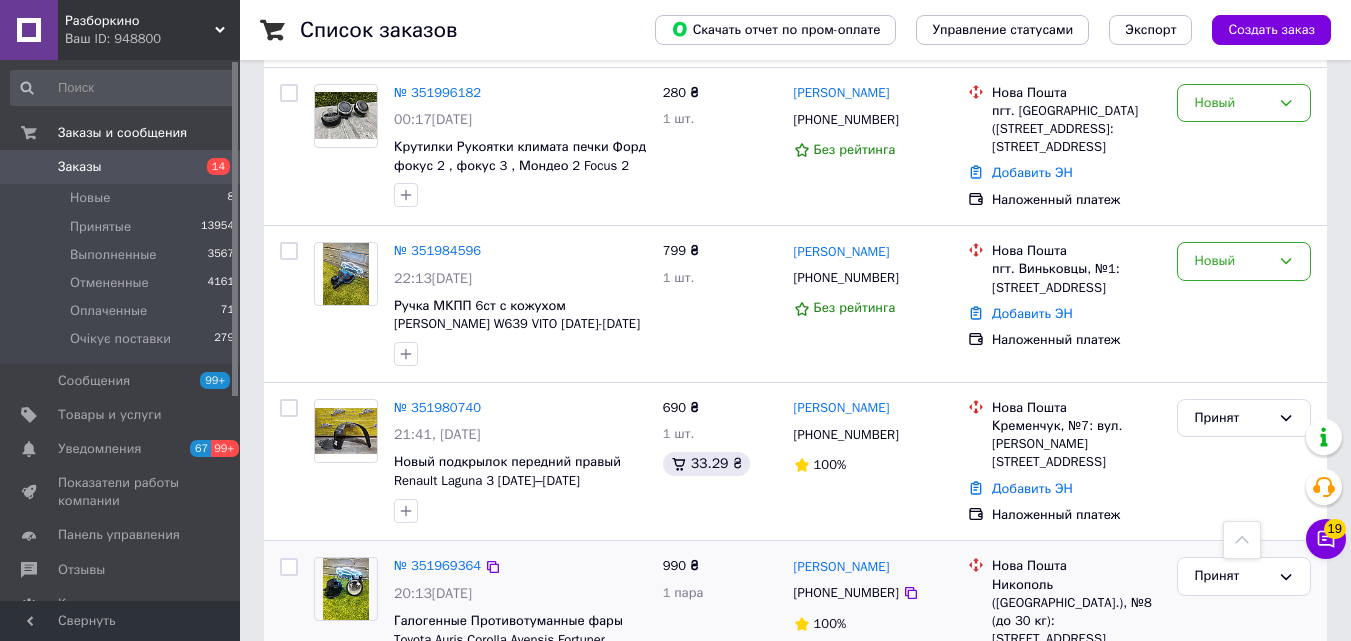 scroll, scrollTop: 1400, scrollLeft: 0, axis: vertical 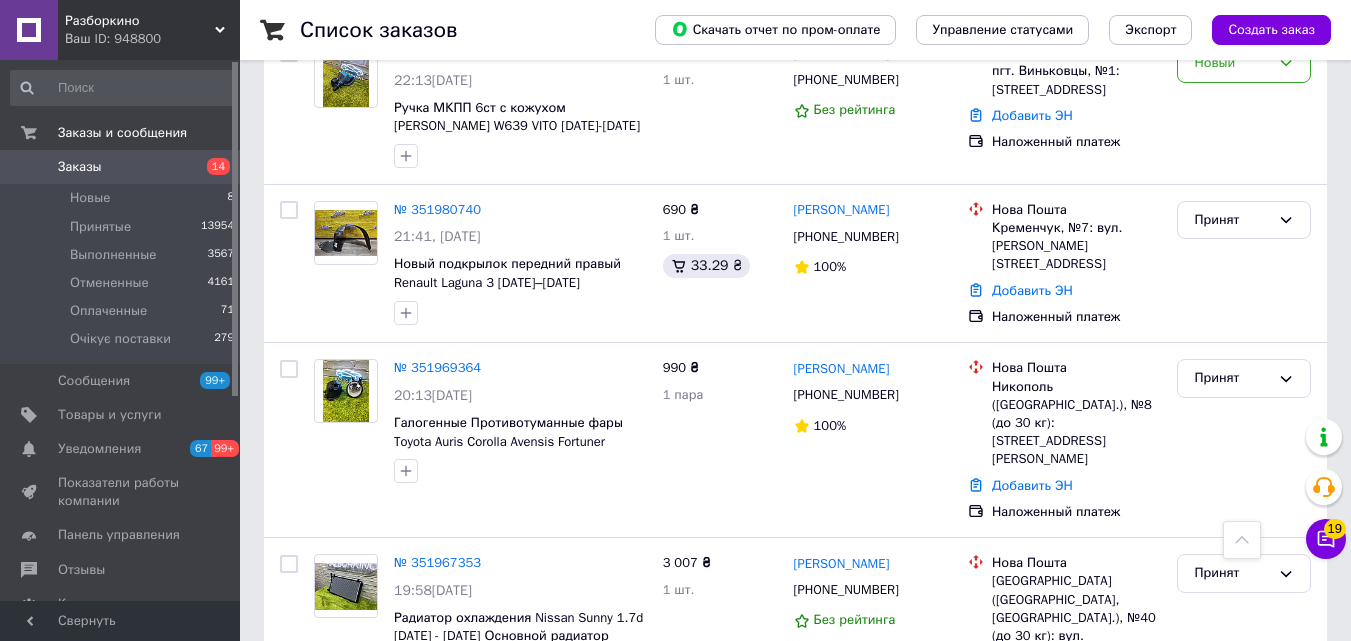 click on "14" at bounding box center (218, 166) 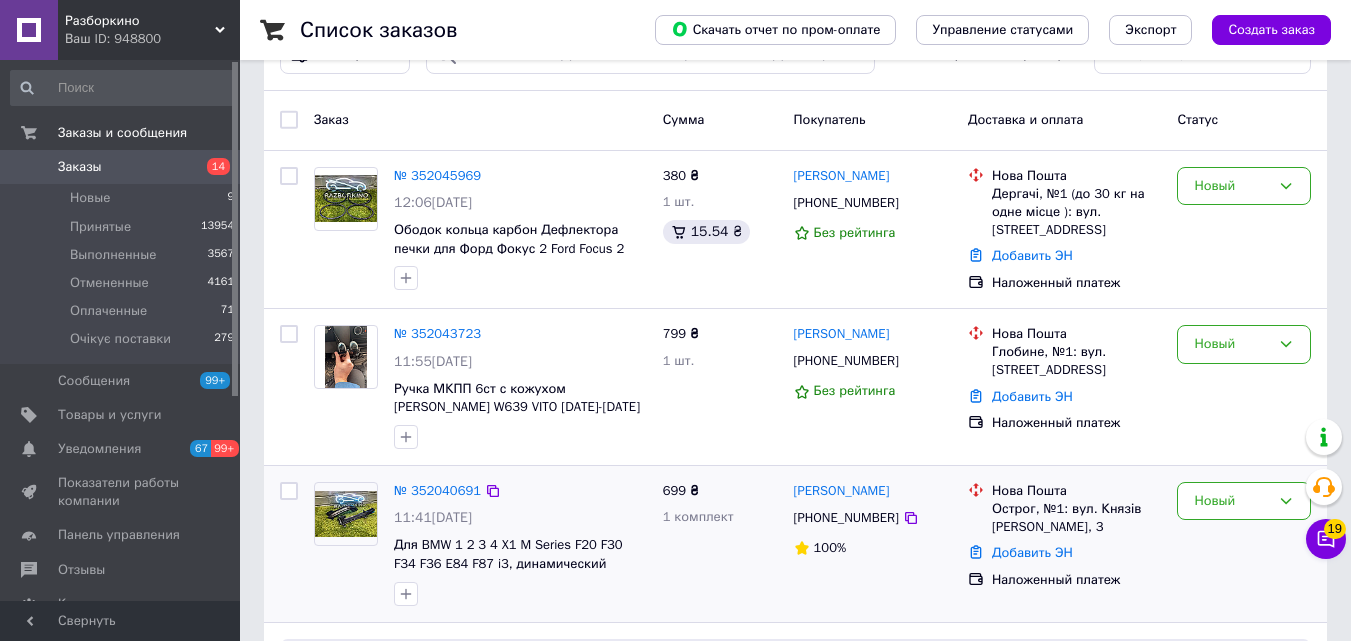 scroll, scrollTop: 100, scrollLeft: 0, axis: vertical 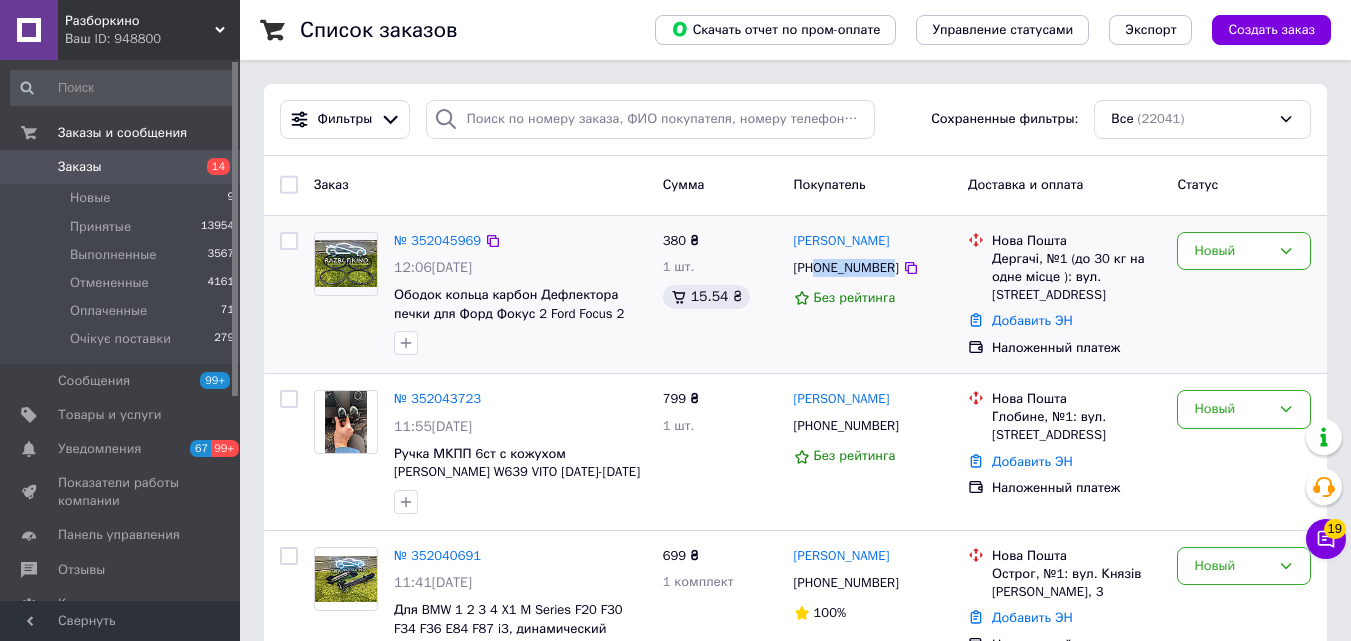 drag, startPoint x: 865, startPoint y: 262, endPoint x: 819, endPoint y: 263, distance: 46.010868 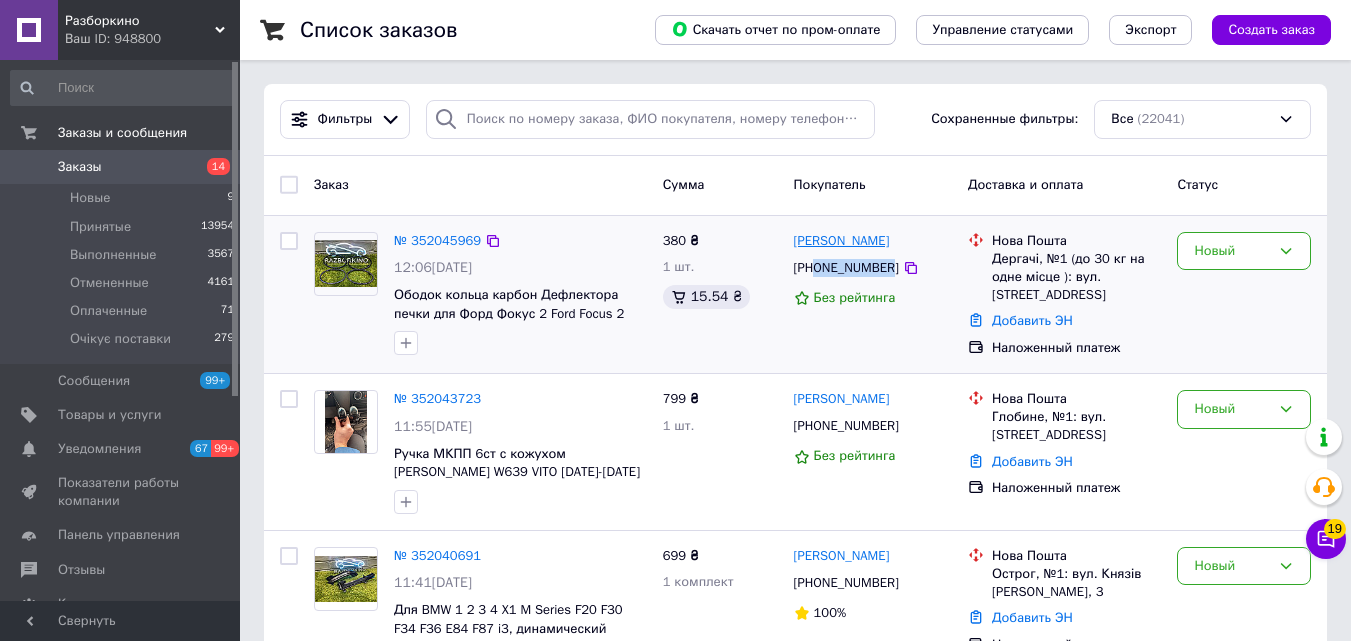 drag, startPoint x: 925, startPoint y: 244, endPoint x: 796, endPoint y: 235, distance: 129.31357 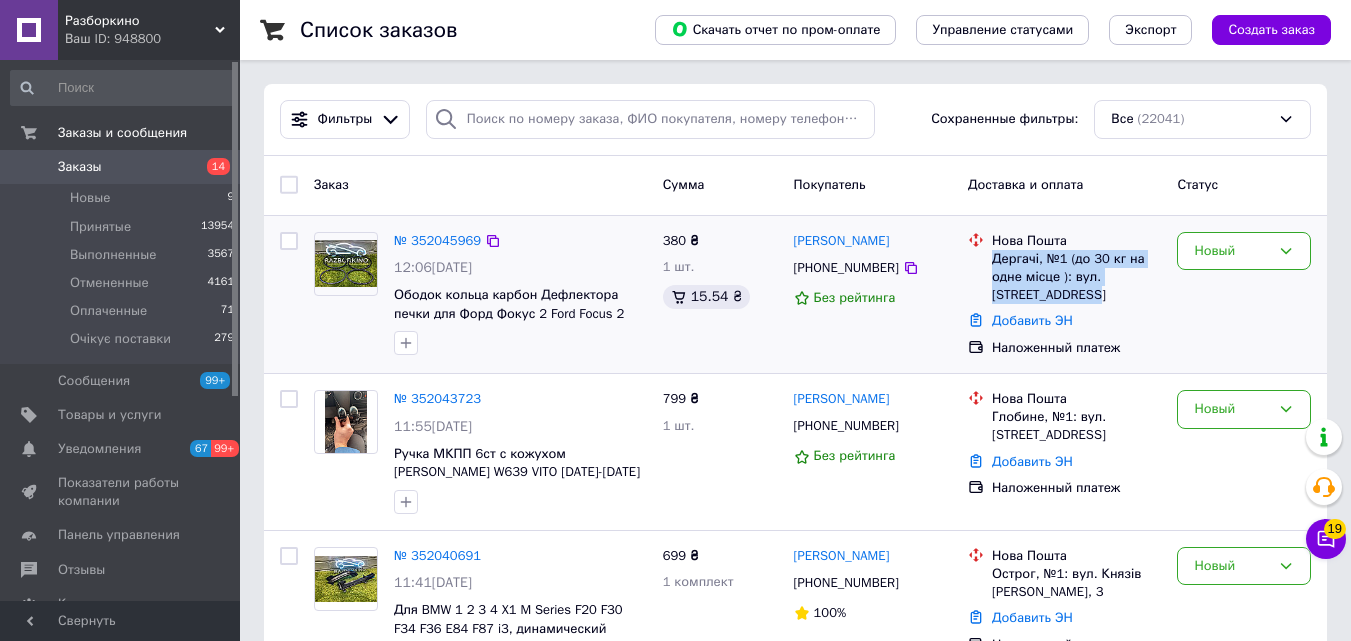 drag, startPoint x: 992, startPoint y: 264, endPoint x: 1107, endPoint y: 292, distance: 118.35962 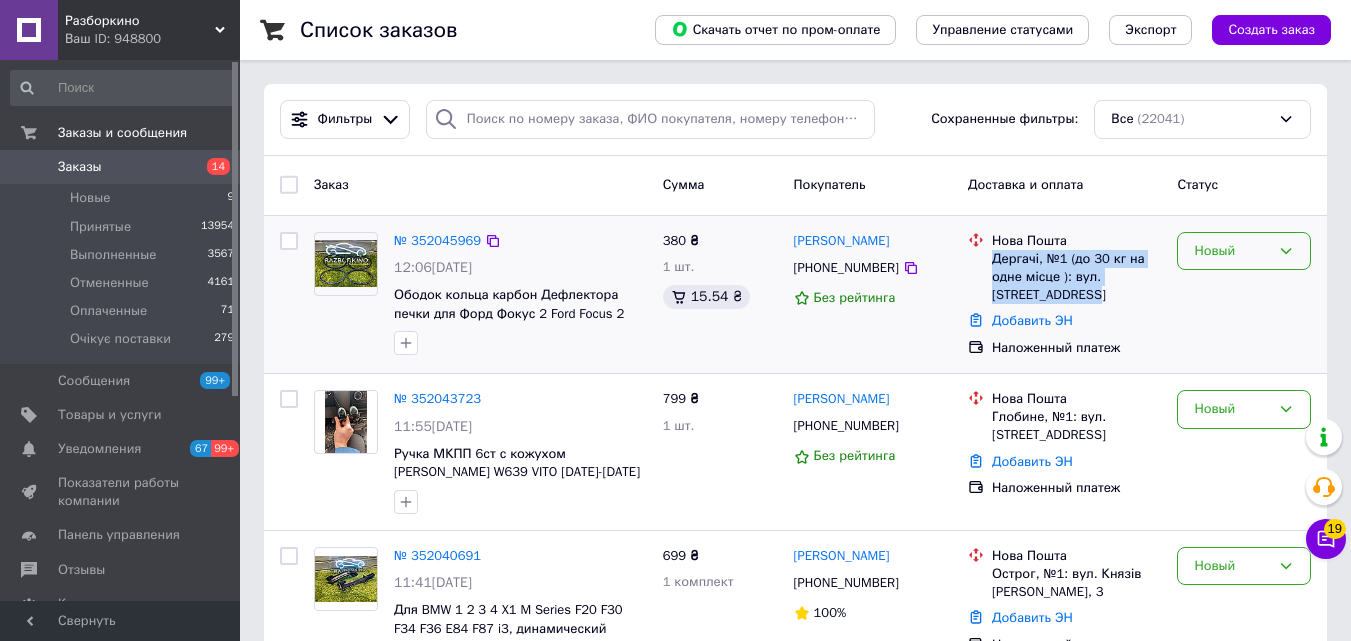 drag, startPoint x: 1236, startPoint y: 248, endPoint x: 1229, endPoint y: 263, distance: 16.552946 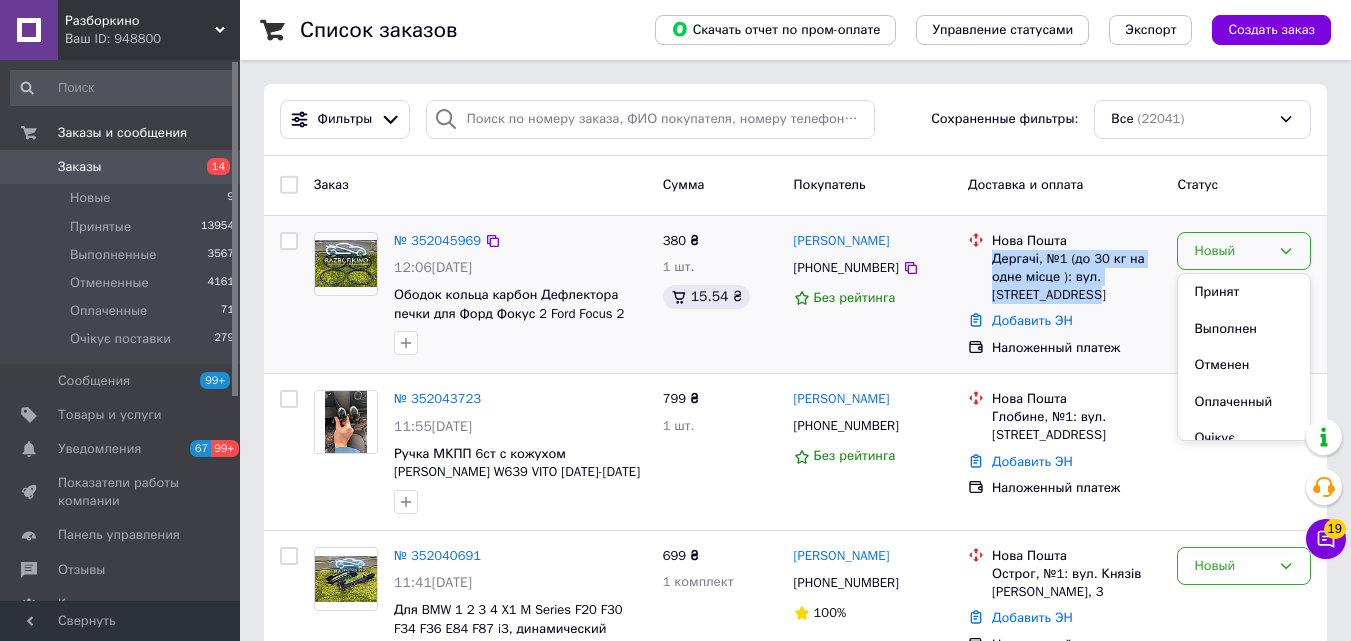 click on "Принят" at bounding box center [1244, 292] 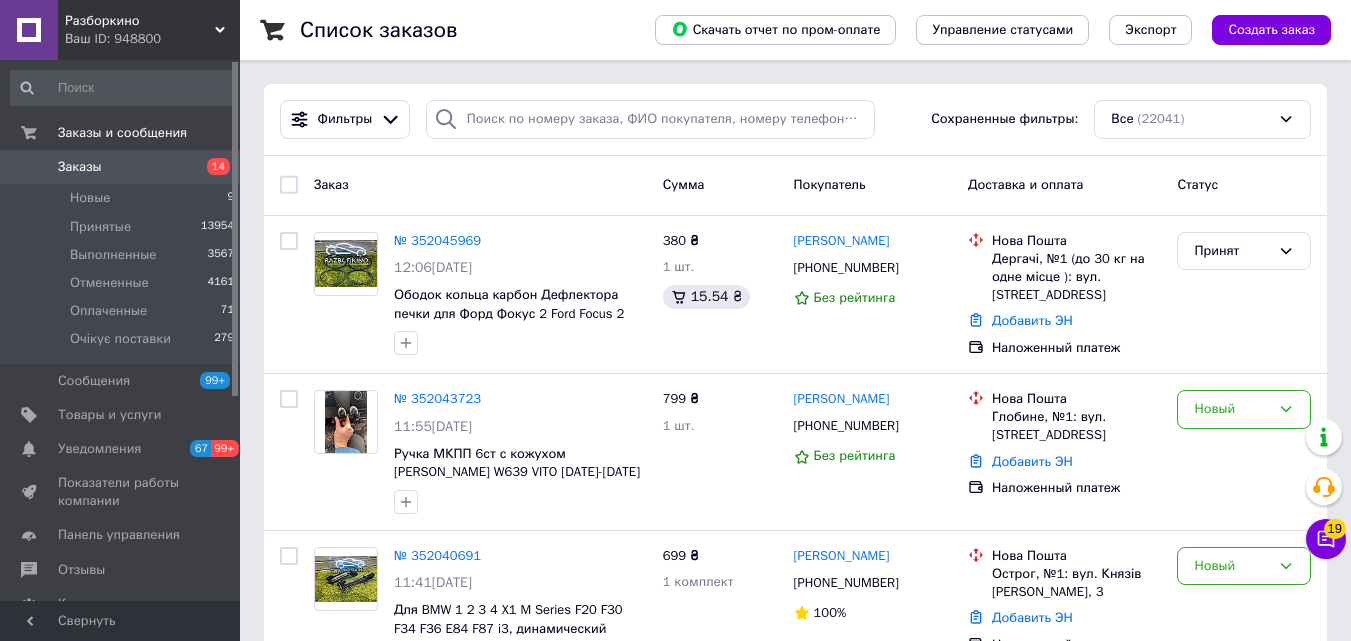 click on "Заказ" at bounding box center (480, 185) 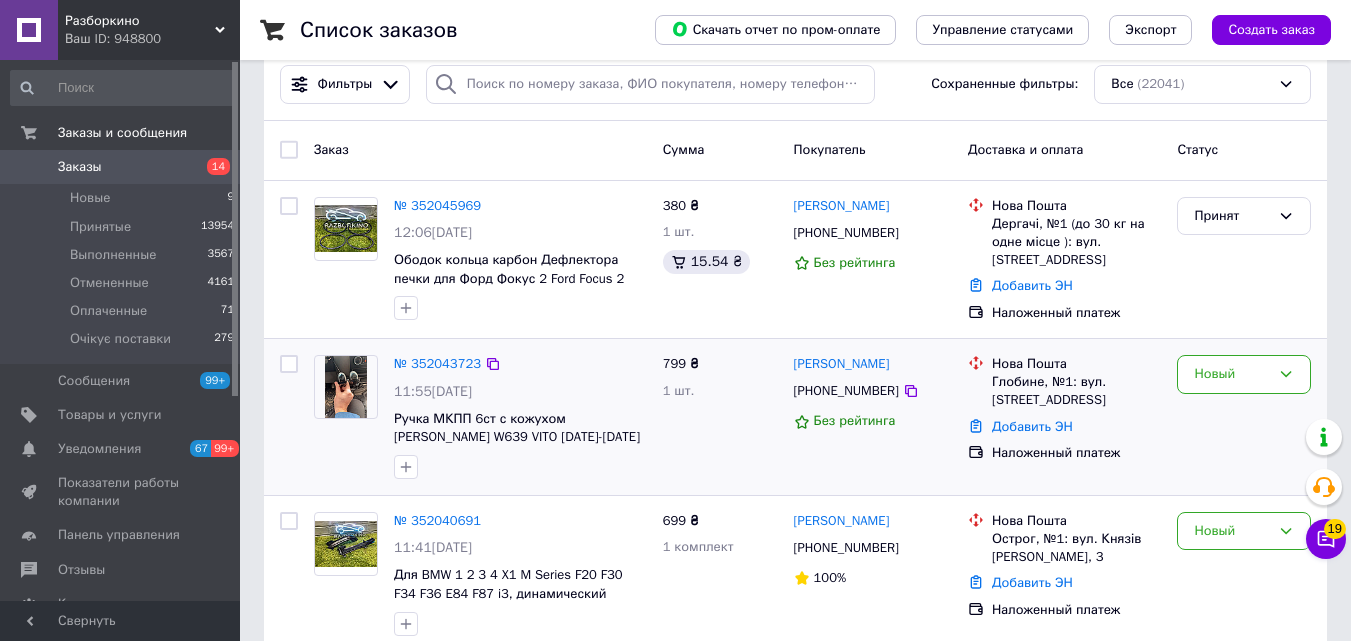 scroll, scrollTop: 0, scrollLeft: 0, axis: both 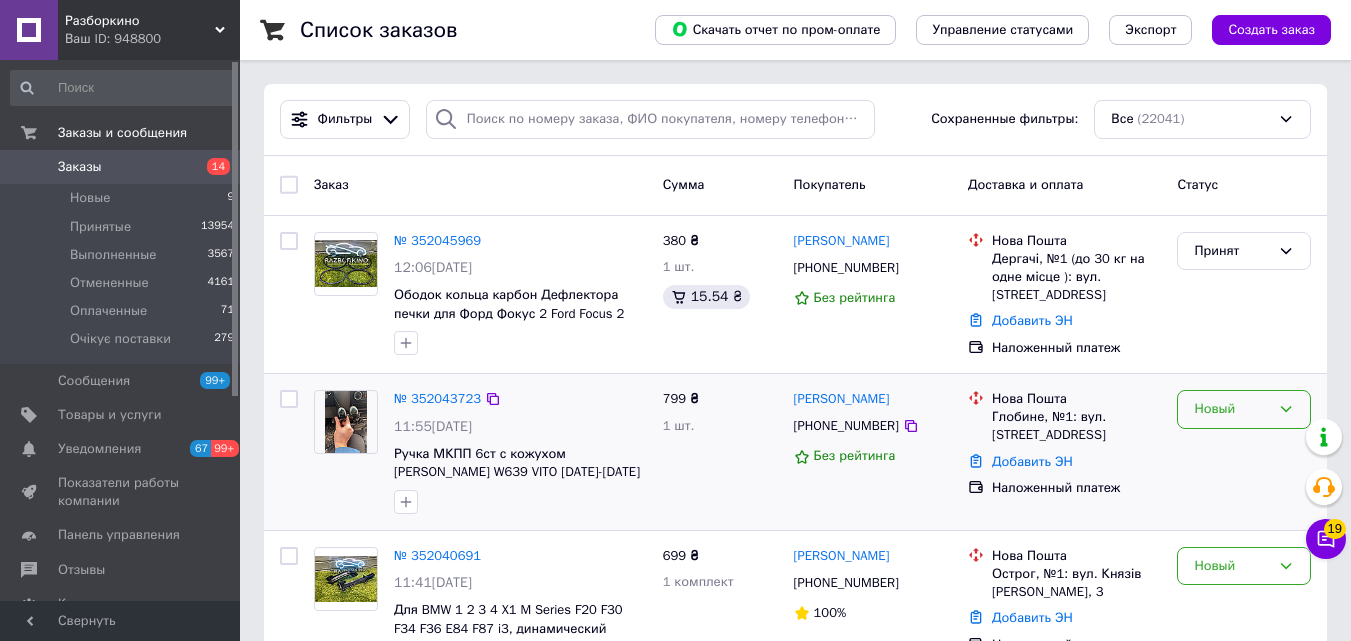 click on "Новый" at bounding box center [1232, 409] 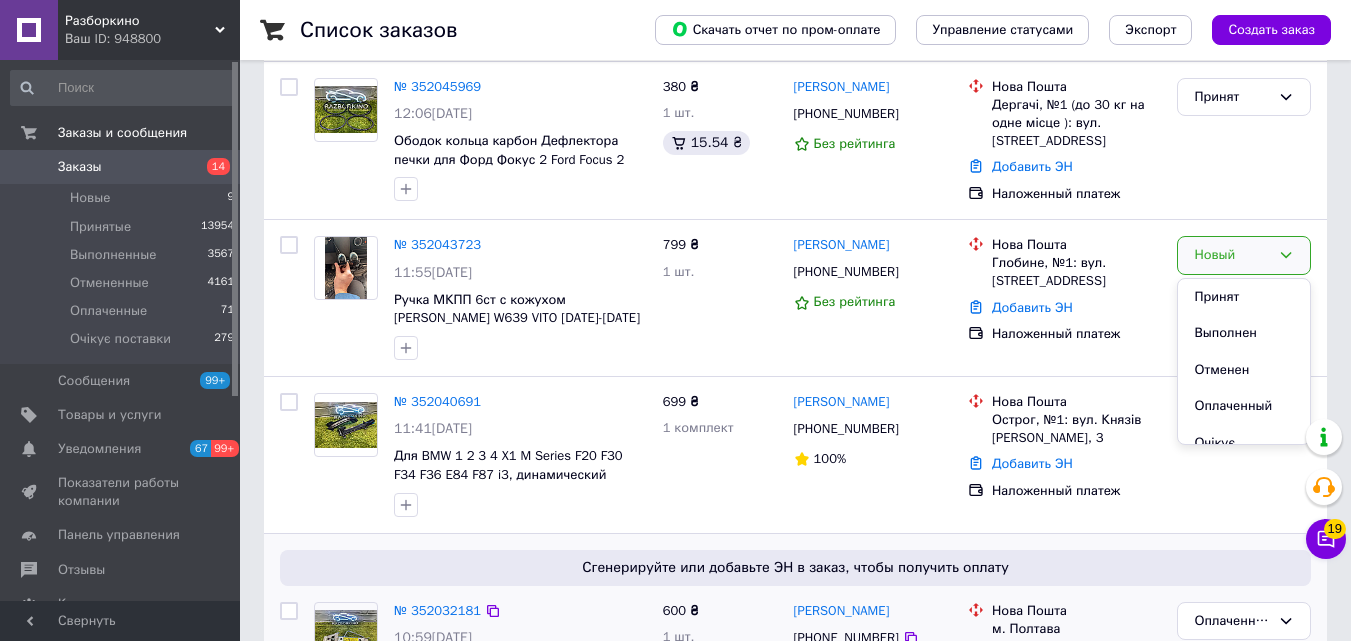 scroll, scrollTop: 300, scrollLeft: 0, axis: vertical 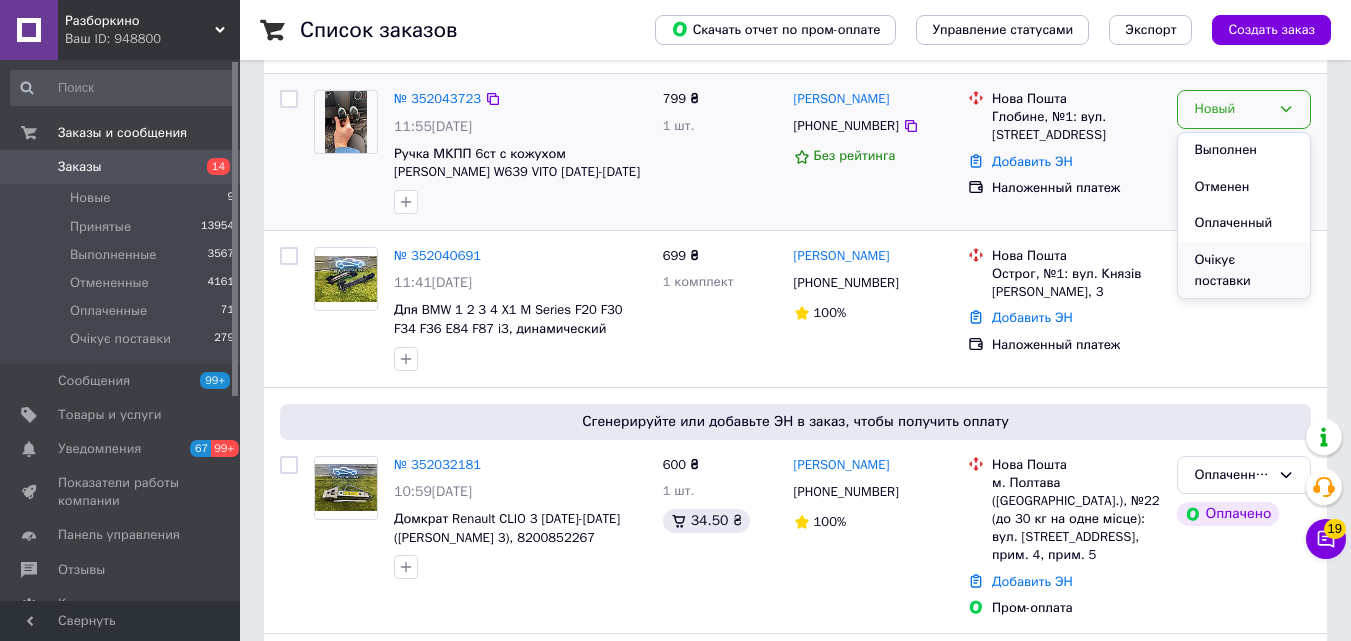 click on "Очікує поставки" at bounding box center [1244, 270] 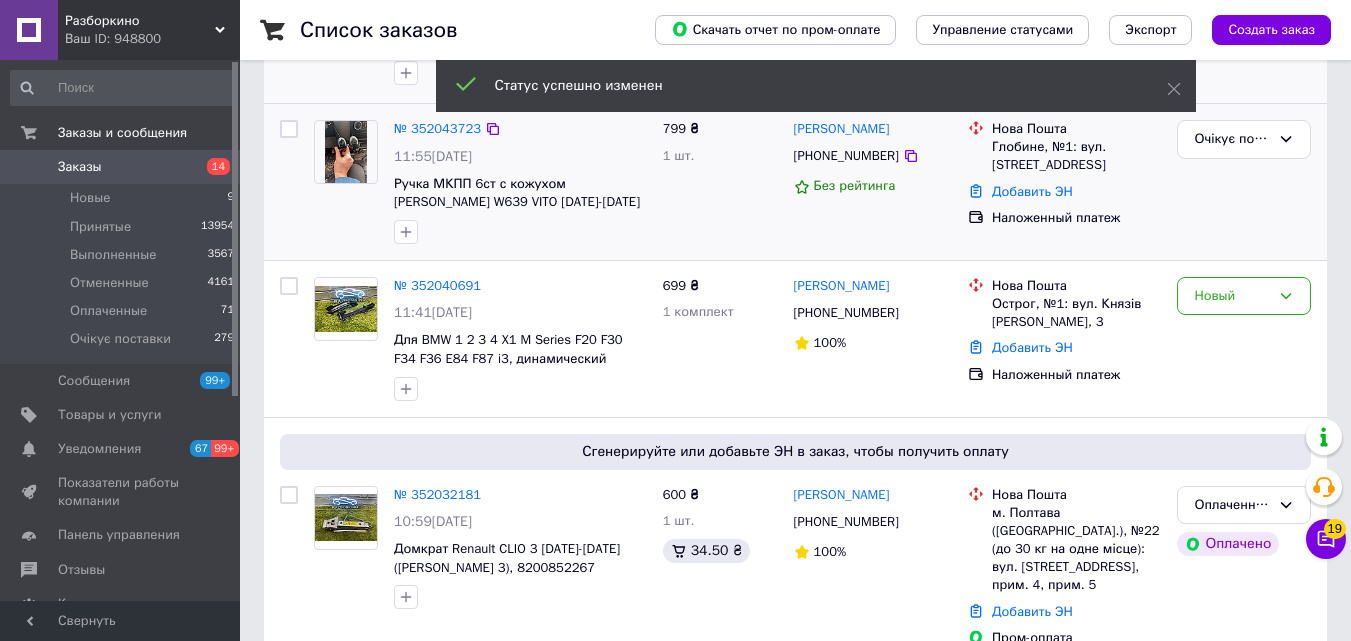 scroll, scrollTop: 0, scrollLeft: 0, axis: both 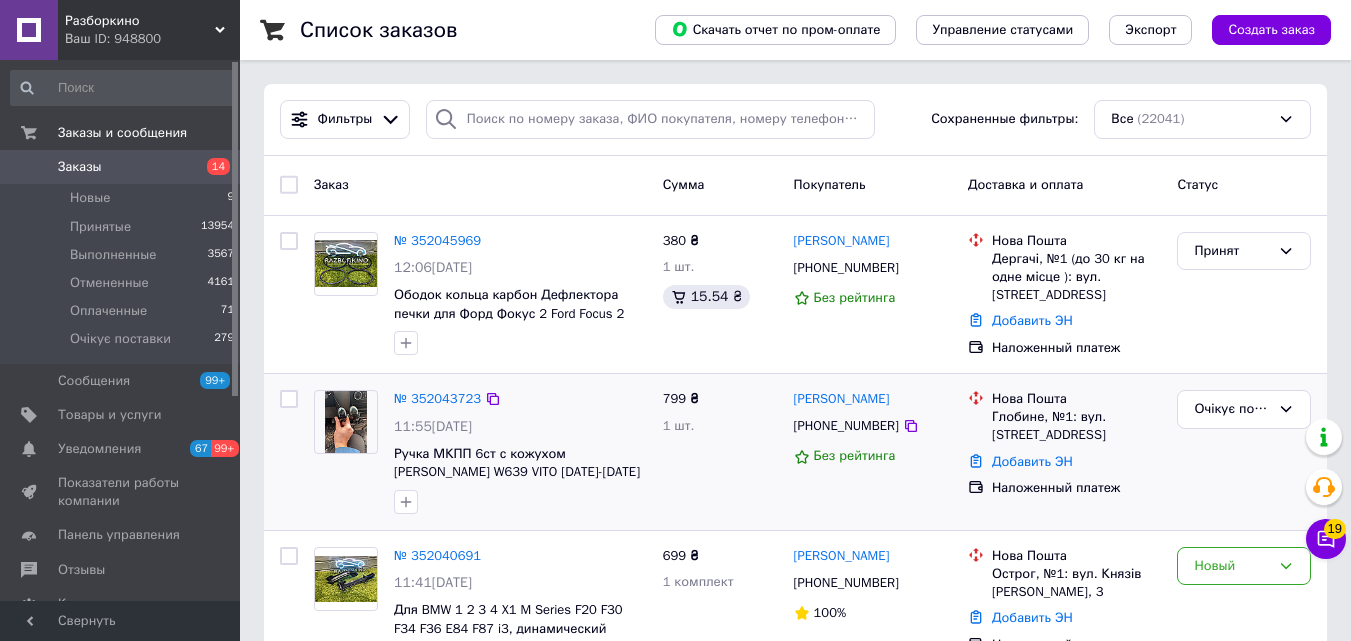 click on "14" at bounding box center (212, 167) 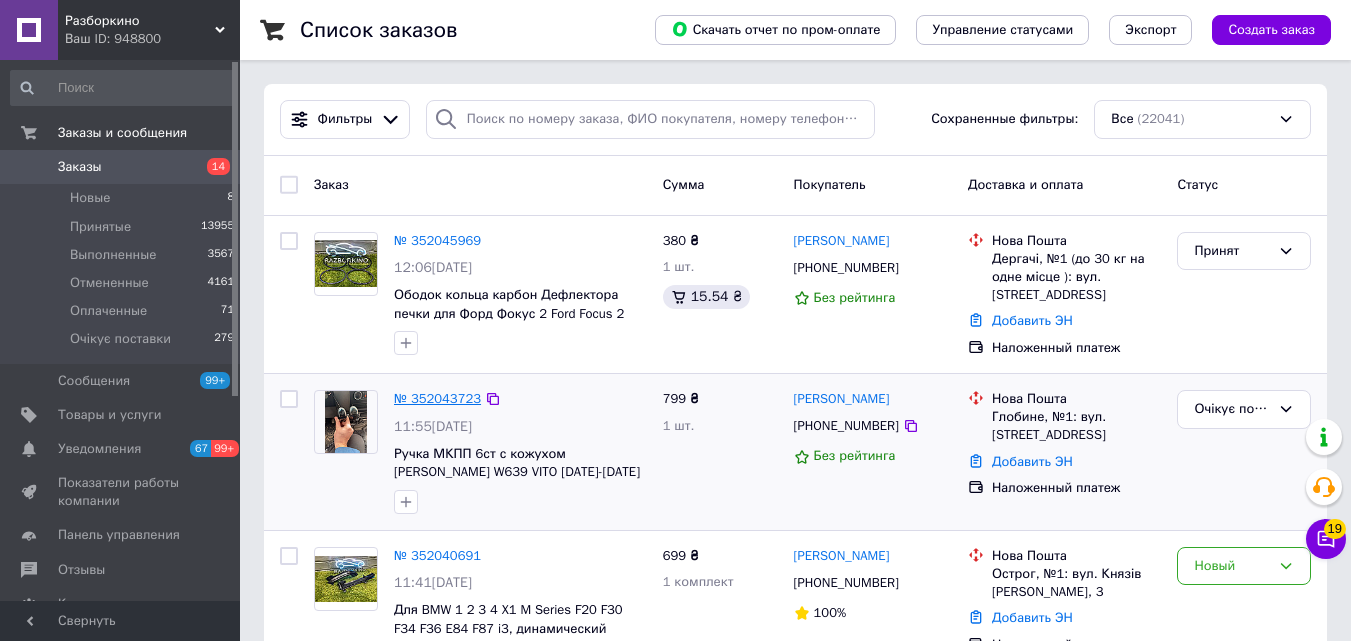 click on "№ 352043723" at bounding box center (437, 398) 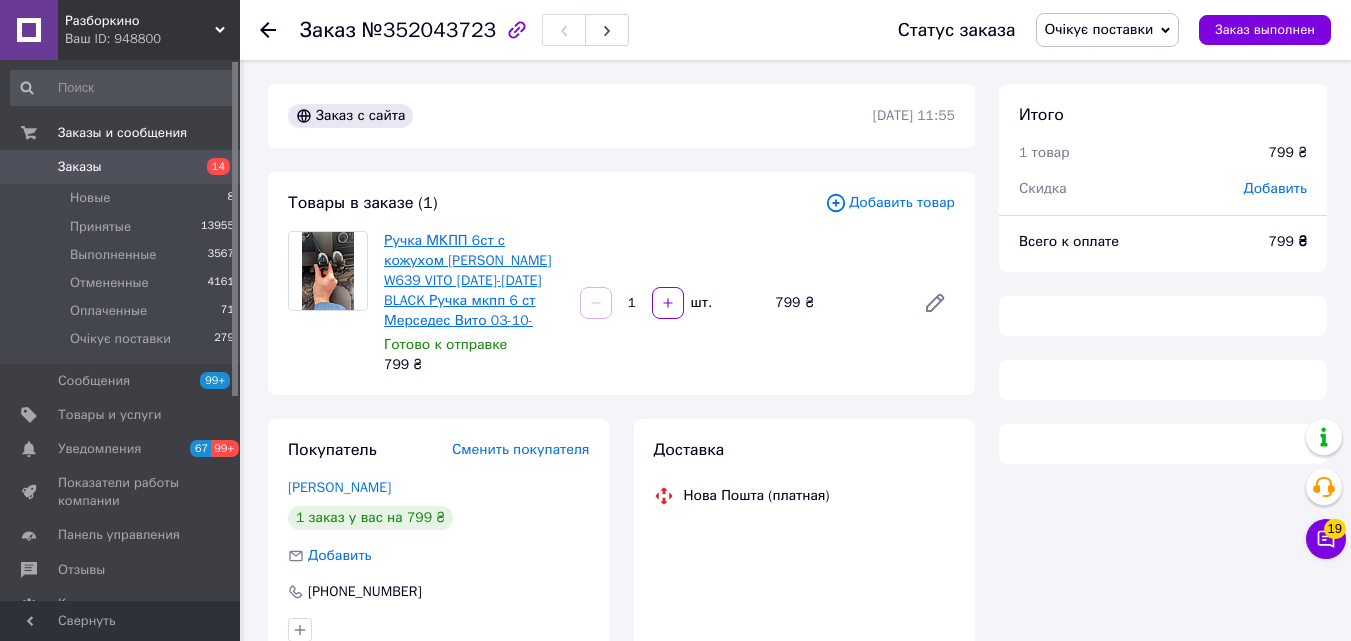 click on "Ручка МКПП 6ст  с кожухом [PERSON_NAME] W639 VITO [DATE]-[DATE] BLACK Ручка мкпп 6 ст Мерседес Вито 03-10-" at bounding box center (467, 280) 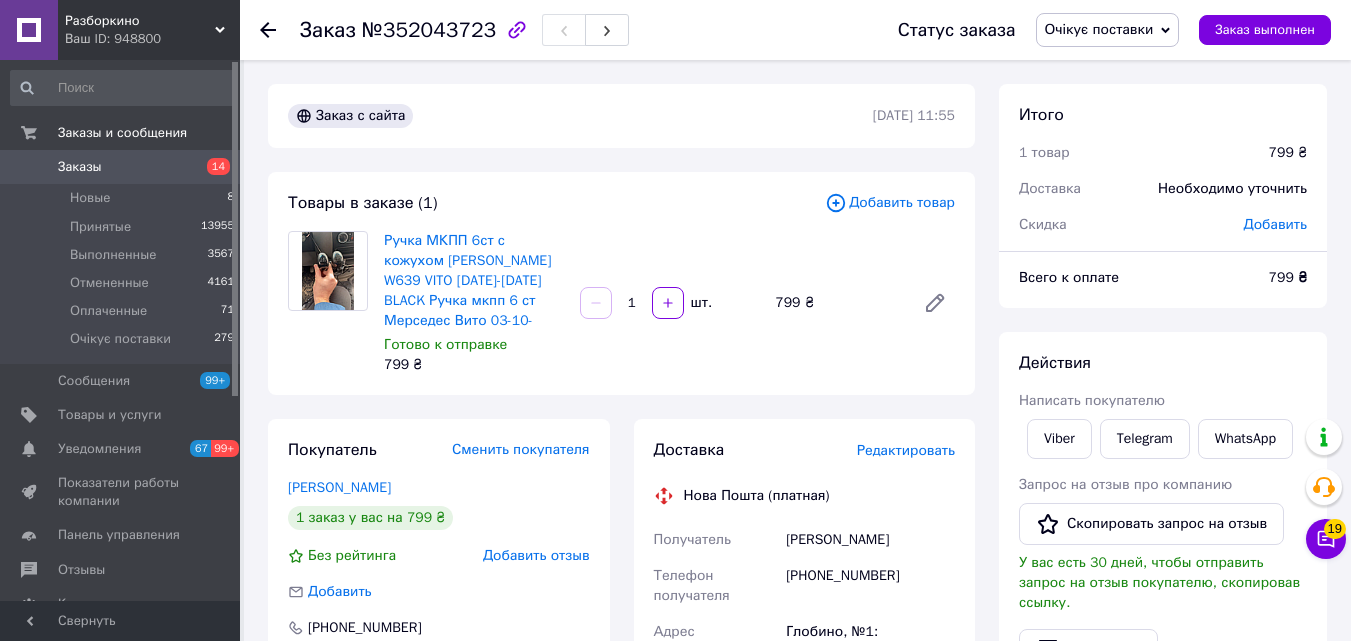 click on "Заказы" at bounding box center (121, 167) 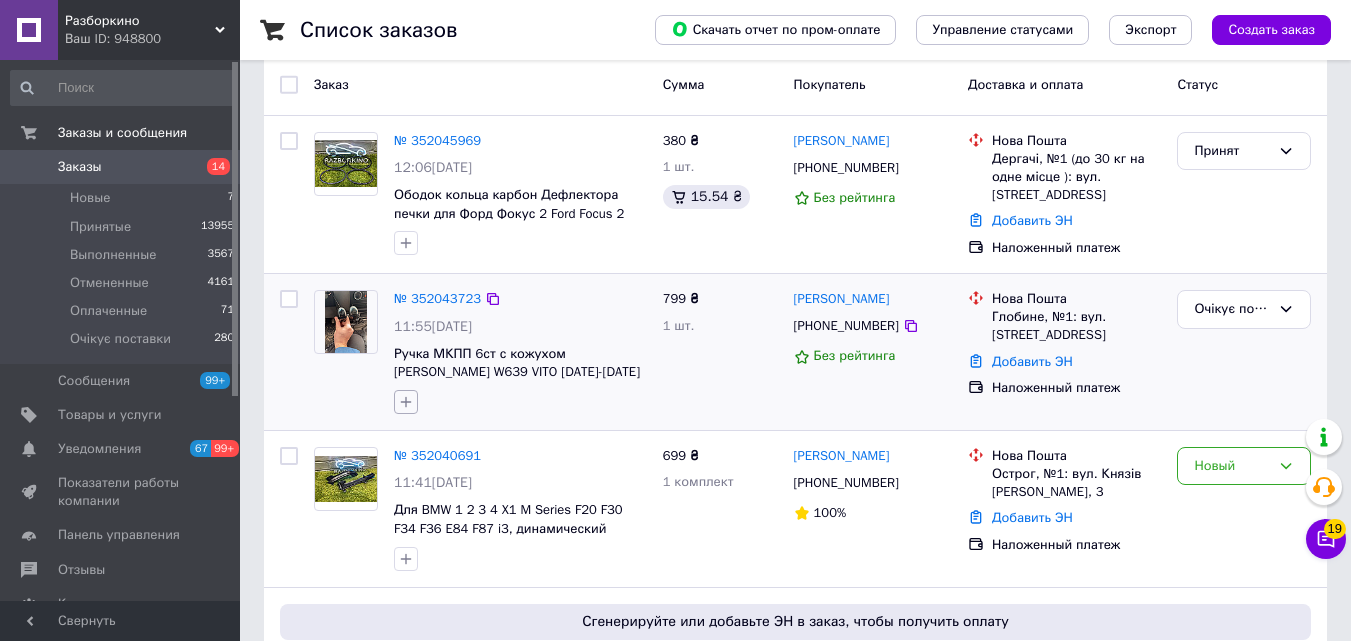 click 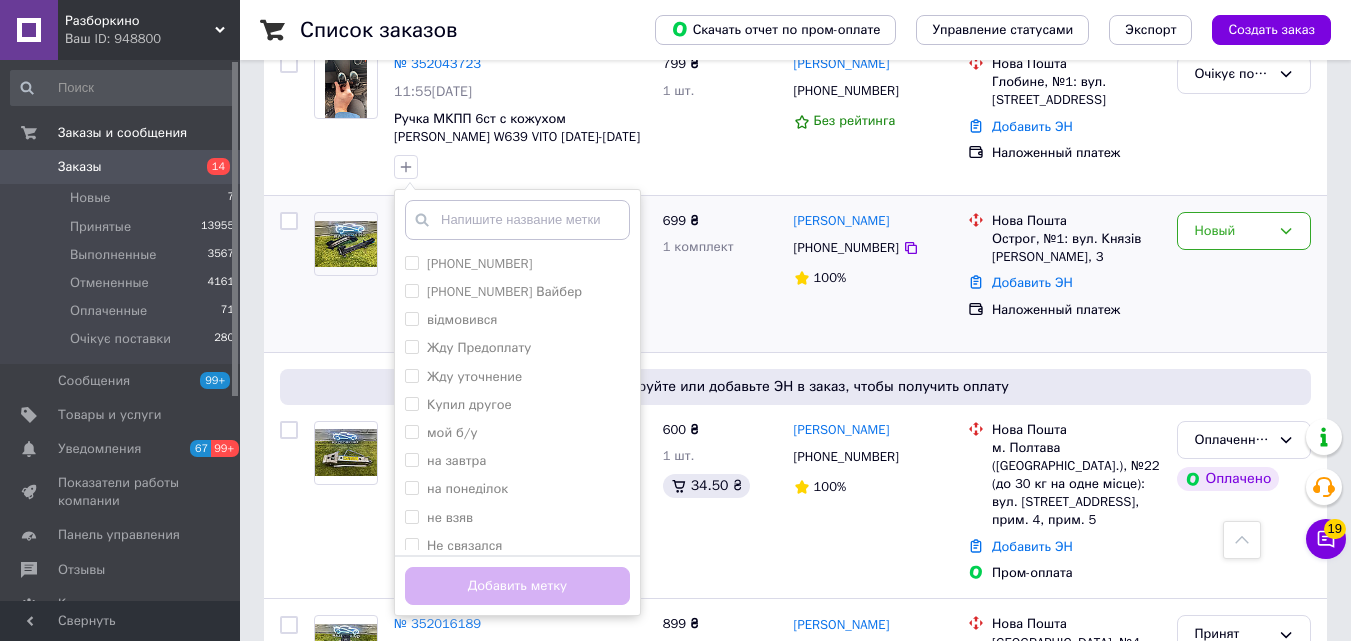 scroll, scrollTop: 300, scrollLeft: 0, axis: vertical 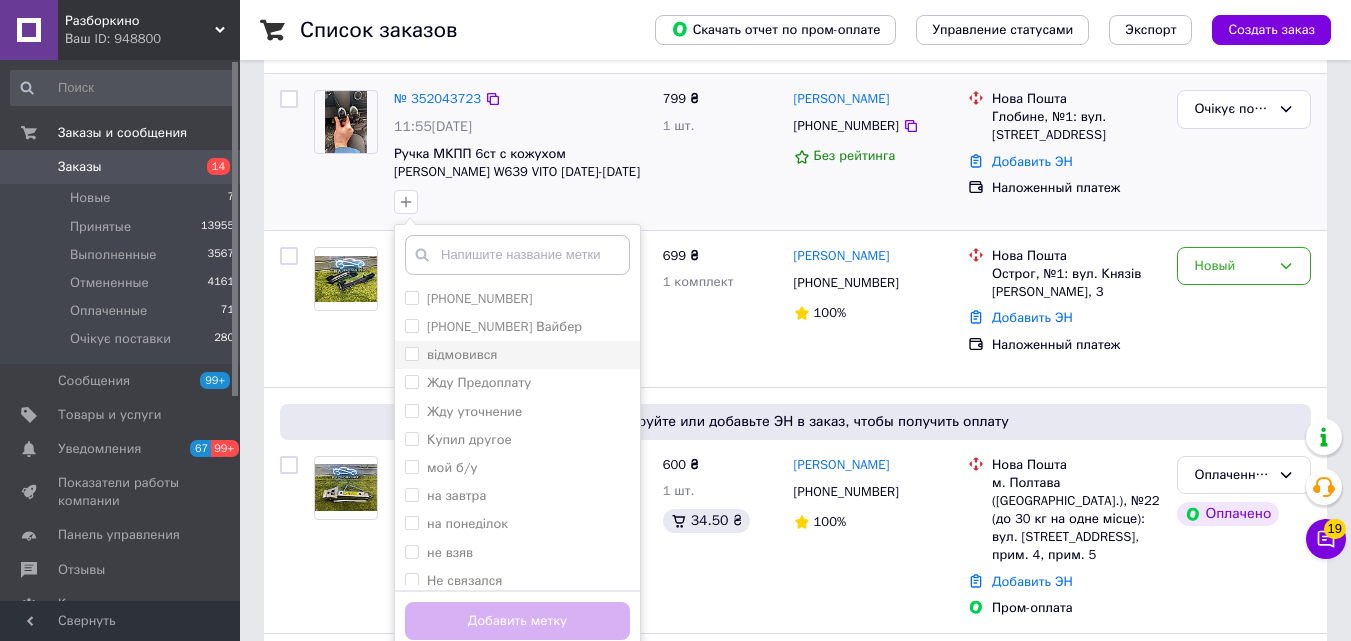 click on "відмовився" at bounding box center [411, 353] 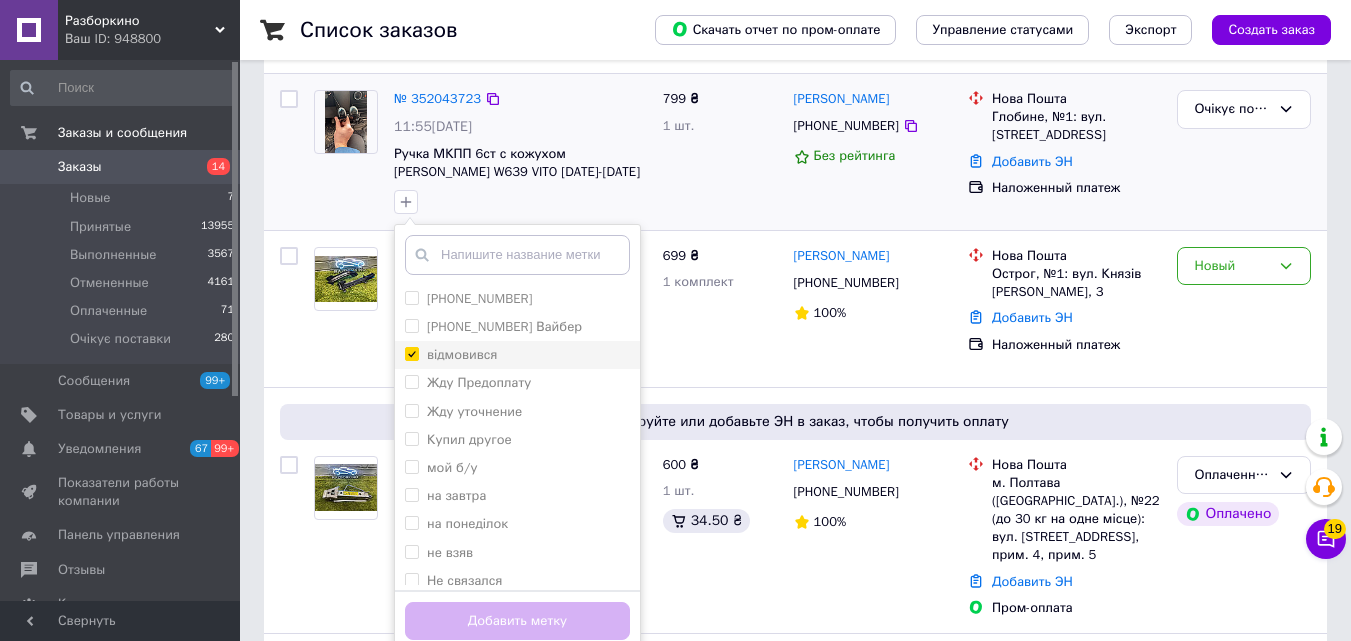 checkbox on "true" 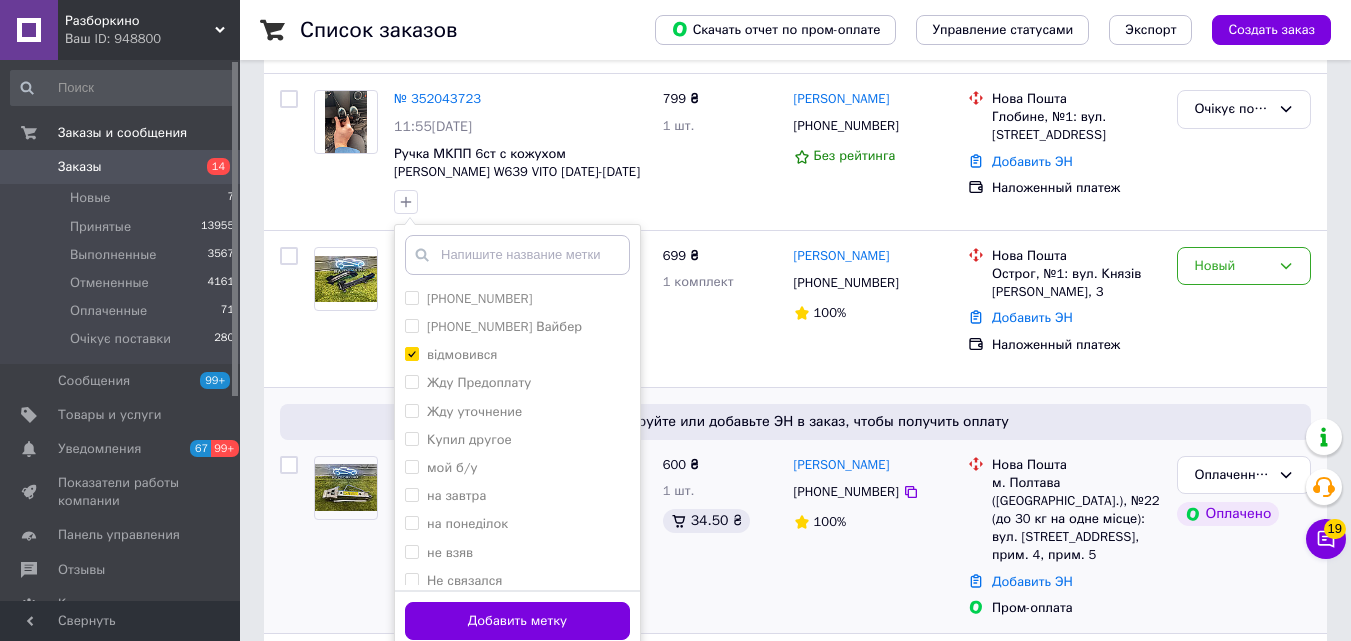 click on "Добавить метку" at bounding box center [517, 621] 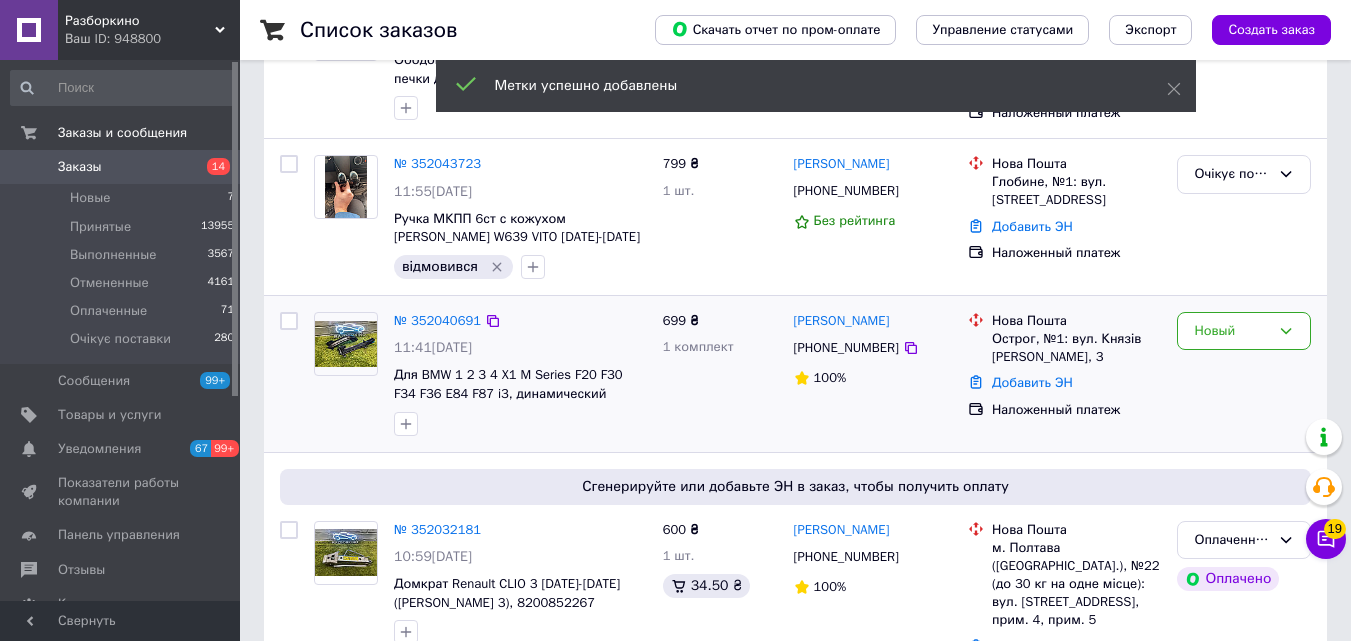 scroll, scrollTop: 200, scrollLeft: 0, axis: vertical 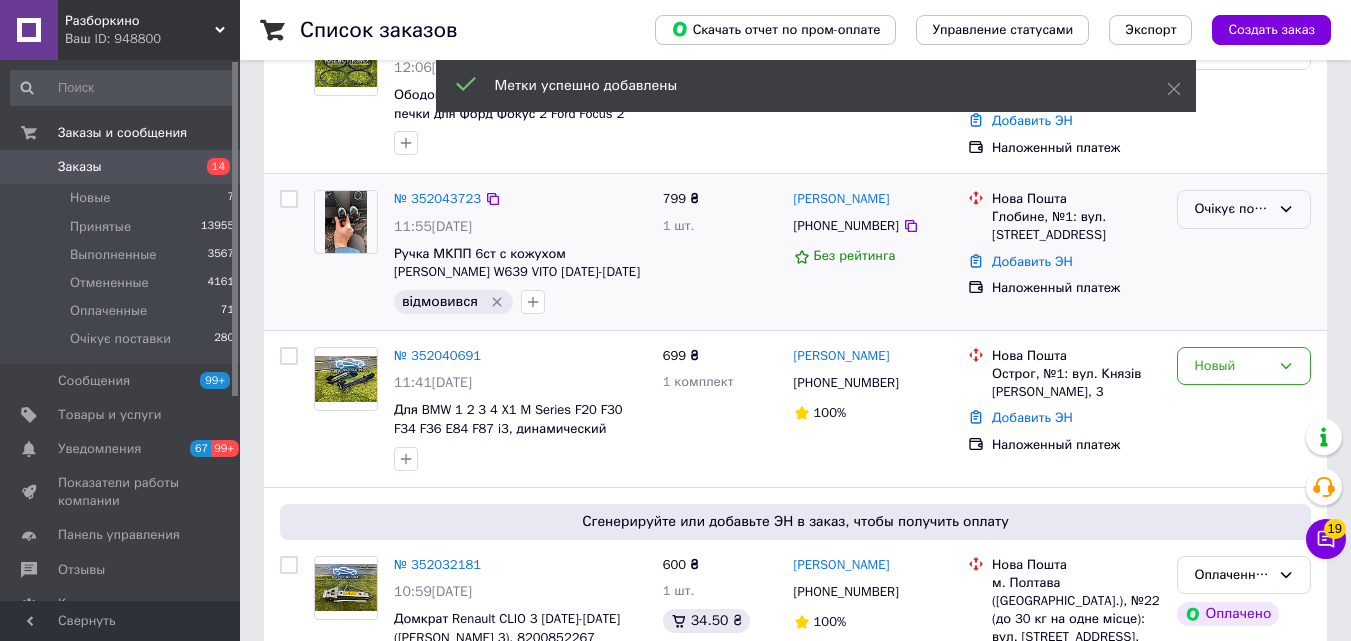 click on "Очікує поставки" at bounding box center (1232, 209) 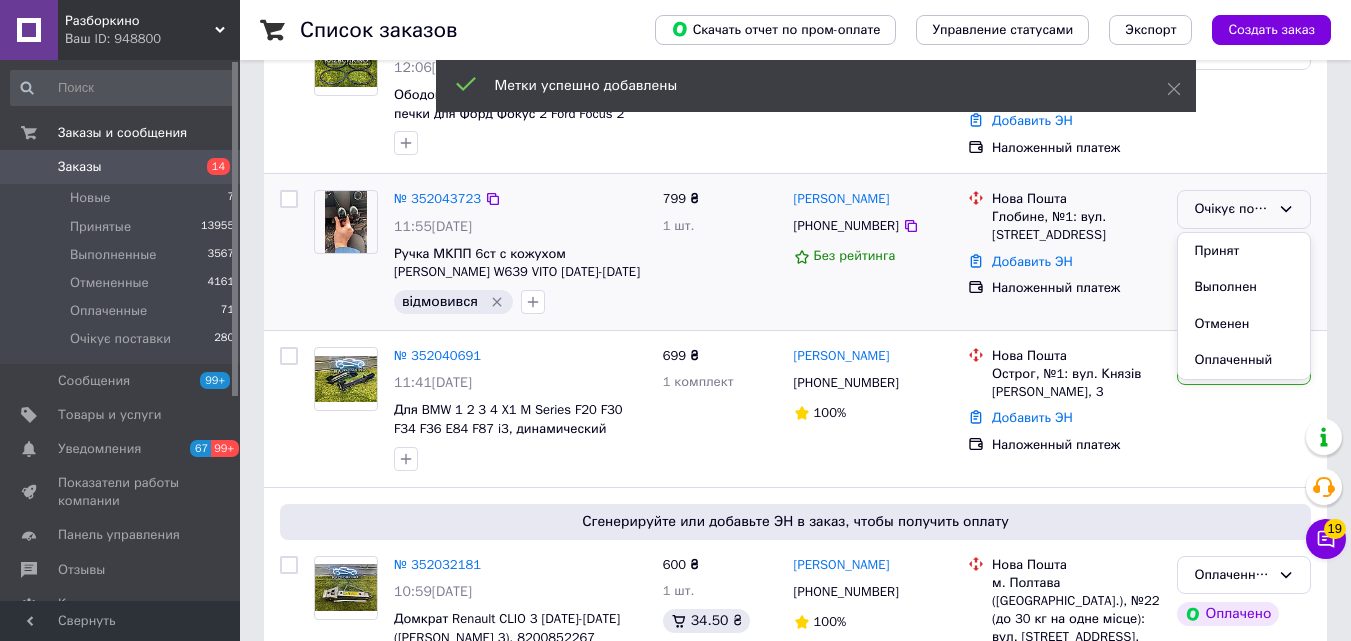 click on "Принят" at bounding box center (1244, 251) 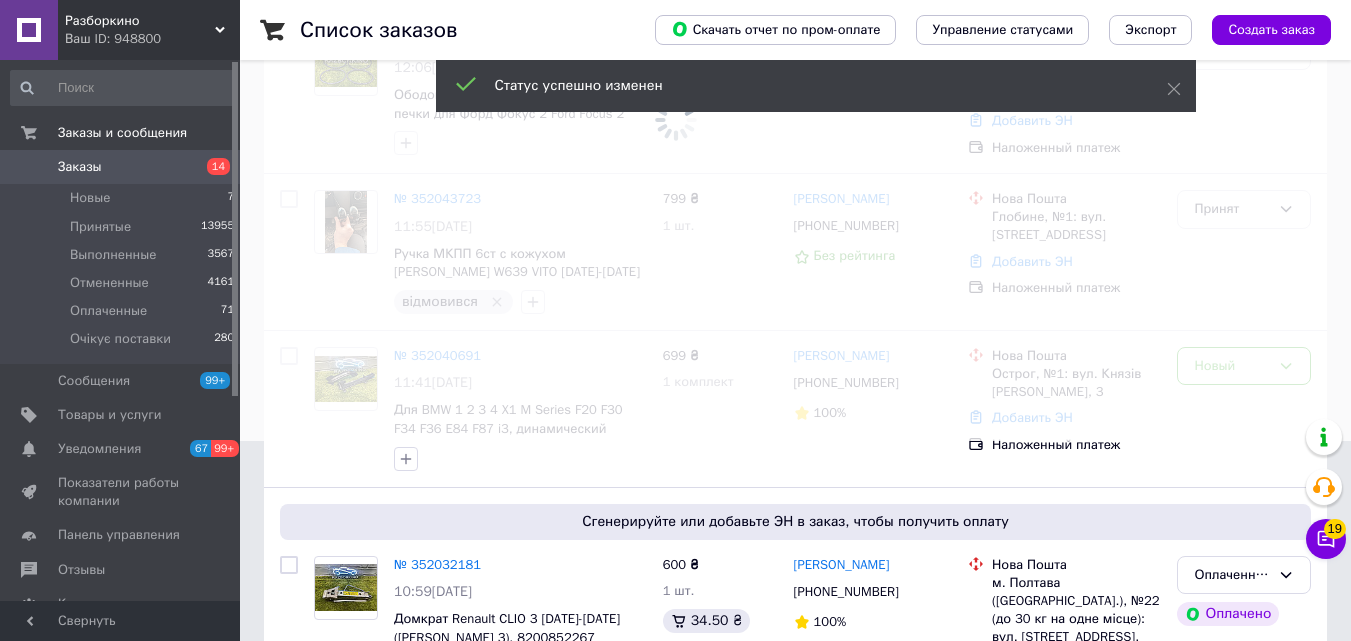 scroll, scrollTop: 0, scrollLeft: 0, axis: both 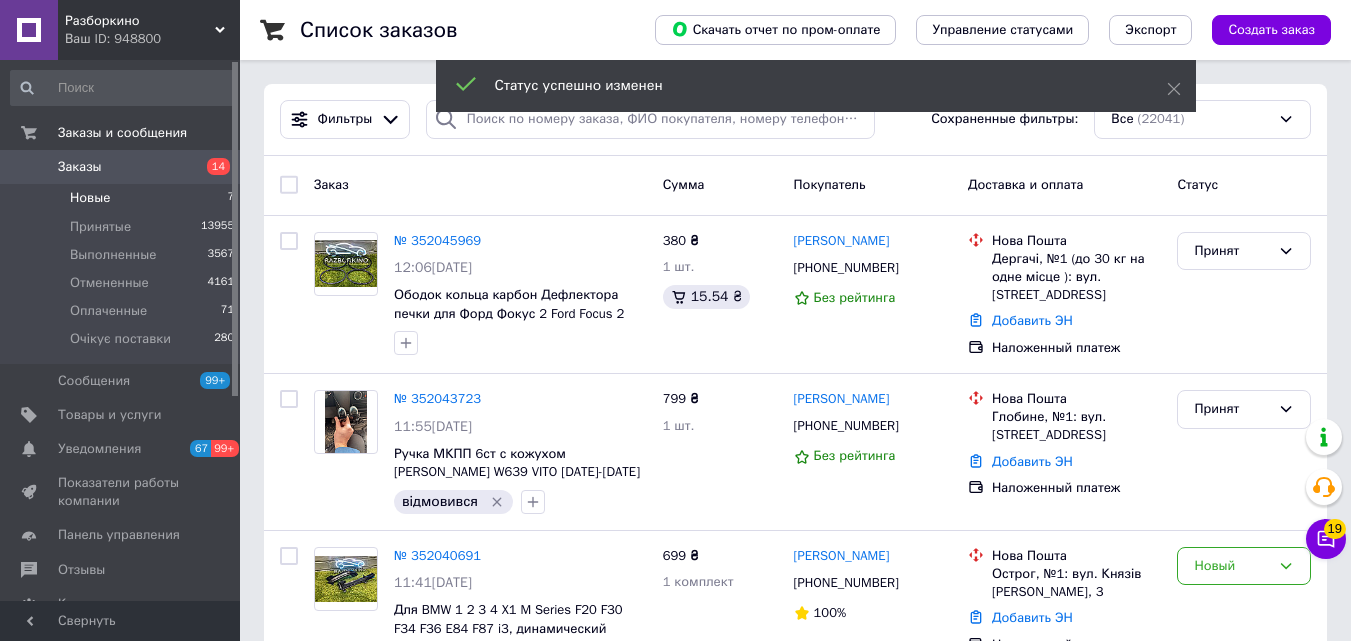click on "Новые 7" at bounding box center [123, 198] 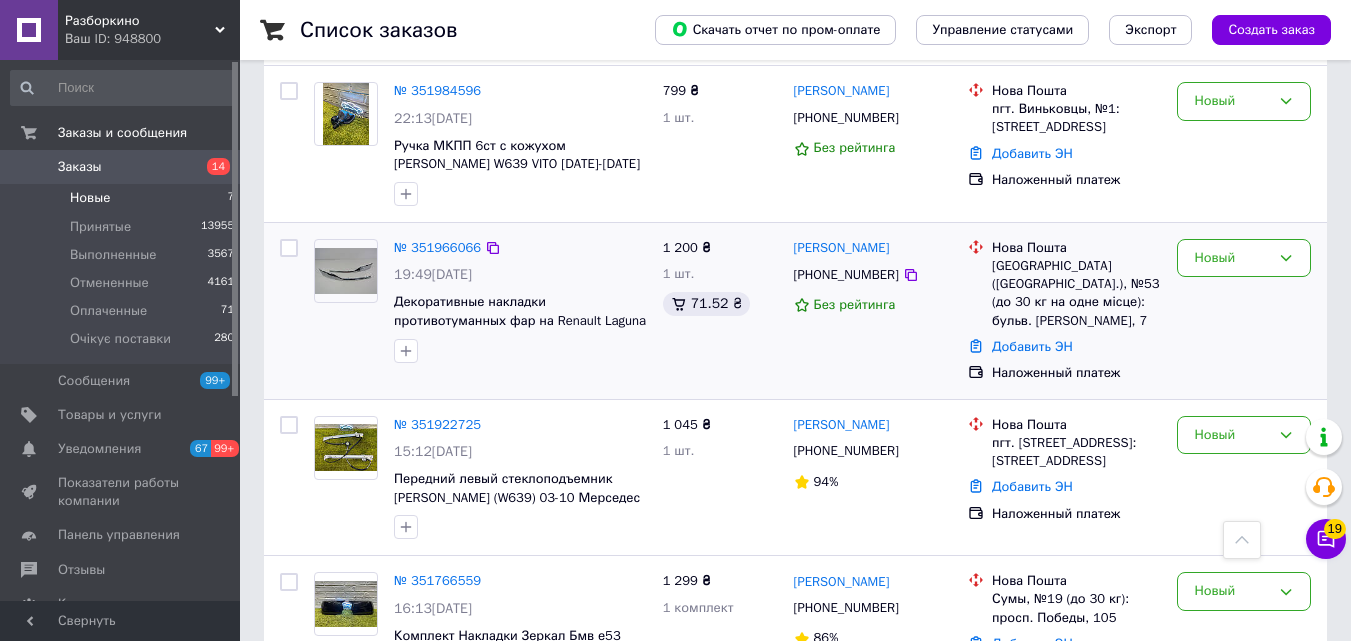 scroll, scrollTop: 800, scrollLeft: 0, axis: vertical 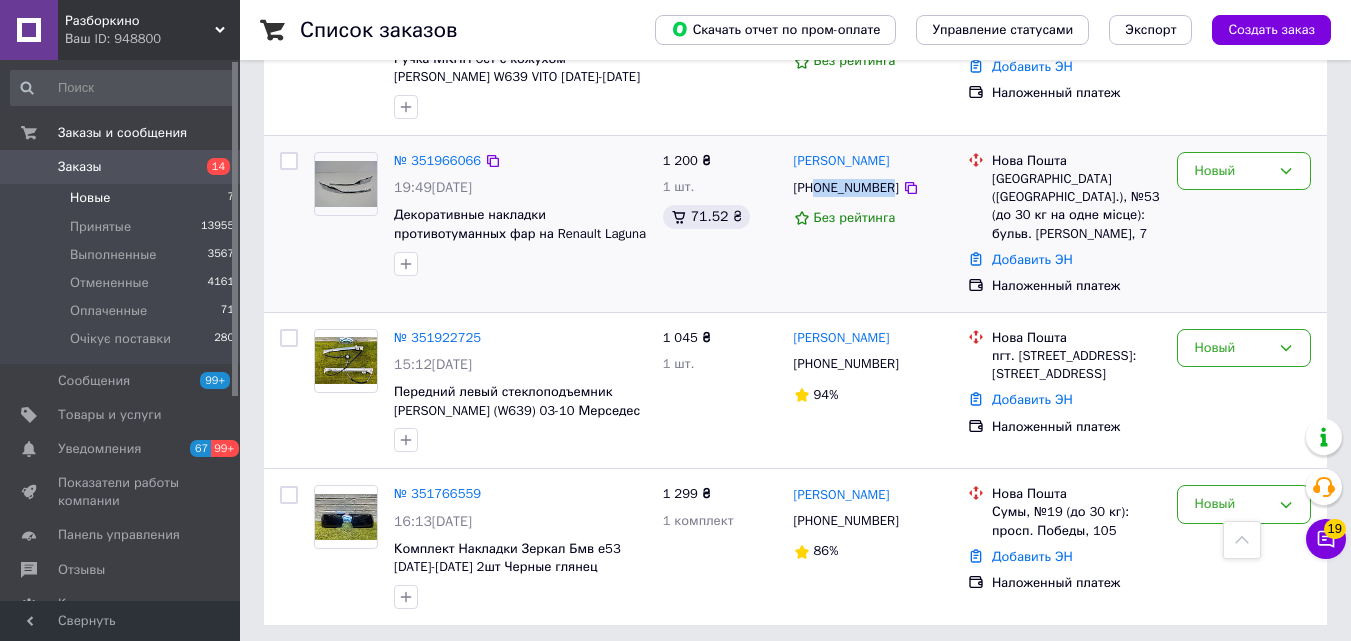 drag, startPoint x: 887, startPoint y: 209, endPoint x: 727, endPoint y: 273, distance: 172.32527 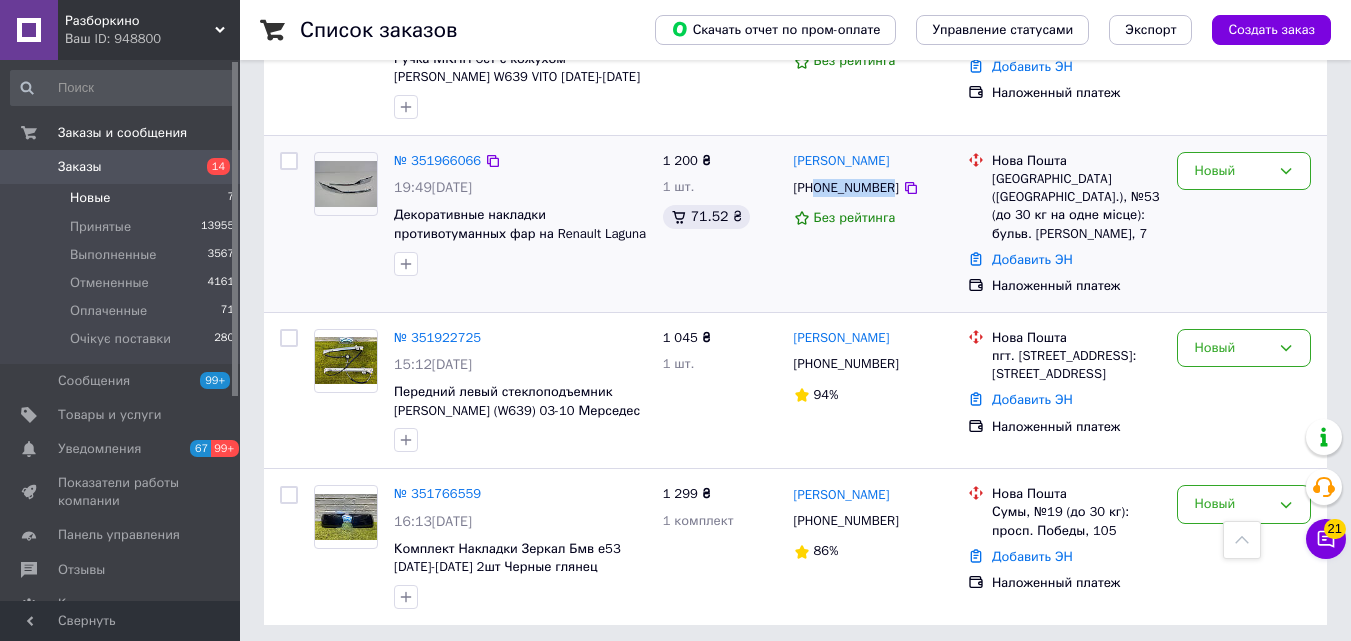 click on "1 200 ₴ 1 шт. 71.52 ₴" at bounding box center (720, 224) 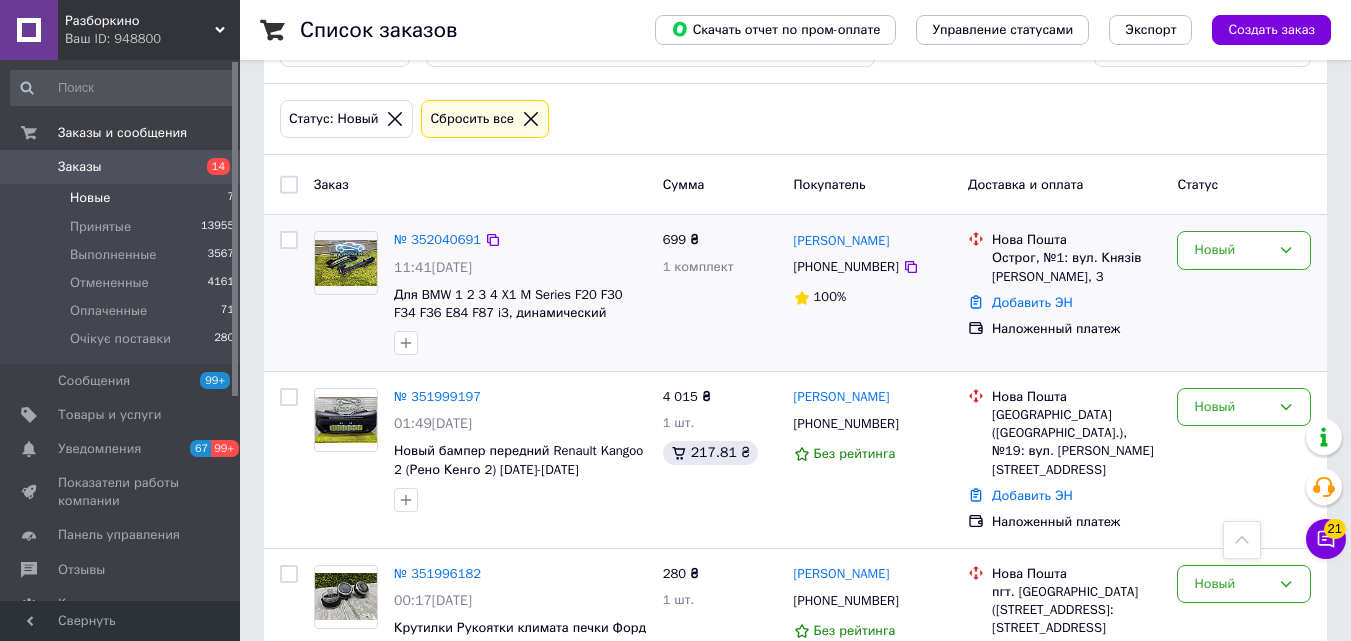 scroll, scrollTop: 0, scrollLeft: 0, axis: both 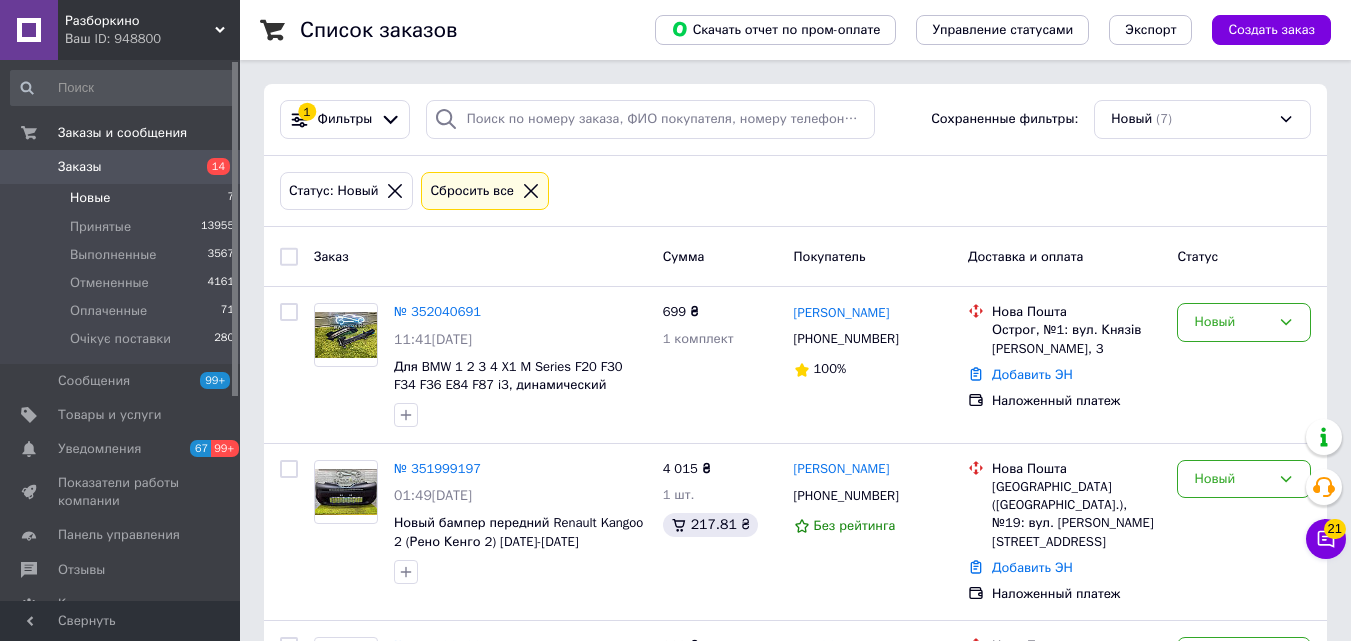 click on "Заказы 14" at bounding box center [123, 167] 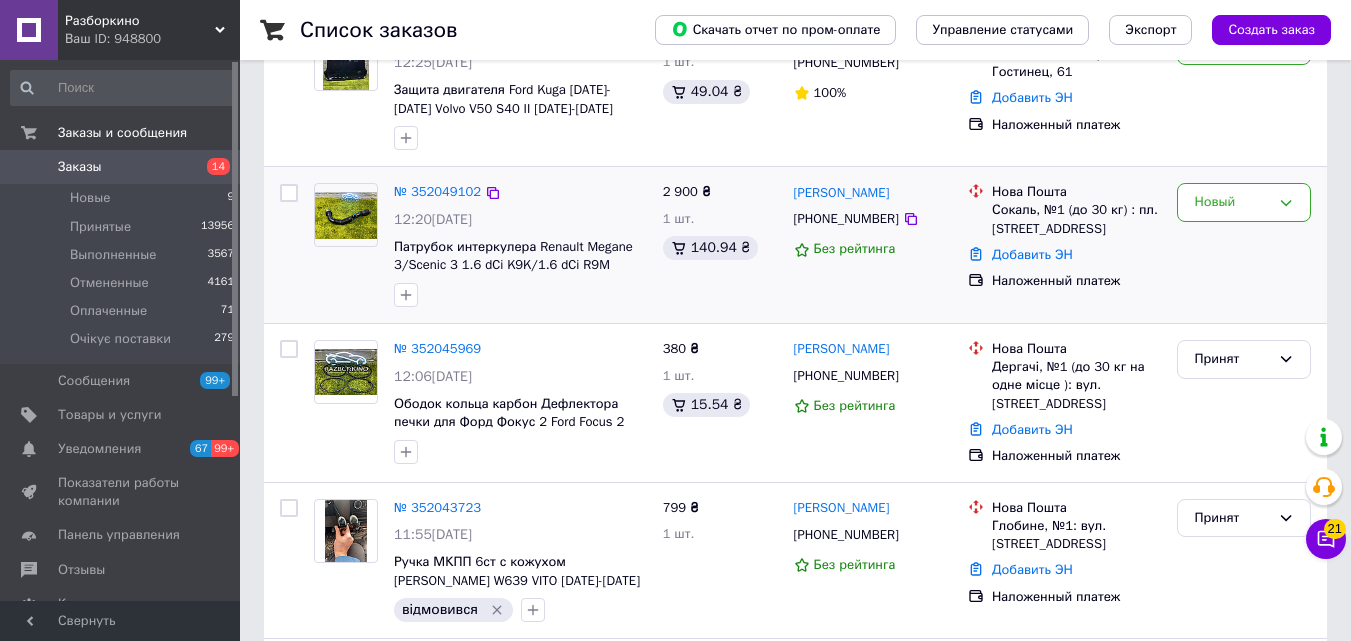scroll, scrollTop: 100, scrollLeft: 0, axis: vertical 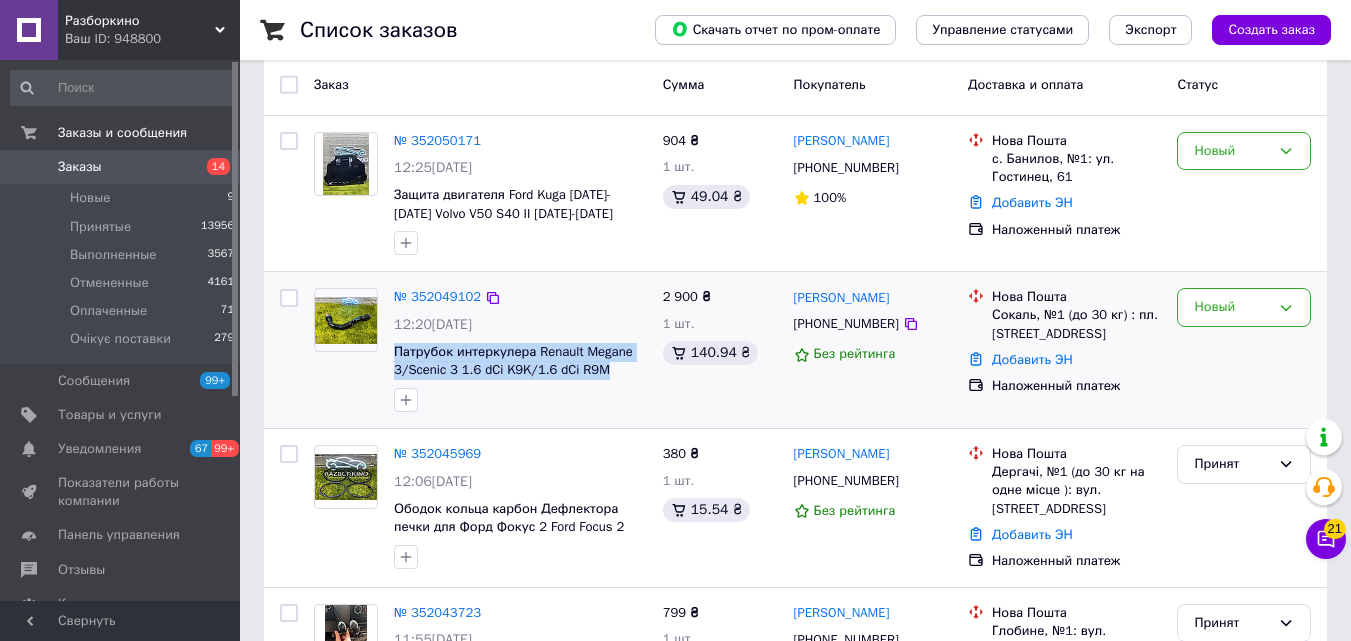 drag, startPoint x: 601, startPoint y: 372, endPoint x: 393, endPoint y: 356, distance: 208.61447 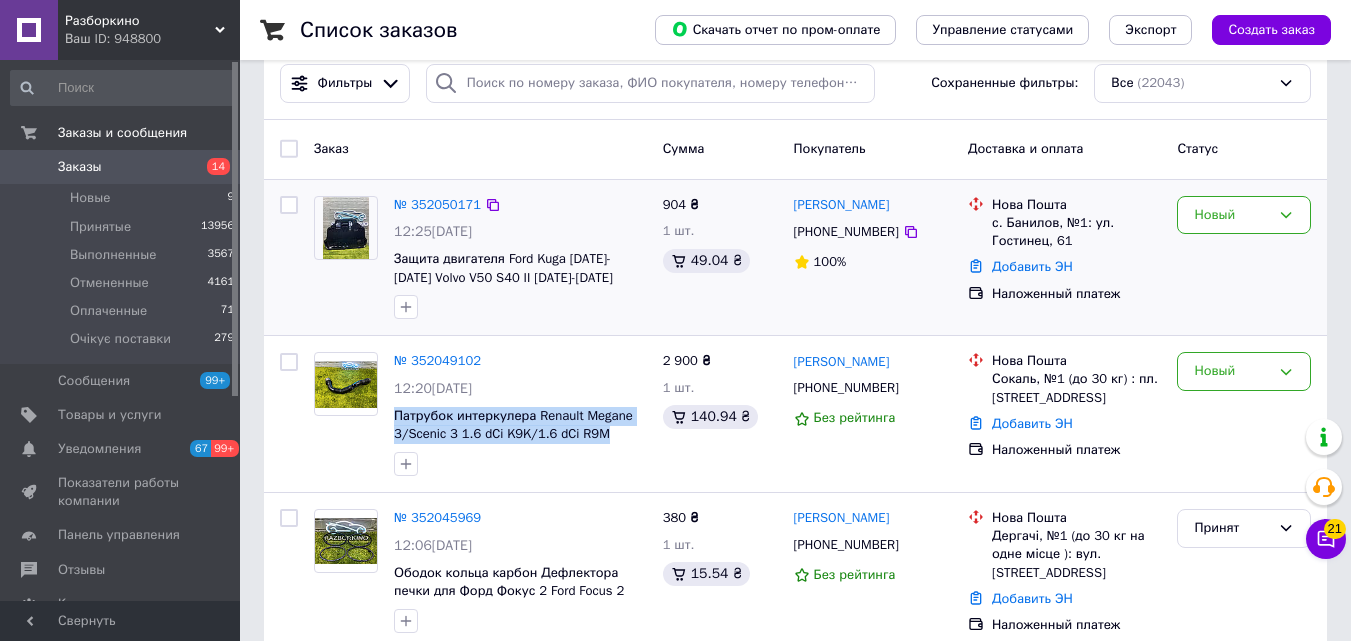 scroll, scrollTop: 0, scrollLeft: 0, axis: both 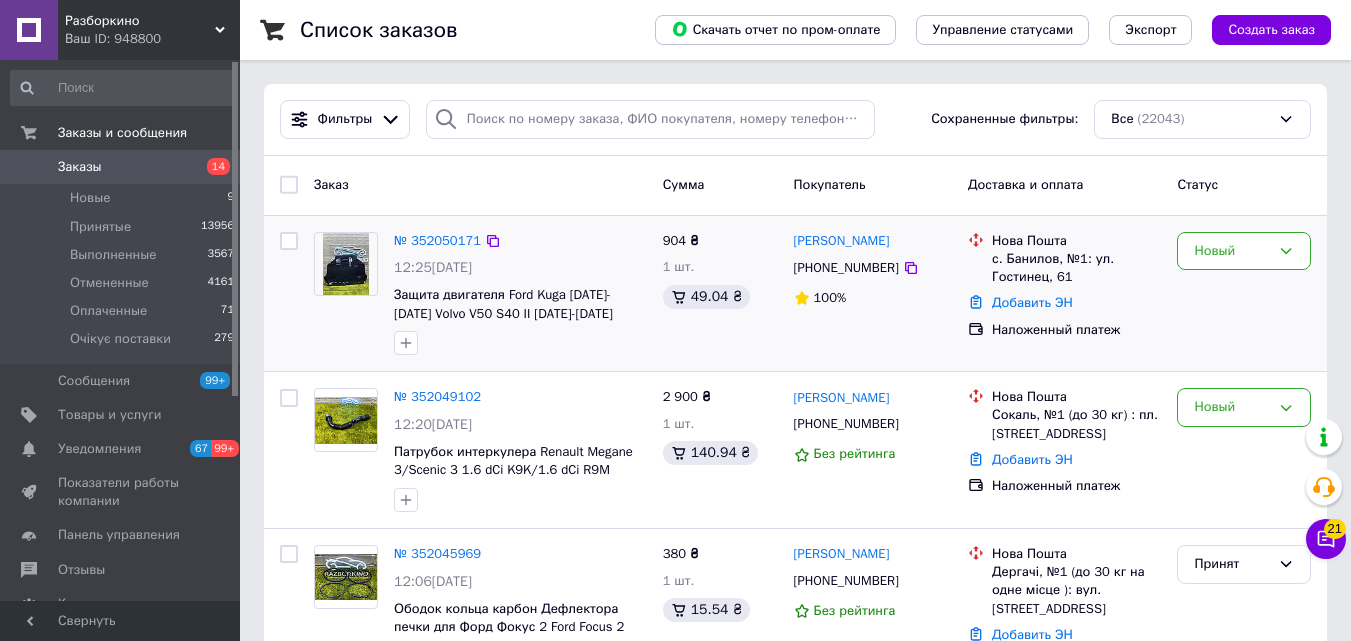click on "№ 352050171 12:25, 10.07.2025 Защита двигателя Ford Kuga 2008-2013 Volvo V50  S40 II 2004-2008 защита вольво в50 куга форд 904 ₴ 1 шт. 49.04 ₴ Павло Кудрик +380979060734 100% Нова Пошта с. Банилов, №1: ул. Гостинец, 61 Добавить ЭН Наложенный платеж Новый" at bounding box center [795, 294] 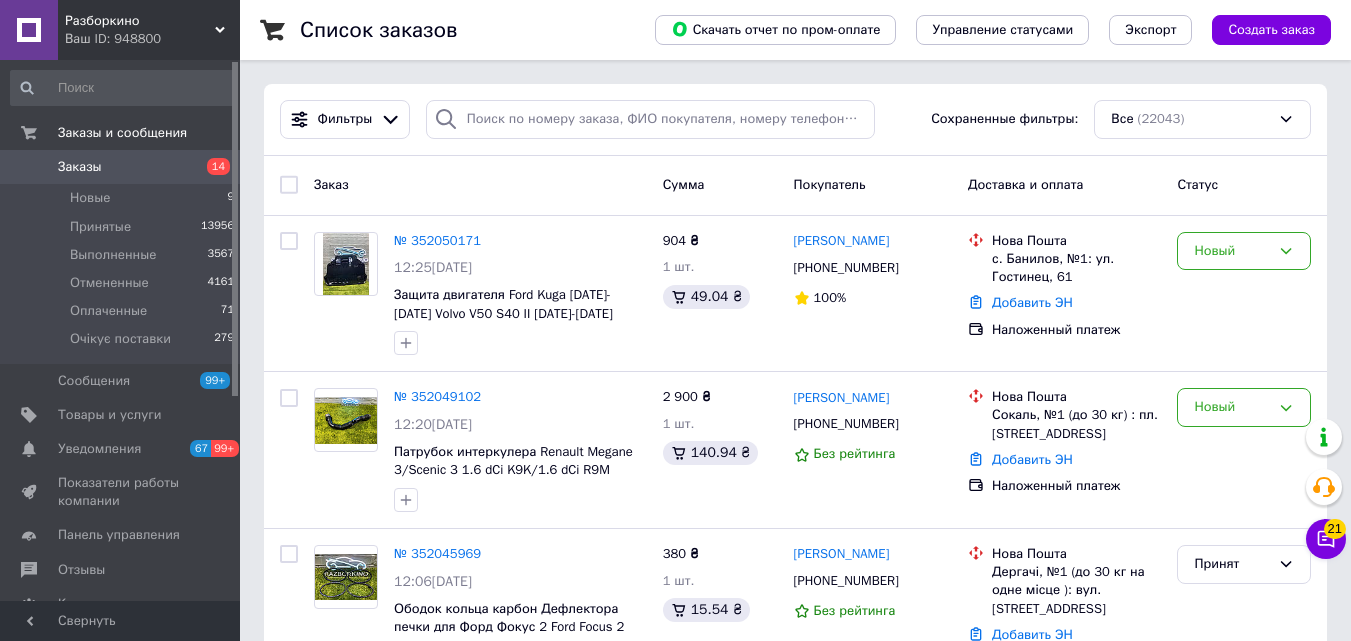 click on "14" at bounding box center [212, 167] 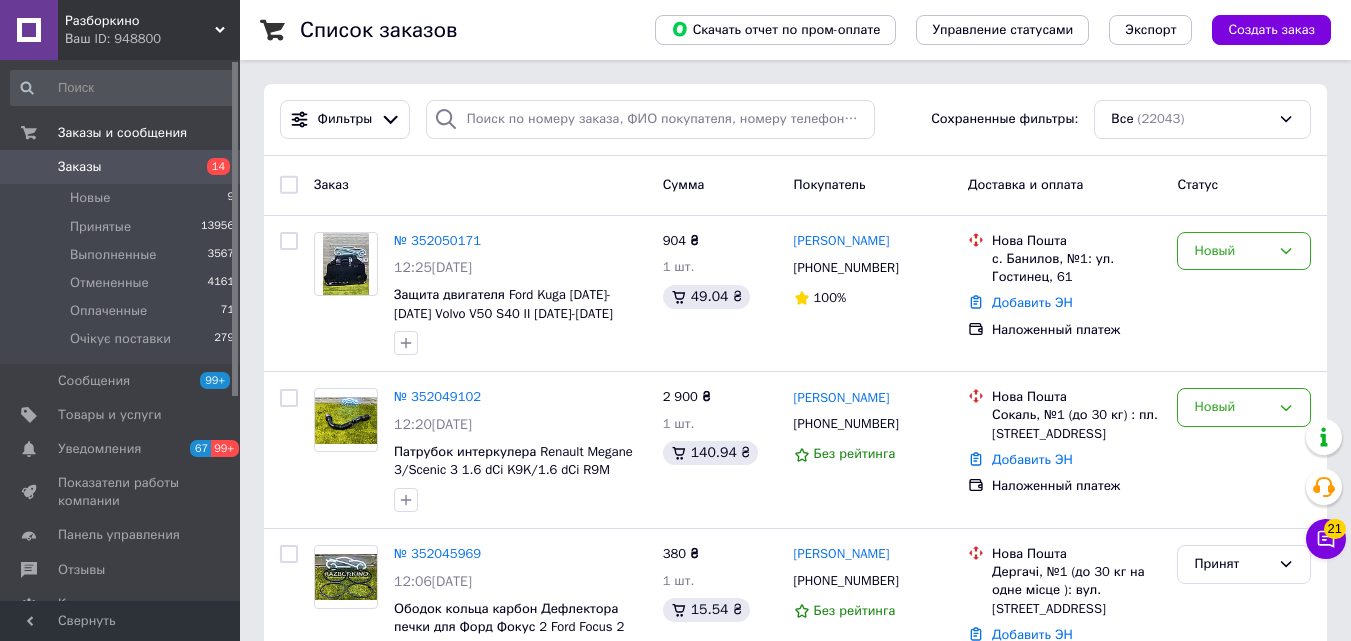 click on "14" at bounding box center [218, 166] 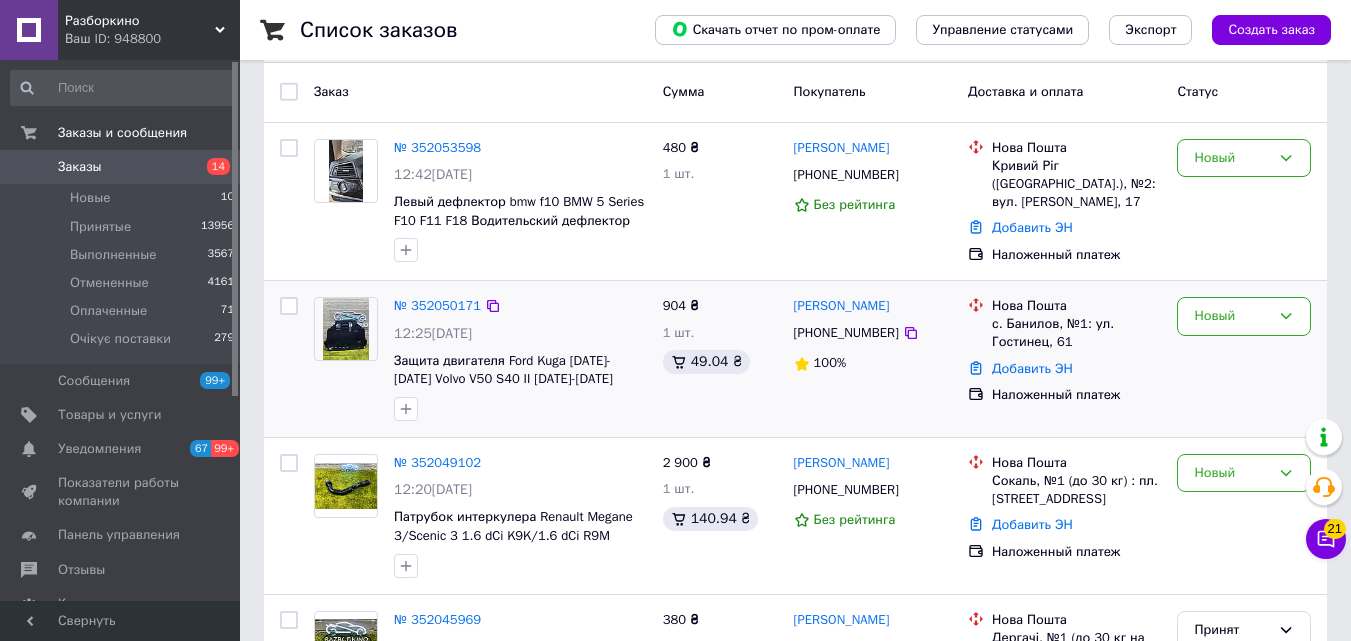 scroll, scrollTop: 200, scrollLeft: 0, axis: vertical 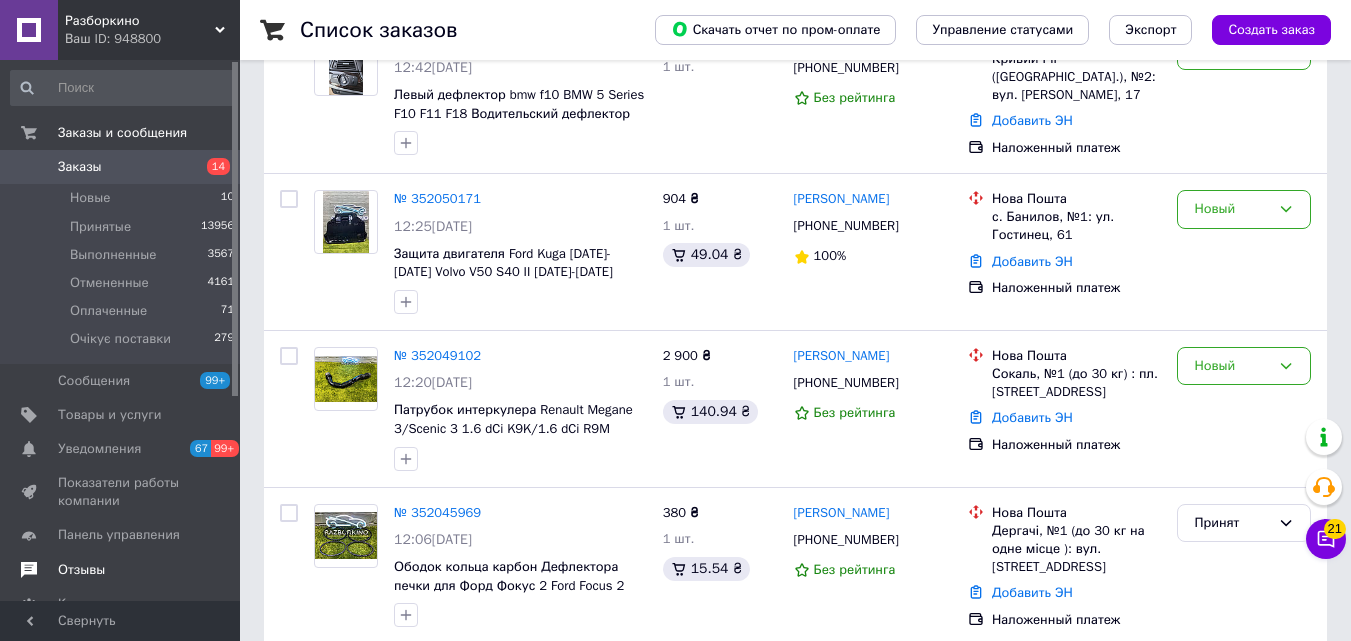 click on "Отзывы" at bounding box center [121, 570] 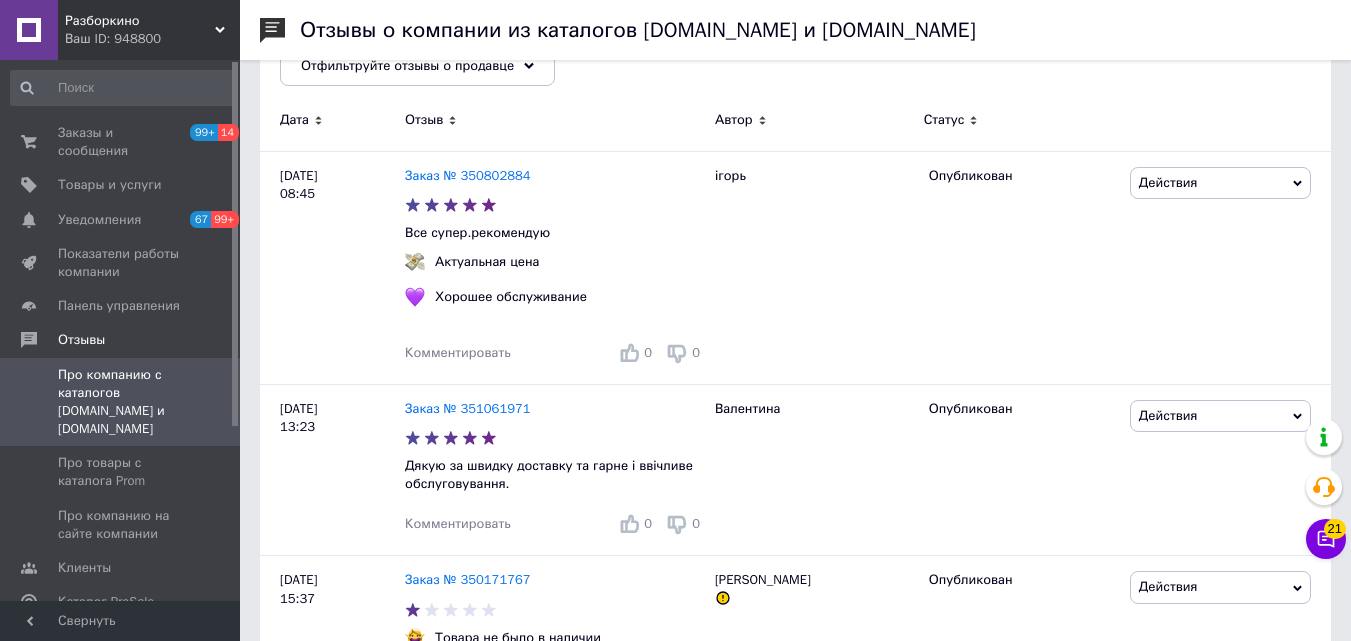 scroll, scrollTop: 0, scrollLeft: 0, axis: both 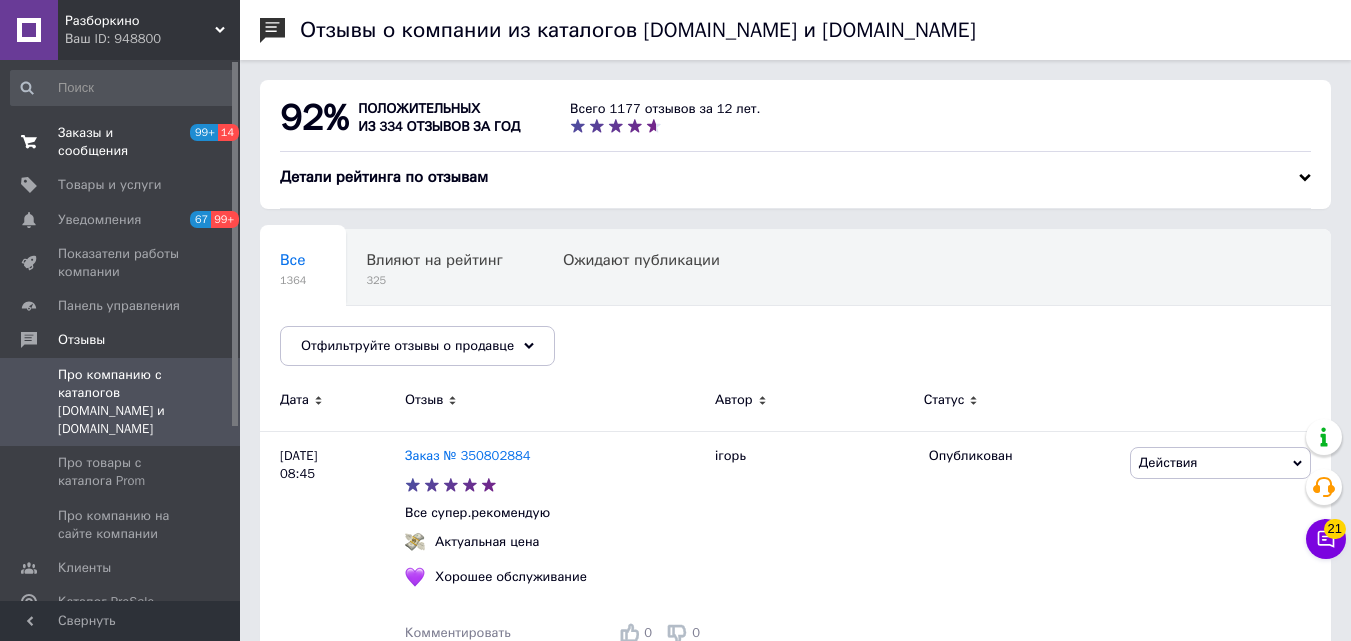 click on "Заказы и сообщения" at bounding box center (121, 142) 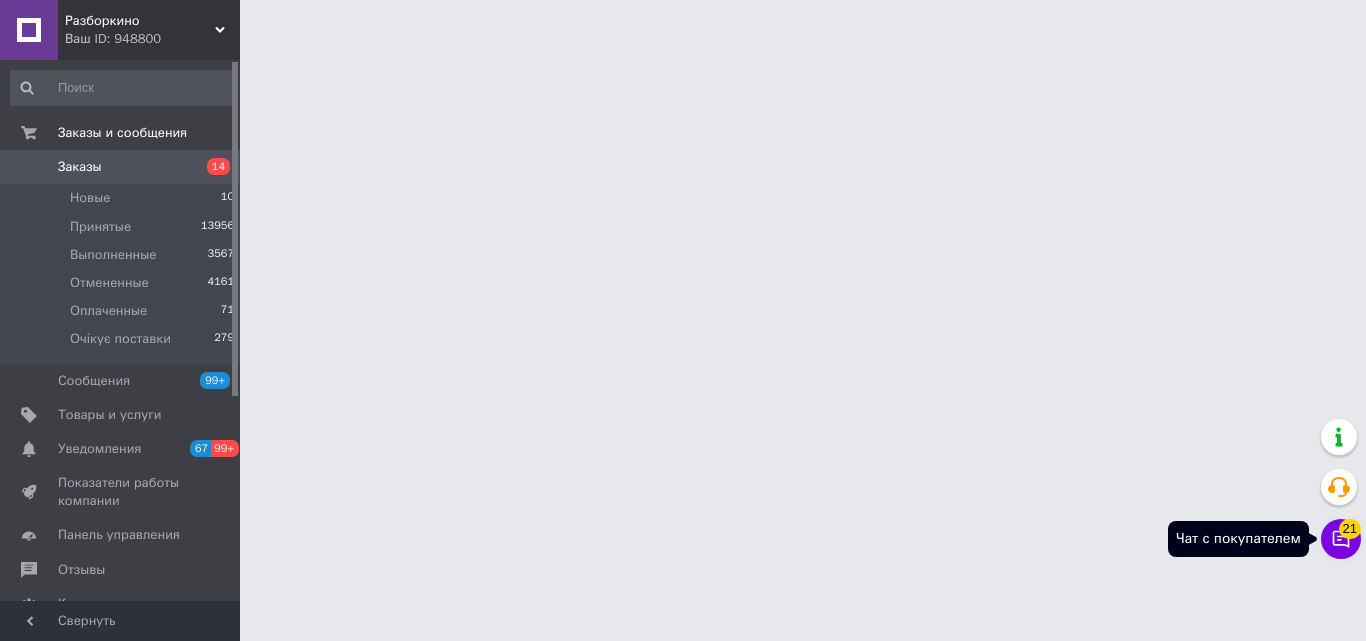 click on "21" at bounding box center (1350, 529) 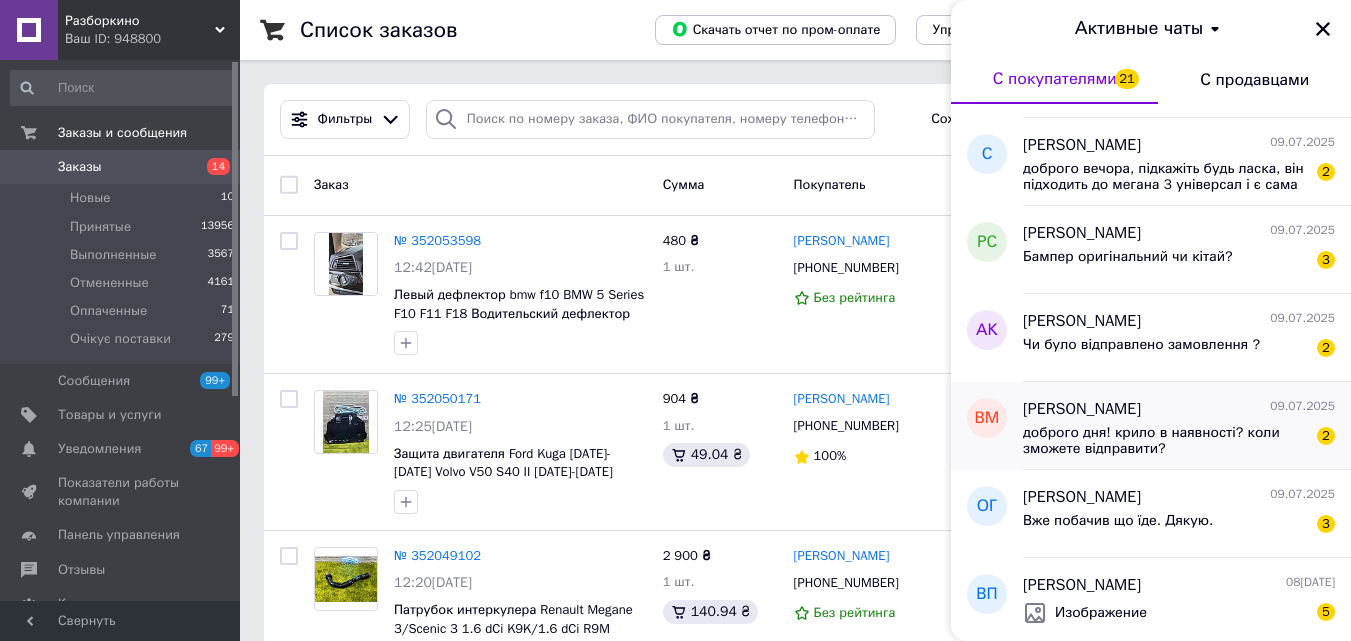 scroll, scrollTop: 200, scrollLeft: 0, axis: vertical 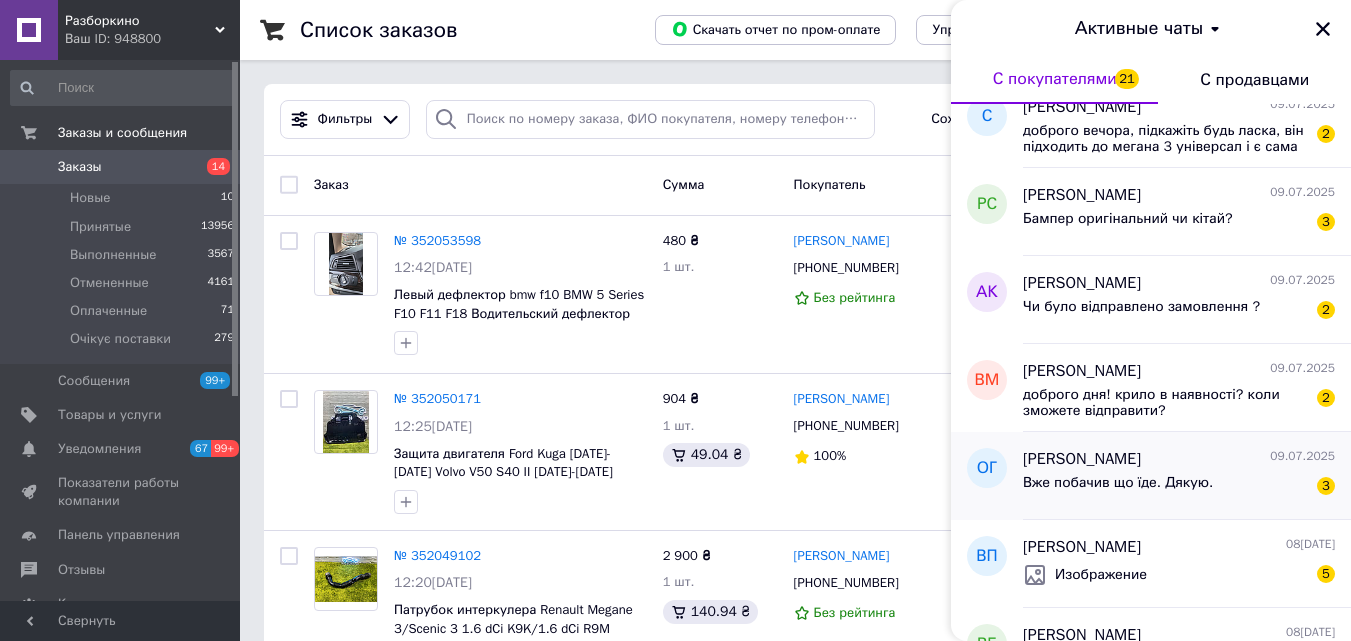 click on "Вже побачив що їде. Дякую." at bounding box center [1118, 483] 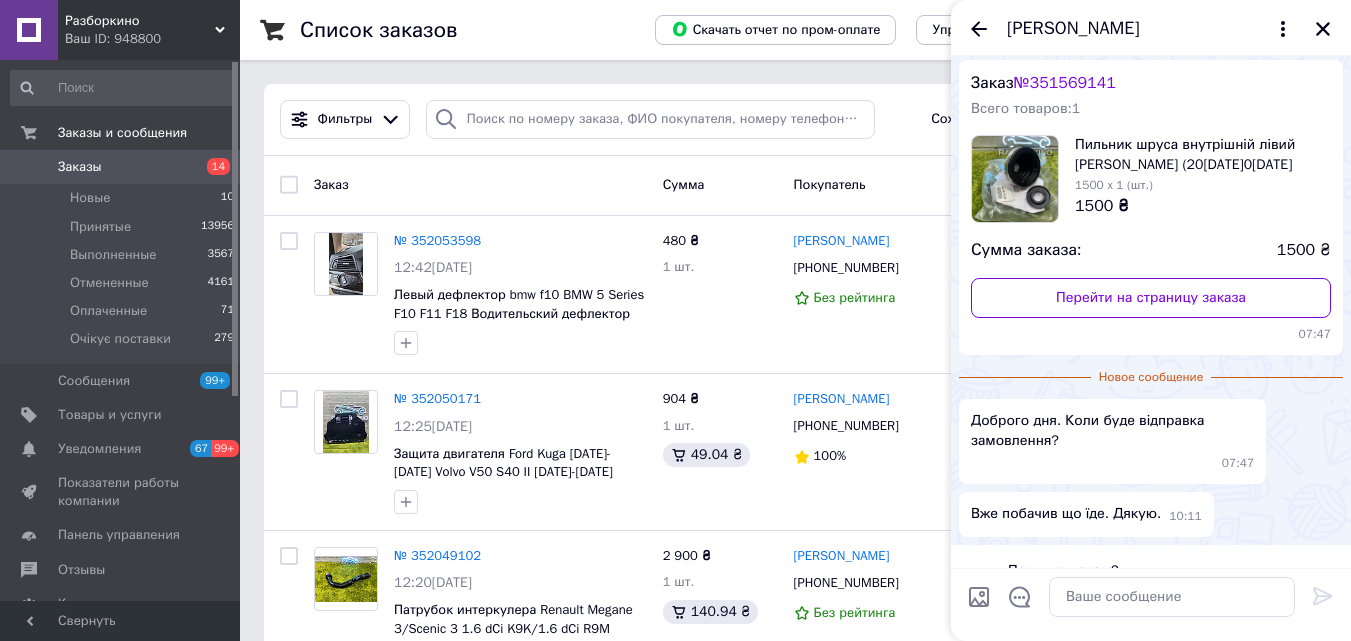 scroll, scrollTop: 0, scrollLeft: 0, axis: both 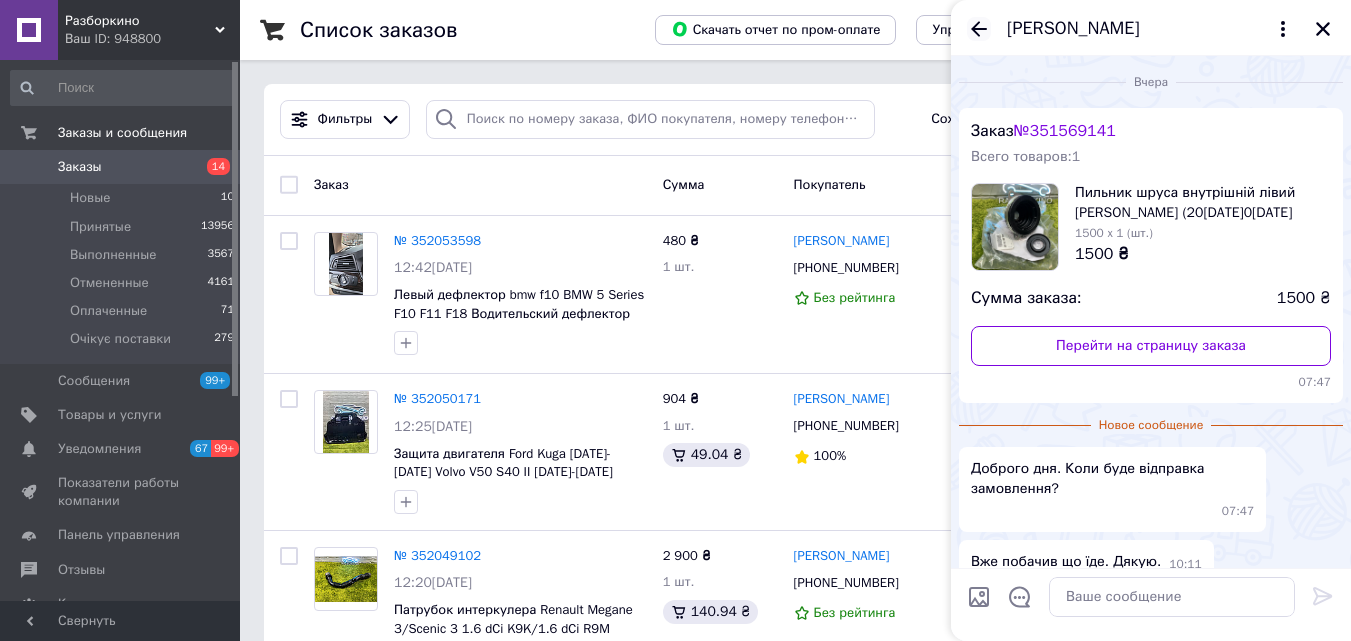 click 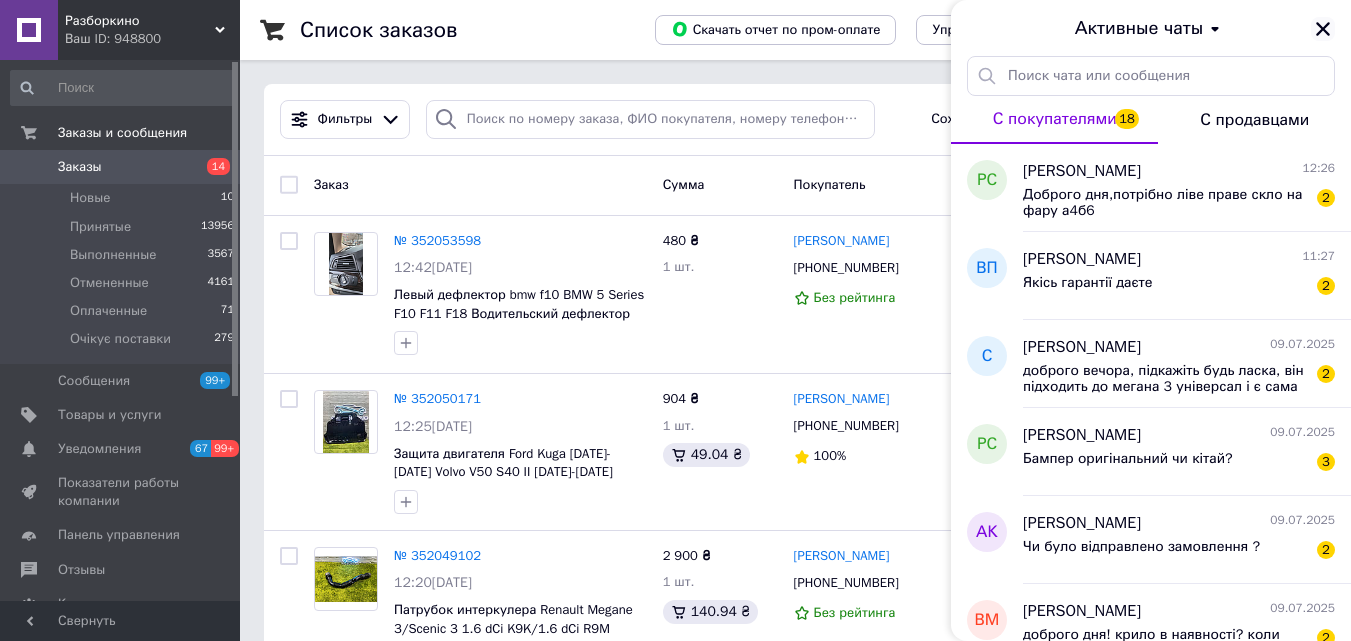 click at bounding box center [1323, 29] 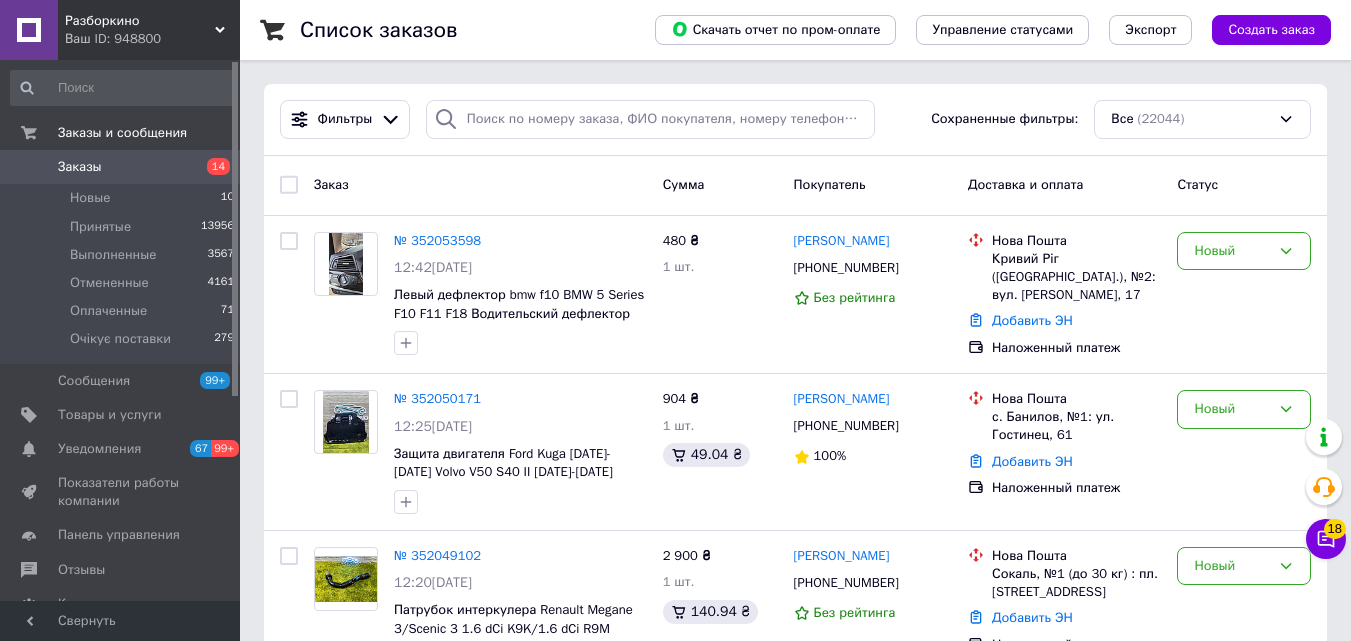 click on "Заказы" at bounding box center [121, 167] 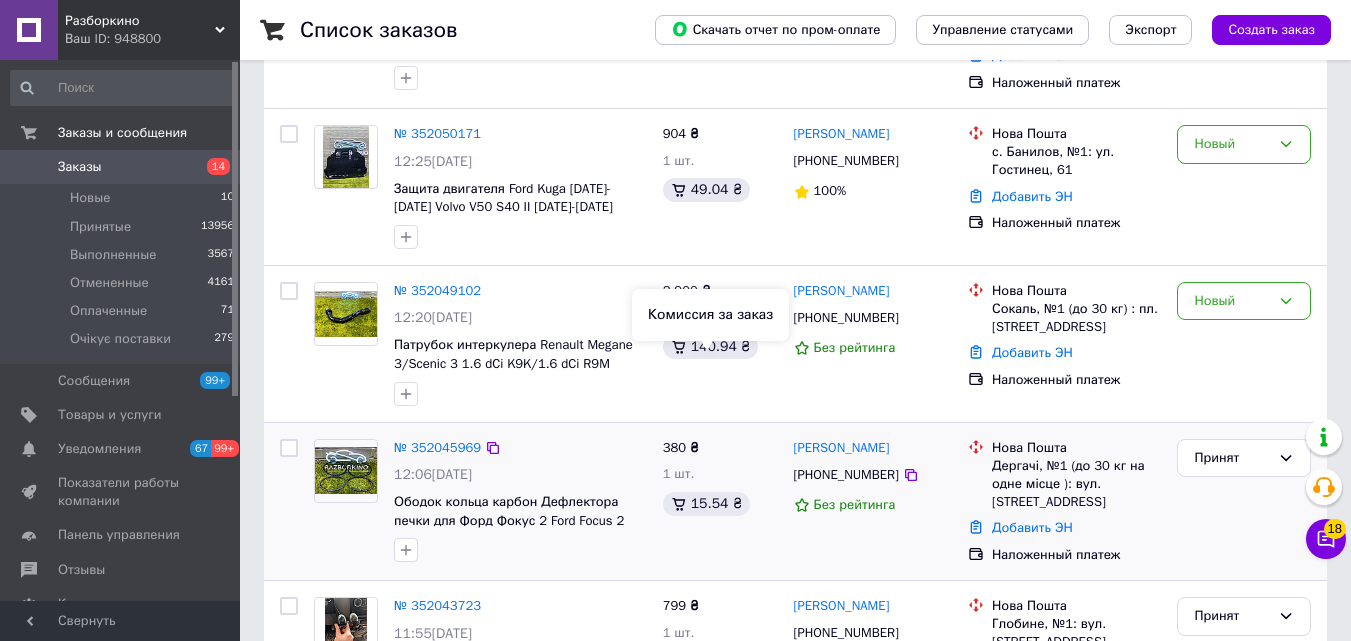 scroll, scrollTop: 300, scrollLeft: 0, axis: vertical 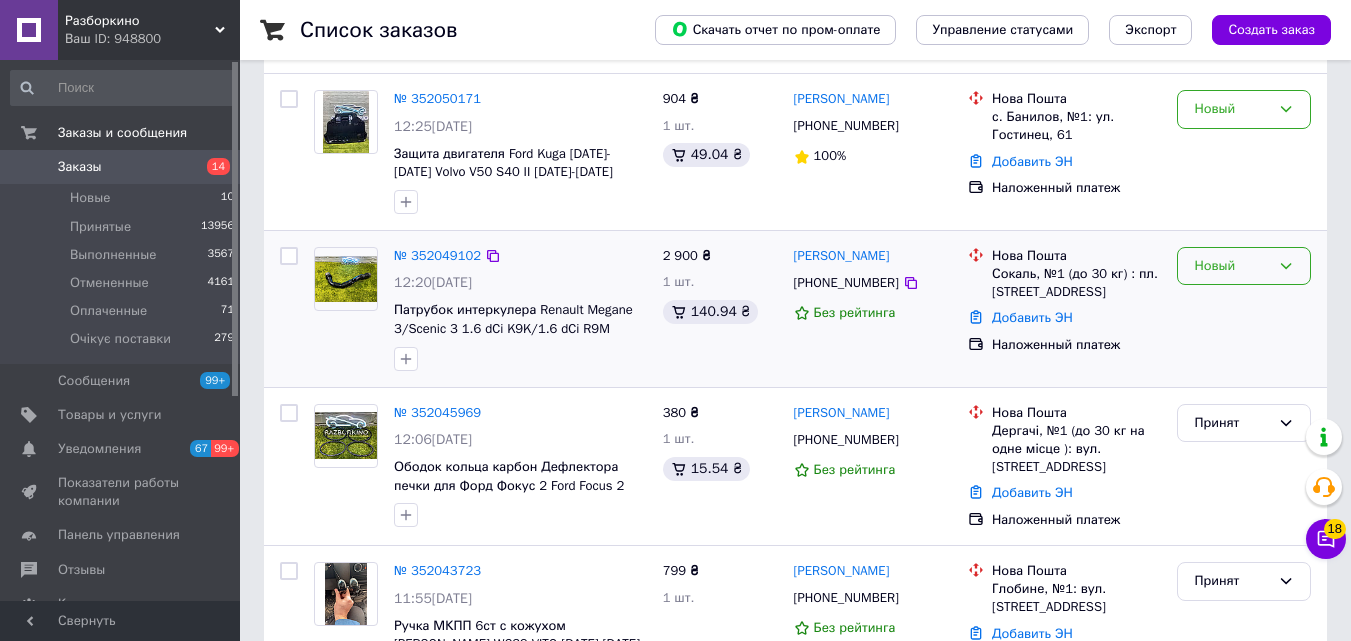 click on "Новый" at bounding box center [1244, 266] 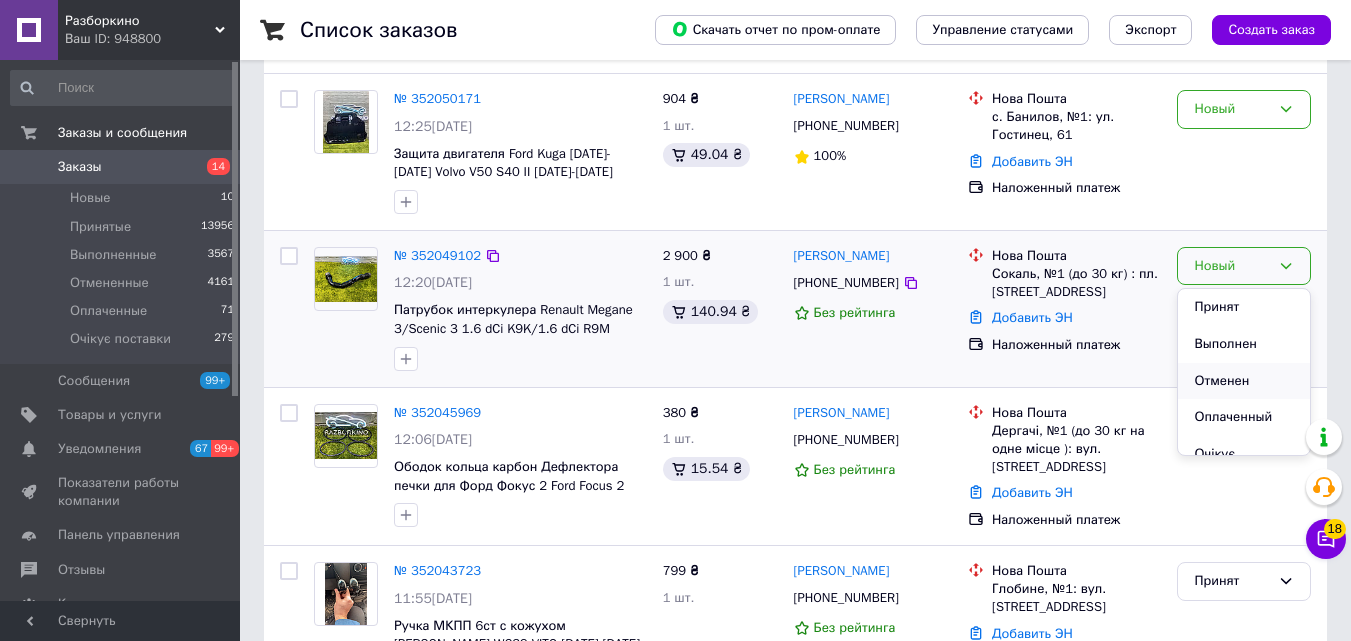 click on "Отменен" at bounding box center (1244, 381) 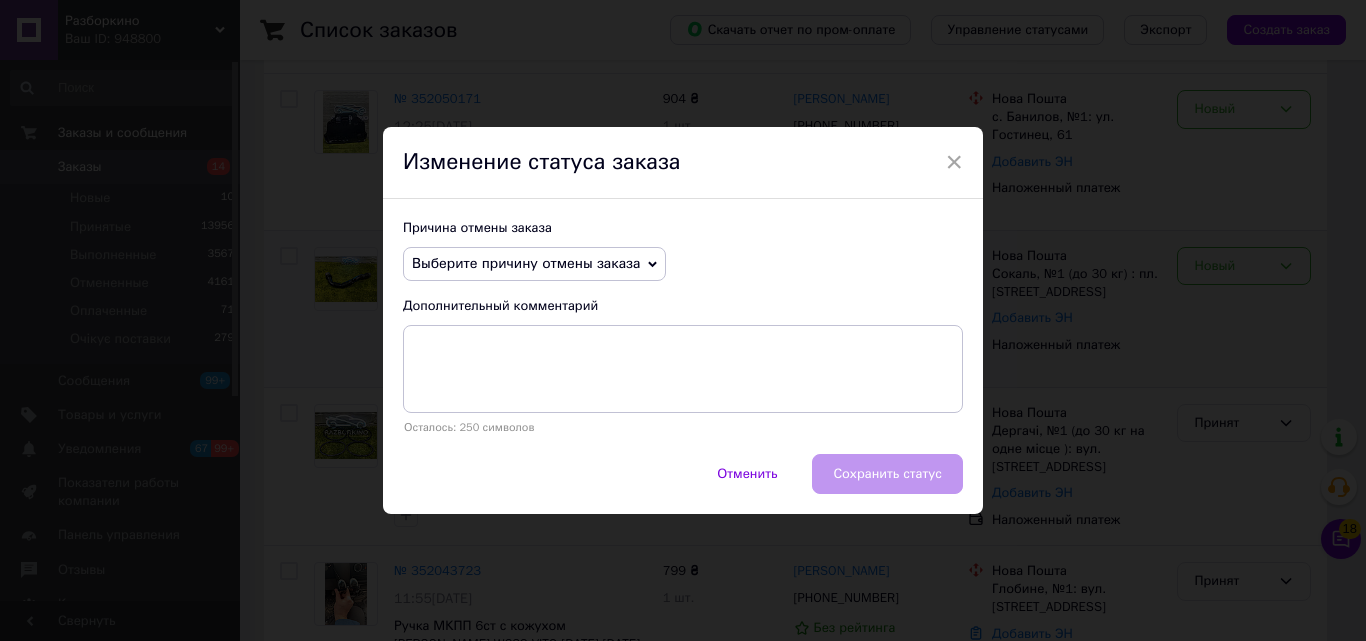 click on "Выберите причину отмены заказа" at bounding box center (526, 263) 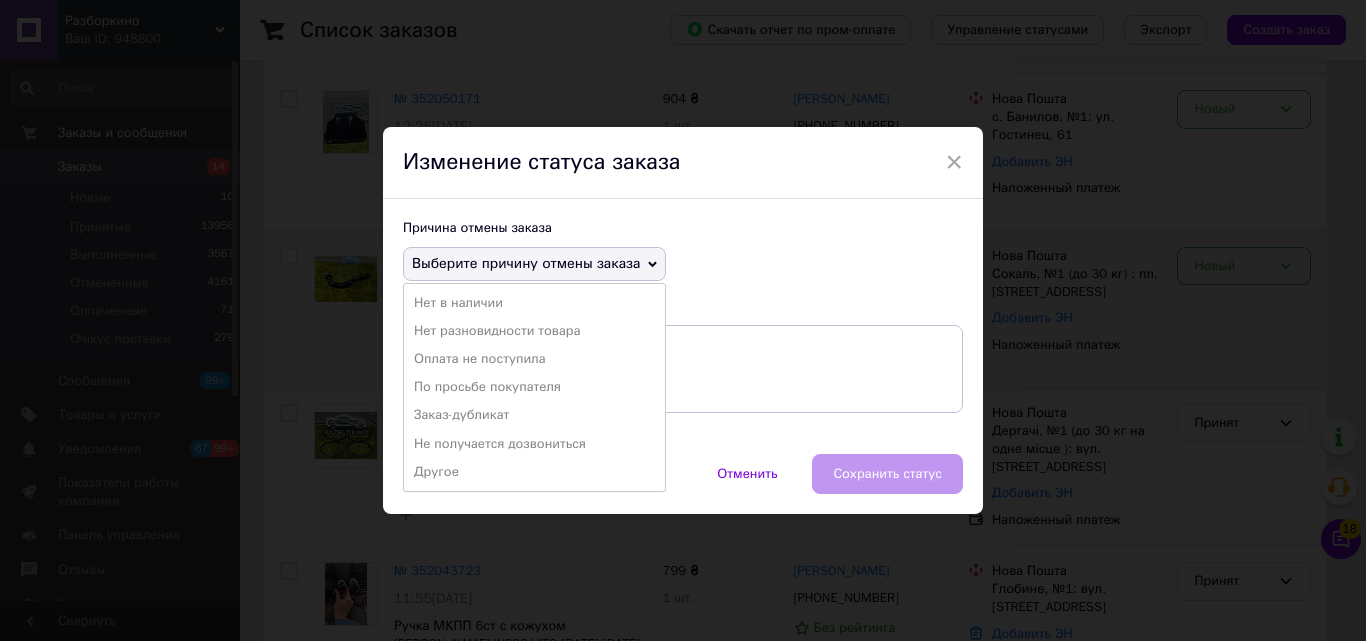 drag, startPoint x: 512, startPoint y: 385, endPoint x: 614, endPoint y: 411, distance: 105.26158 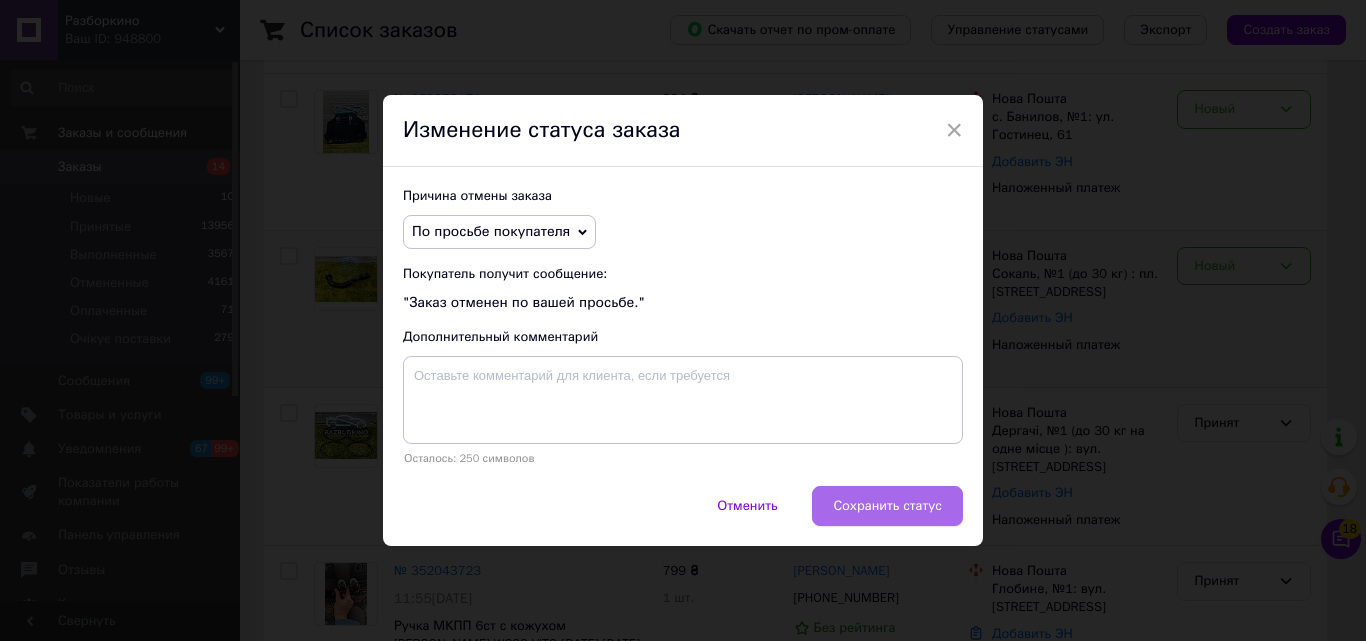 click on "Сохранить статус" at bounding box center [887, 506] 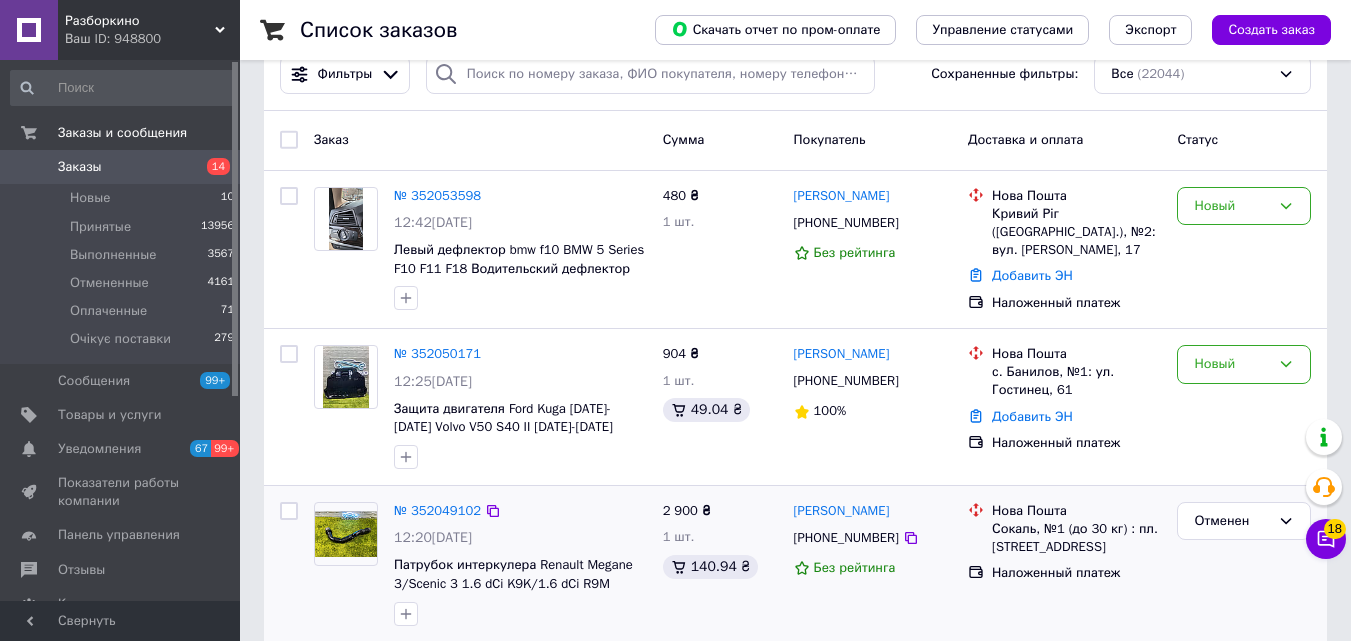 scroll, scrollTop: 0, scrollLeft: 0, axis: both 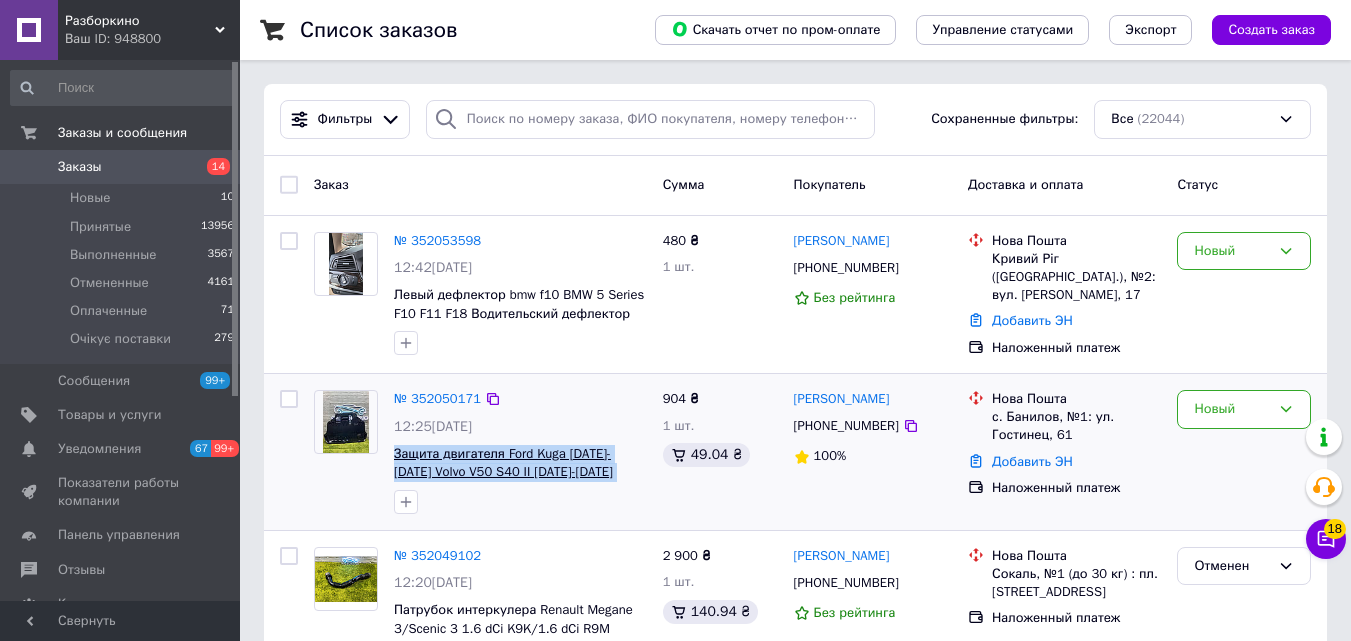 drag, startPoint x: 648, startPoint y: 492, endPoint x: 394, endPoint y: 465, distance: 255.43102 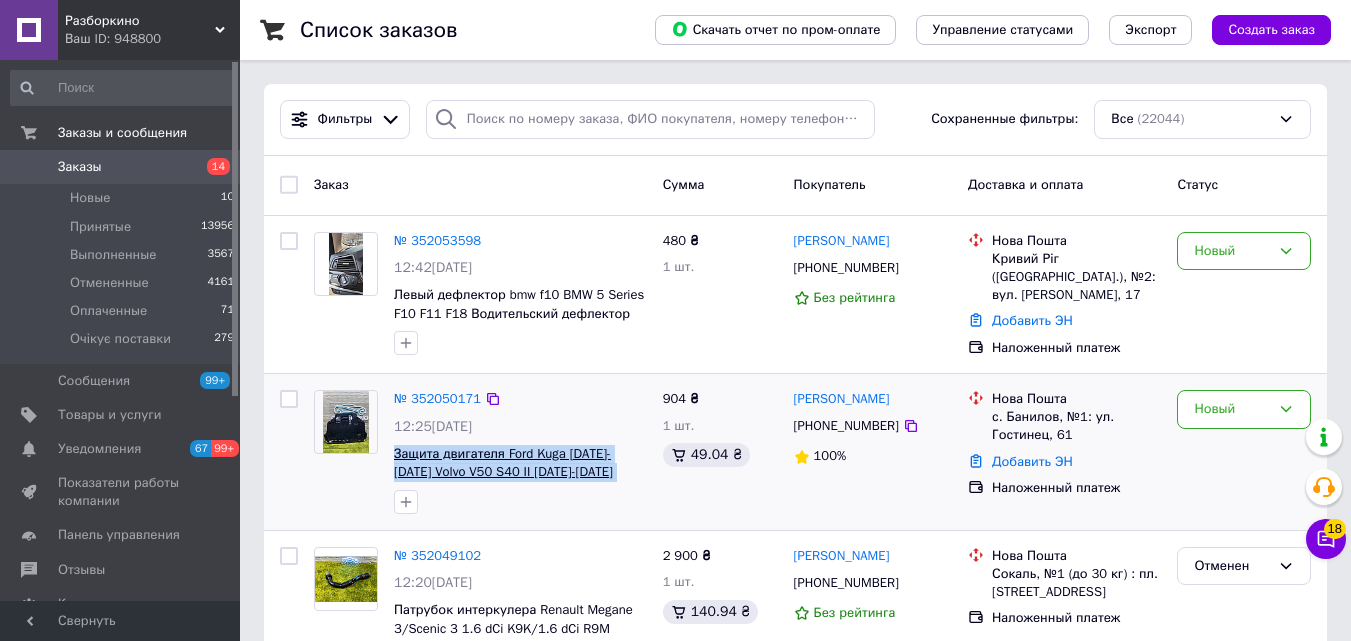 click on "№ 352050171 12:25, 10.07.2025 Защита двигателя Ford Kuga 2008-2013 Volvo V50  S40 II 2004-2008 защита вольво в50 куга форд" at bounding box center (520, 452) 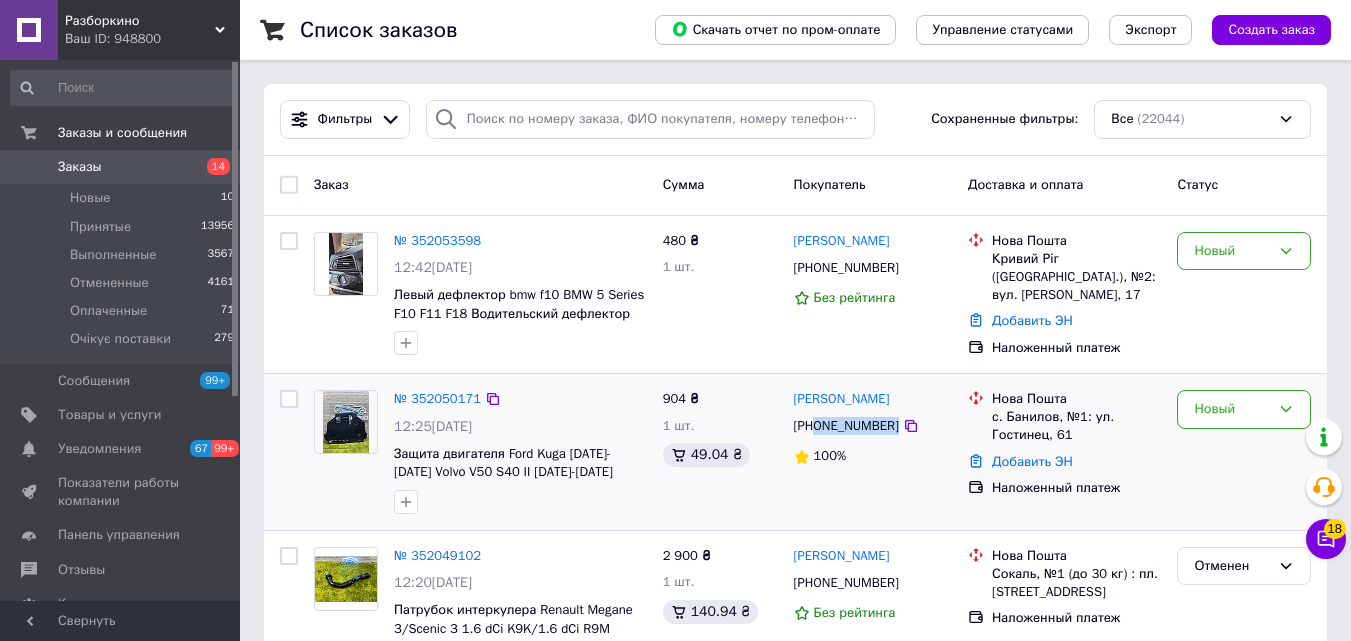 drag, startPoint x: 884, startPoint y: 442, endPoint x: 819, endPoint y: 455, distance: 66.287254 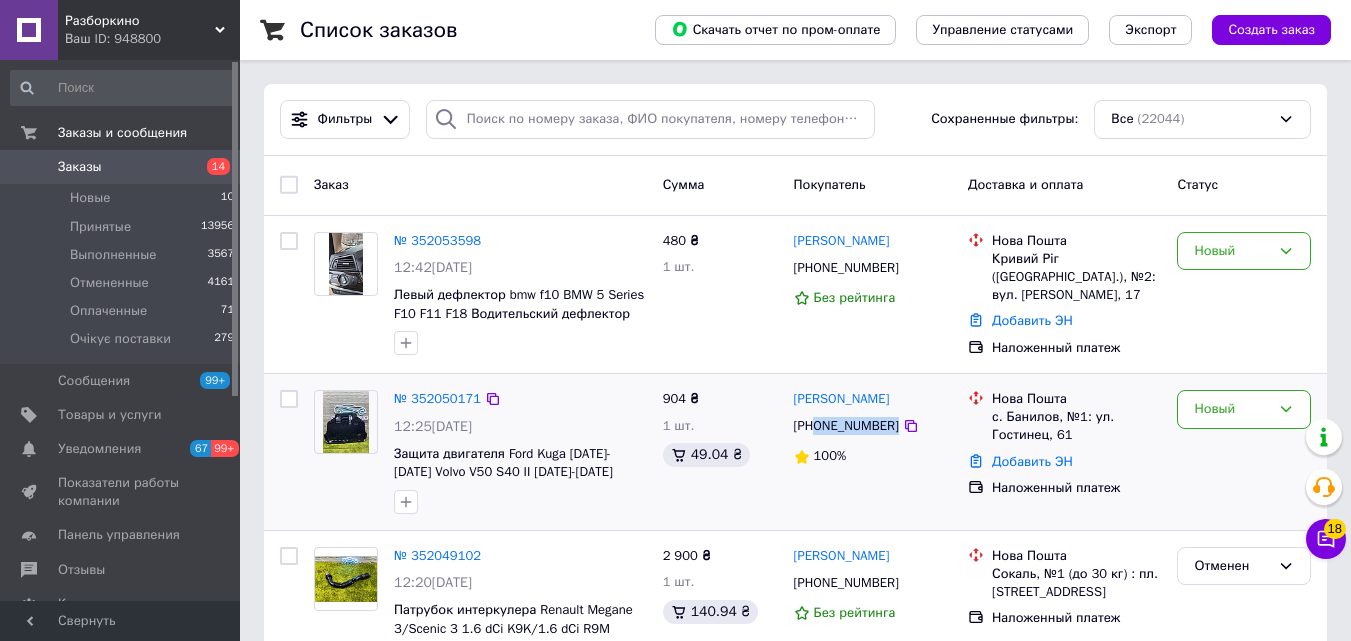 click on "[PHONE_NUMBER]" at bounding box center [873, 426] 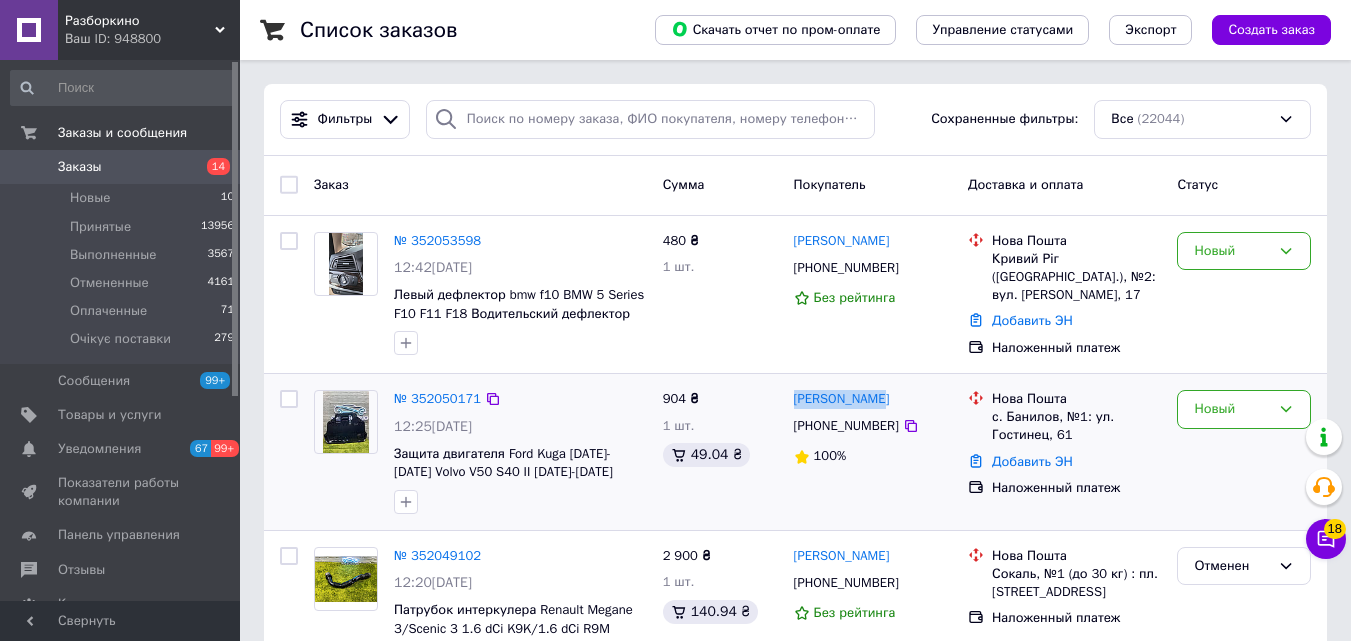 drag, startPoint x: 894, startPoint y: 418, endPoint x: 815, endPoint y: 408, distance: 79.630394 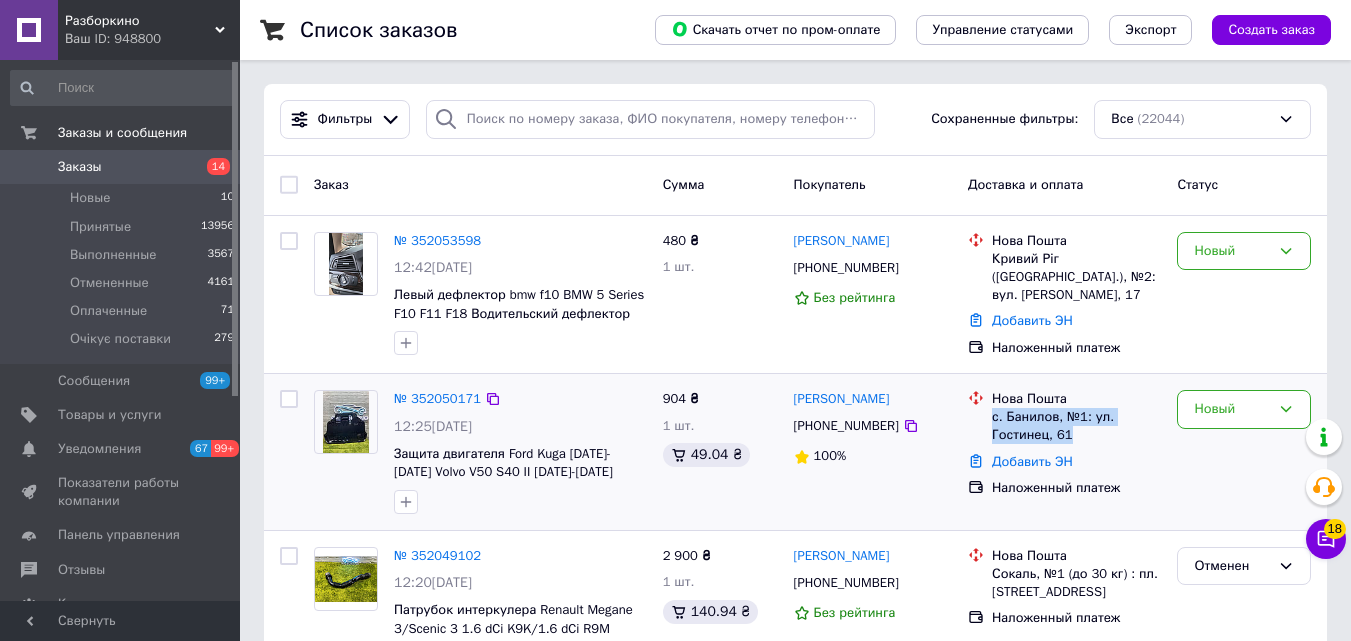 drag, startPoint x: 990, startPoint y: 437, endPoint x: 1069, endPoint y: 454, distance: 80.80842 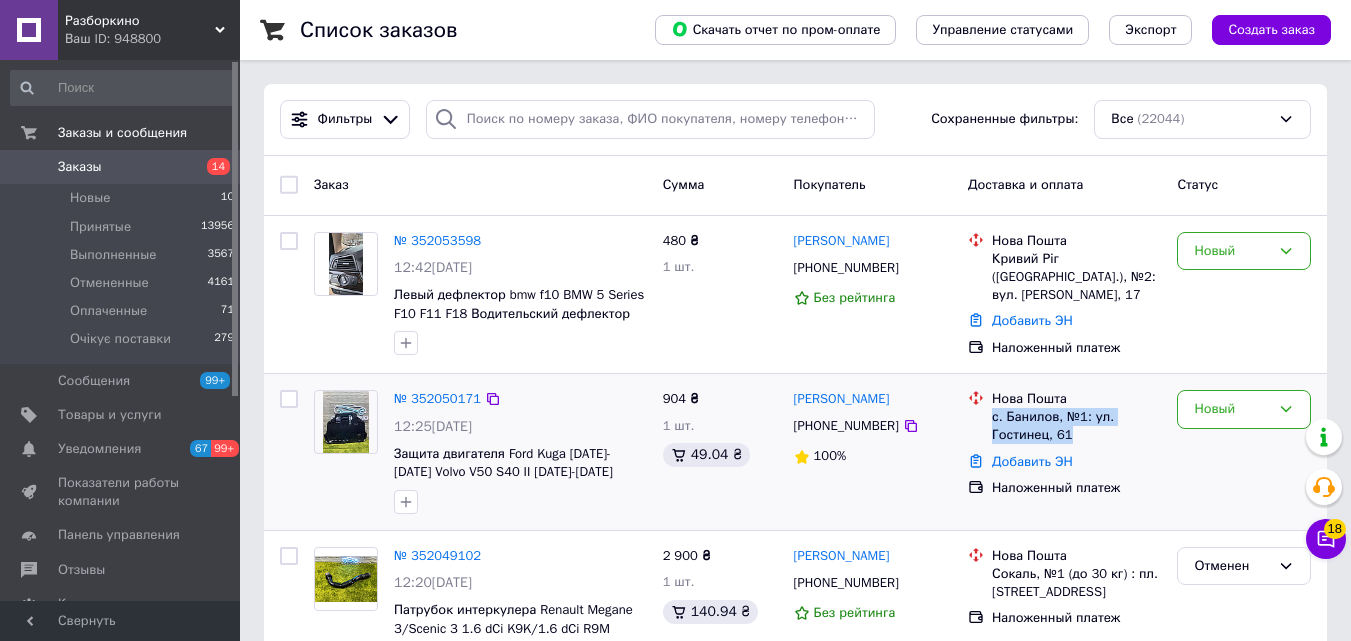 click on "Нова Пошта с. Банилов, №1: ул. Гостинец, 61" at bounding box center [1076, 417] 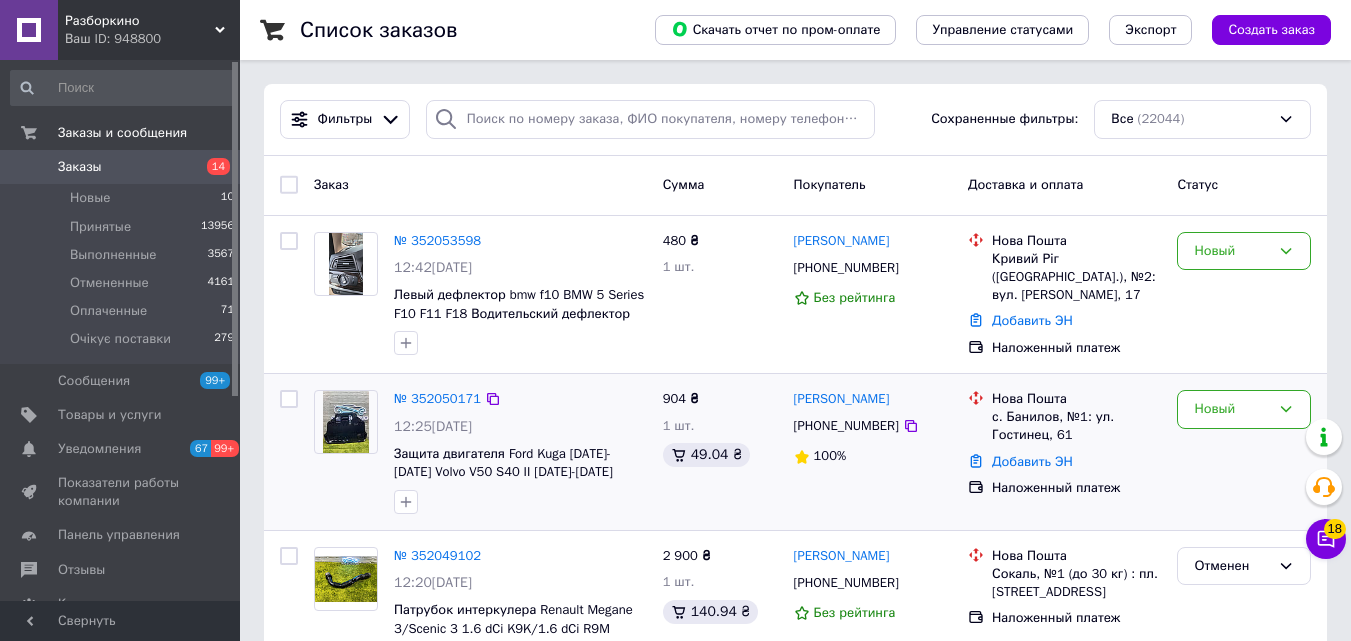 click on "Новый" at bounding box center (1244, 452) 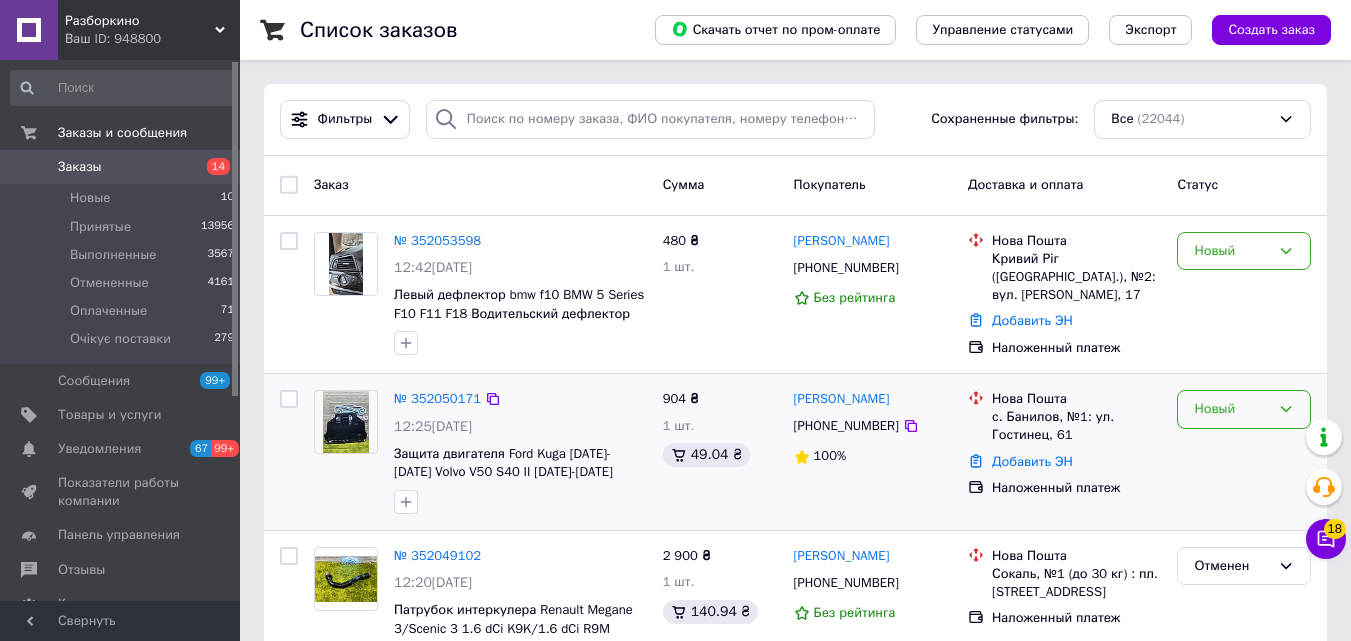 click on "Новый" at bounding box center [1232, 409] 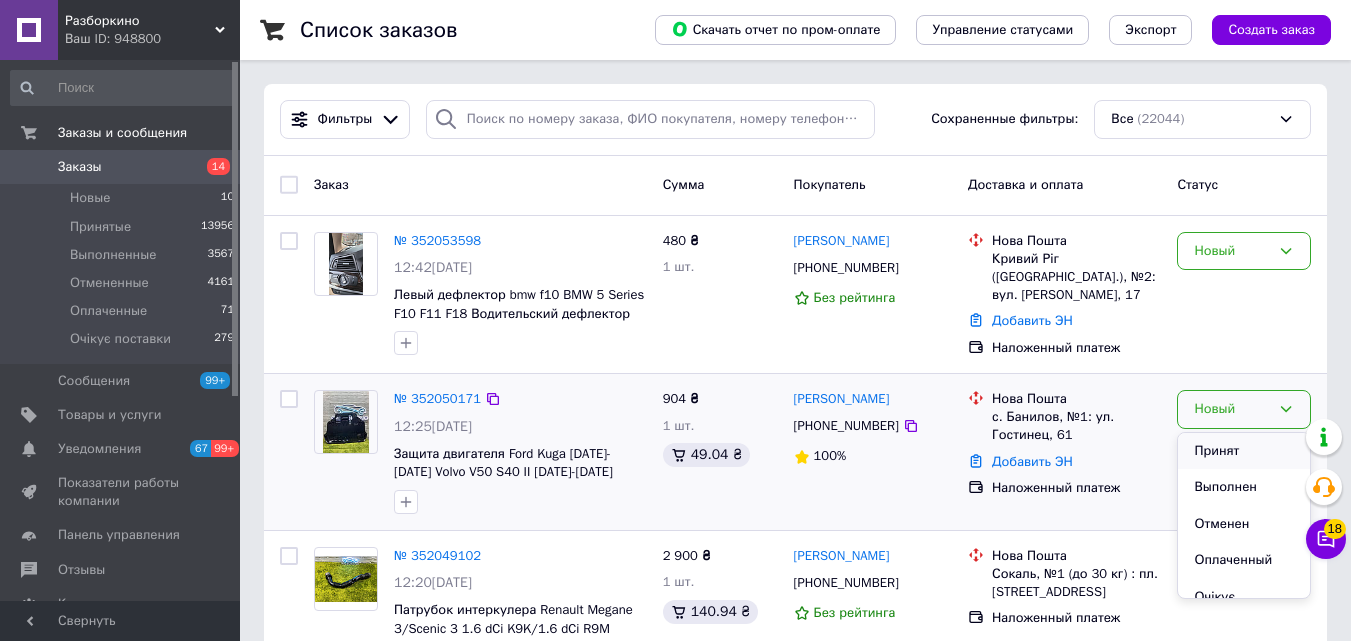 click on "Принят" at bounding box center [1244, 451] 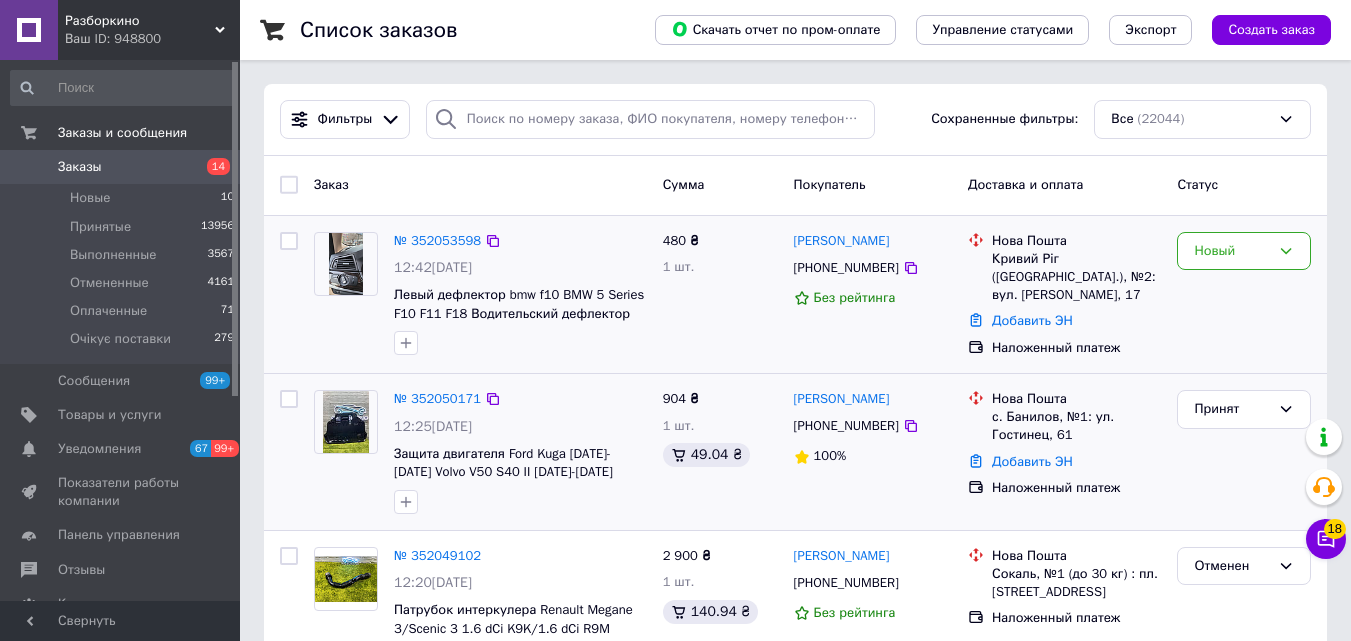 click on "480 ₴ 1 шт." at bounding box center [720, 295] 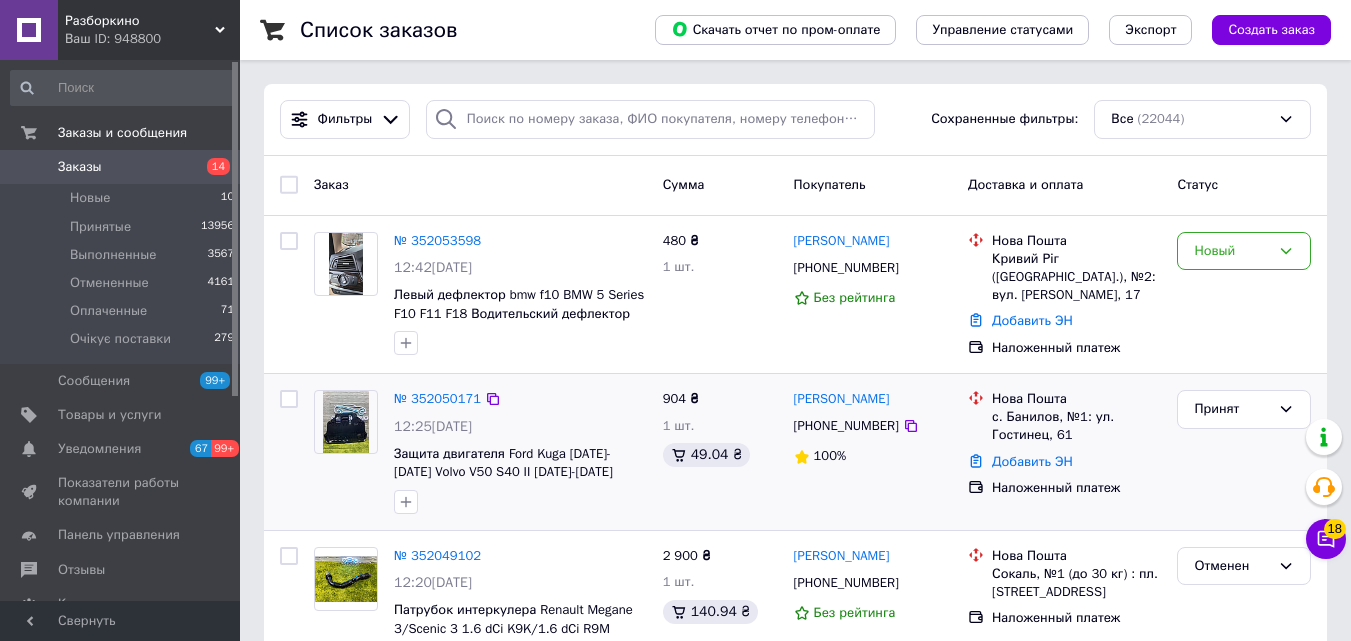 click on "Заказы" at bounding box center [121, 167] 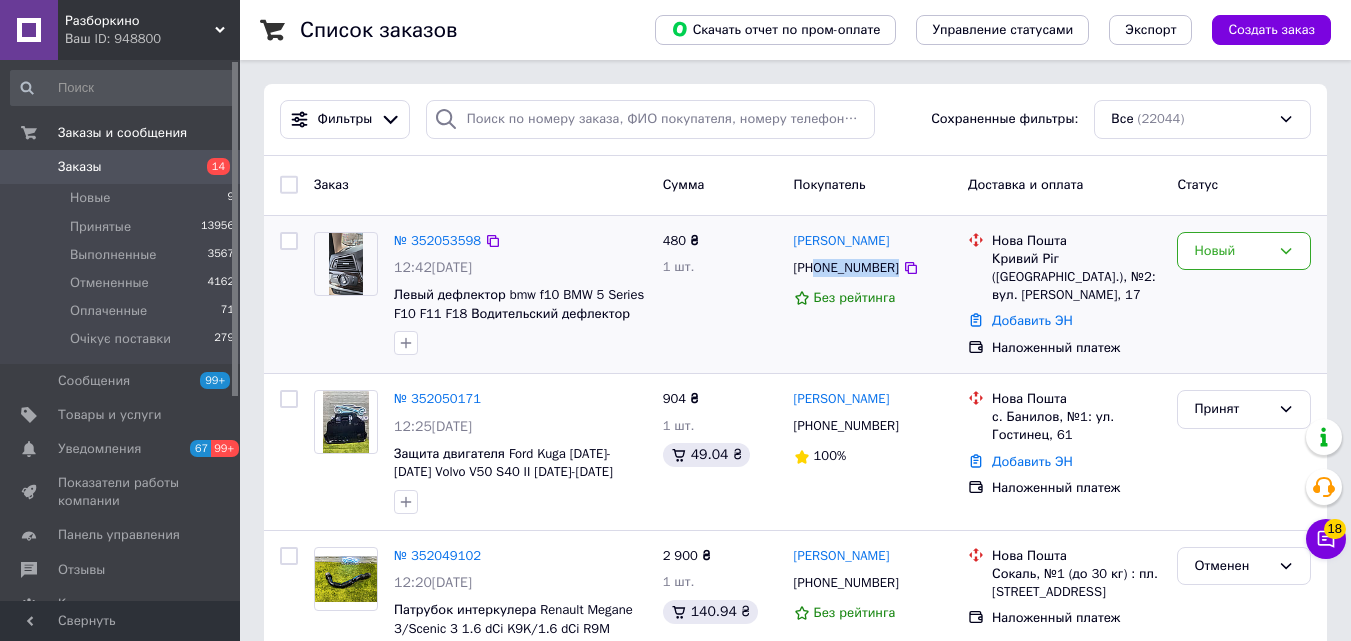 drag, startPoint x: 877, startPoint y: 271, endPoint x: 819, endPoint y: 273, distance: 58.034473 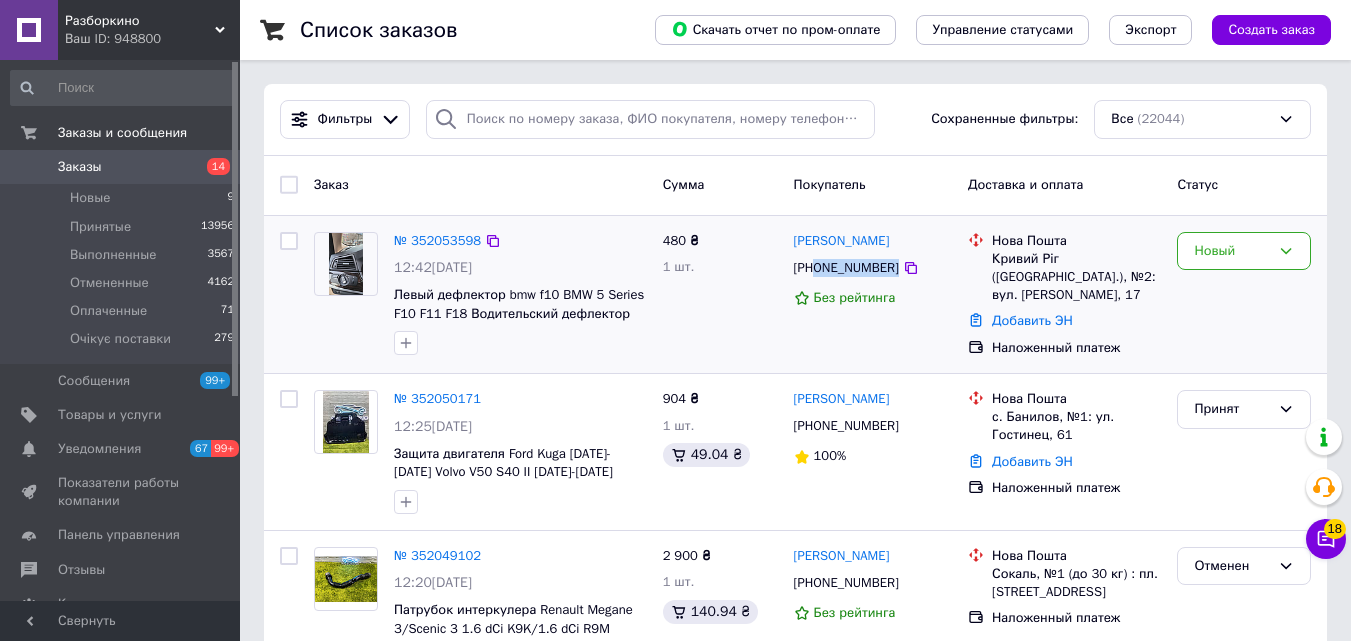 drag, startPoint x: 899, startPoint y: 243, endPoint x: 784, endPoint y: 237, distance: 115.15642 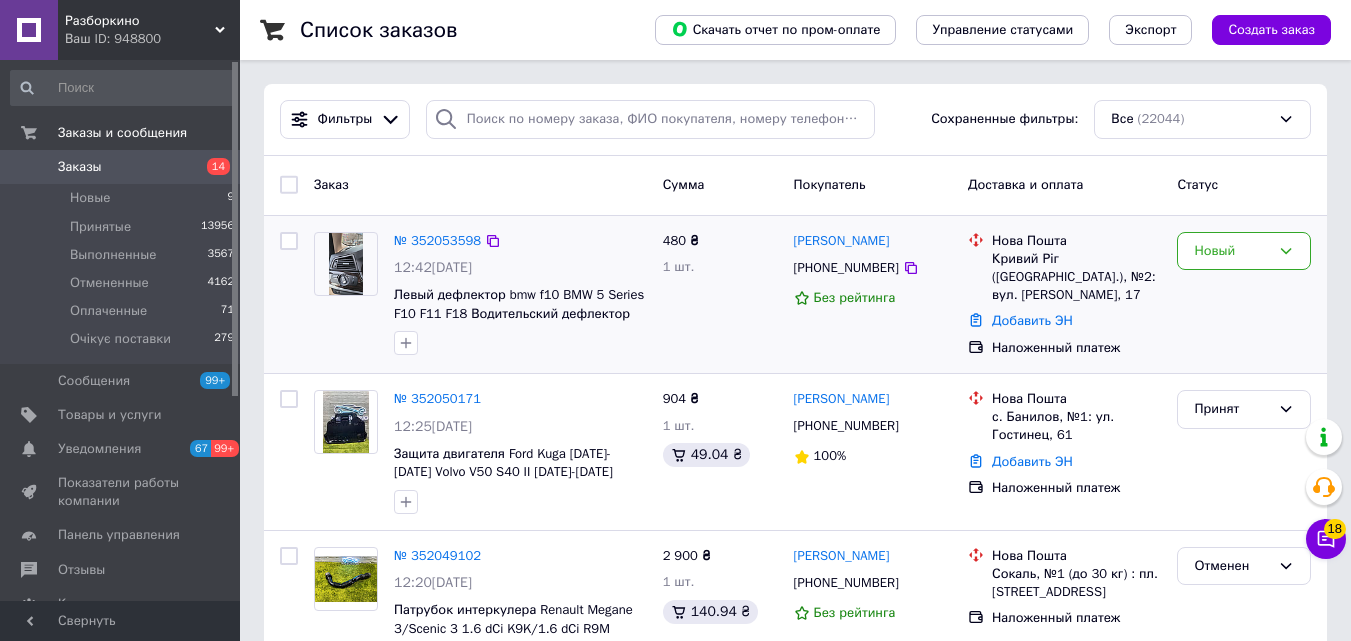 click on "[PERSON_NAME]" at bounding box center (873, 241) 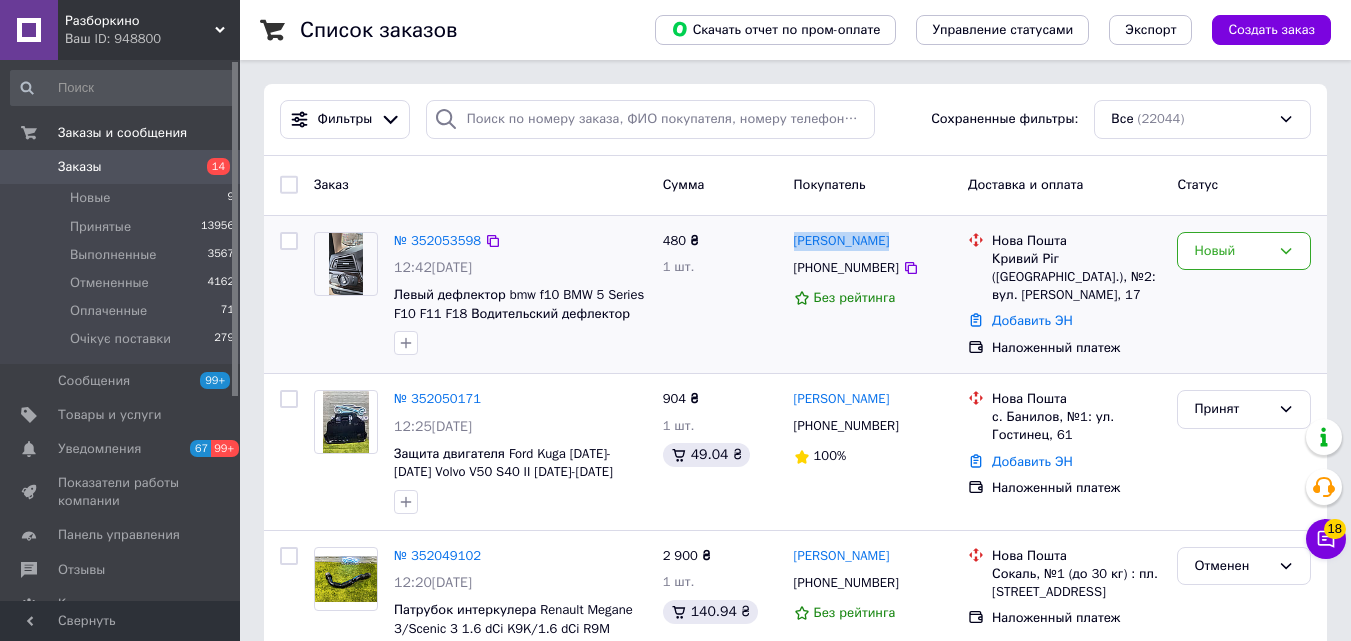 drag, startPoint x: 897, startPoint y: 245, endPoint x: 791, endPoint y: 230, distance: 107.05606 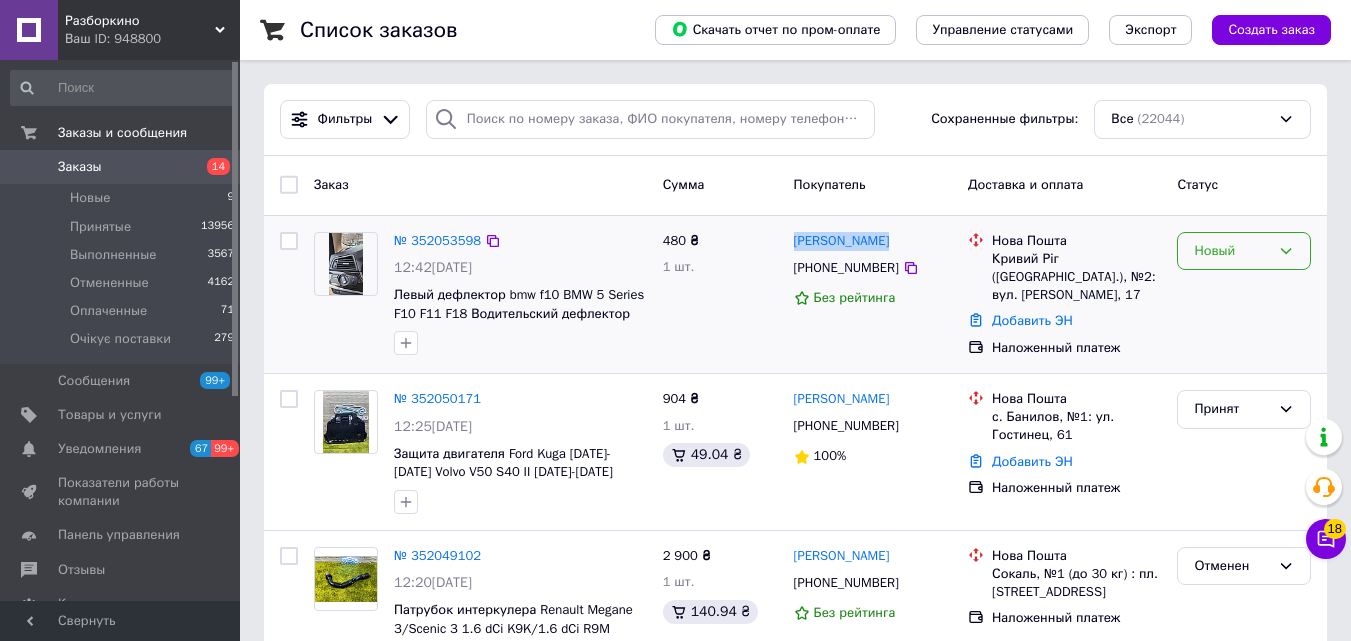 drag, startPoint x: 1216, startPoint y: 253, endPoint x: 1215, endPoint y: 265, distance: 12.0415945 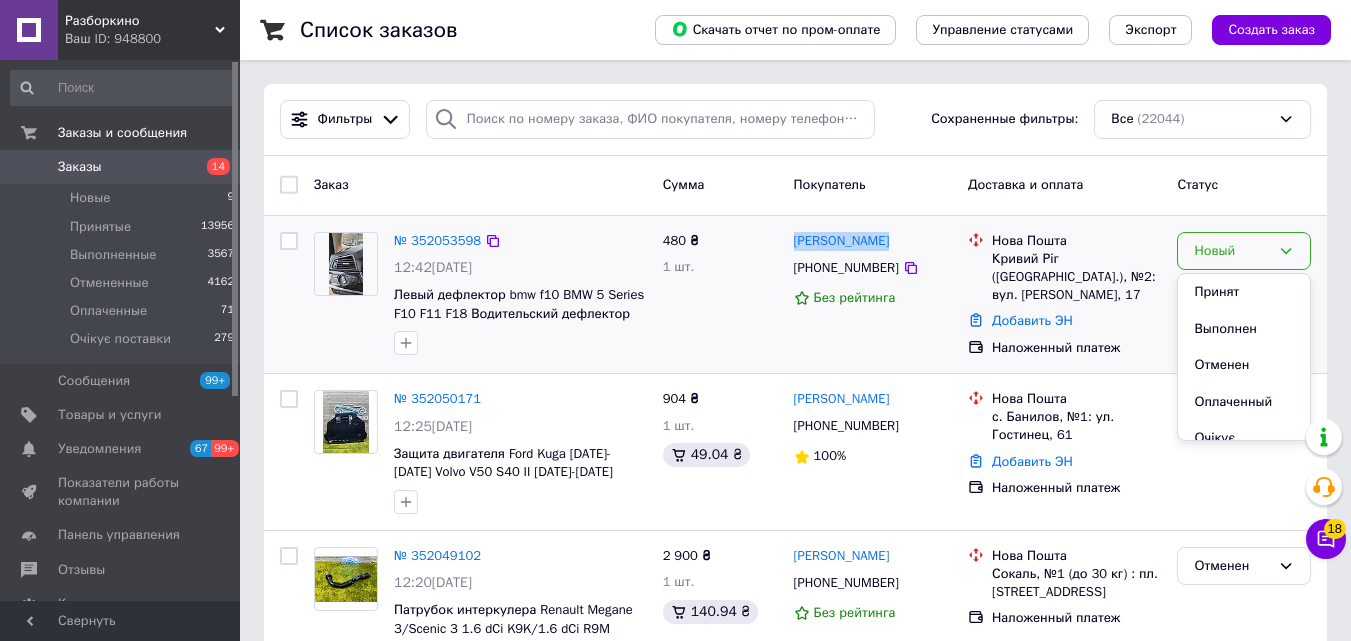 click on "Принят" at bounding box center (1244, 292) 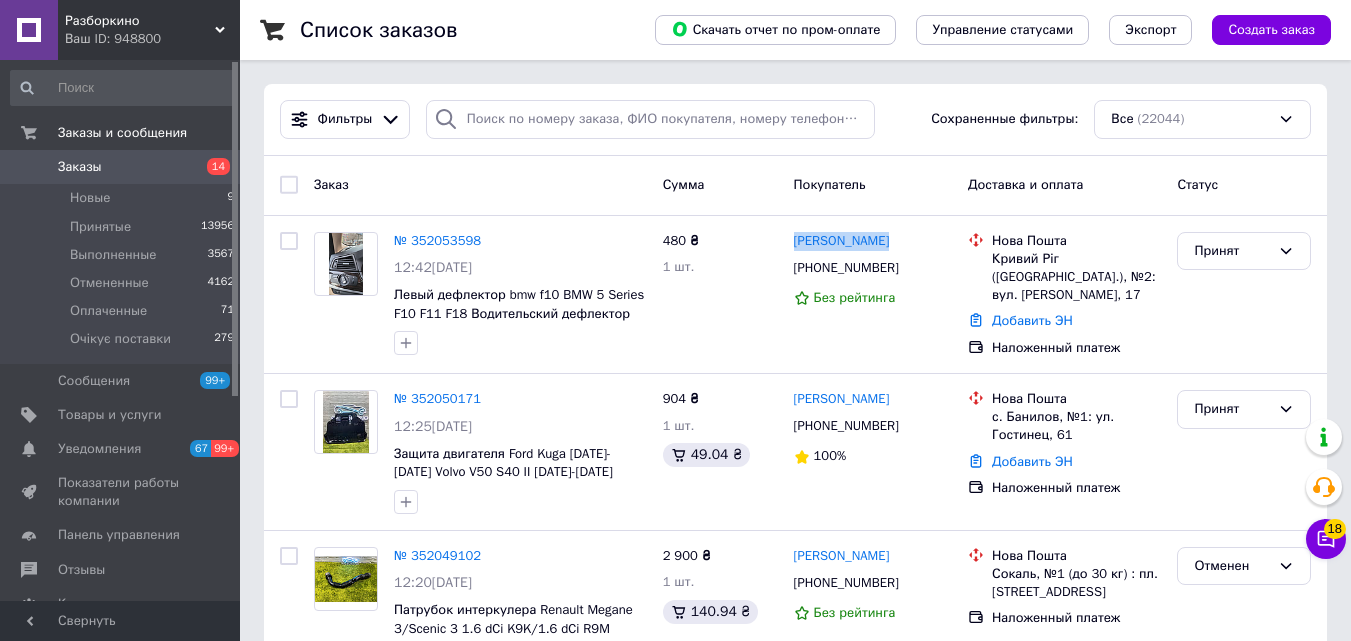 click on "Заказы" at bounding box center (121, 167) 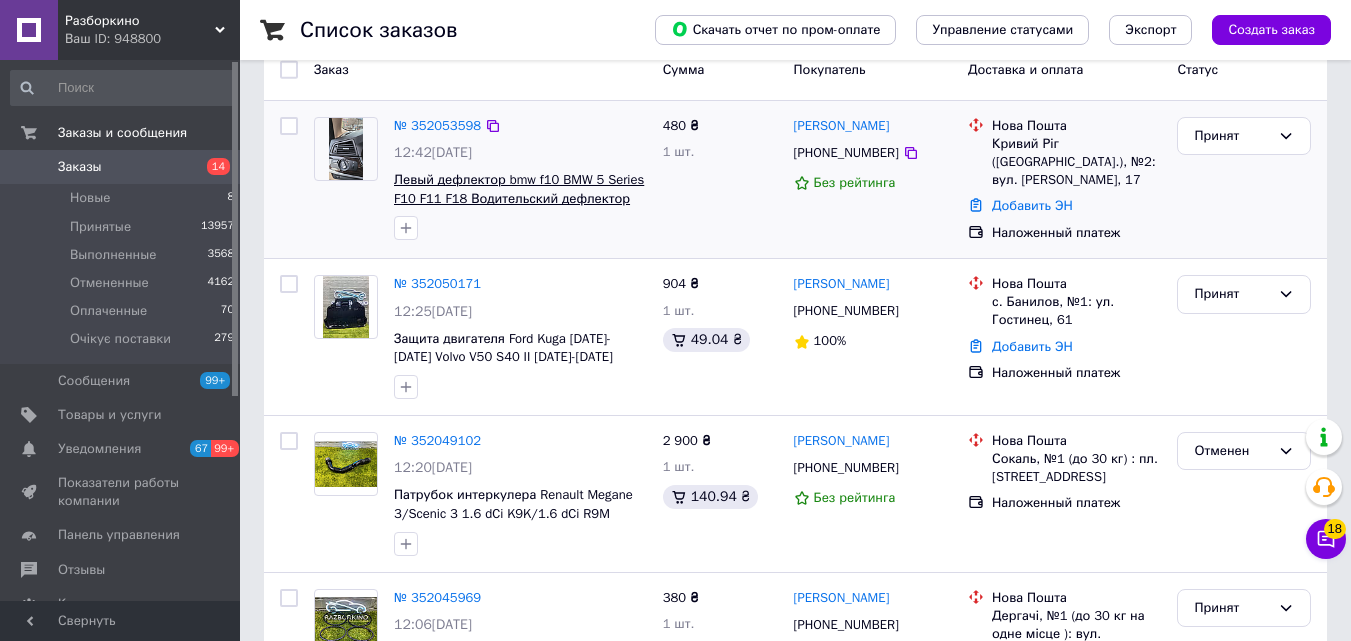 scroll, scrollTop: 0, scrollLeft: 0, axis: both 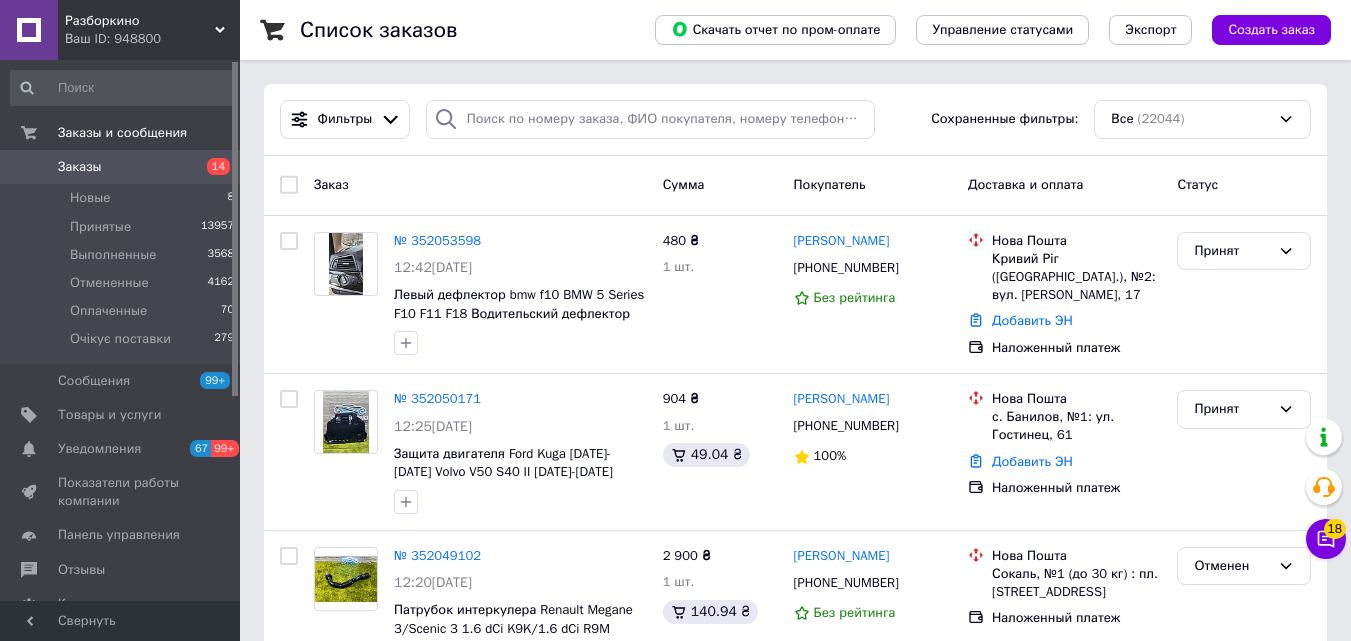 click on "Заказы 14" at bounding box center (123, 167) 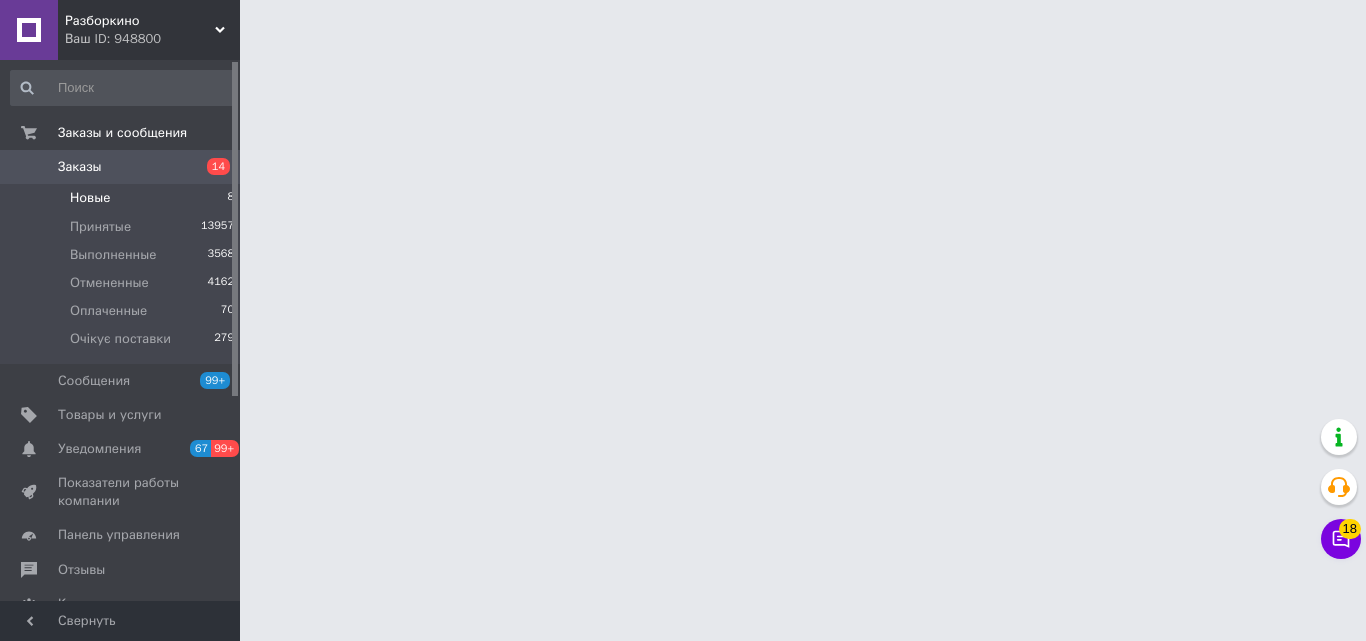 click on "Новые 8" at bounding box center [123, 198] 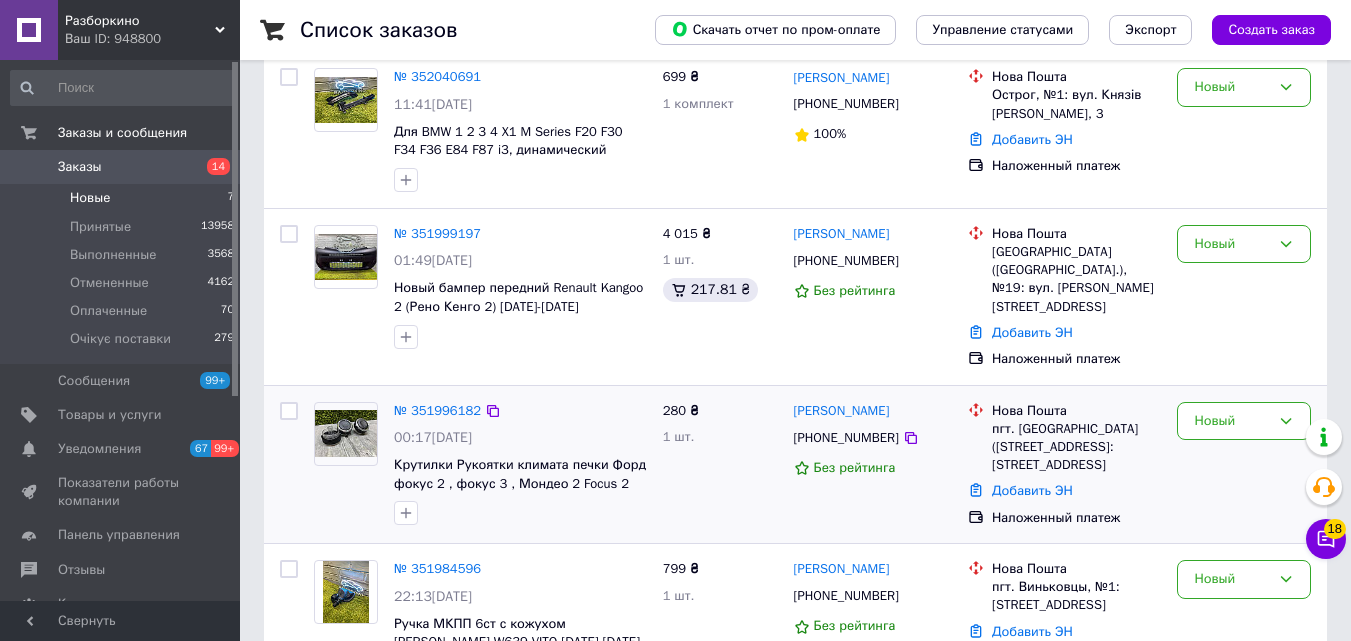 scroll, scrollTop: 200, scrollLeft: 0, axis: vertical 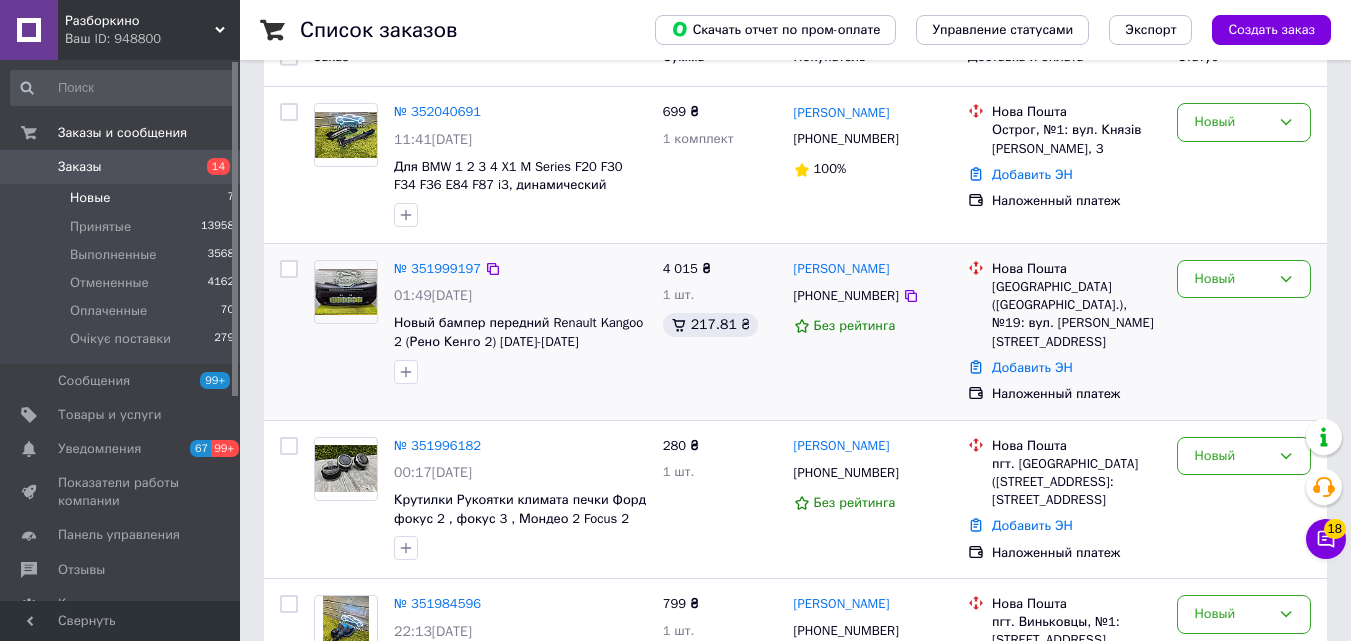 click on "4 015 ₴ 1 шт. 217.81 ₴" at bounding box center [720, 332] 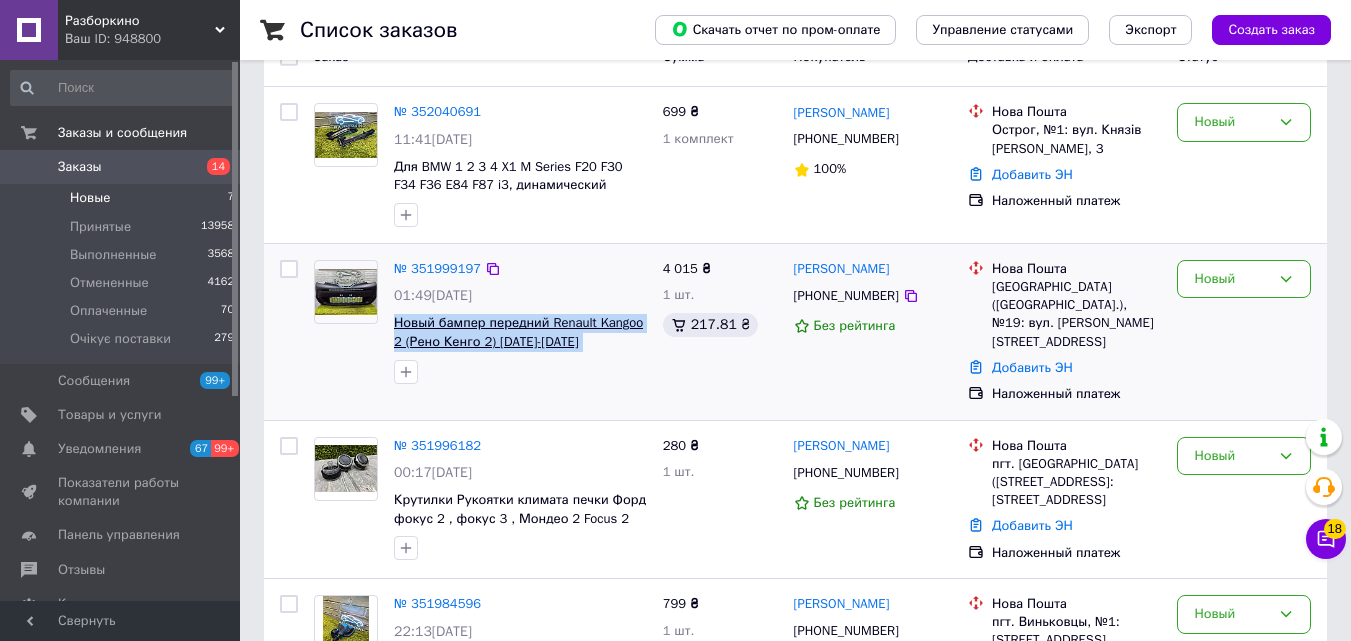 drag, startPoint x: 642, startPoint y: 346, endPoint x: 395, endPoint y: 321, distance: 248.26196 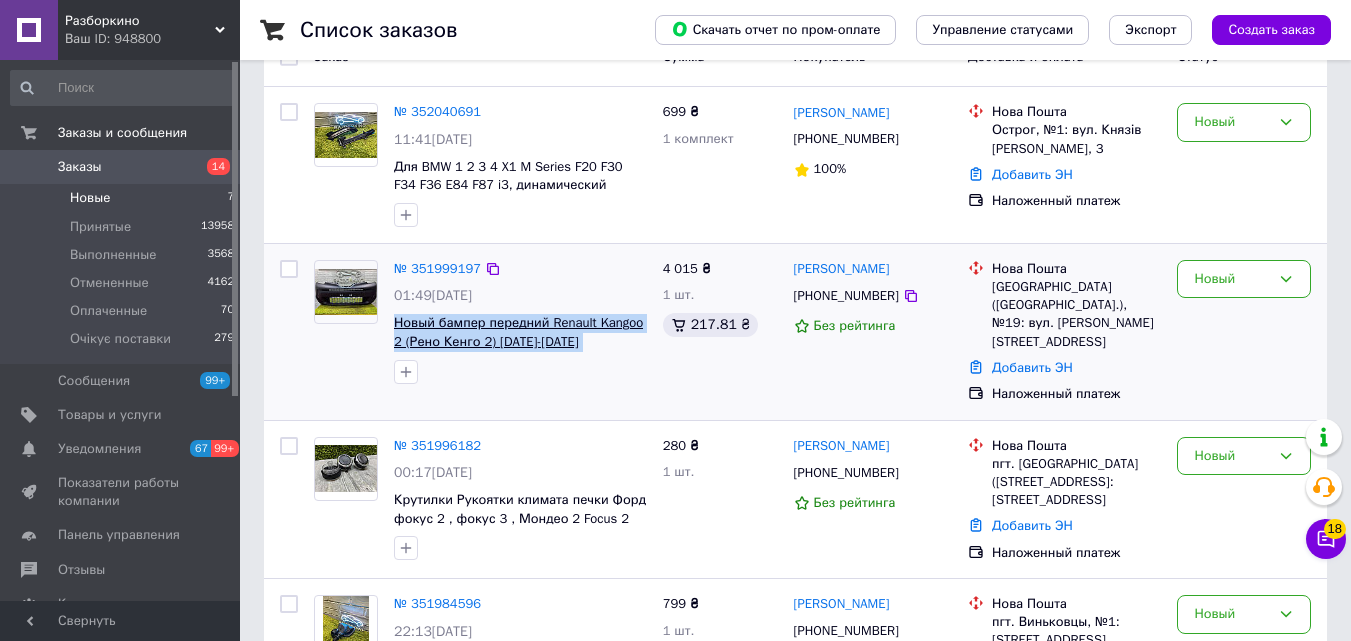 click on "Новый бампер передний Renault Kangoo 2 (Рено Кенго 2) [DATE]-[DATE] 620226669R" at bounding box center (520, 332) 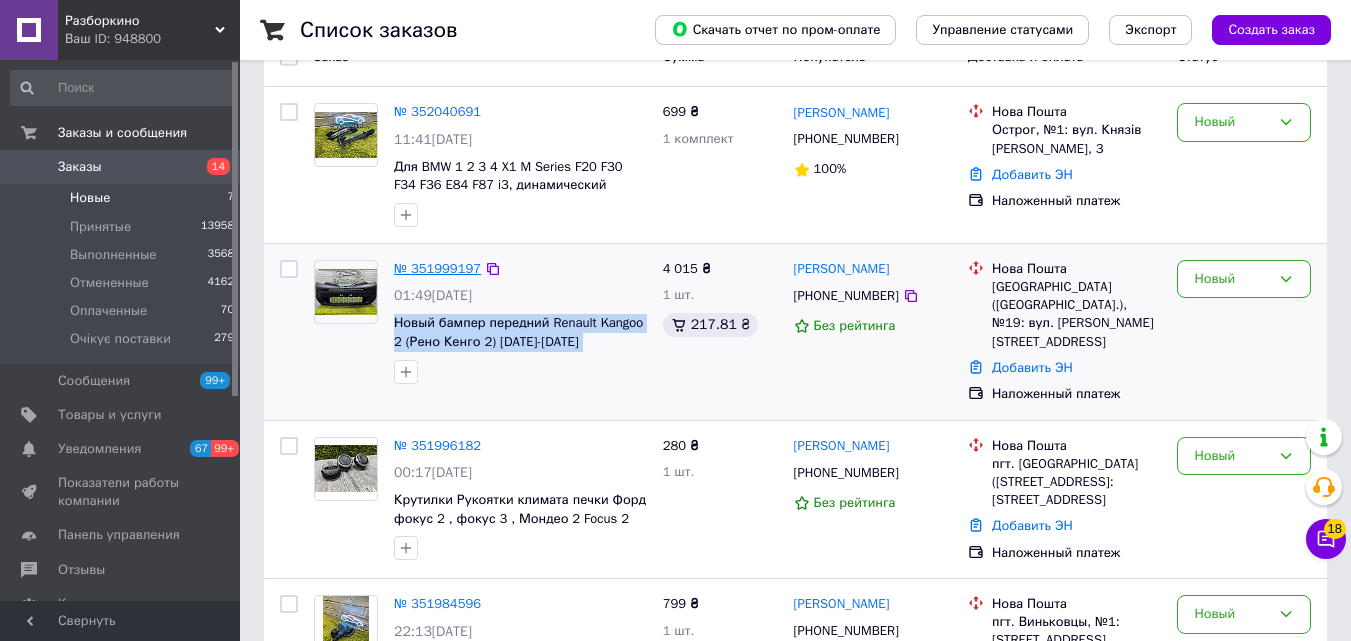 click on "№ 351999197" at bounding box center [437, 268] 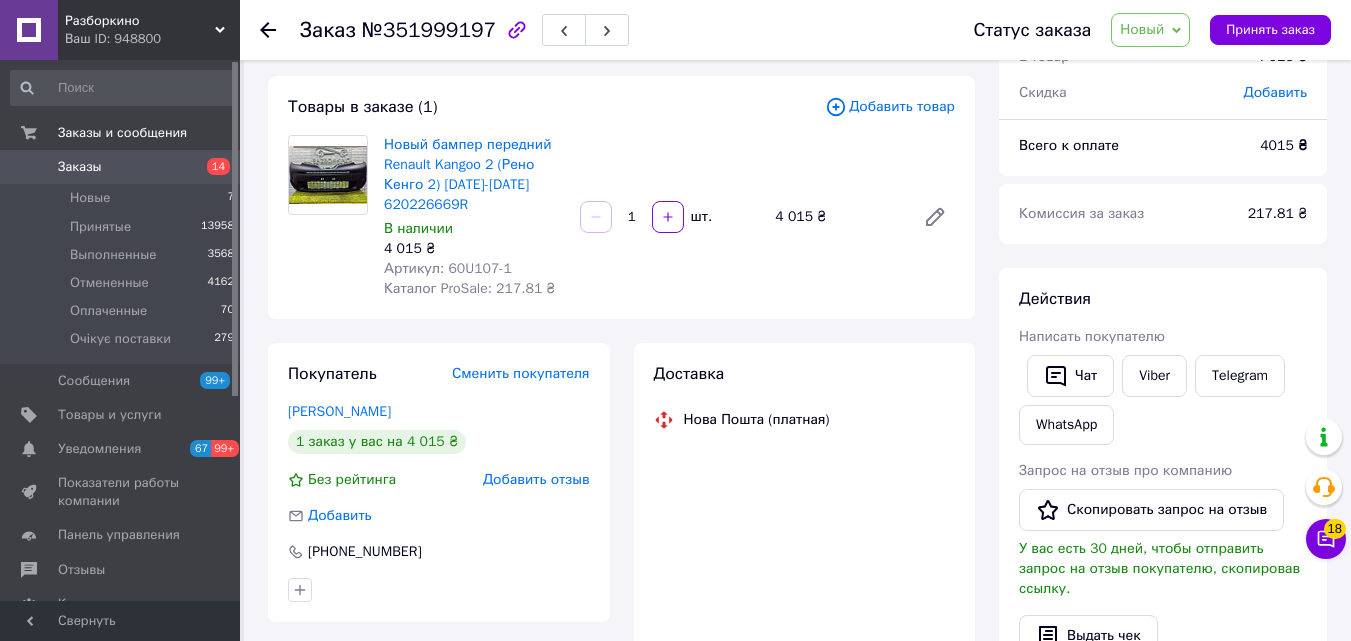 scroll, scrollTop: 0, scrollLeft: 0, axis: both 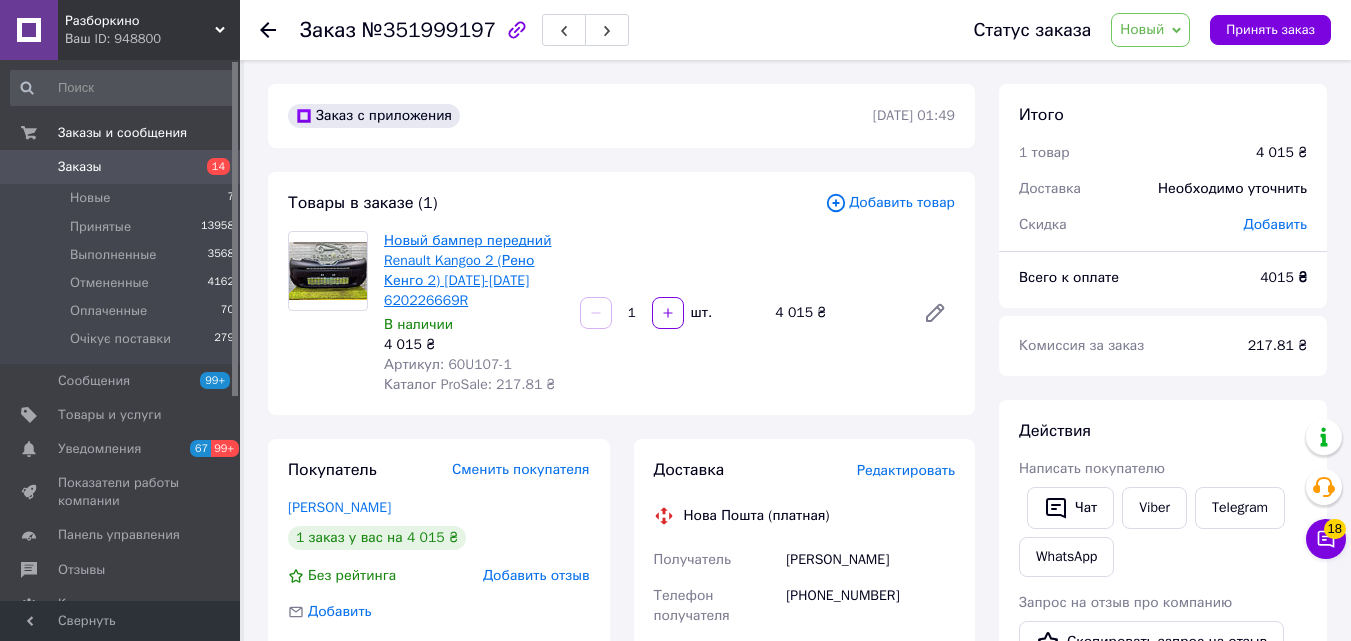click on "Новый бампер передний Renault Kangoo 2 (Рено Кенго 2) [DATE]-[DATE] 620226669R" at bounding box center [467, 270] 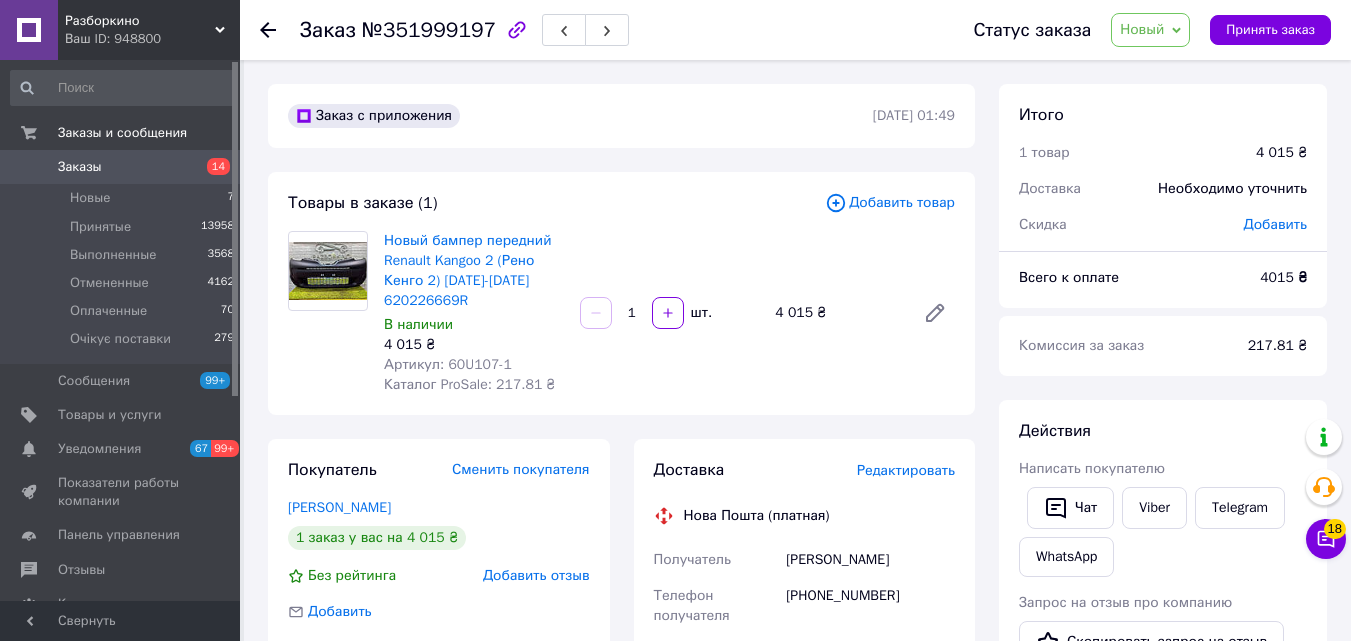 click on "14" at bounding box center [218, 166] 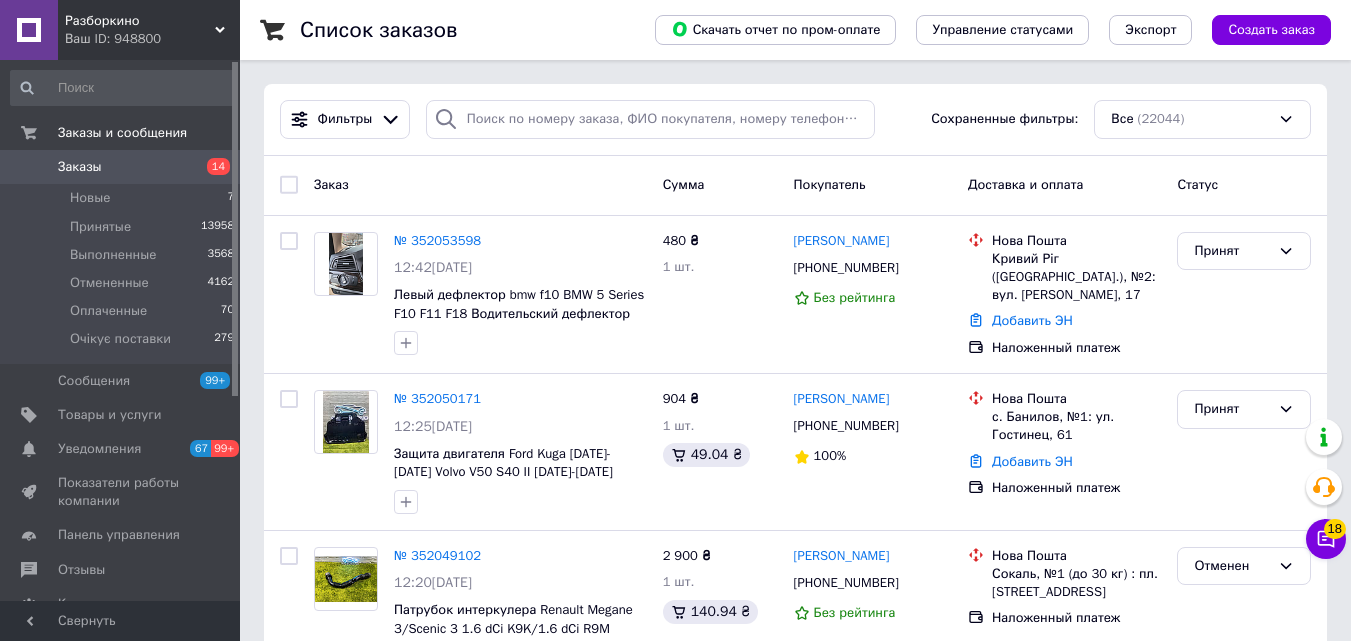 click on "14" at bounding box center [218, 166] 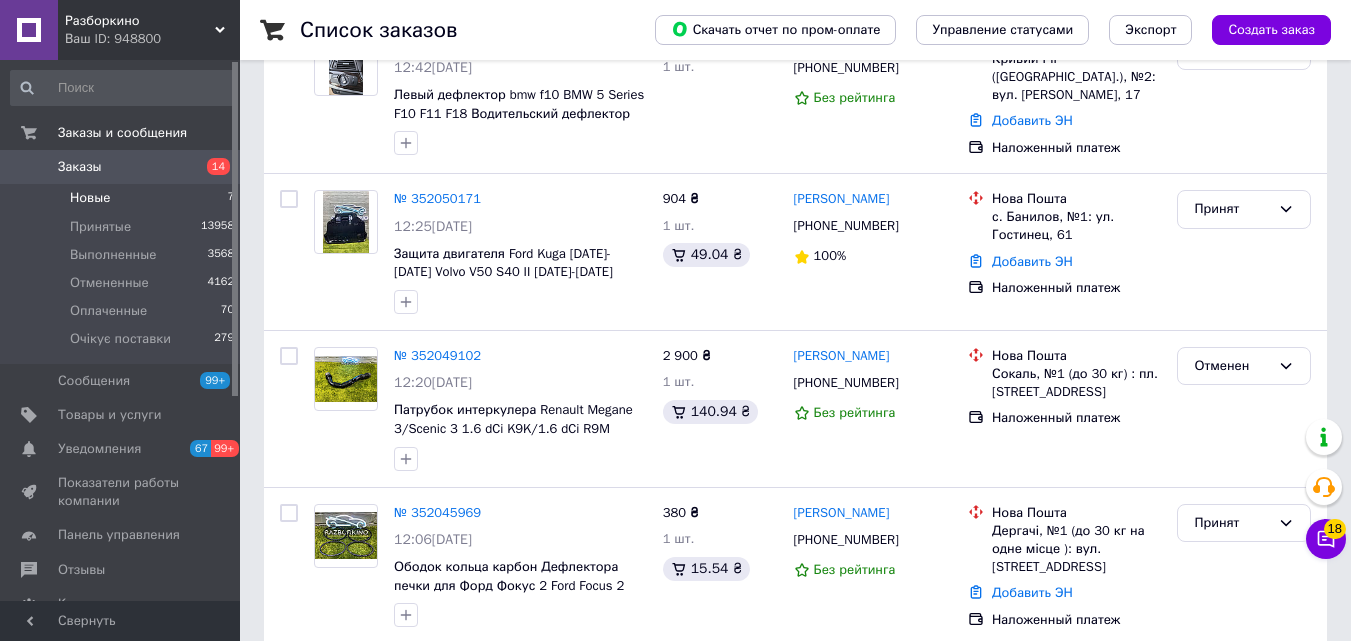 click on "Новые 7" at bounding box center (123, 198) 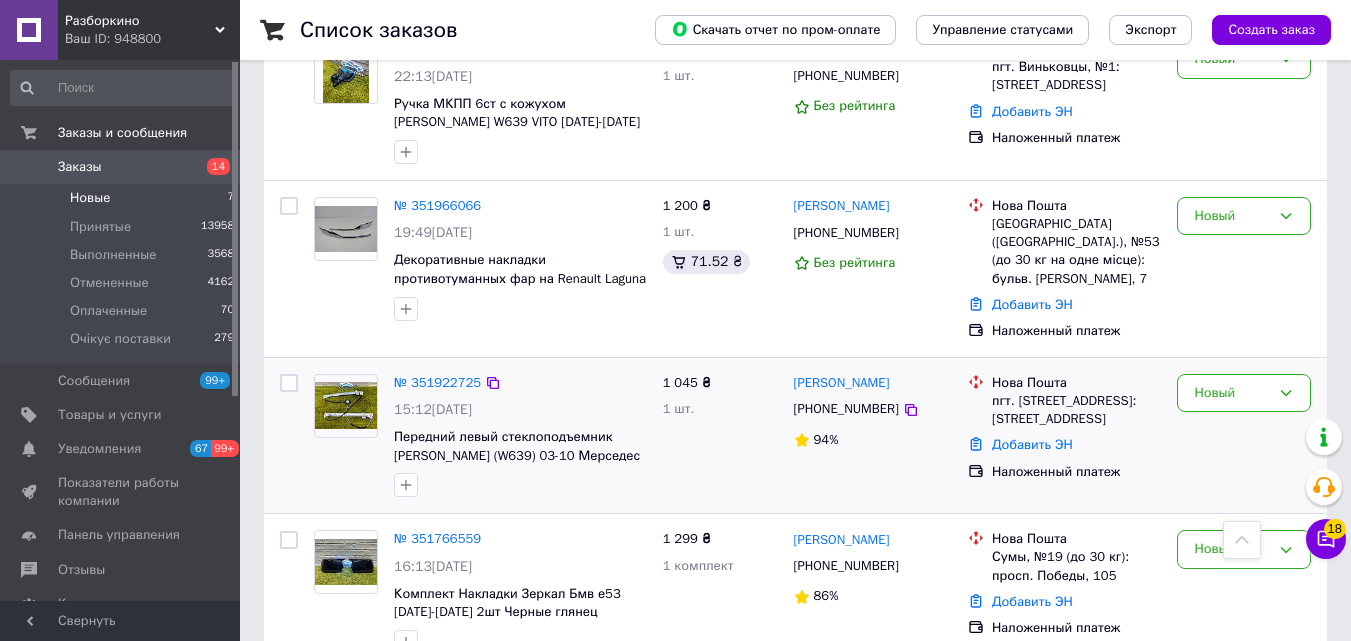 scroll, scrollTop: 808, scrollLeft: 0, axis: vertical 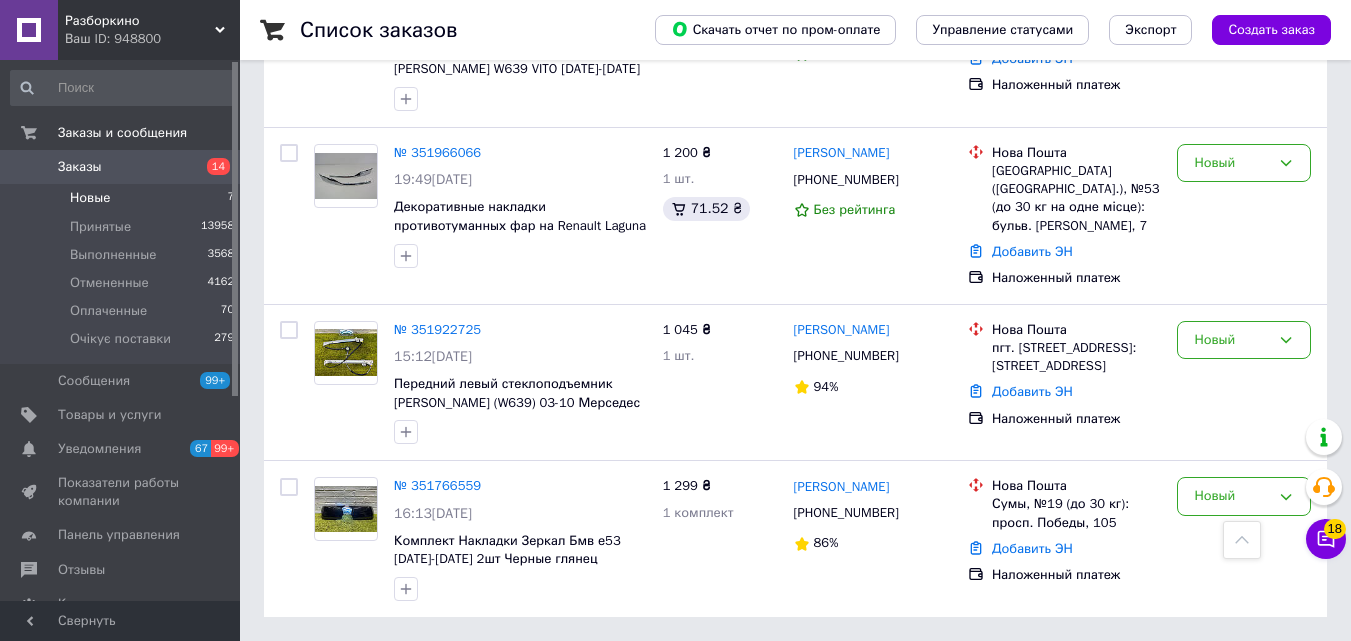 click on "14" at bounding box center [218, 166] 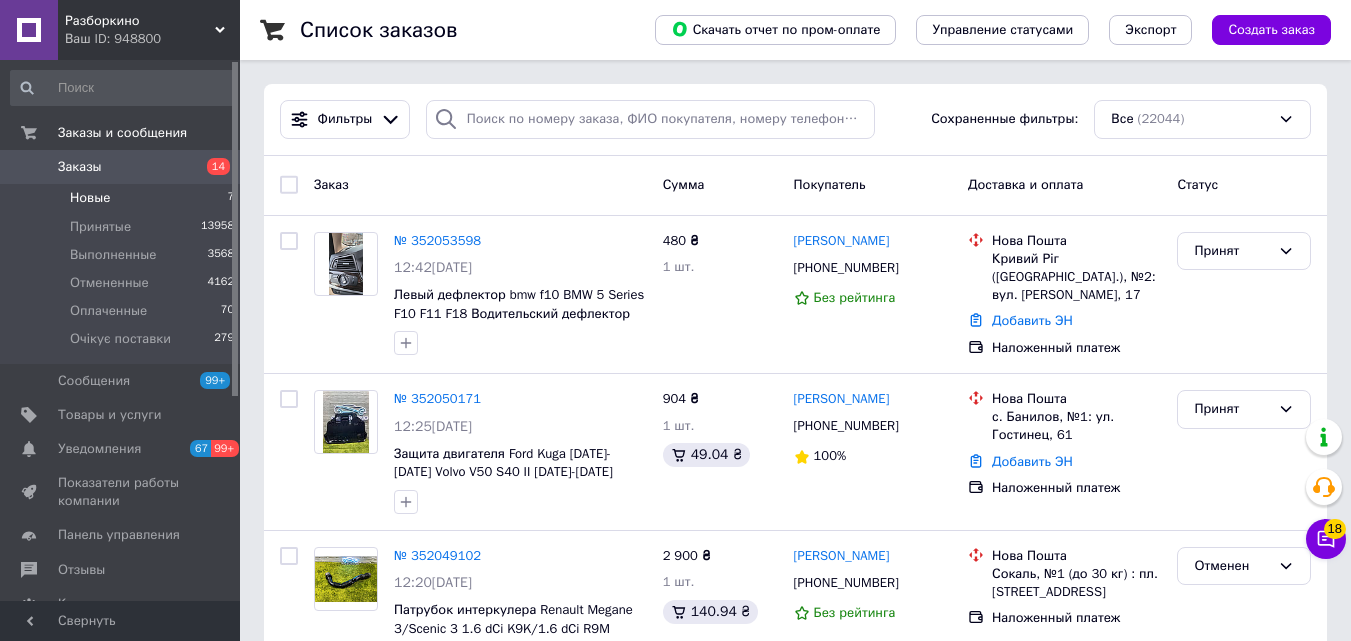 click on "Новые 7" at bounding box center (123, 198) 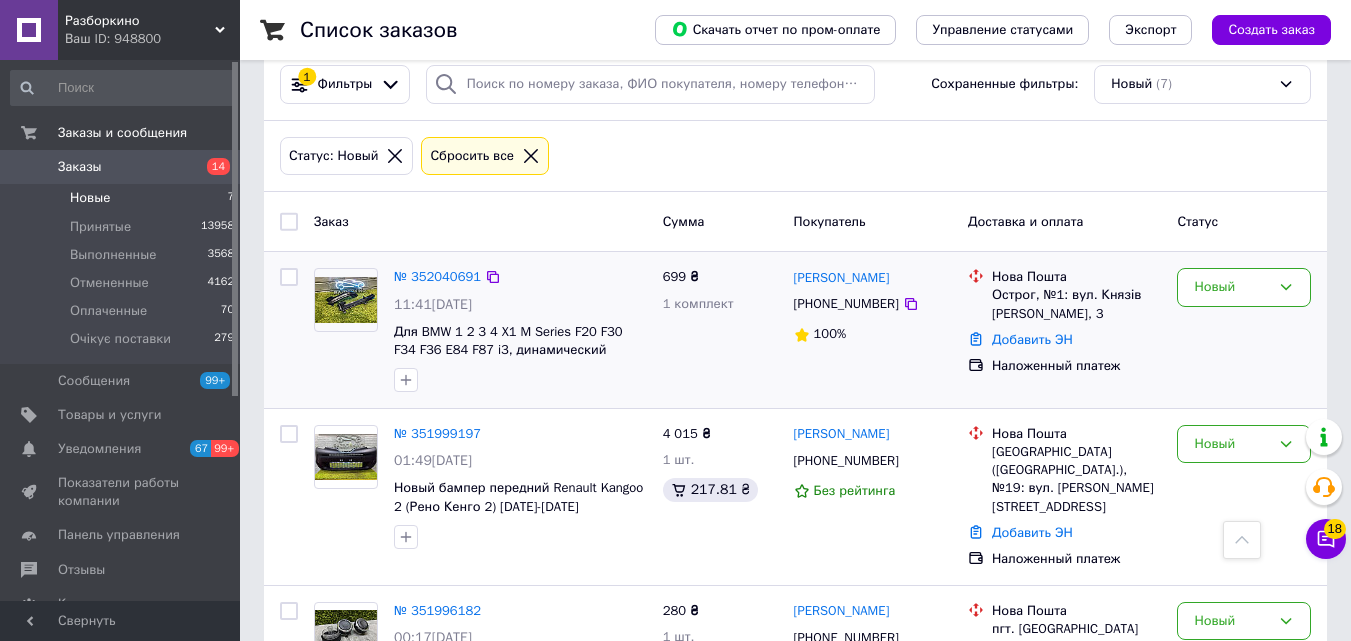 scroll, scrollTop: 0, scrollLeft: 0, axis: both 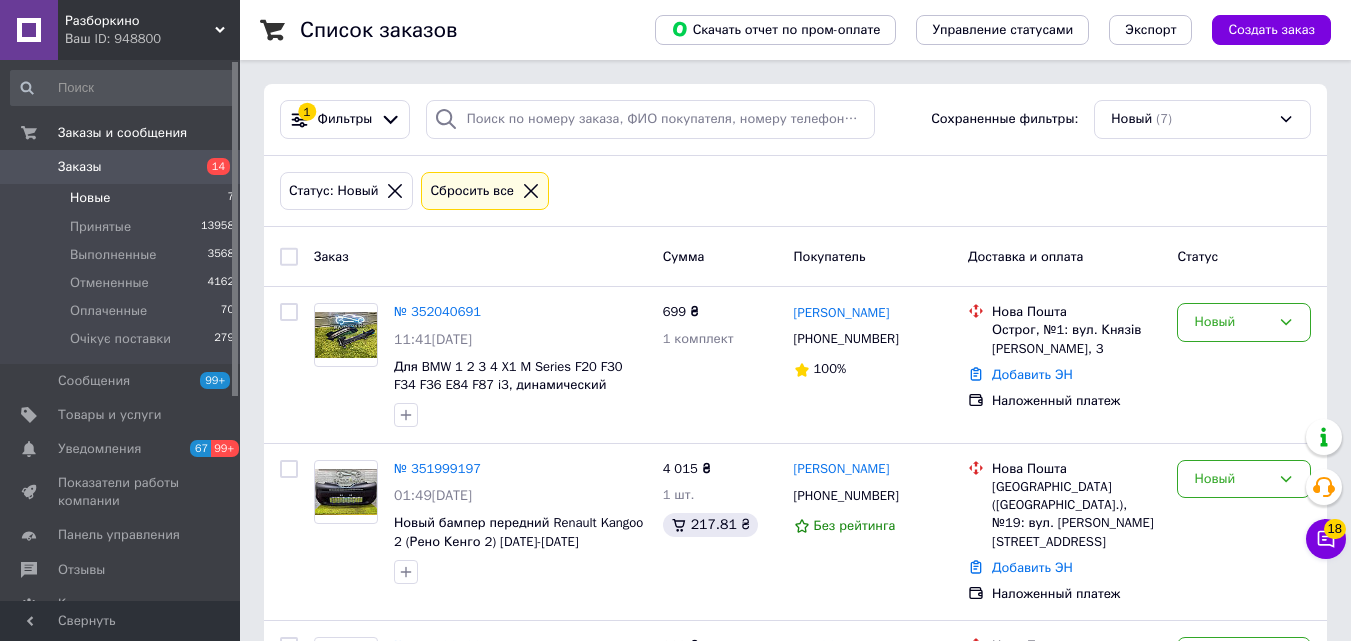 click on "14" at bounding box center (212, 167) 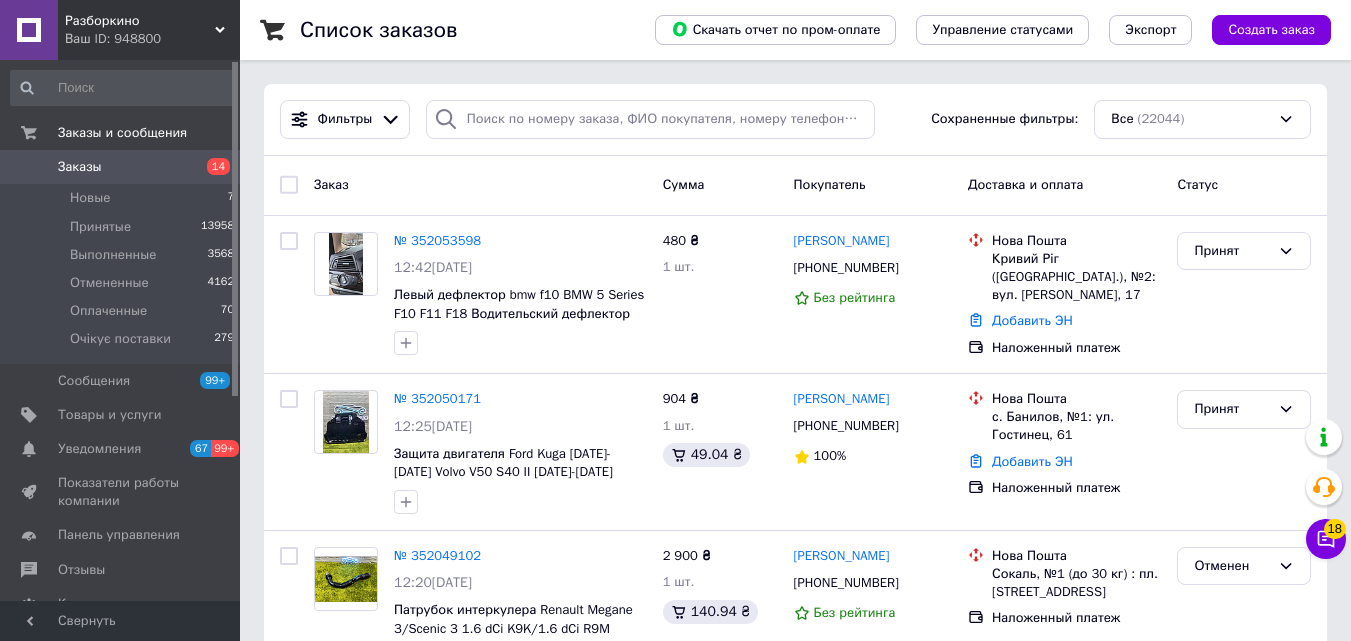 click on "14" at bounding box center [218, 166] 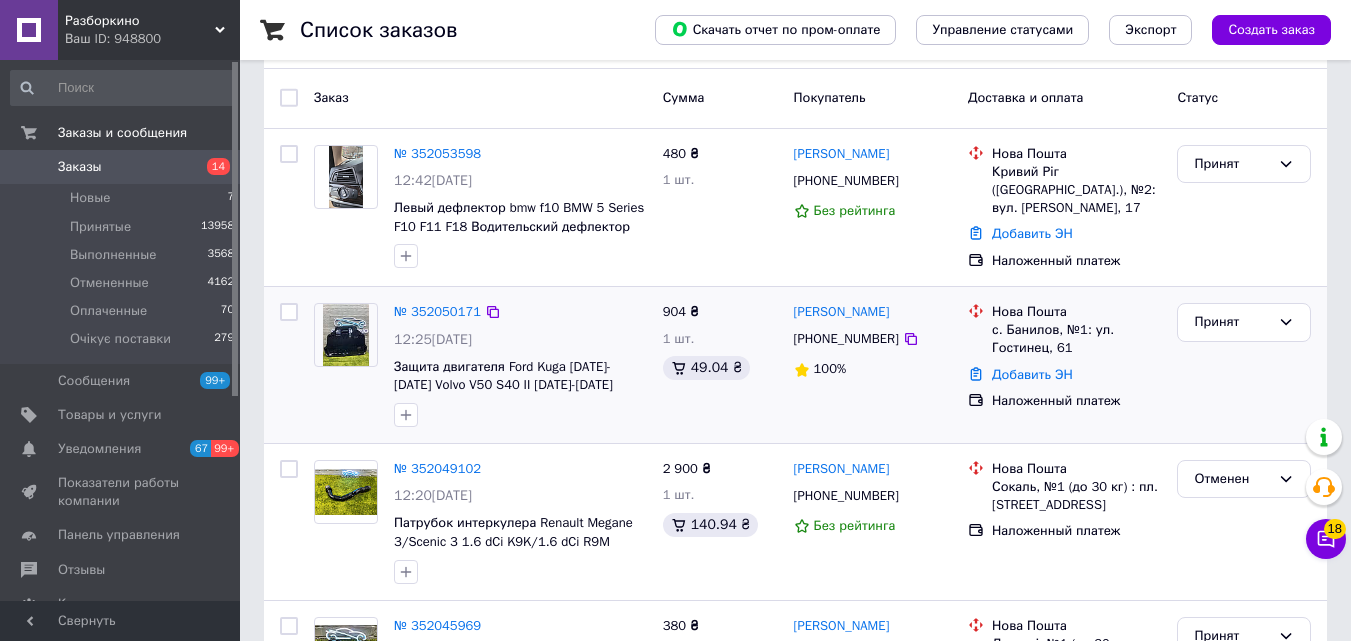 scroll, scrollTop: 200, scrollLeft: 0, axis: vertical 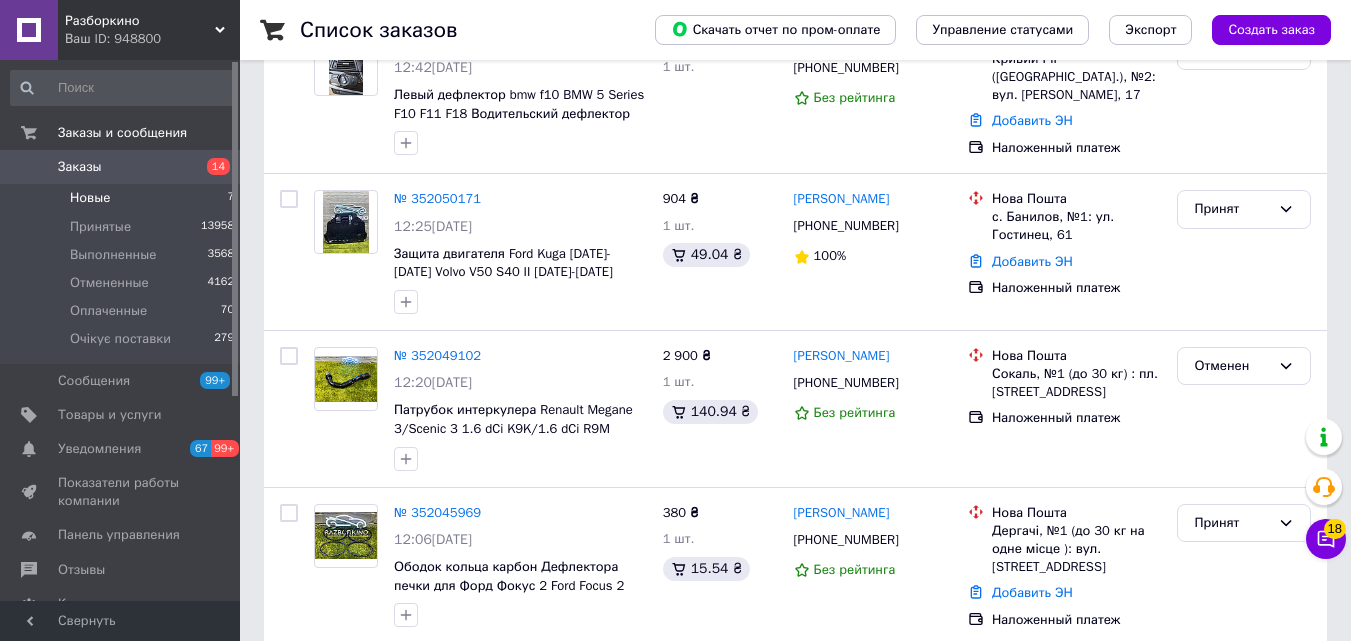 click on "Новые 7" at bounding box center [123, 198] 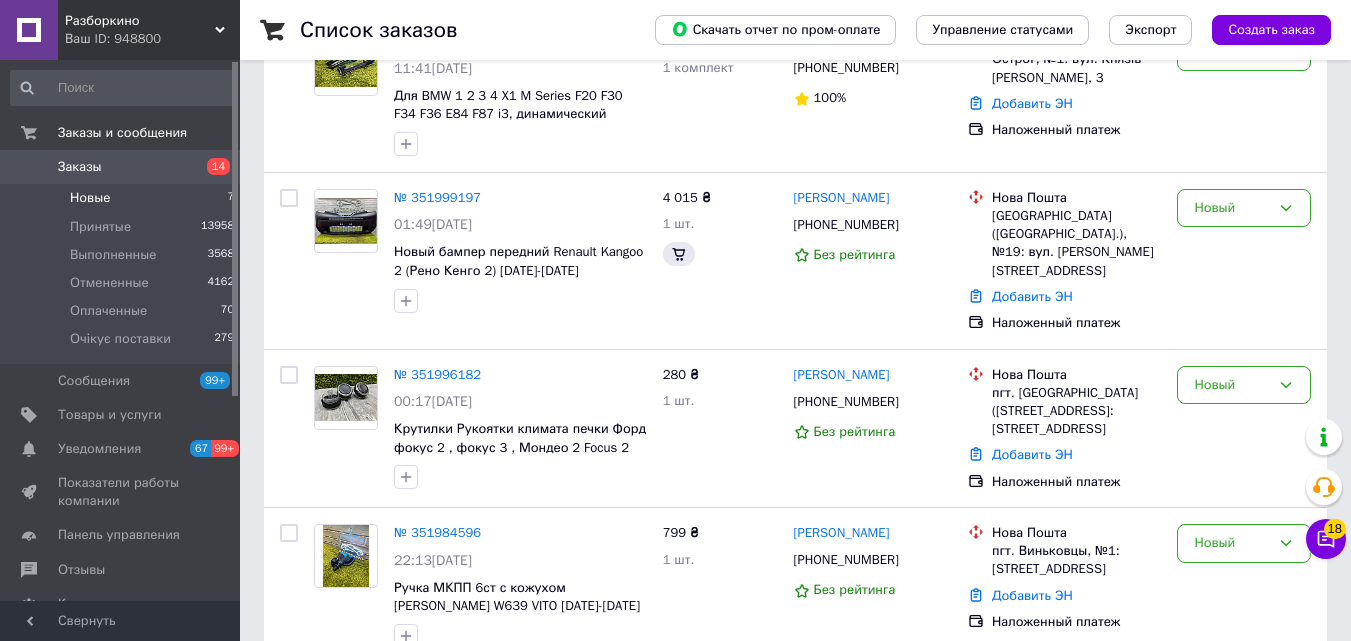 scroll, scrollTop: 0, scrollLeft: 0, axis: both 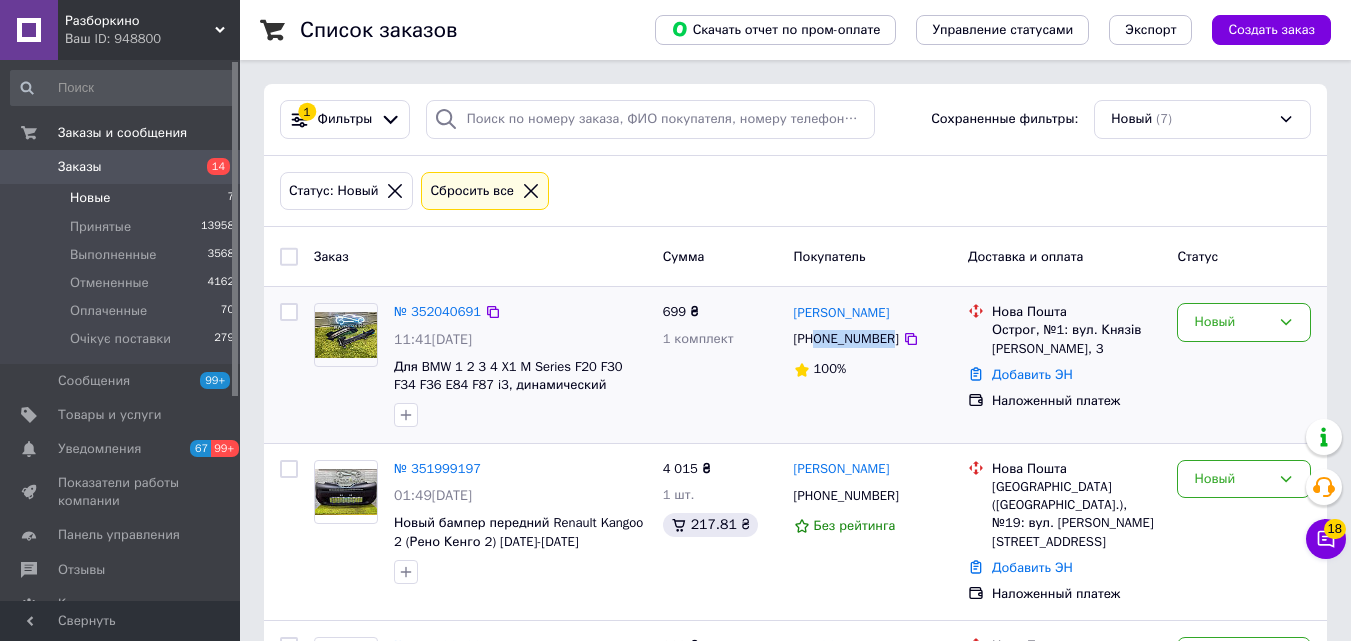 drag, startPoint x: 887, startPoint y: 338, endPoint x: 816, endPoint y: 339, distance: 71.00704 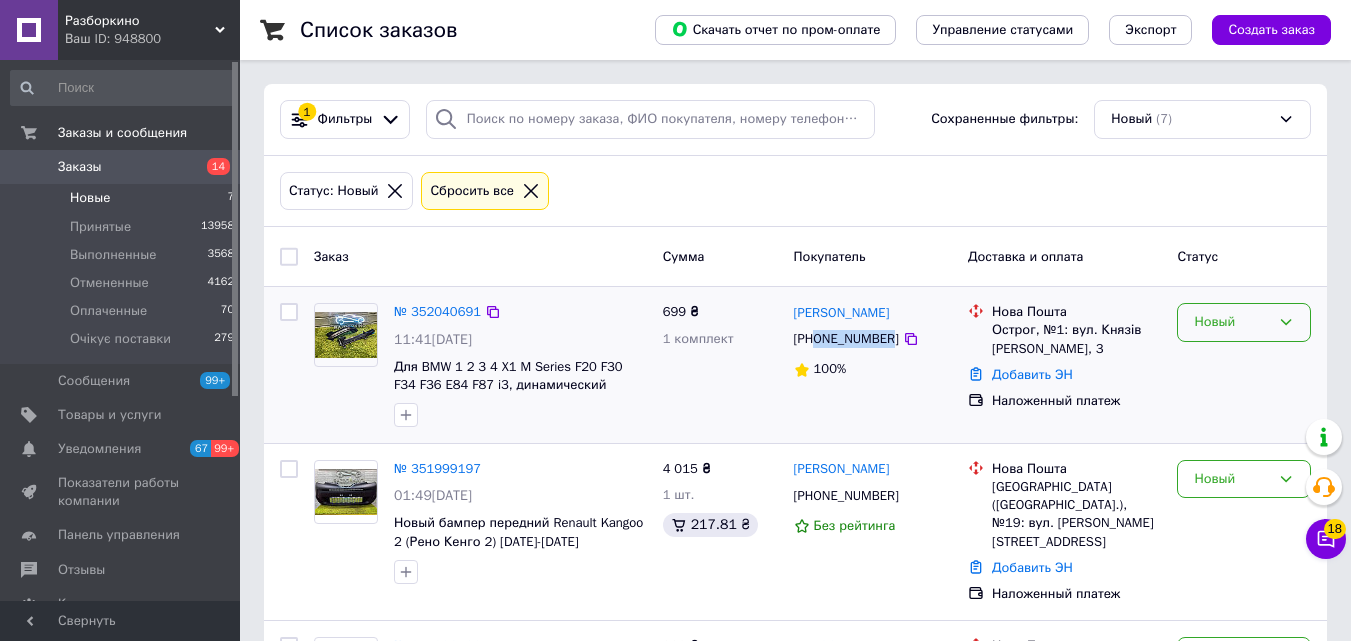 click on "Новый" at bounding box center [1232, 322] 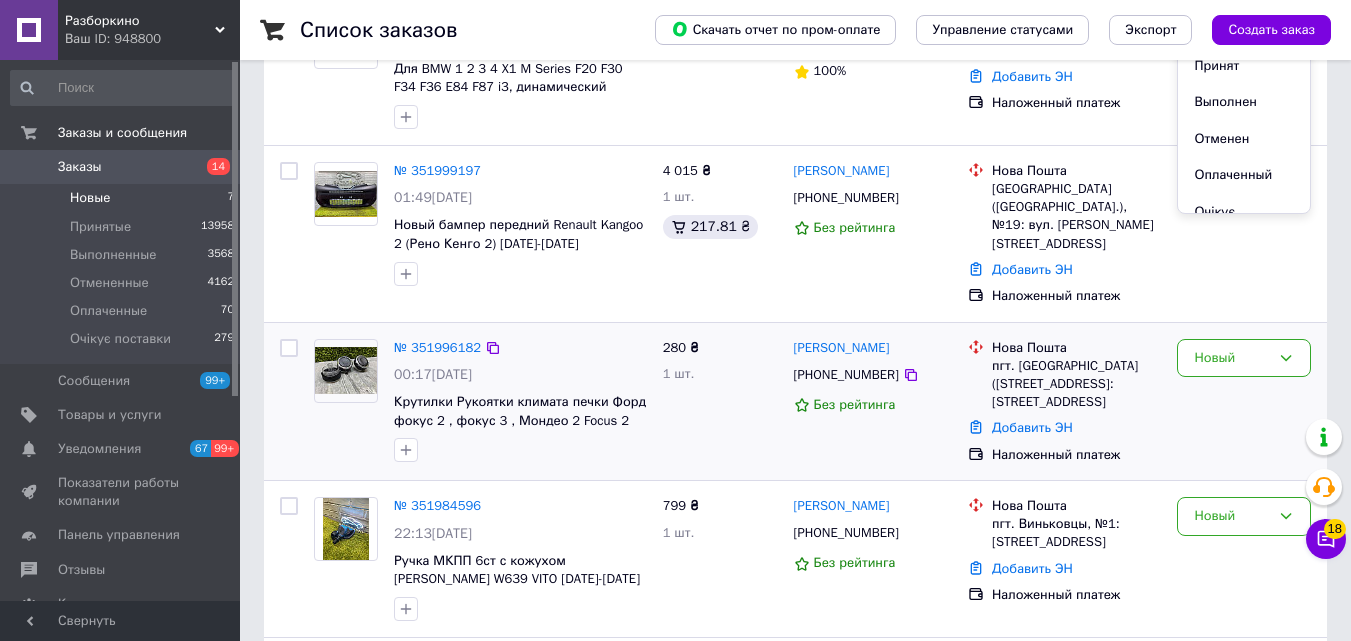 scroll, scrollTop: 300, scrollLeft: 0, axis: vertical 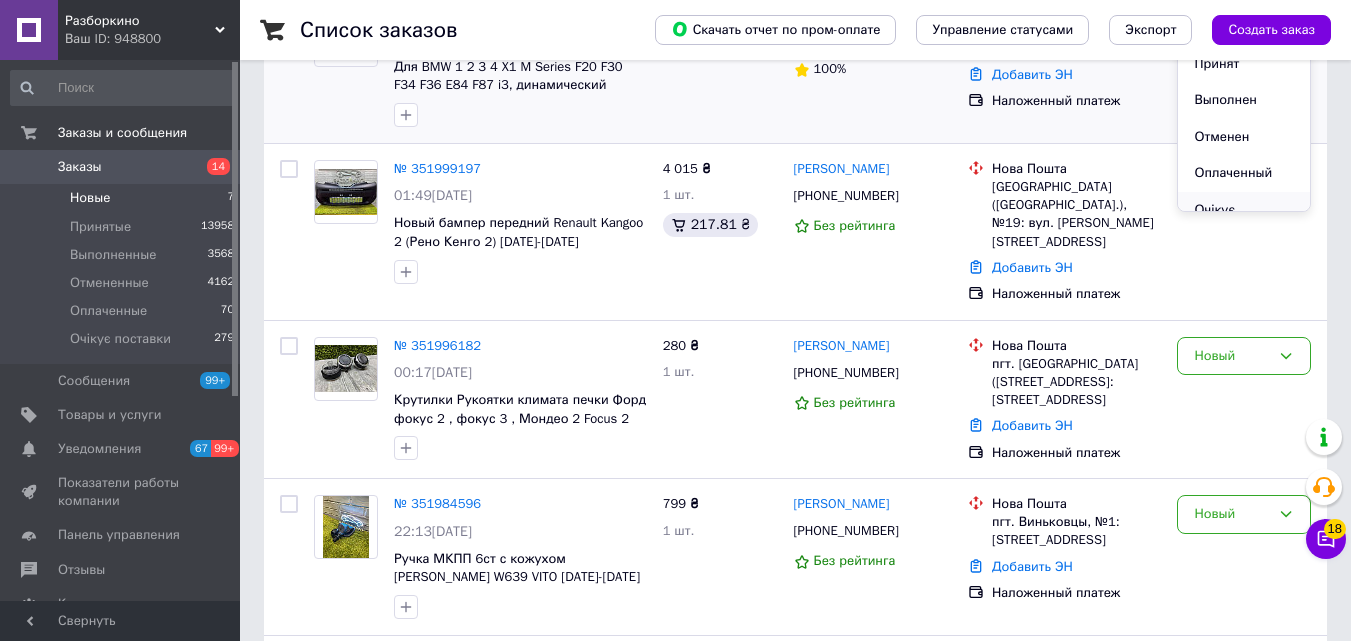 click on "Очікує поставки" at bounding box center [1244, 220] 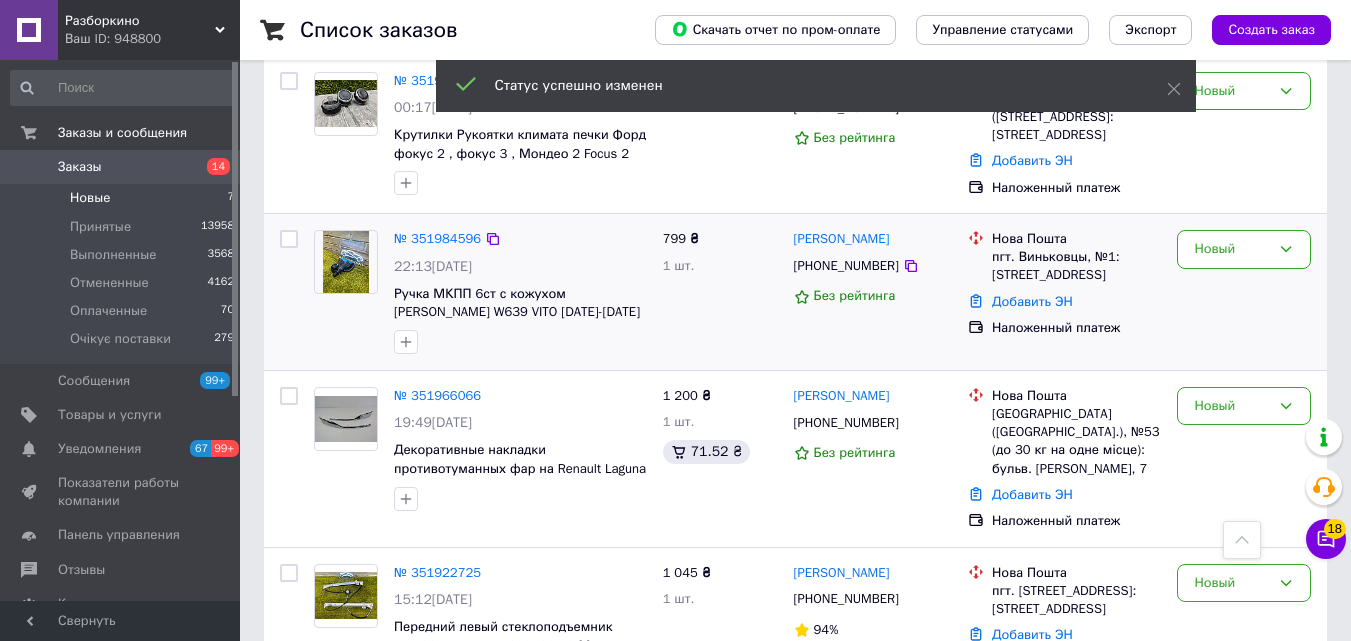 scroll, scrollTop: 600, scrollLeft: 0, axis: vertical 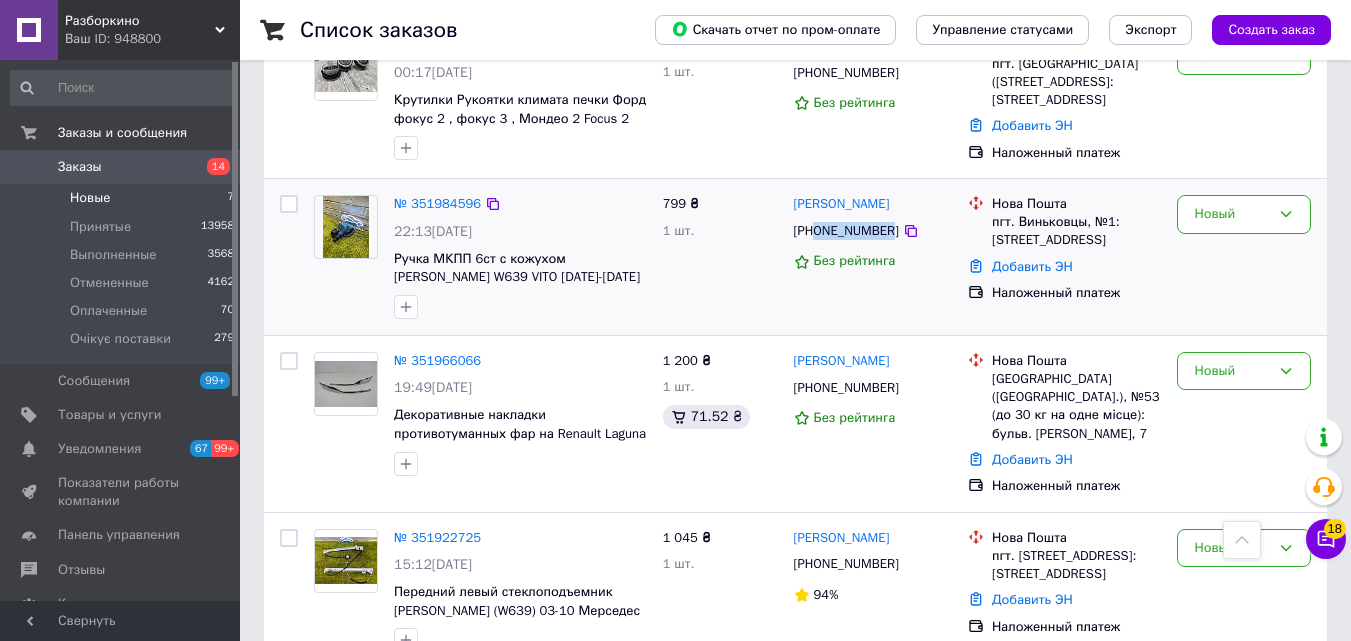 drag, startPoint x: 884, startPoint y: 249, endPoint x: 815, endPoint y: 248, distance: 69.00725 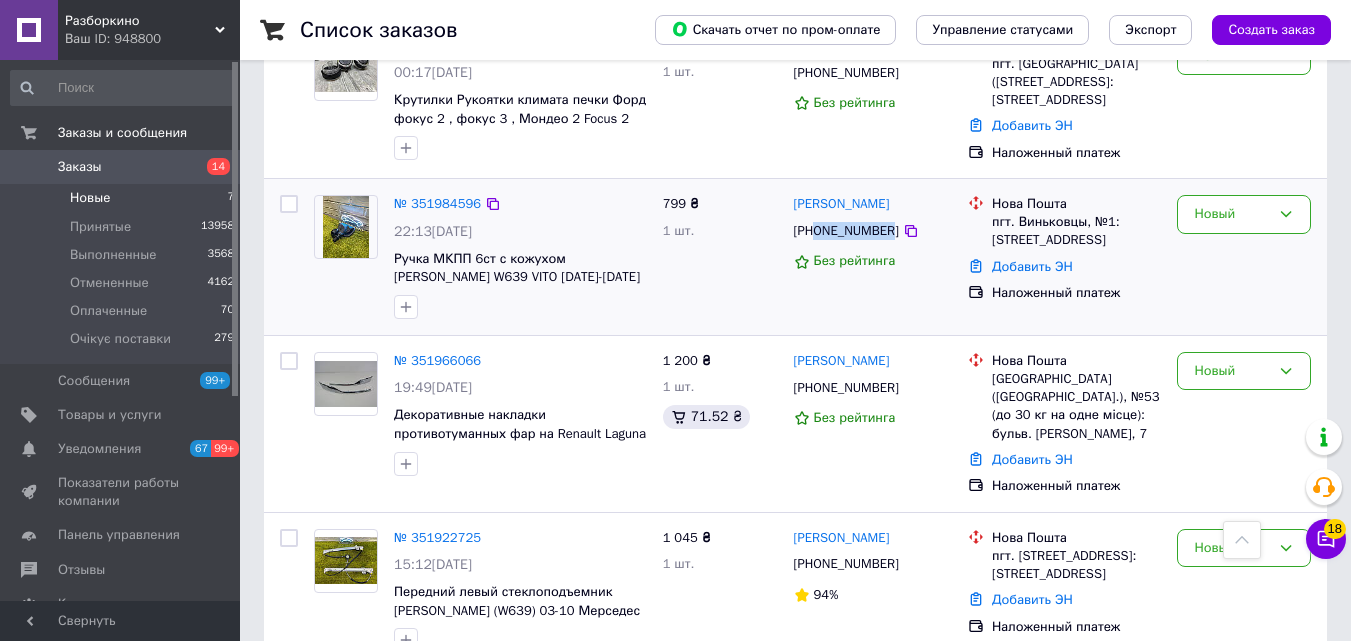 click on "[PHONE_NUMBER]" at bounding box center (846, 231) 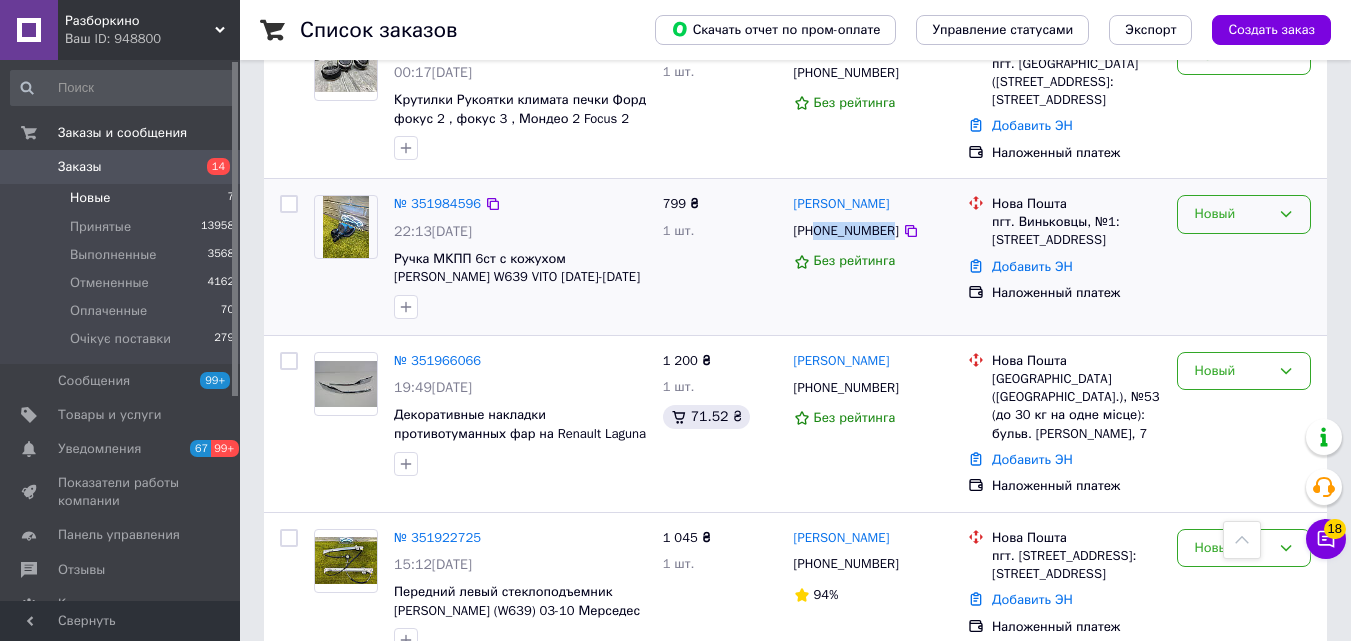 click on "Новый" at bounding box center (1244, 214) 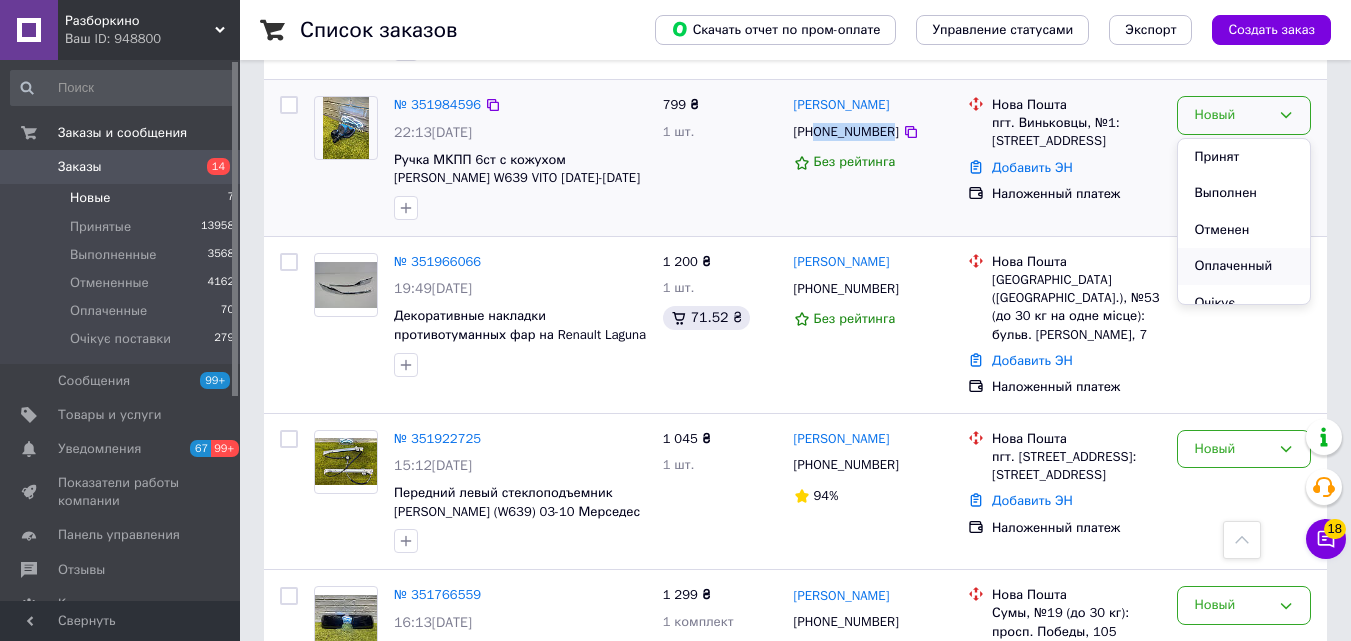 scroll, scrollTop: 700, scrollLeft: 0, axis: vertical 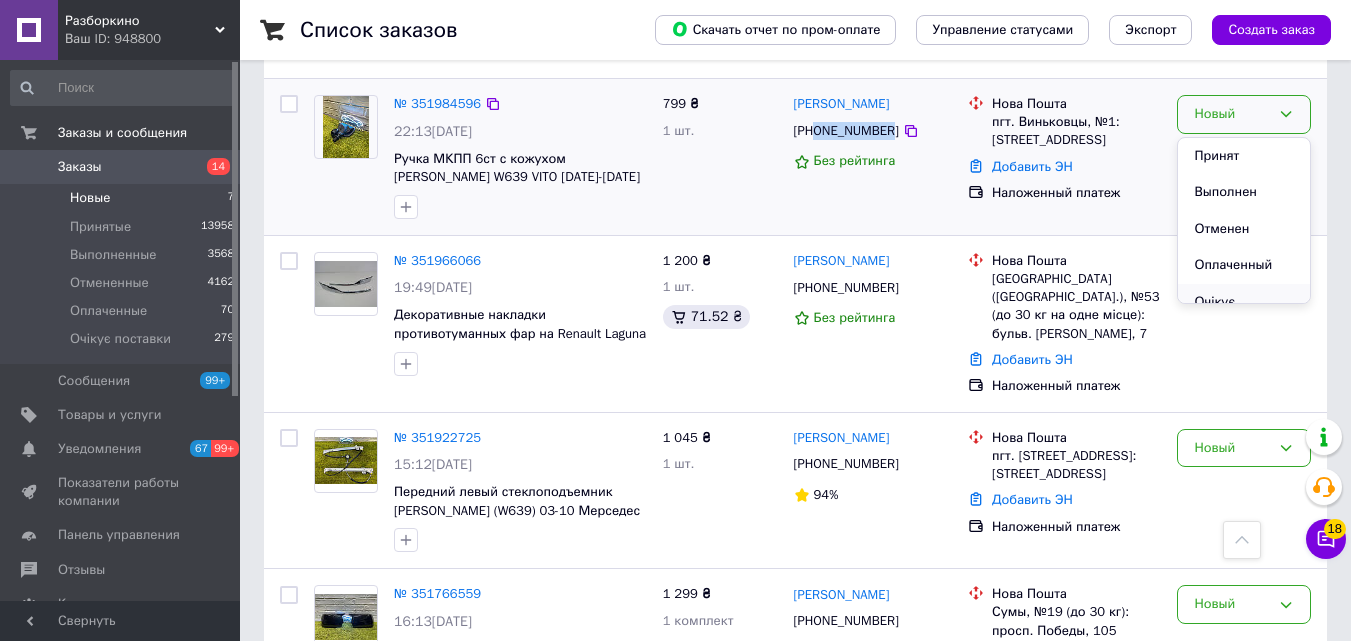 click on "Очікує поставки" at bounding box center (1244, 312) 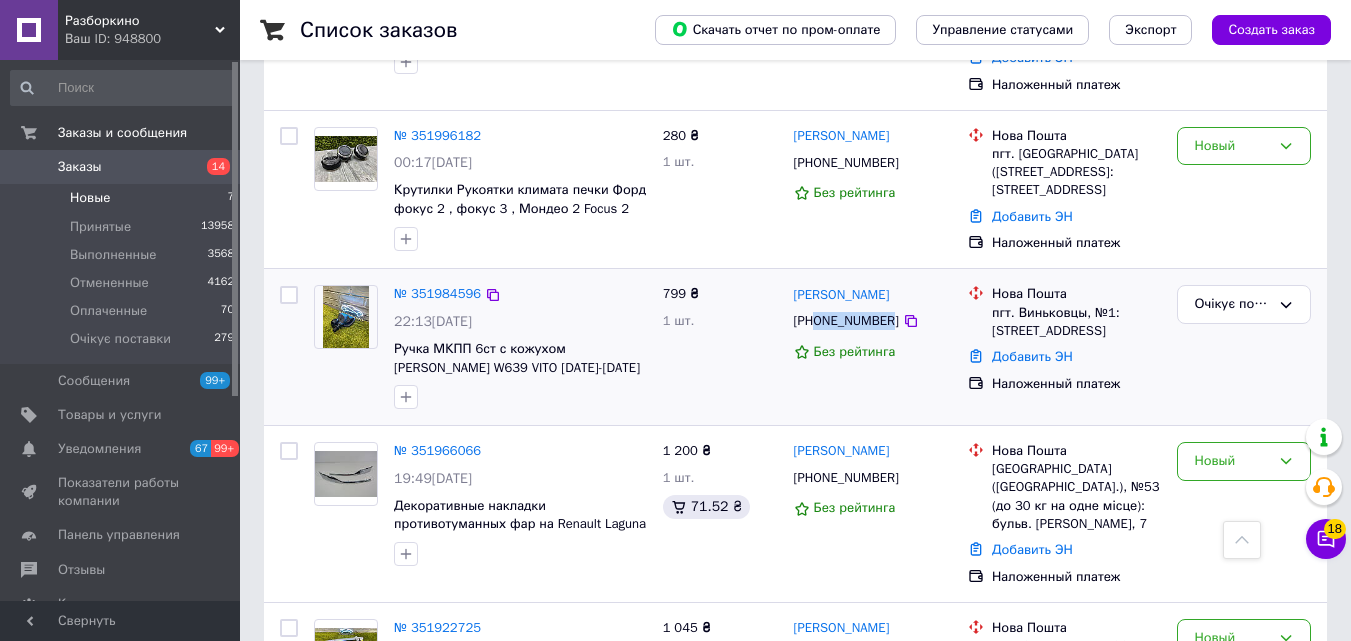 scroll, scrollTop: 344, scrollLeft: 0, axis: vertical 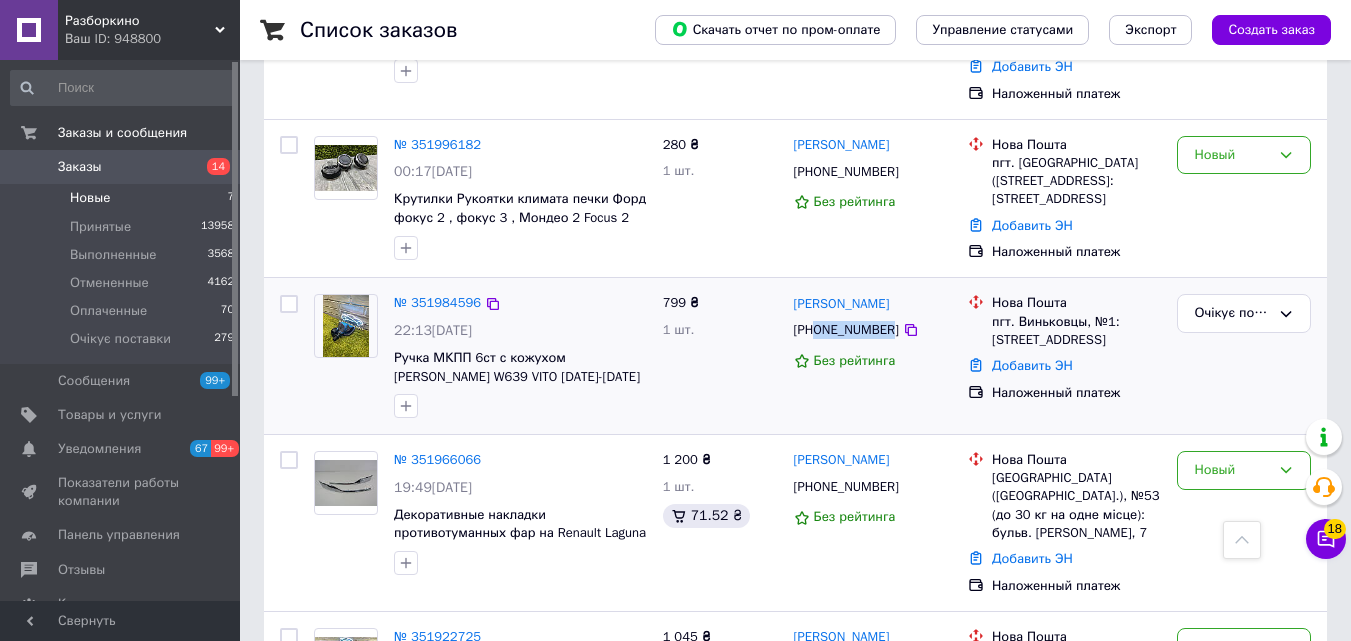 click on "14" at bounding box center (212, 167) 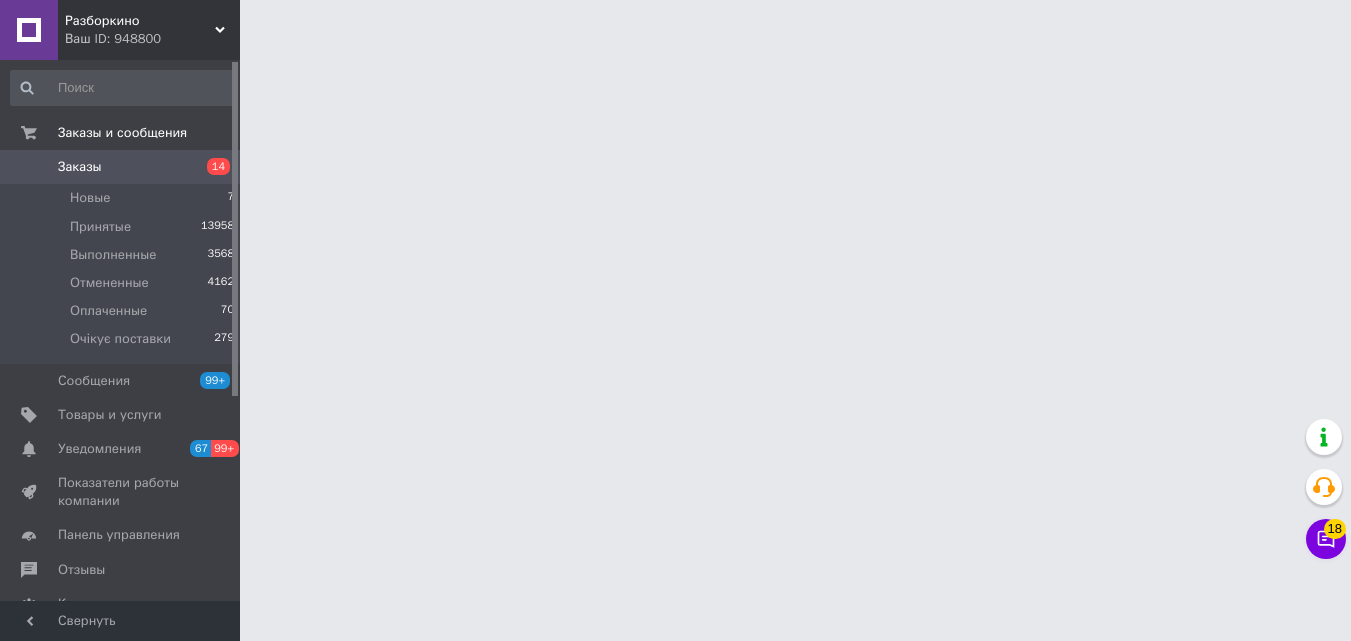 scroll, scrollTop: 0, scrollLeft: 0, axis: both 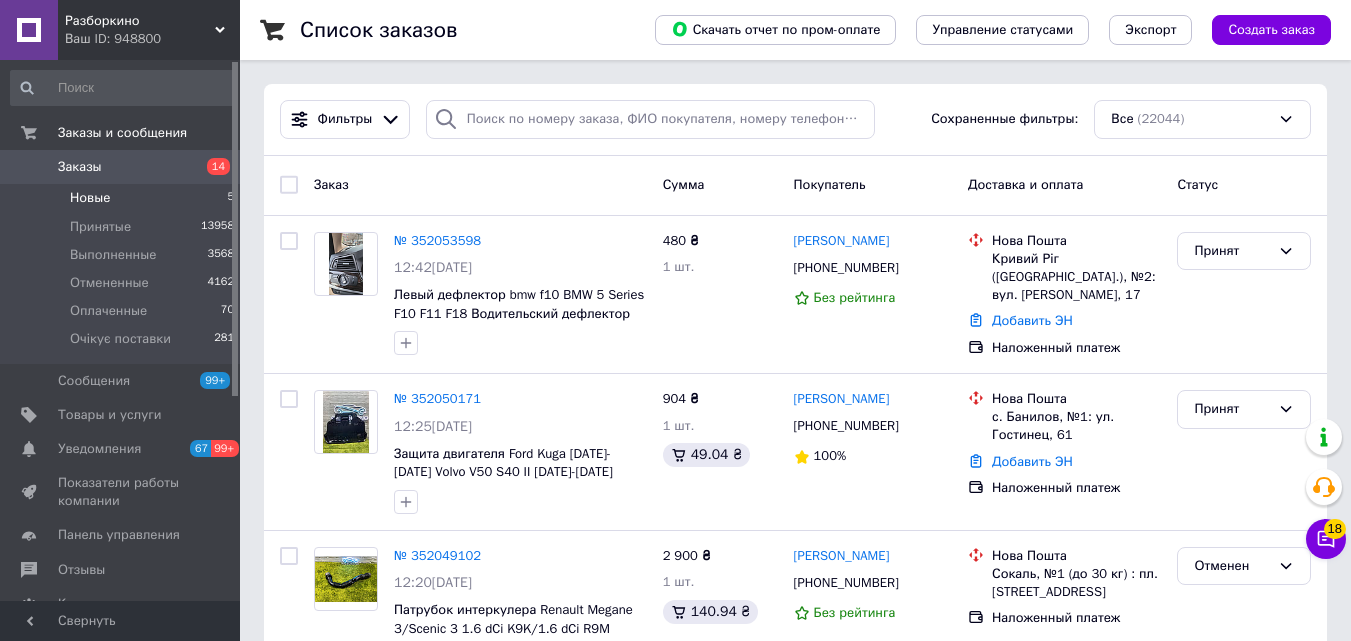click on "Новые 5" at bounding box center (123, 198) 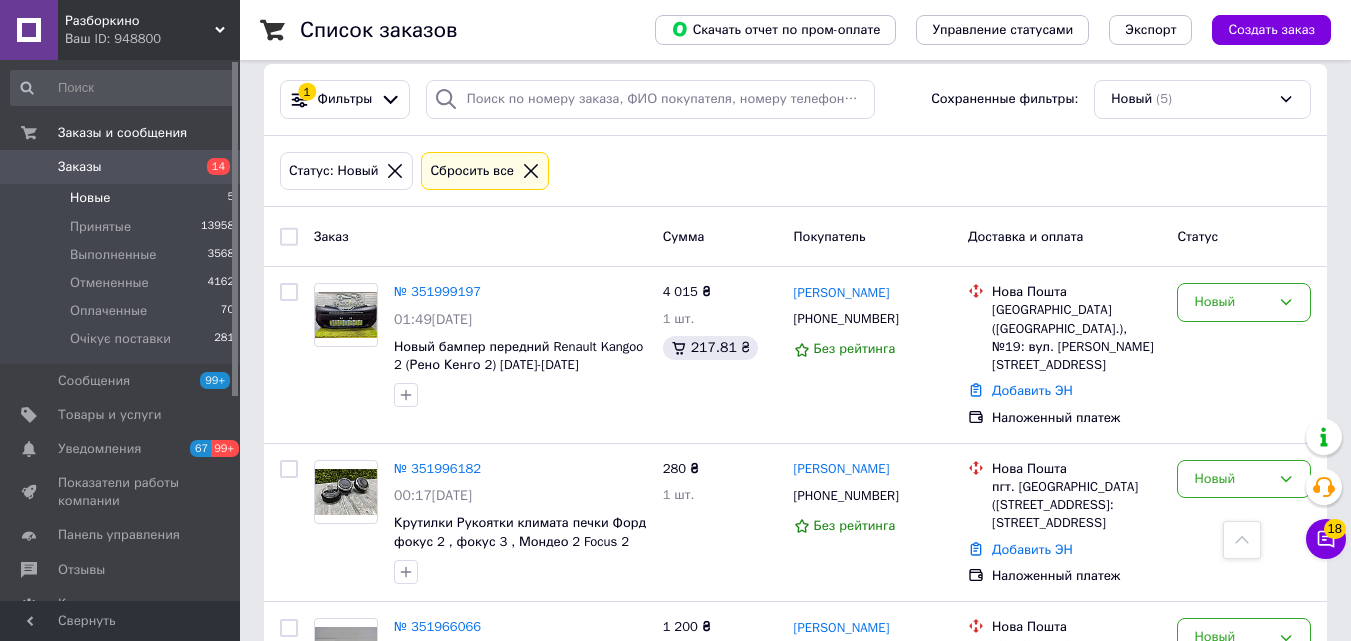 scroll, scrollTop: 0, scrollLeft: 0, axis: both 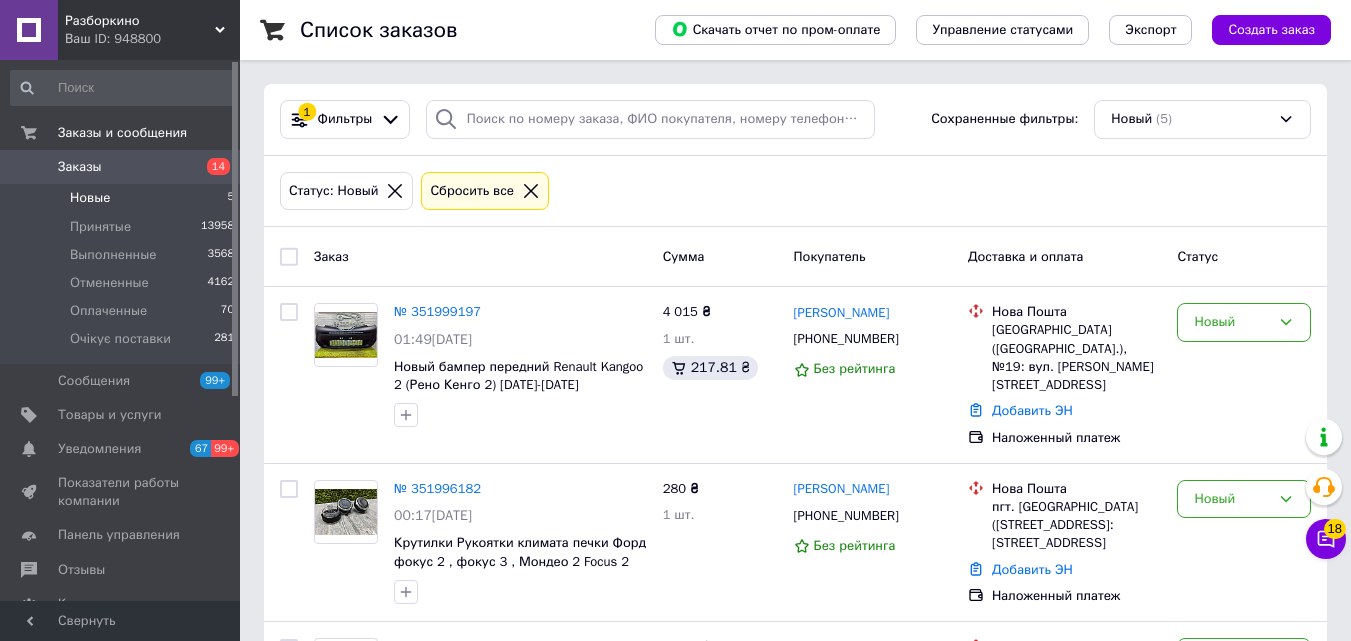 click on "Заказы 14" at bounding box center [123, 167] 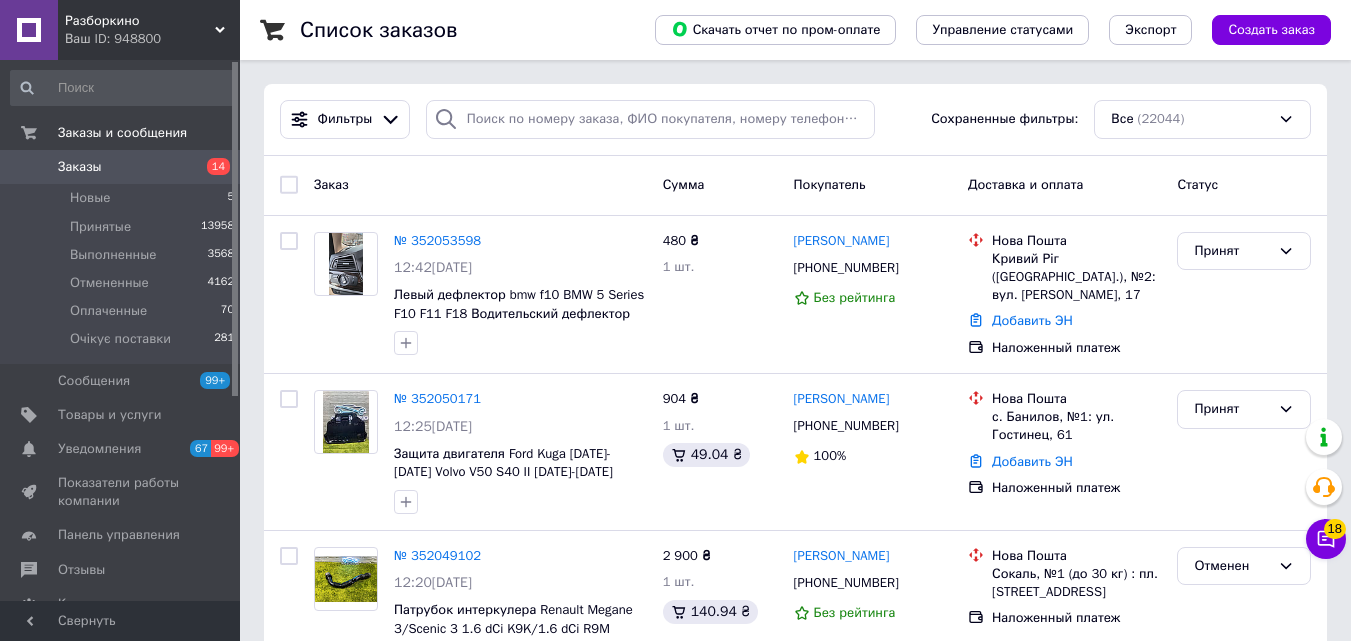 click on "Заказы" at bounding box center (121, 167) 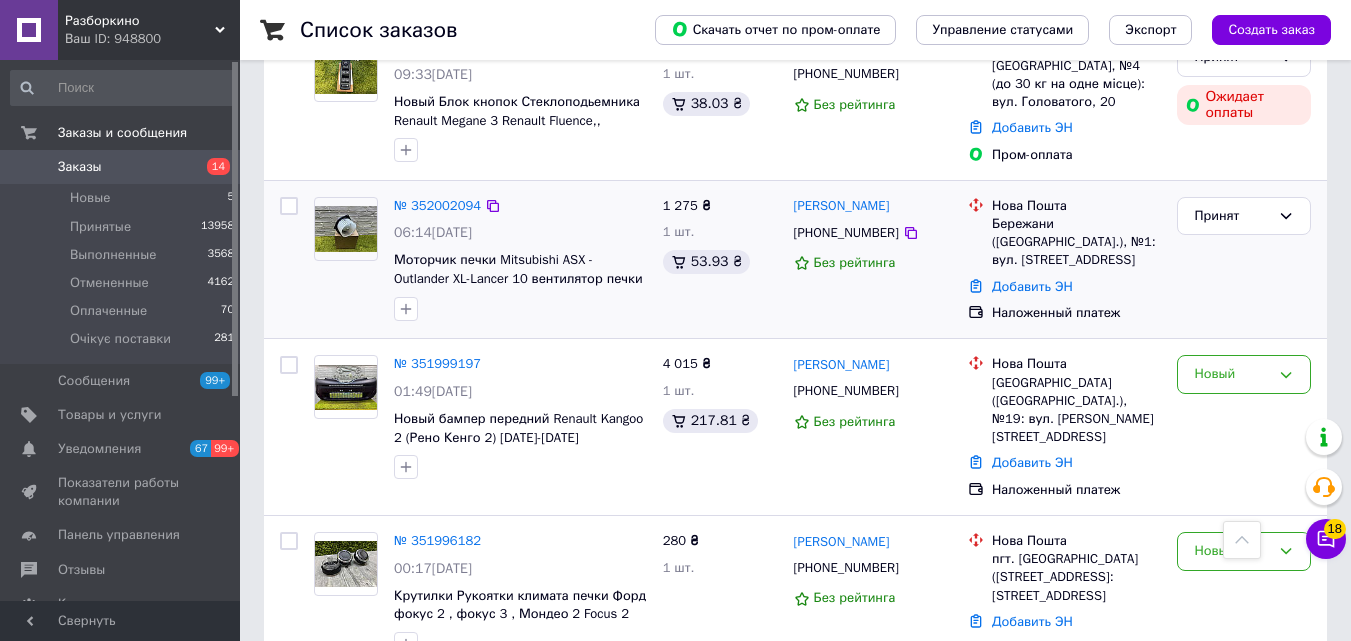 scroll, scrollTop: 1500, scrollLeft: 0, axis: vertical 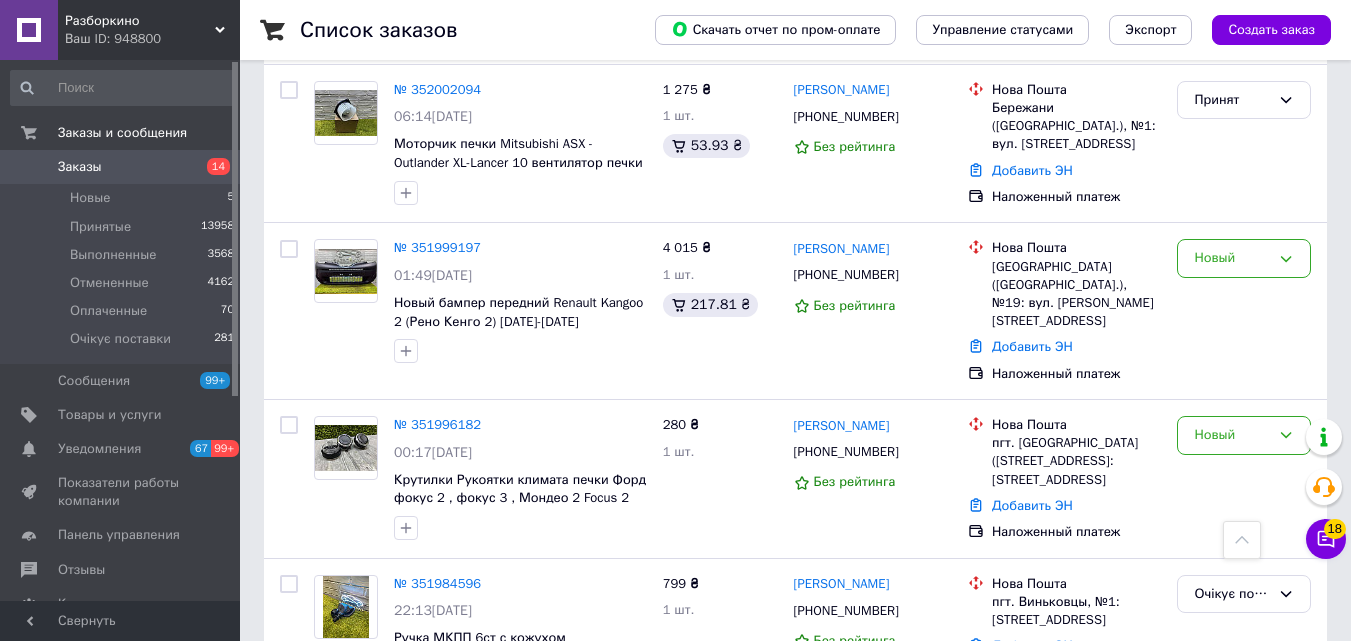 click on "14" at bounding box center [212, 167] 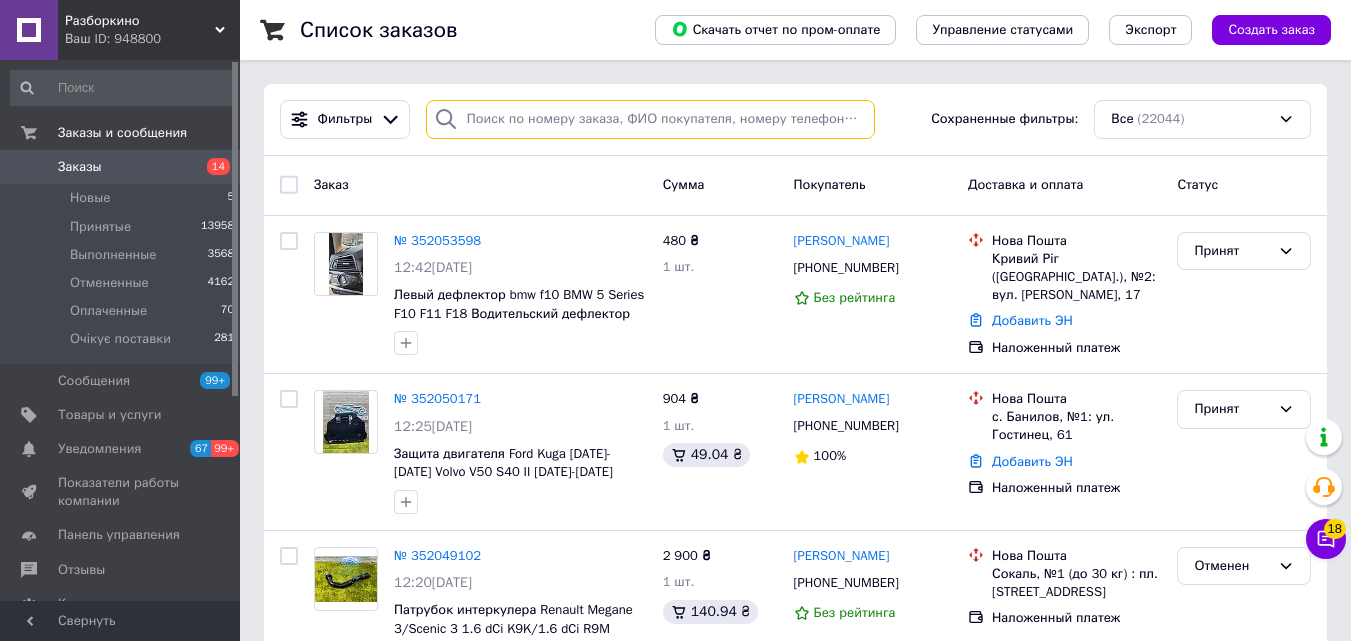 click at bounding box center [650, 119] 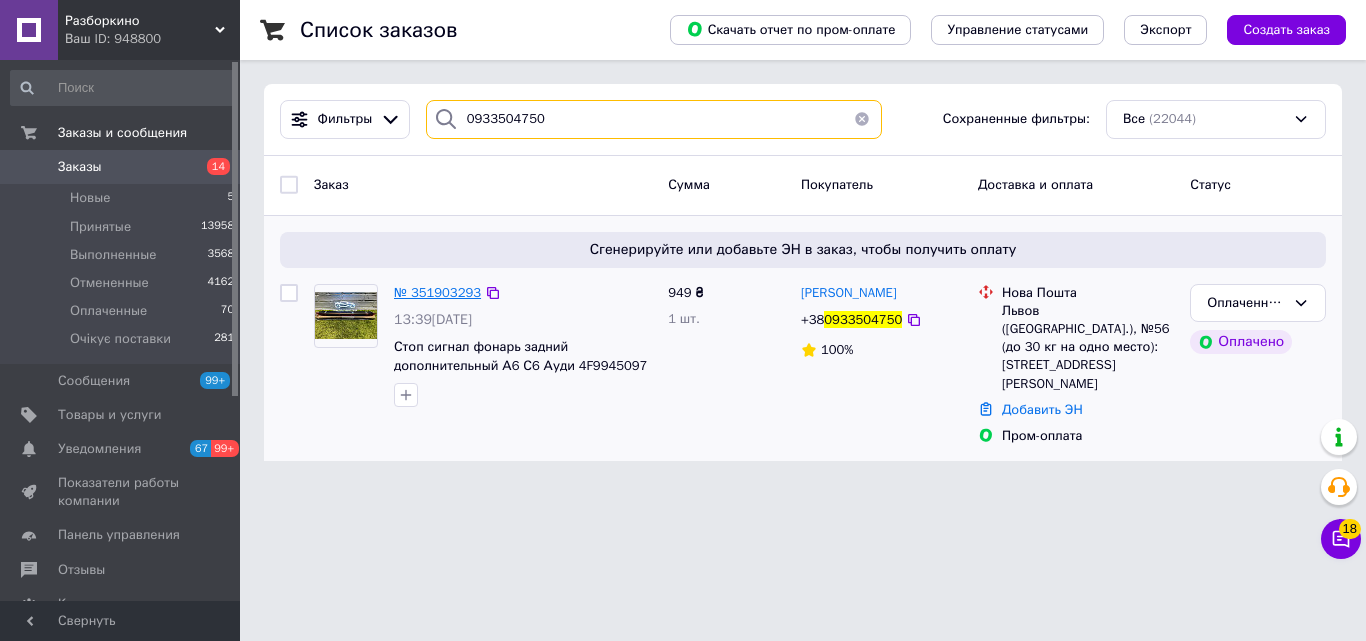 type on "0933504750" 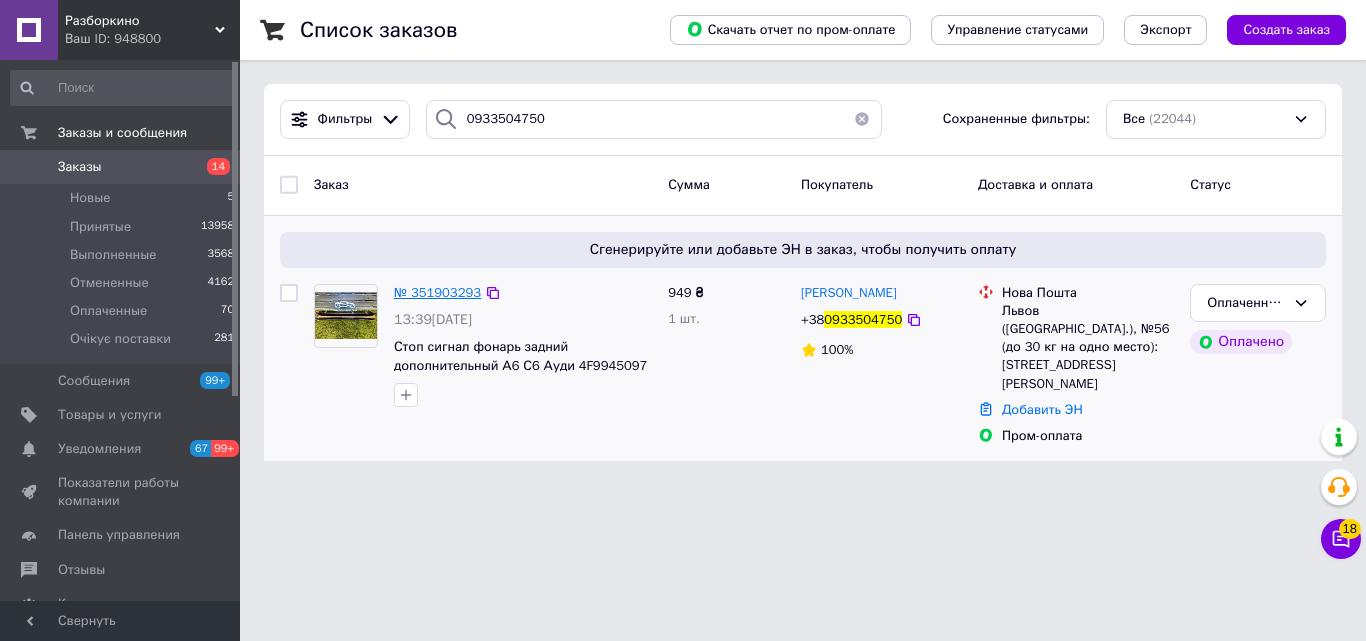 click on "№ 351903293" at bounding box center [437, 292] 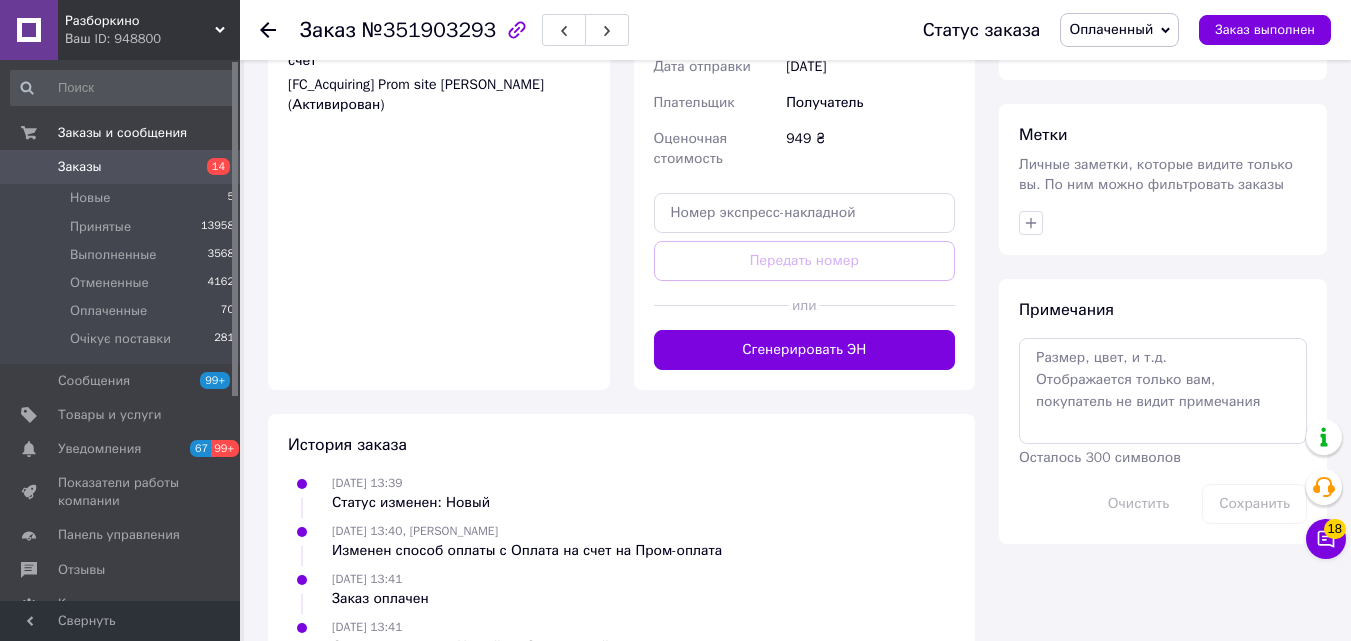 click on "Сгенерировать ЭН" at bounding box center [805, 350] 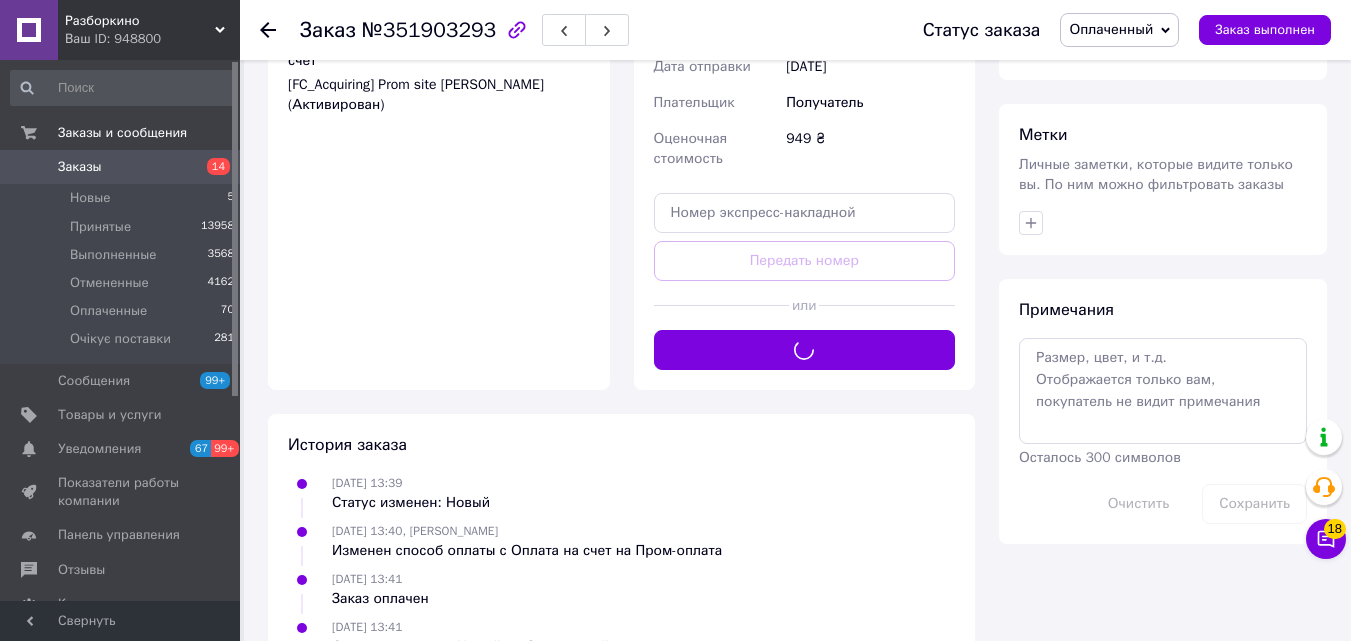 scroll, scrollTop: 353, scrollLeft: 0, axis: vertical 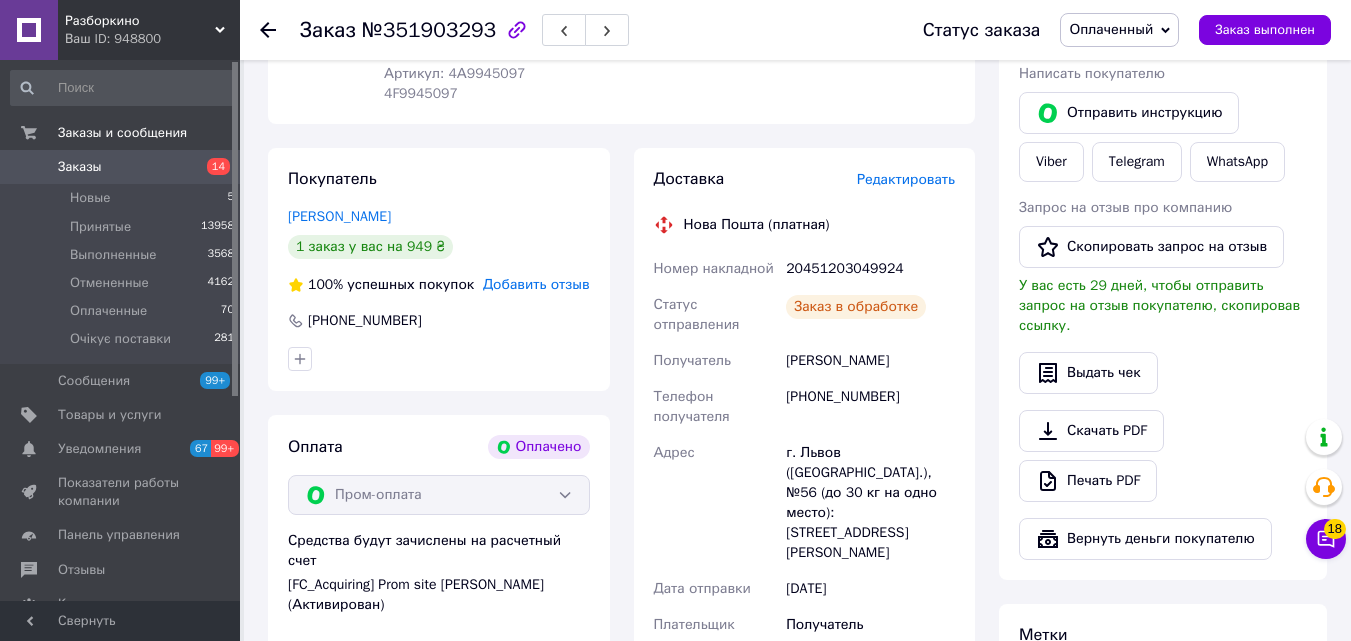 click on "20451203049924" at bounding box center (870, 269) 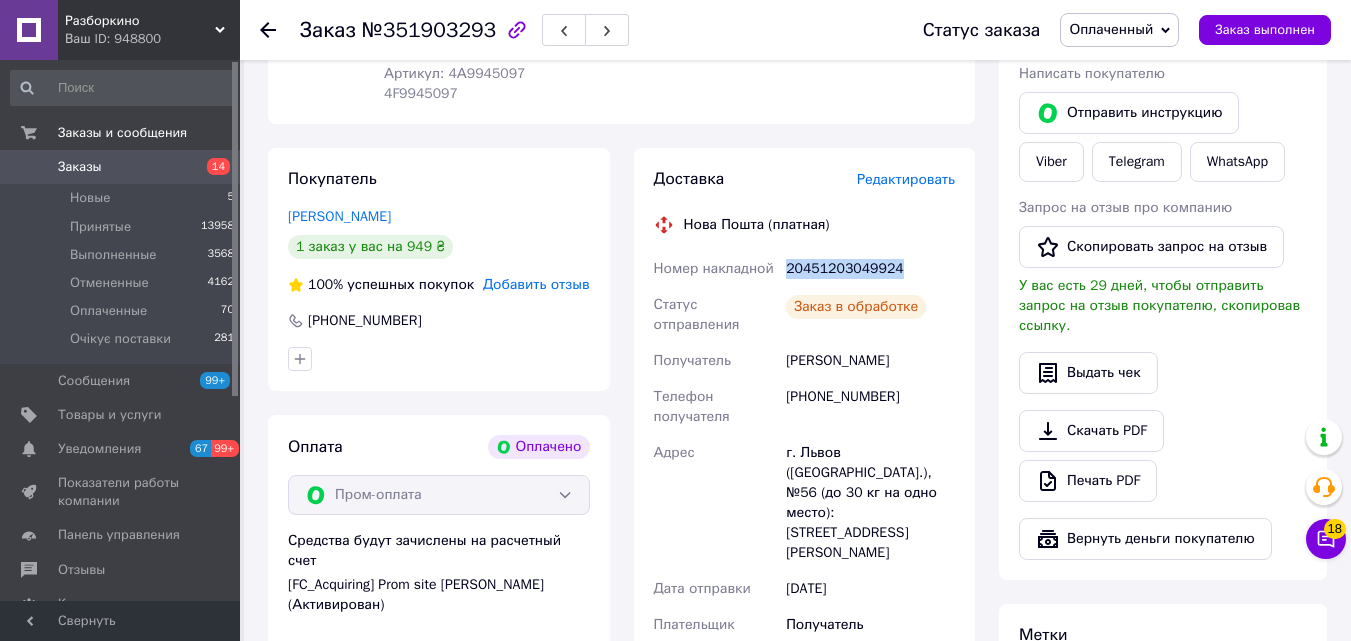click on "20451203049924" at bounding box center (870, 269) 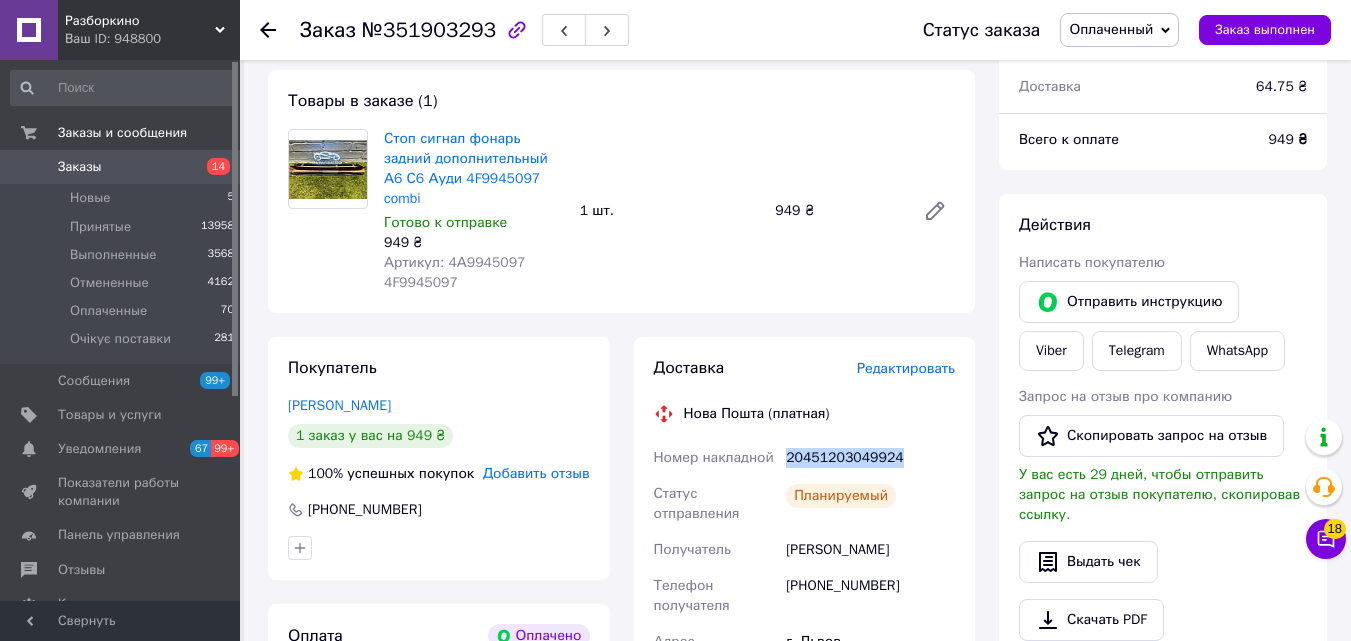 scroll, scrollTop: 0, scrollLeft: 0, axis: both 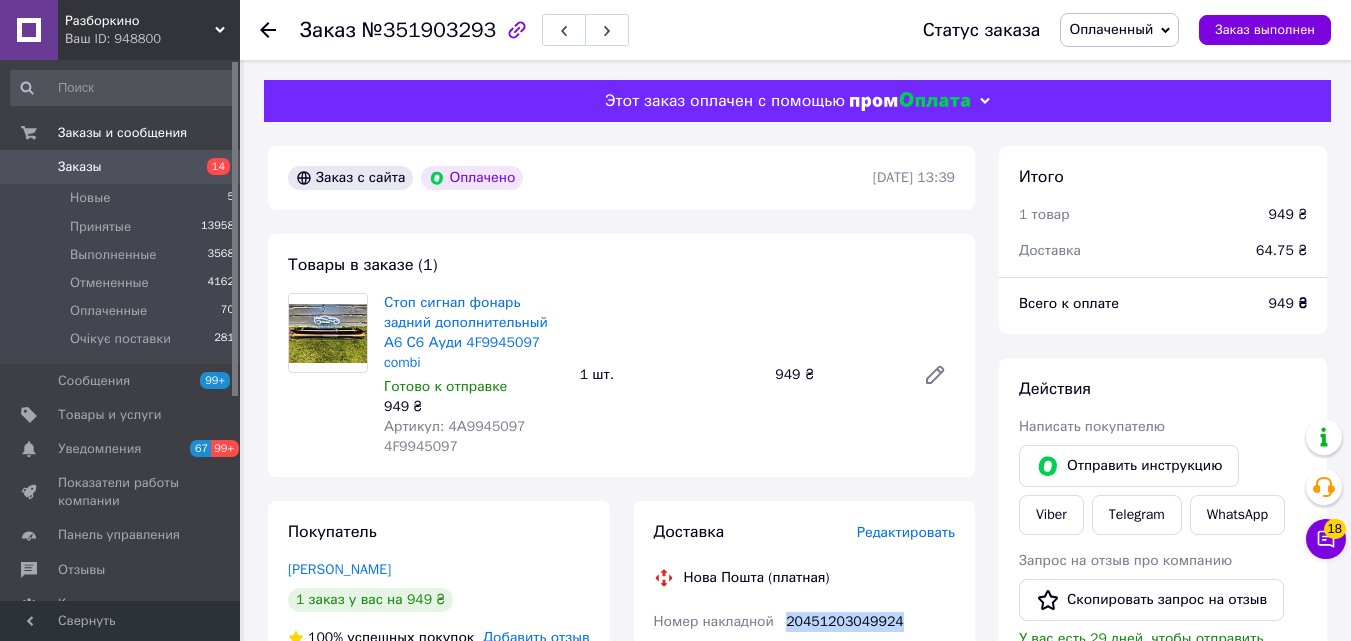 click on "14" at bounding box center [218, 166] 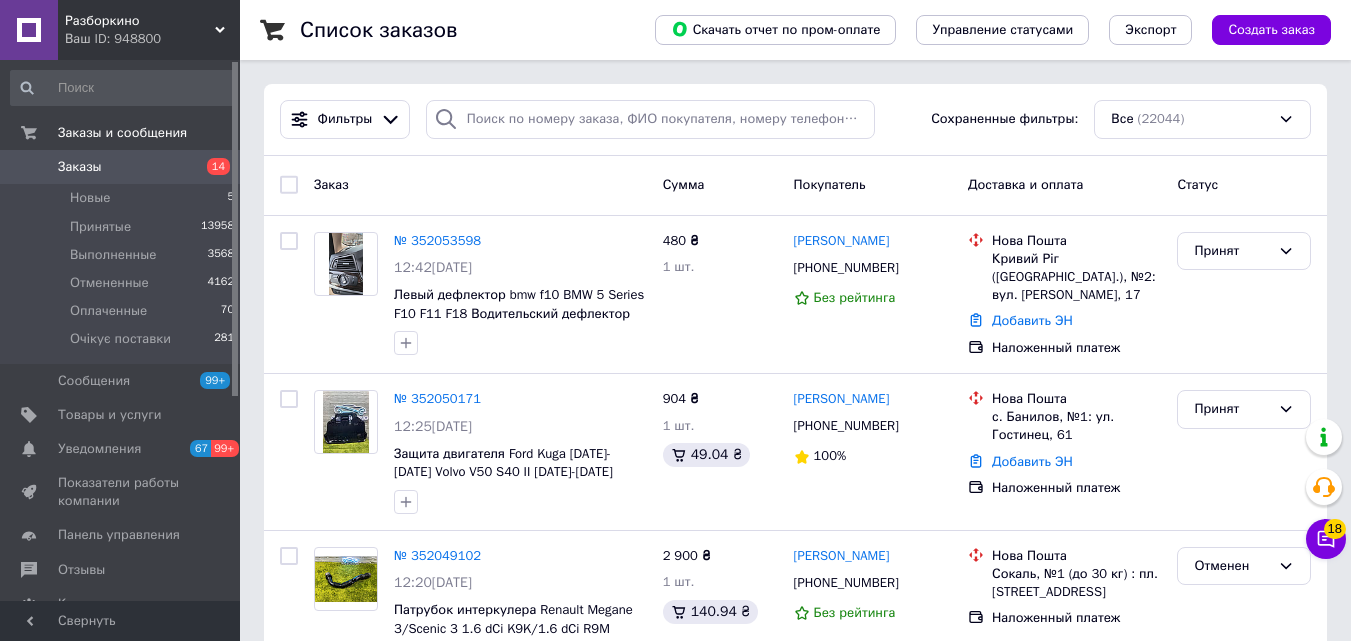 click on "Фильтры Сохраненные фильтры: Все (22044)" at bounding box center (795, 120) 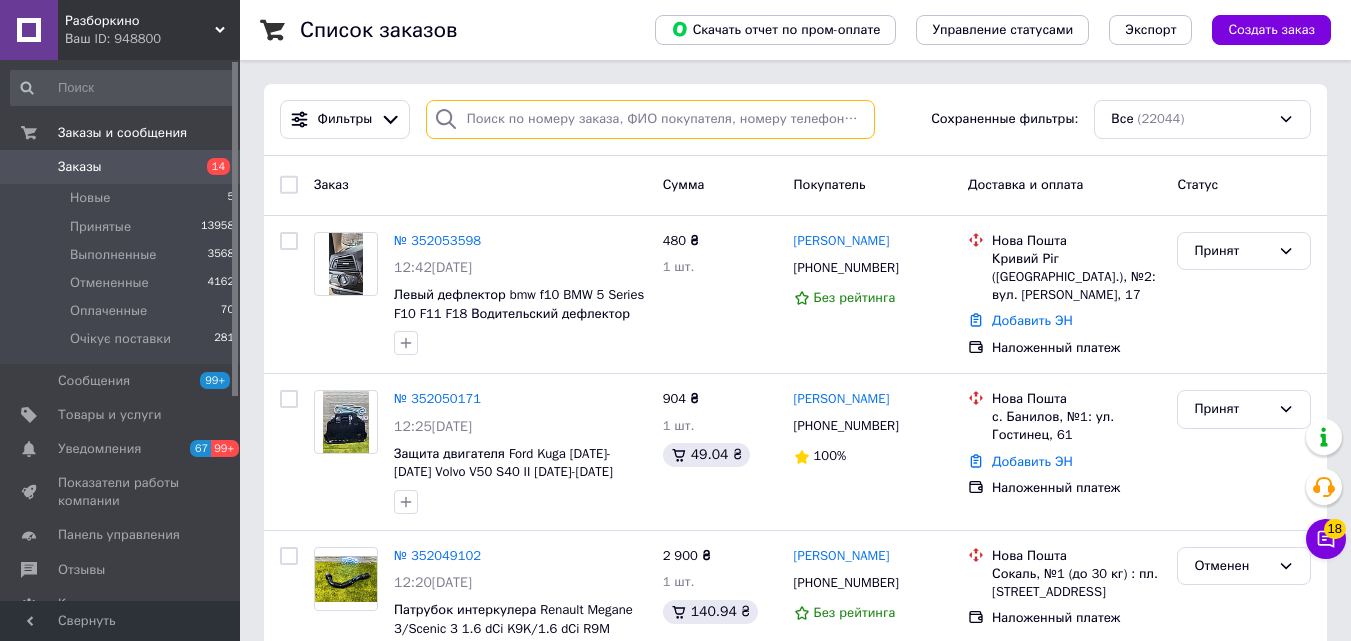 click at bounding box center [650, 119] 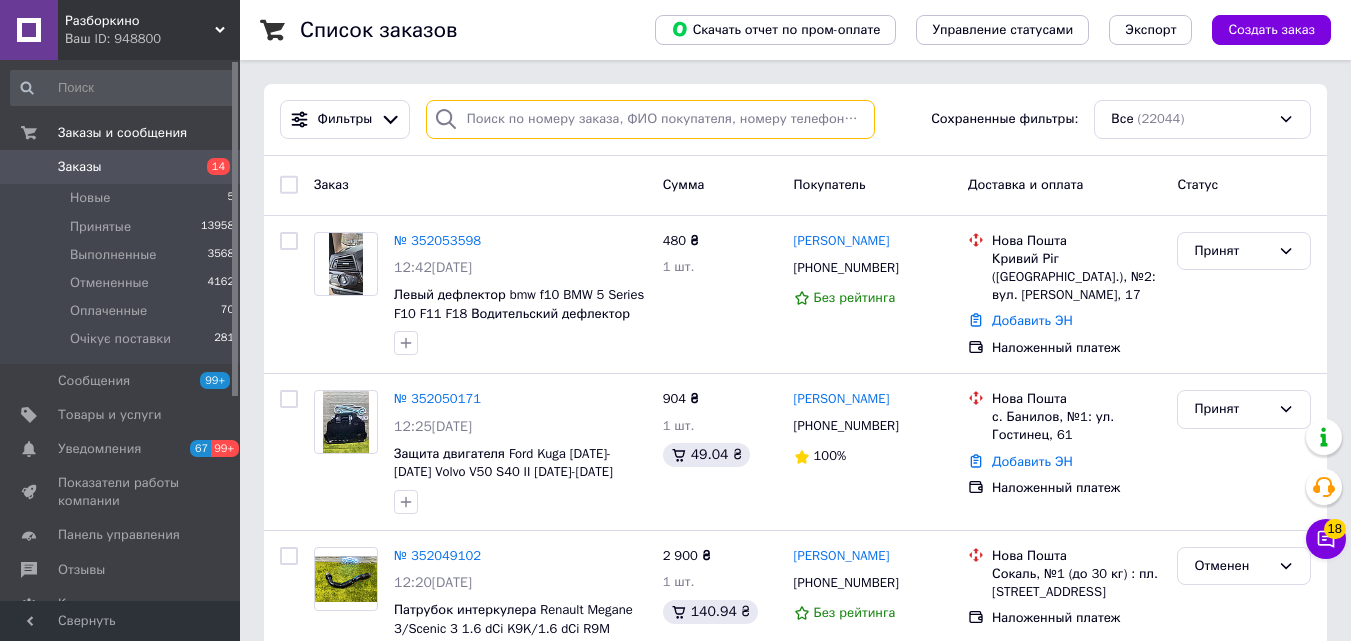 paste on "0662866481" 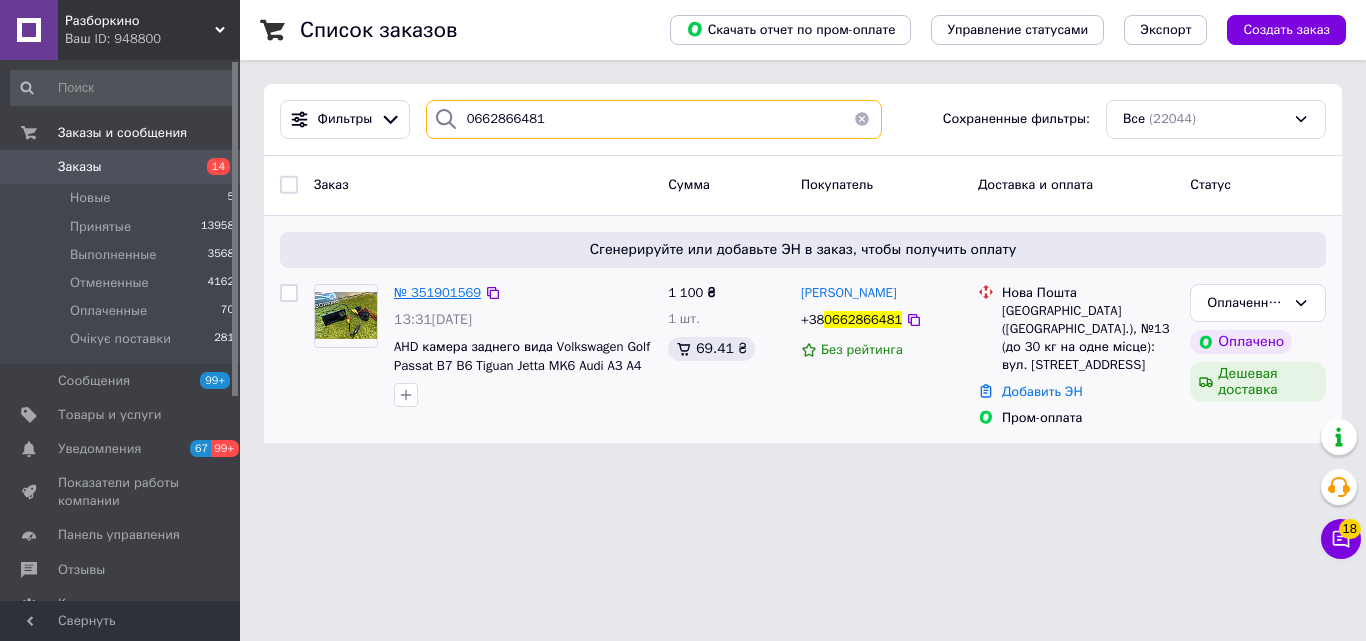 type on "0662866481" 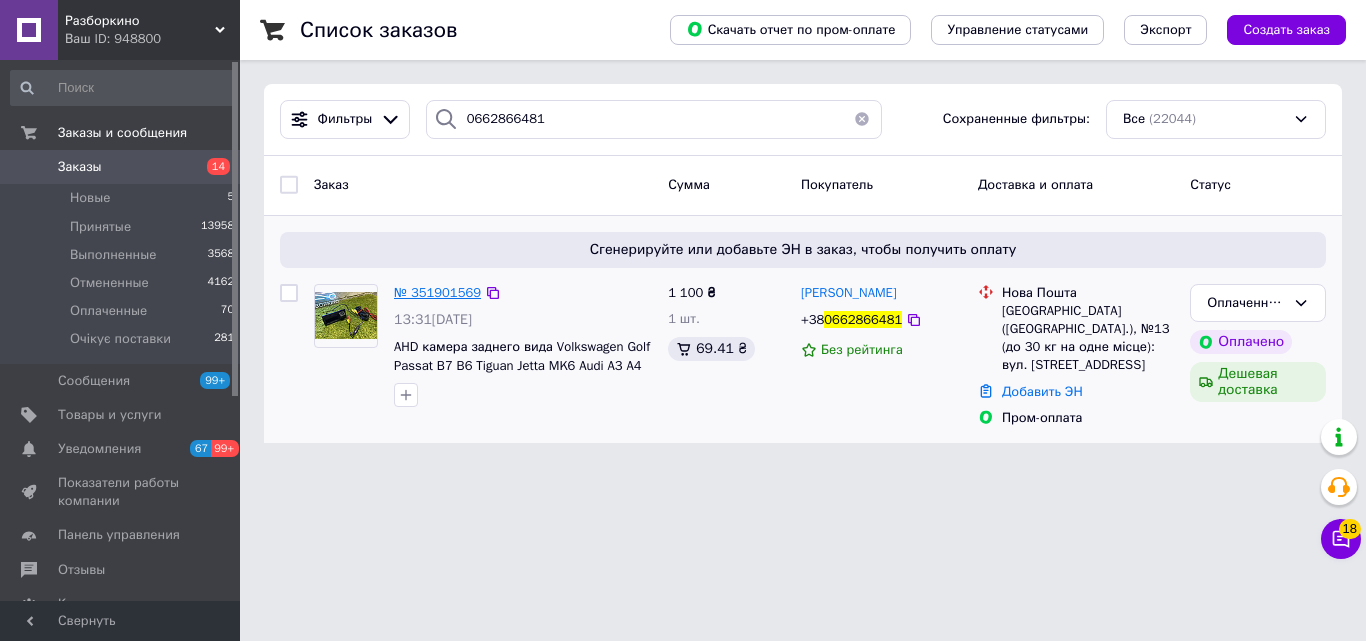 click on "№ 351901569" at bounding box center (437, 292) 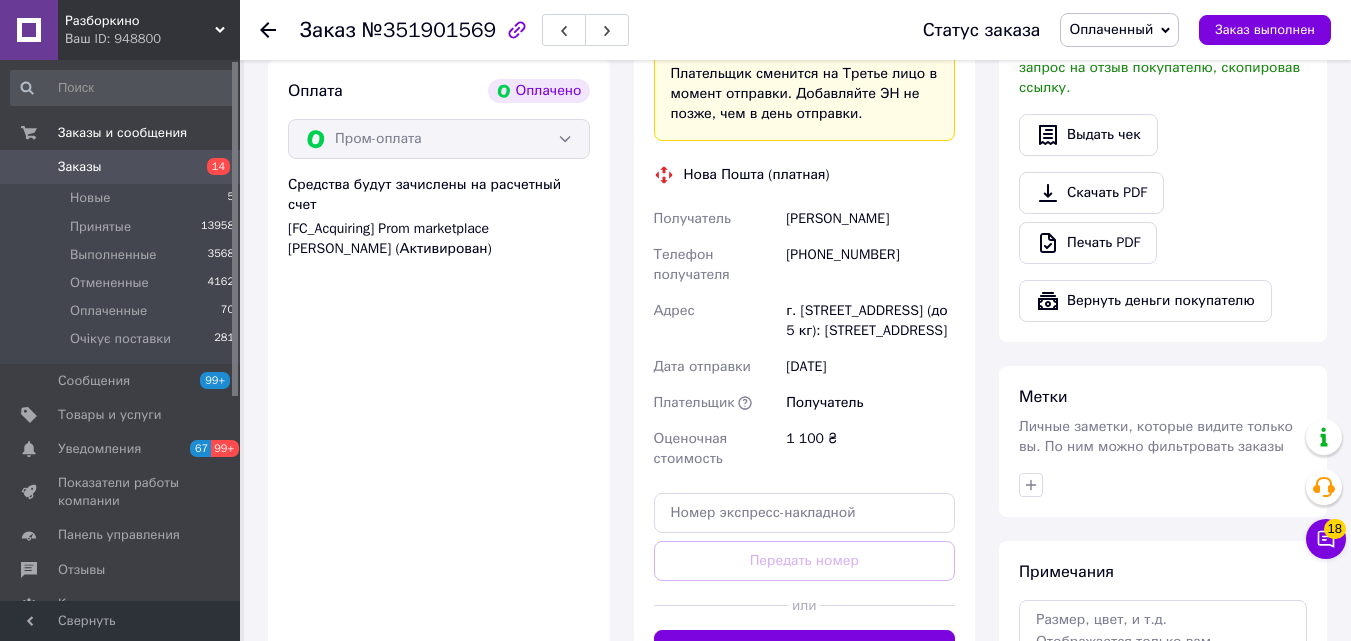 scroll, scrollTop: 779, scrollLeft: 0, axis: vertical 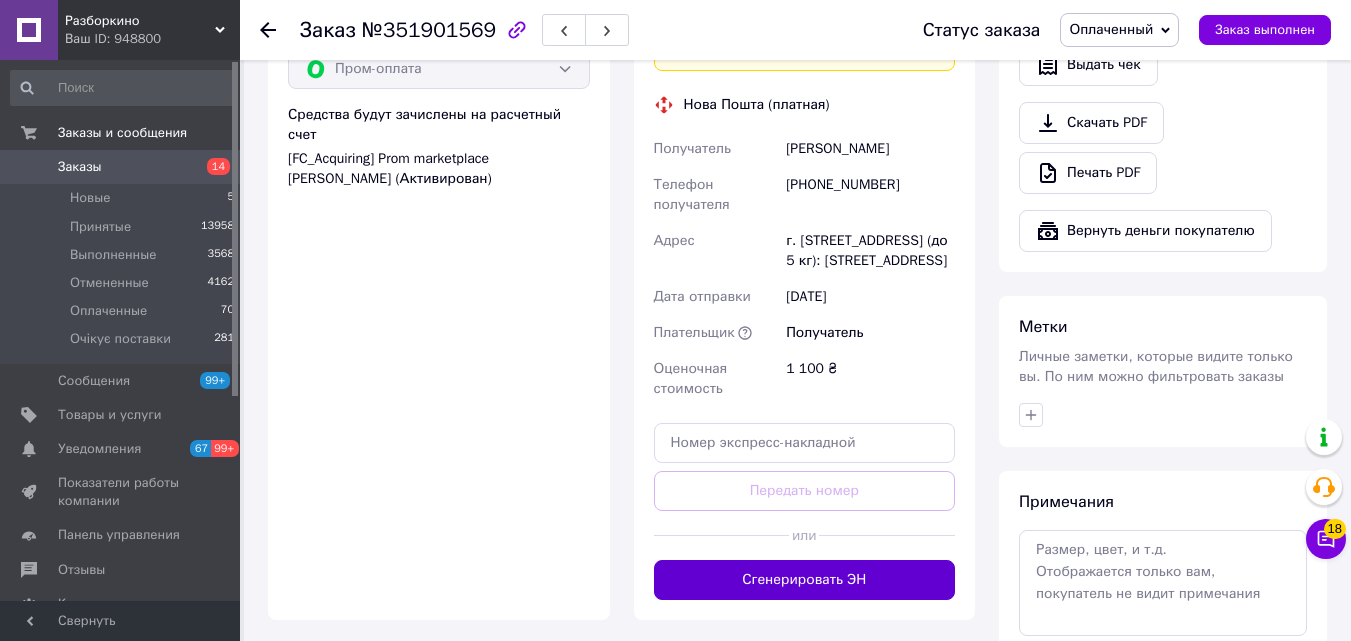 click on "Сгенерировать ЭН" at bounding box center [805, 580] 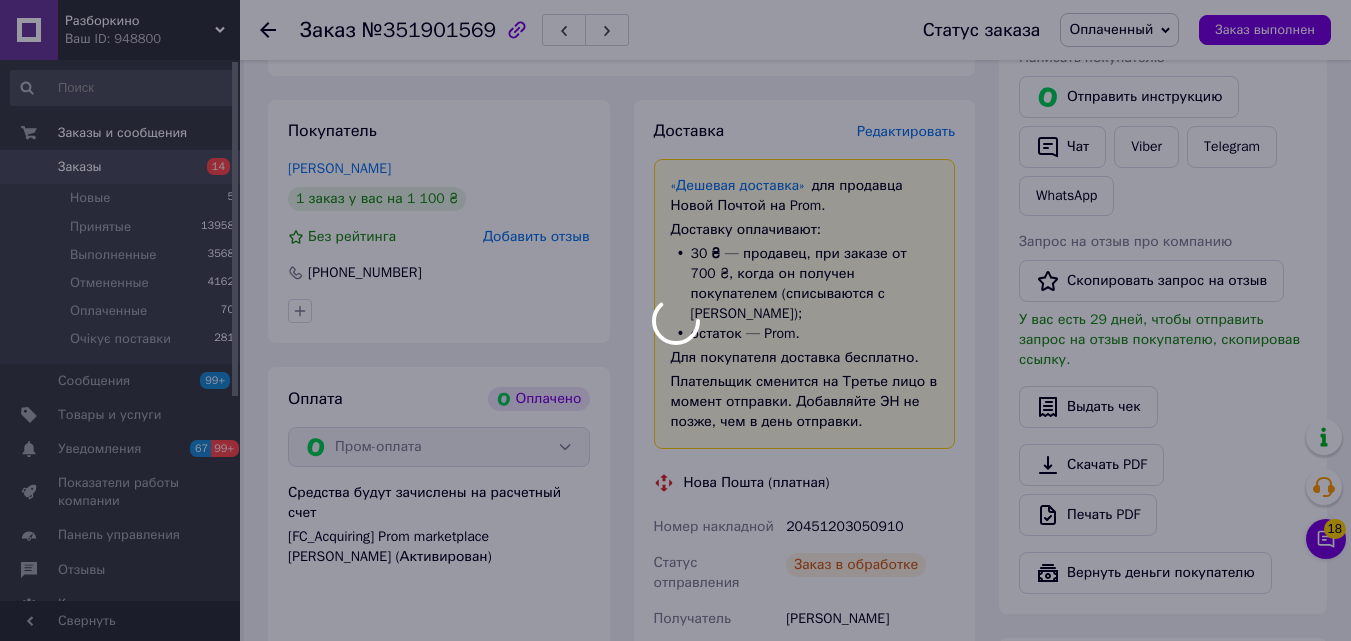 scroll, scrollTop: 379, scrollLeft: 0, axis: vertical 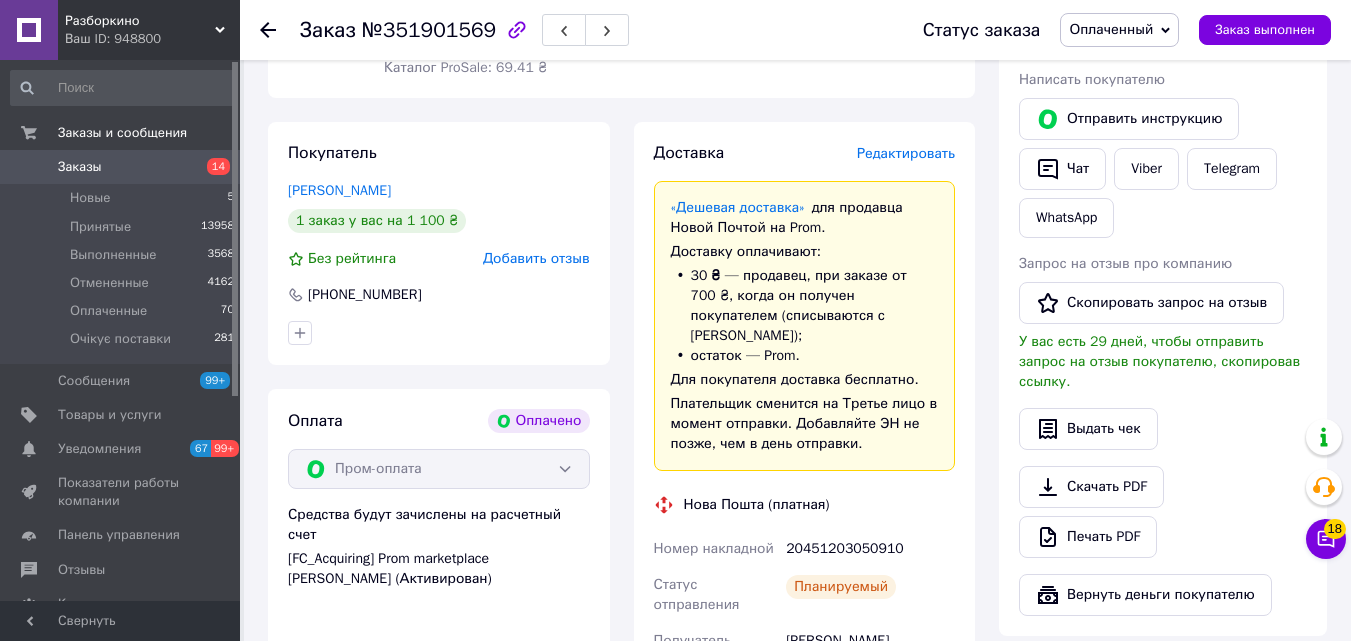 click on "20451203050910" at bounding box center [870, 549] 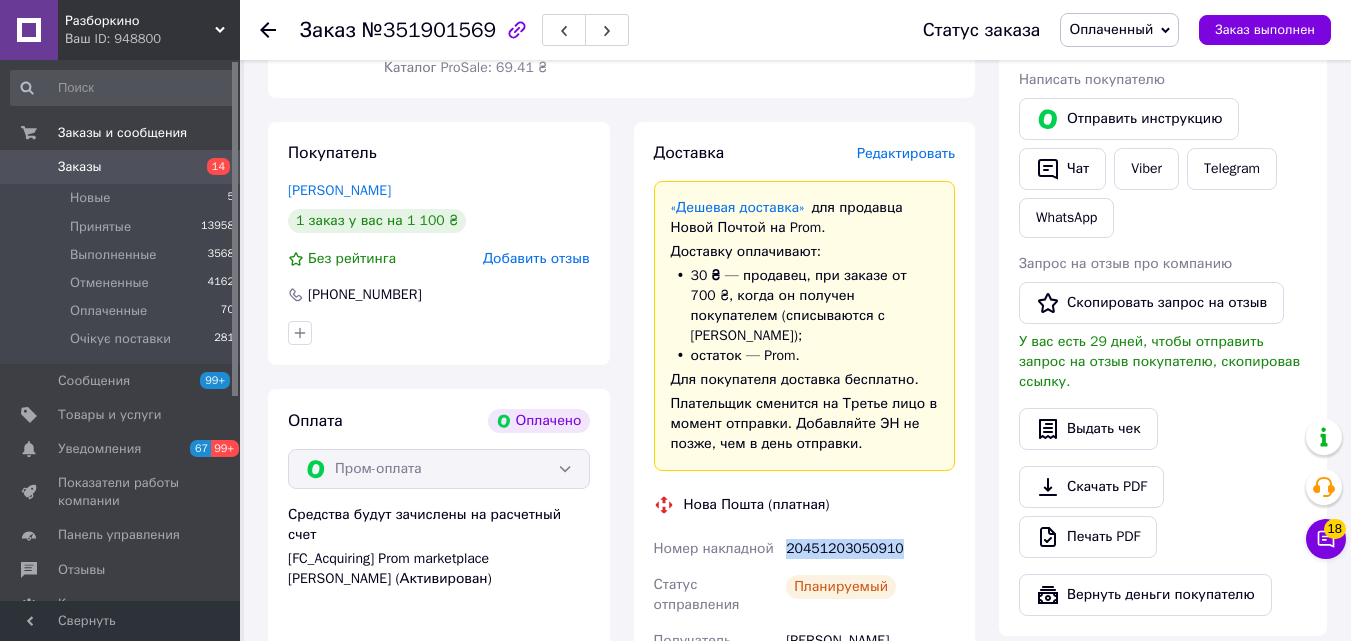 click on "20451203050910" at bounding box center [870, 549] 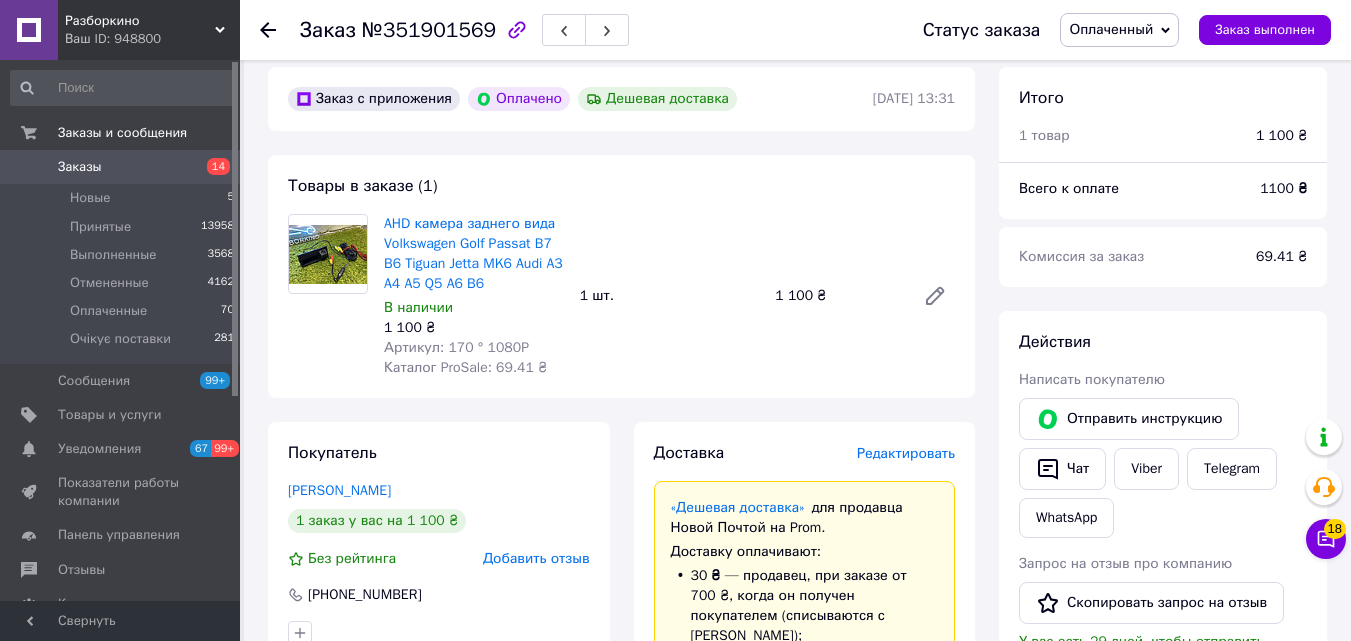 scroll, scrollTop: 0, scrollLeft: 0, axis: both 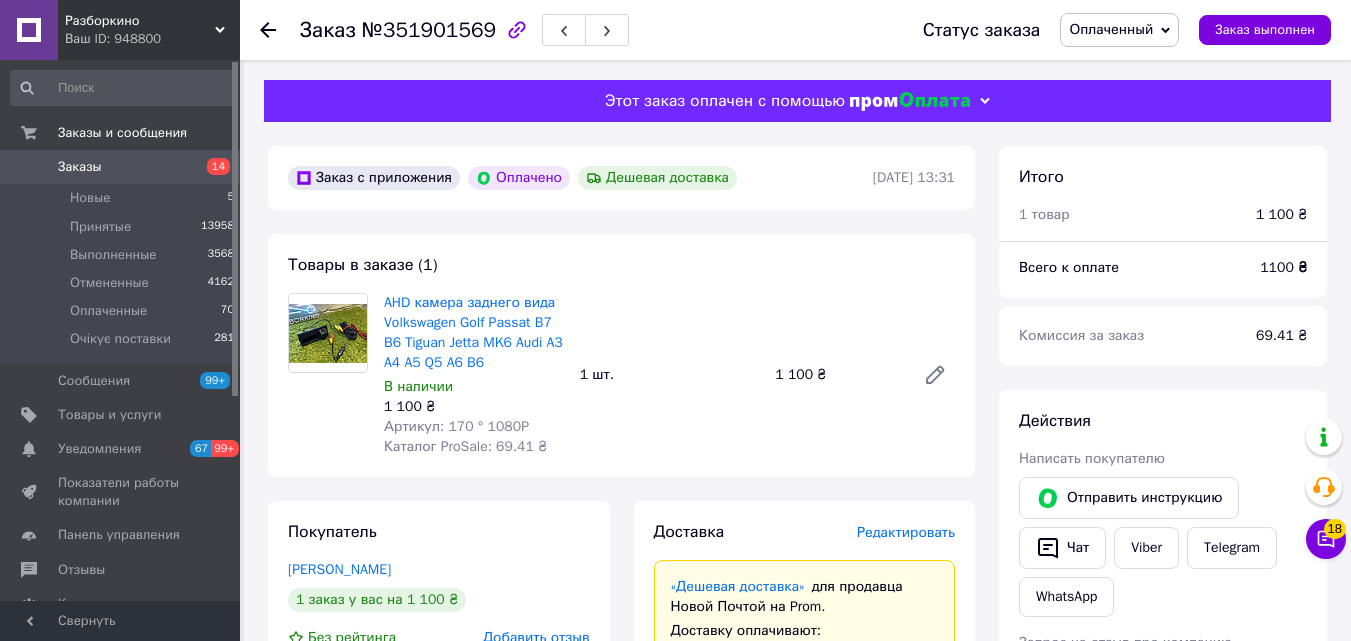 click on "14" at bounding box center (212, 167) 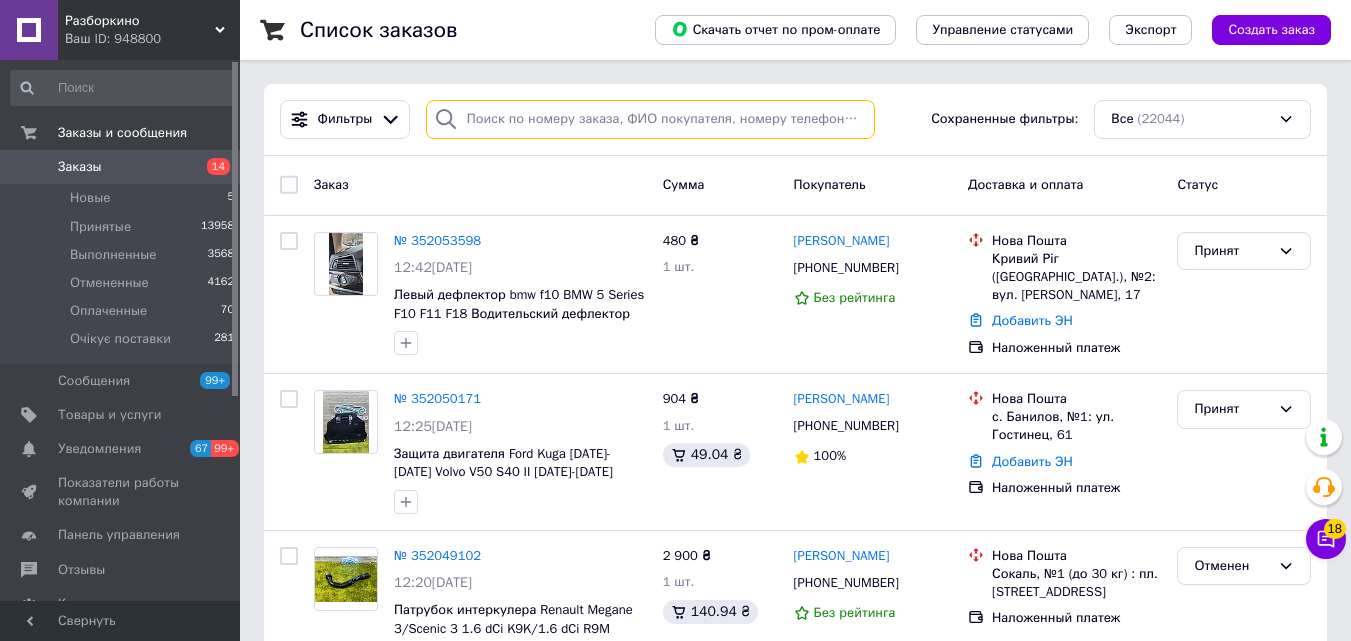 click at bounding box center (650, 119) 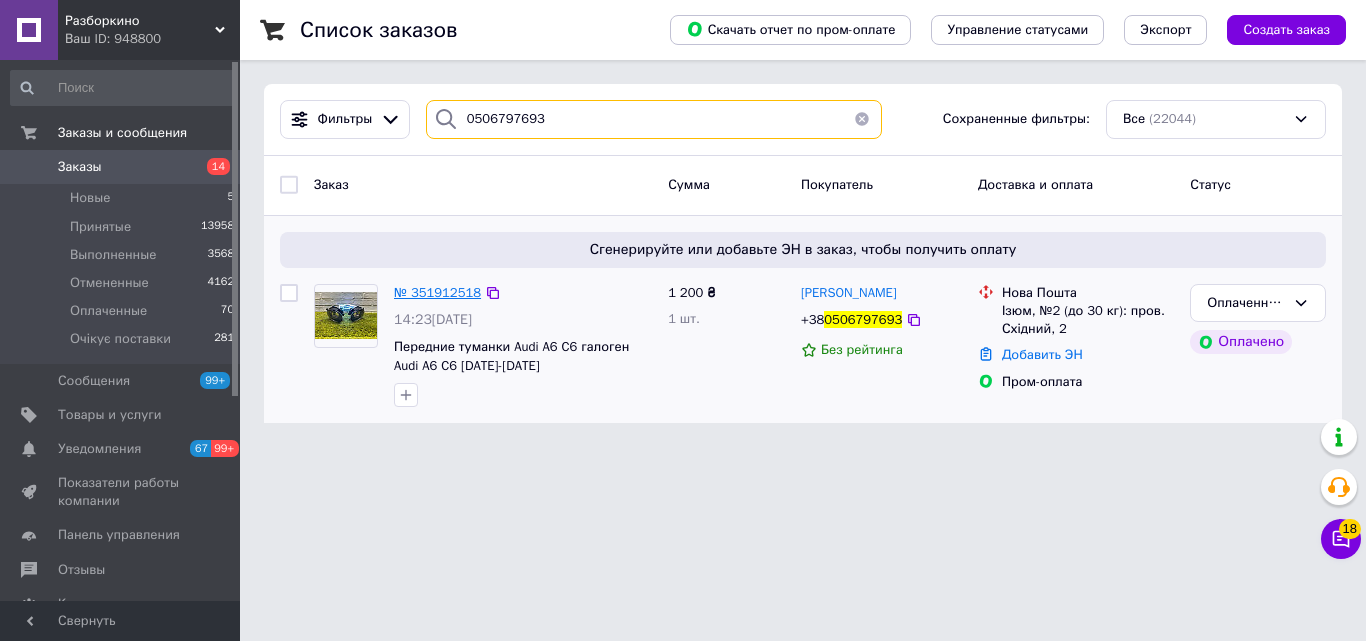 type on "0506797693" 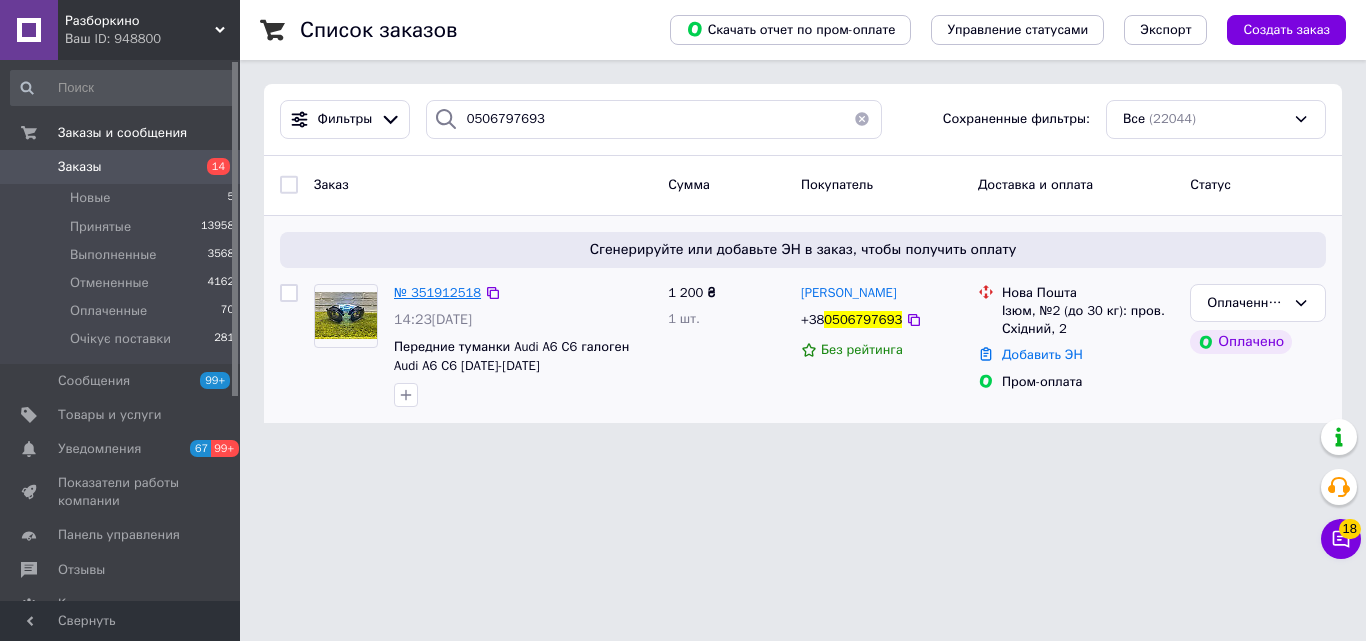 click on "№ 351912518" at bounding box center [437, 292] 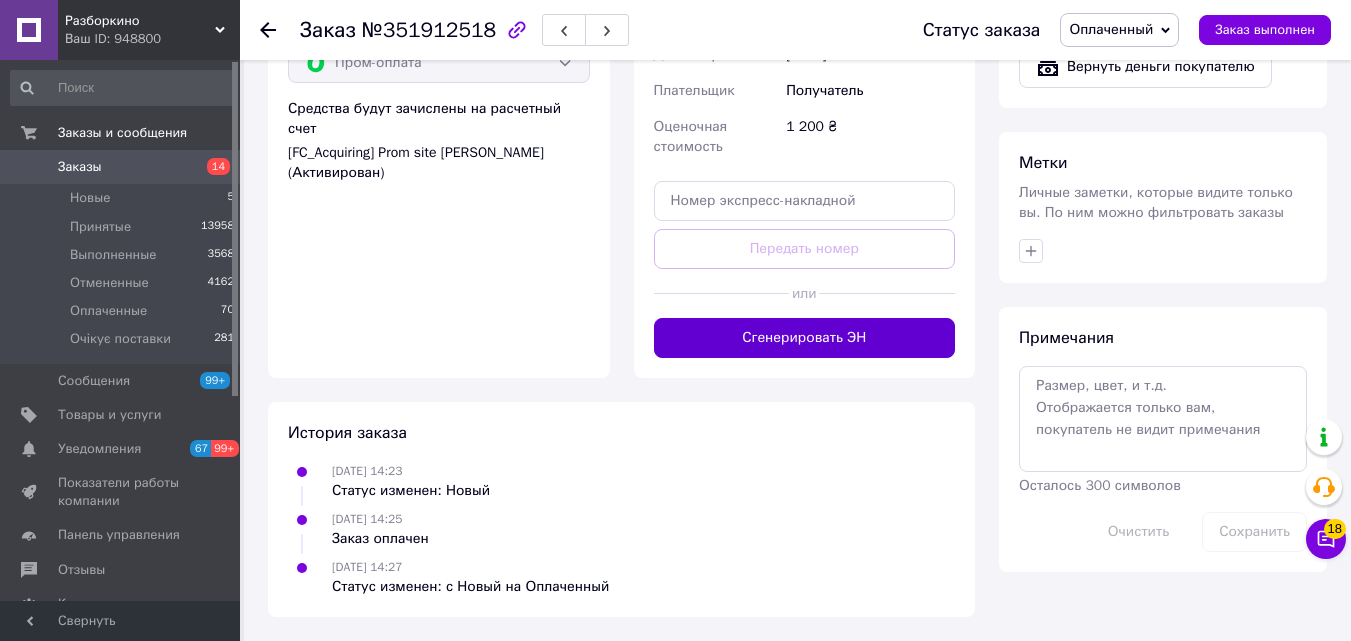 click on "Сгенерировать ЭН" at bounding box center (805, 338) 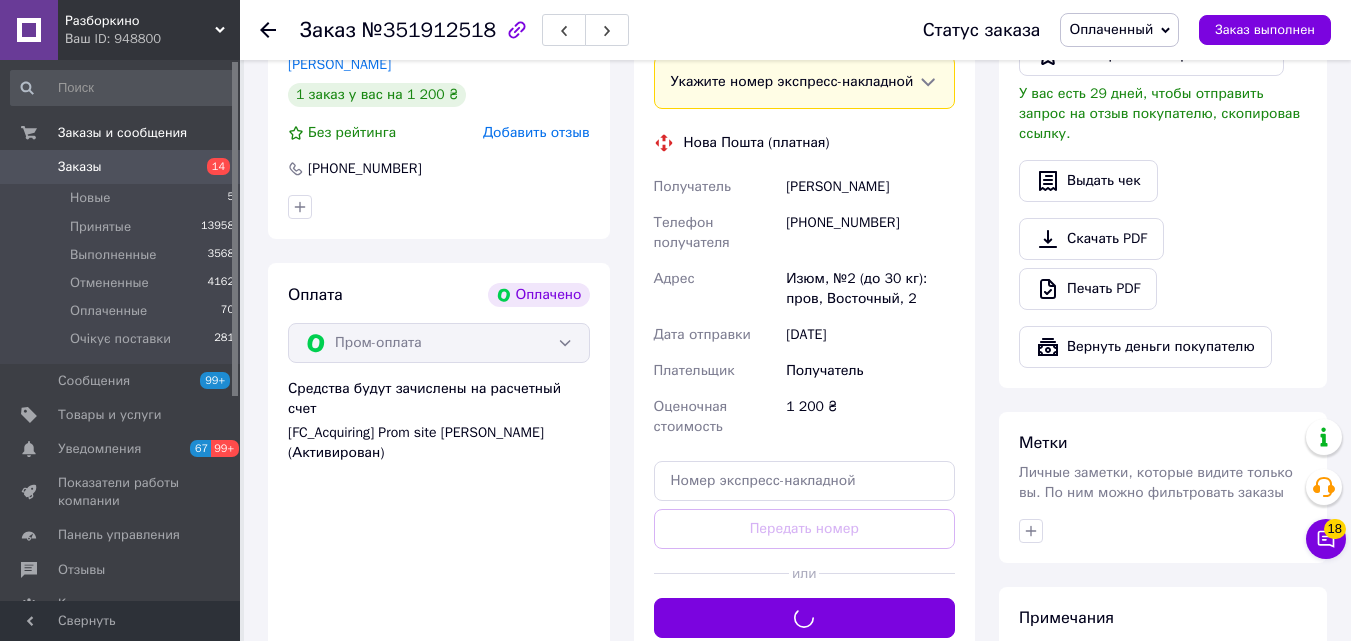 scroll, scrollTop: 445, scrollLeft: 0, axis: vertical 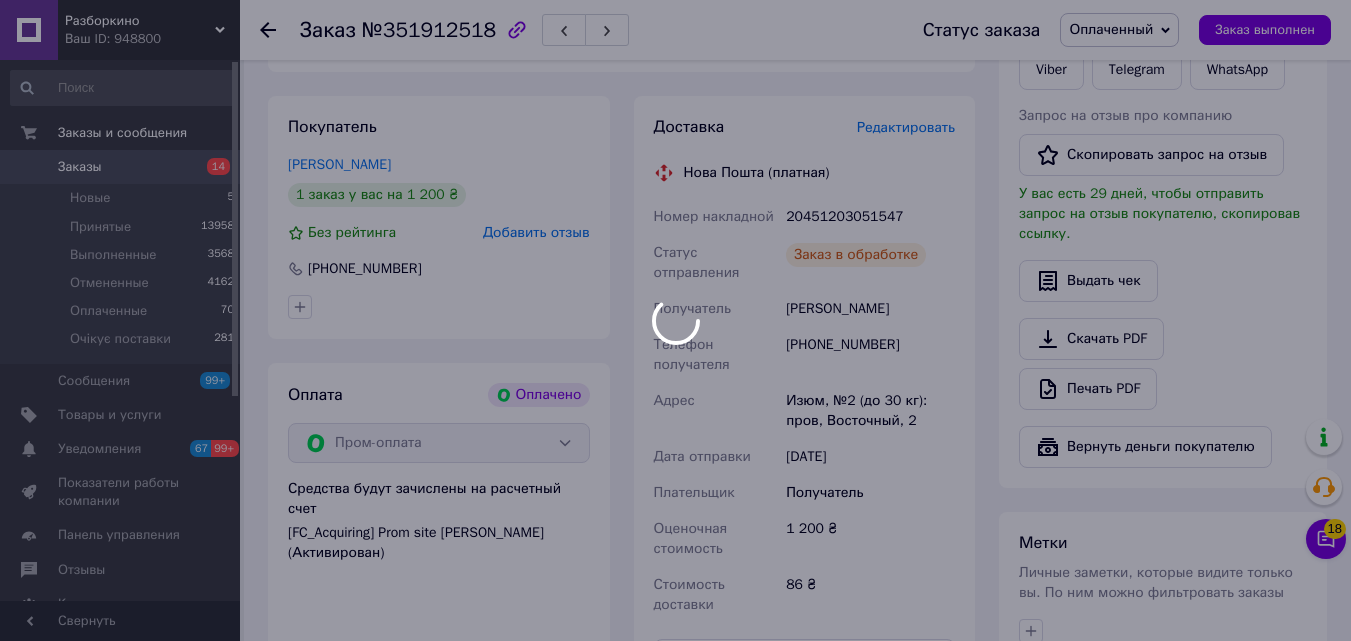 click at bounding box center (675, 320) 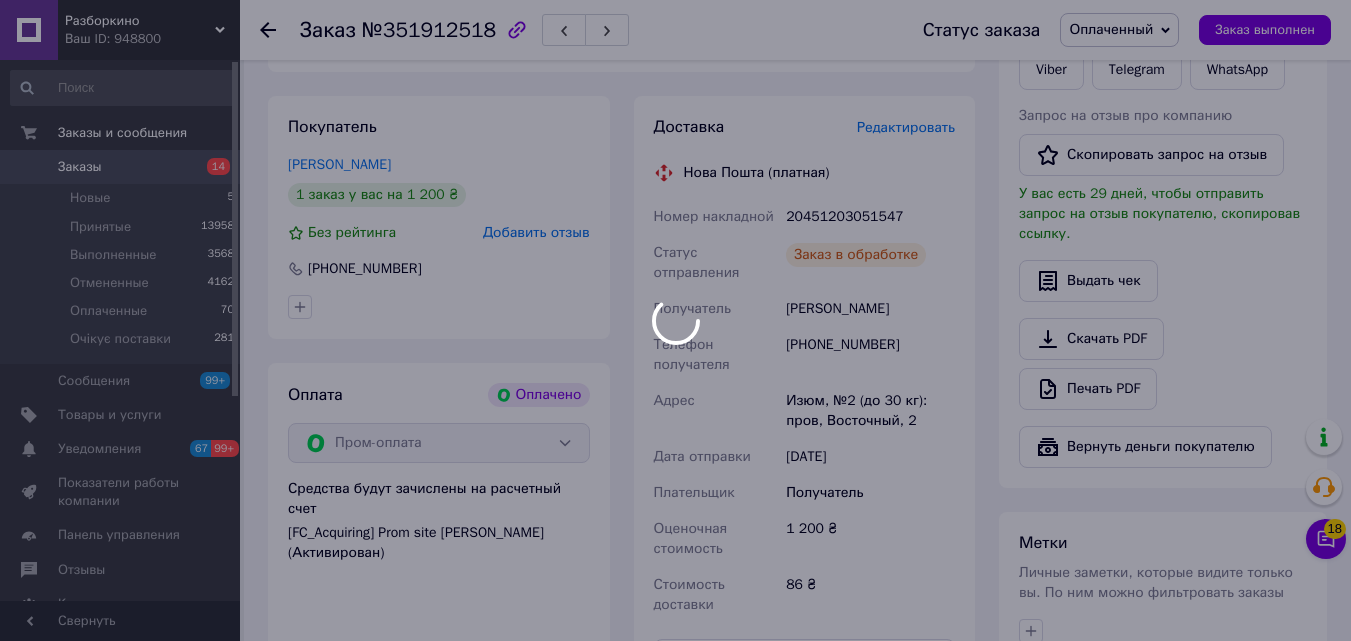 click at bounding box center [675, 320] 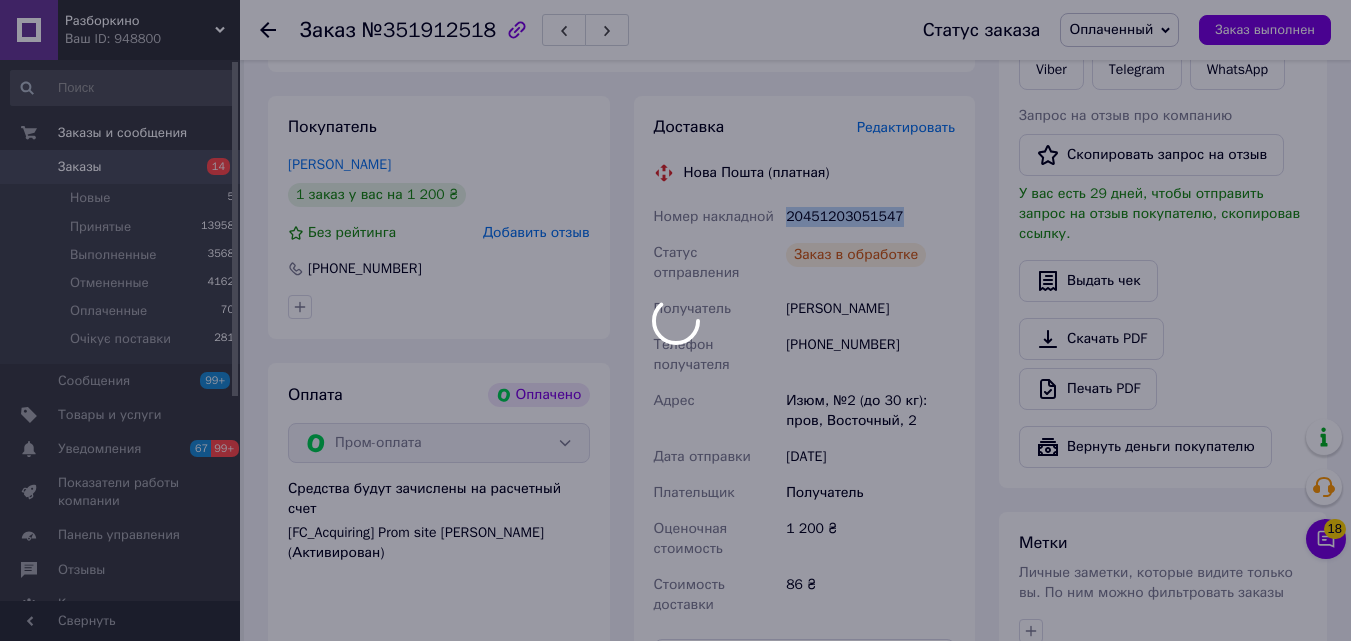 click on "20451203051547" at bounding box center [870, 217] 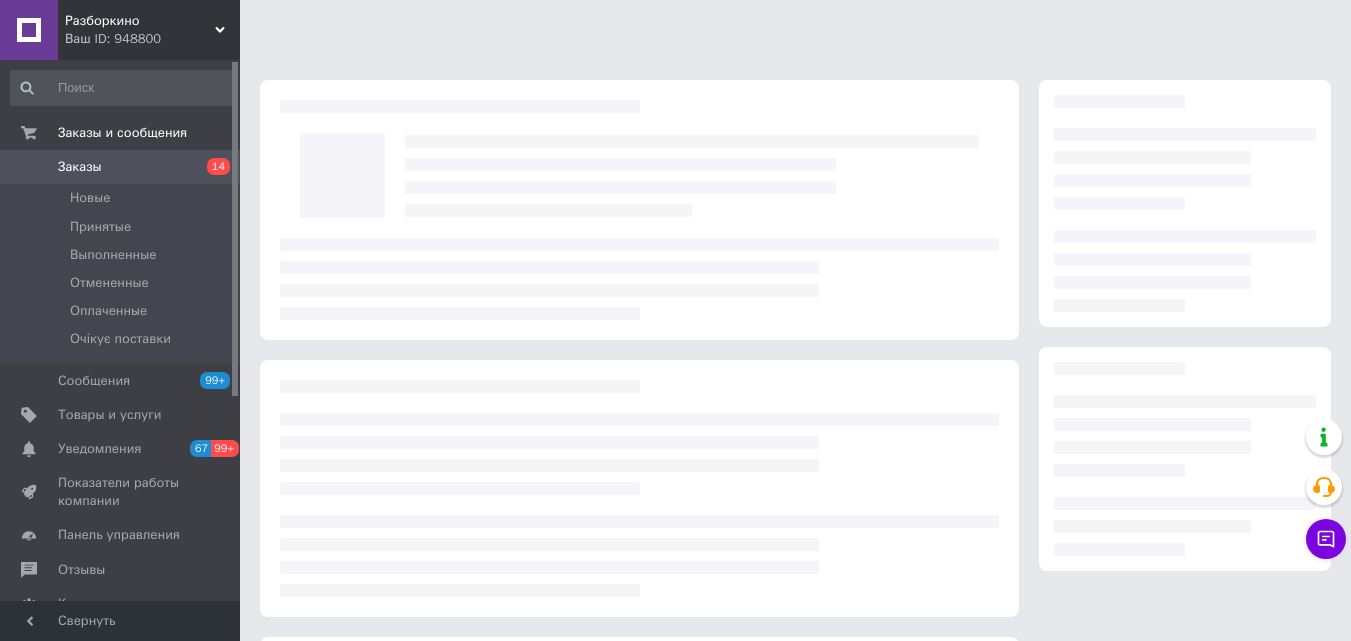 scroll, scrollTop: 0, scrollLeft: 0, axis: both 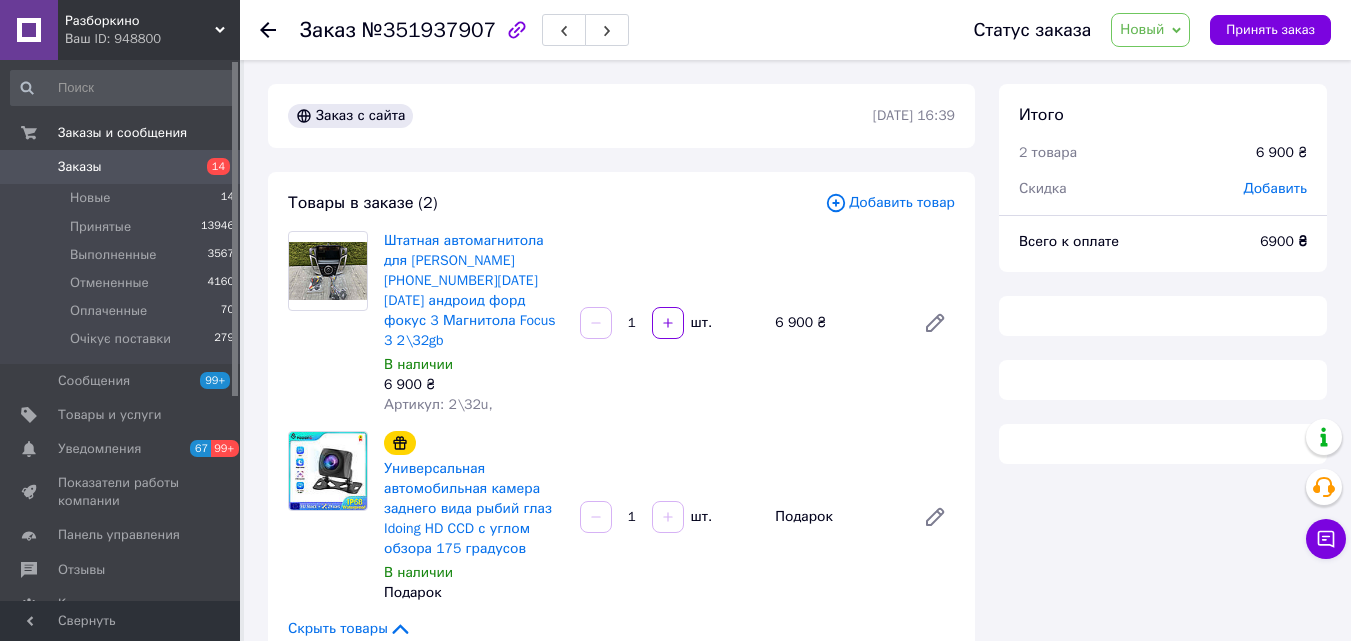 click on "Товары в заказе (2)" at bounding box center [363, 203] 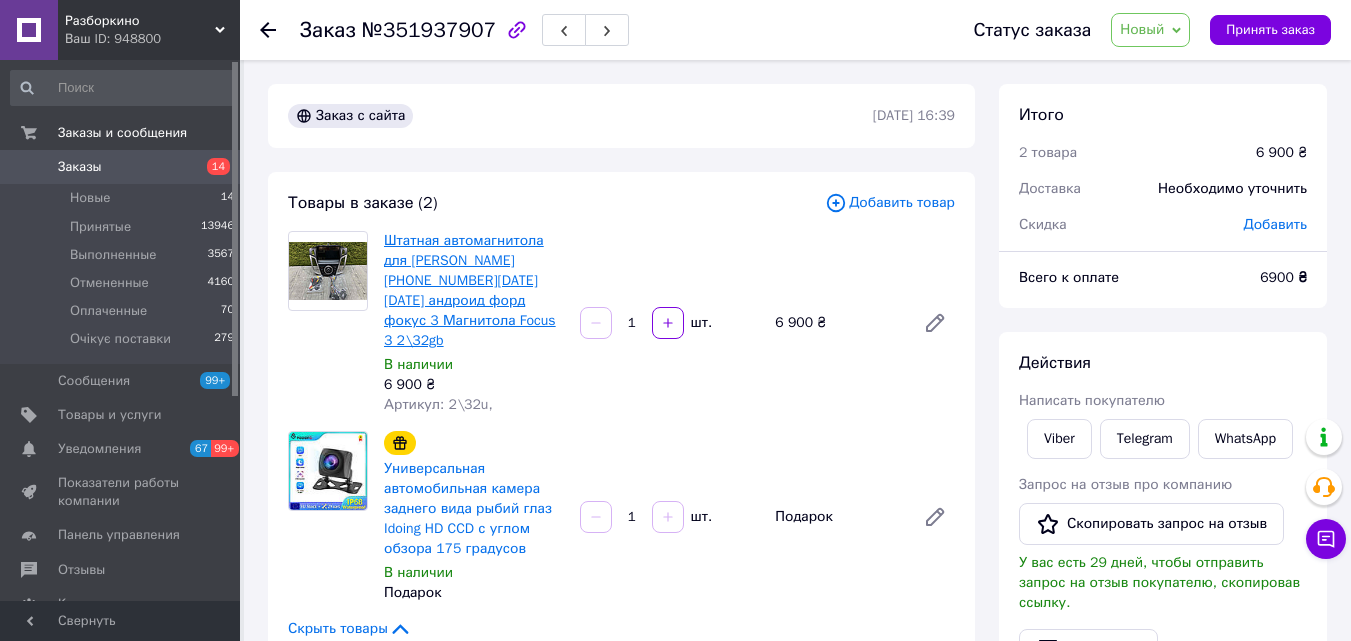 click on "Штатная автомагнитола для Ford Focus 3 2011-2017 андроид форд фокус 3 Магнитола  Focus 3 2\32gb" at bounding box center (470, 290) 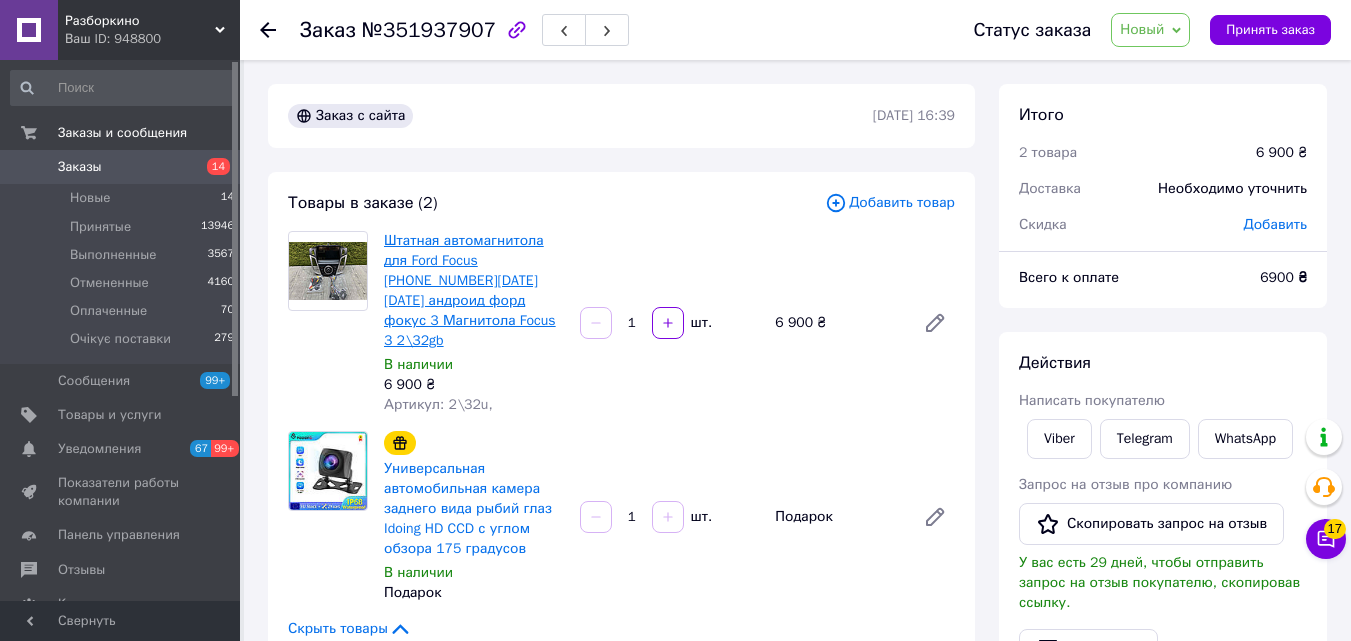 scroll, scrollTop: 0, scrollLeft: 0, axis: both 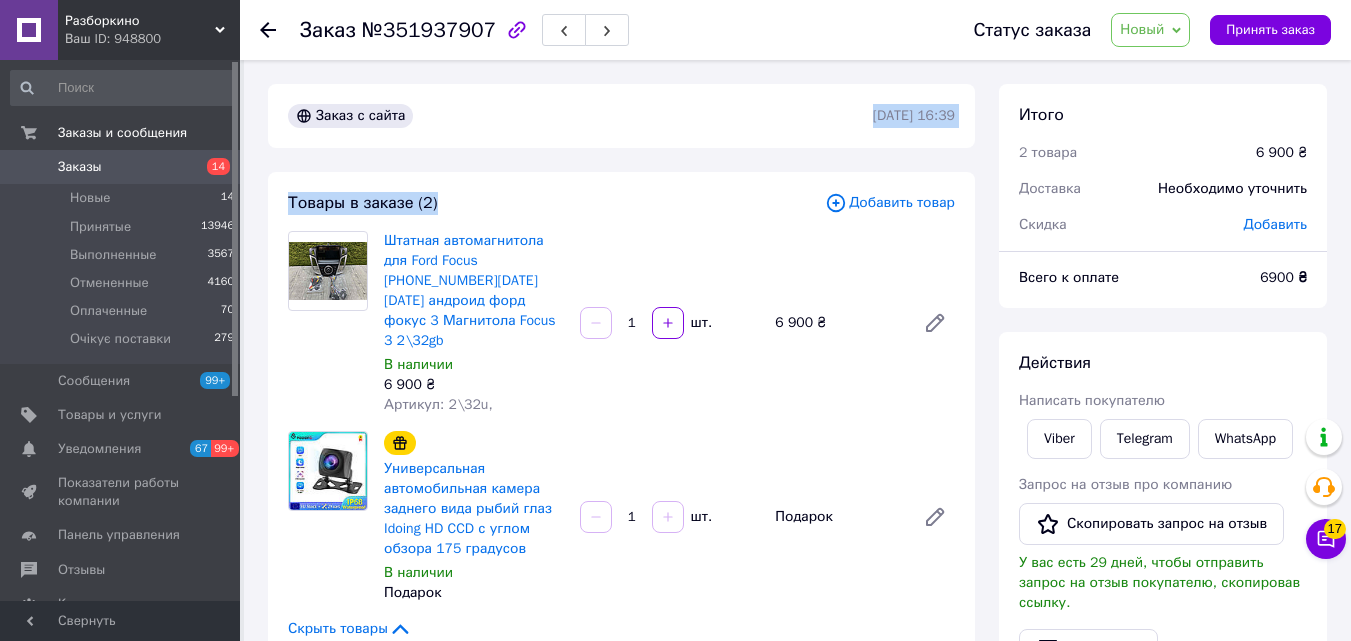 drag, startPoint x: 468, startPoint y: 281, endPoint x: 745, endPoint y: 147, distance: 307.7093 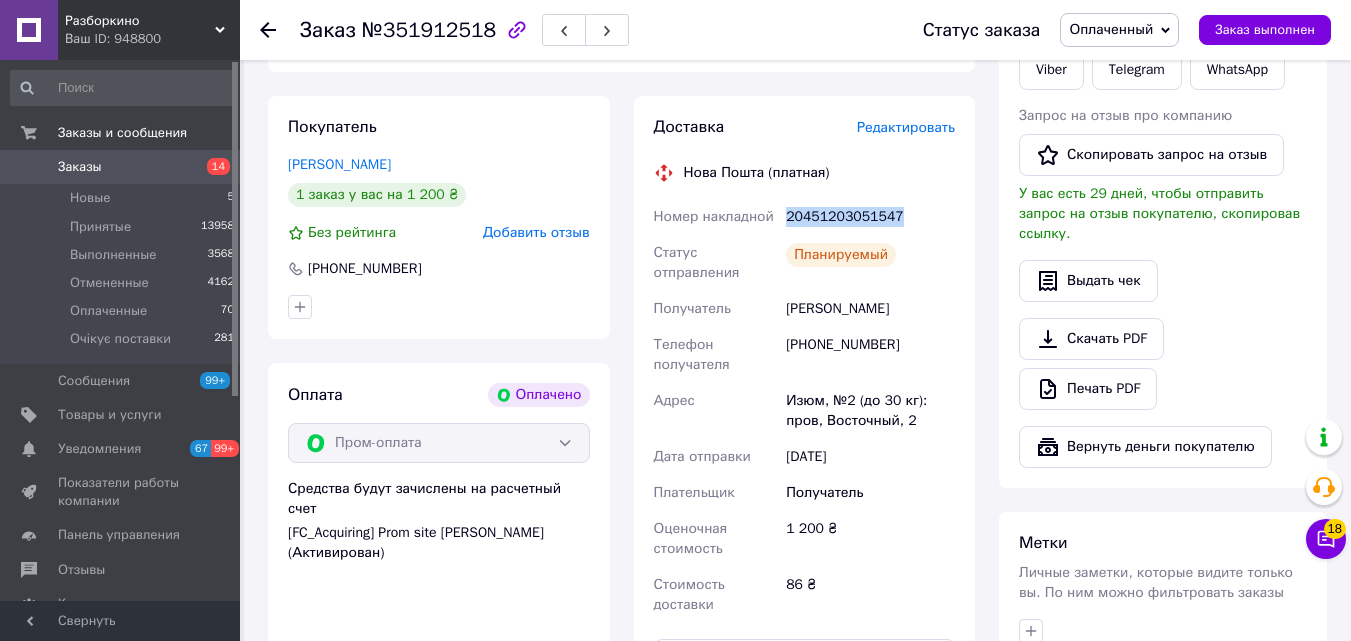 scroll, scrollTop: 0, scrollLeft: 0, axis: both 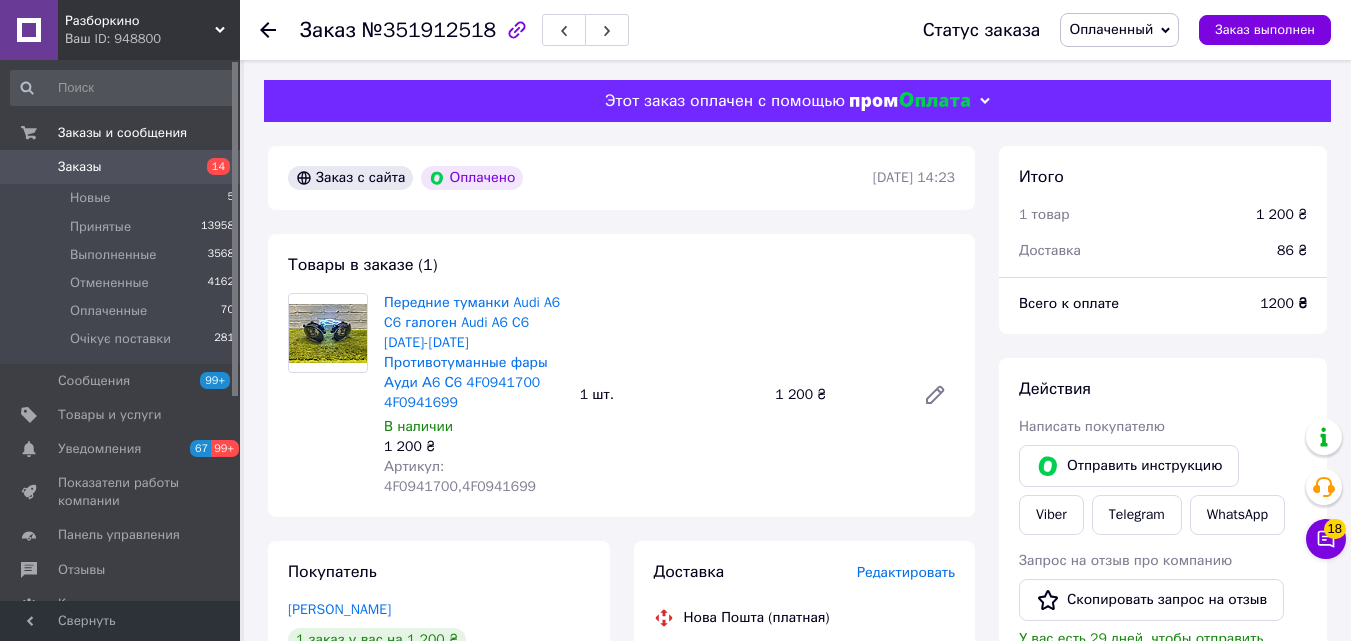click on "14" at bounding box center [218, 166] 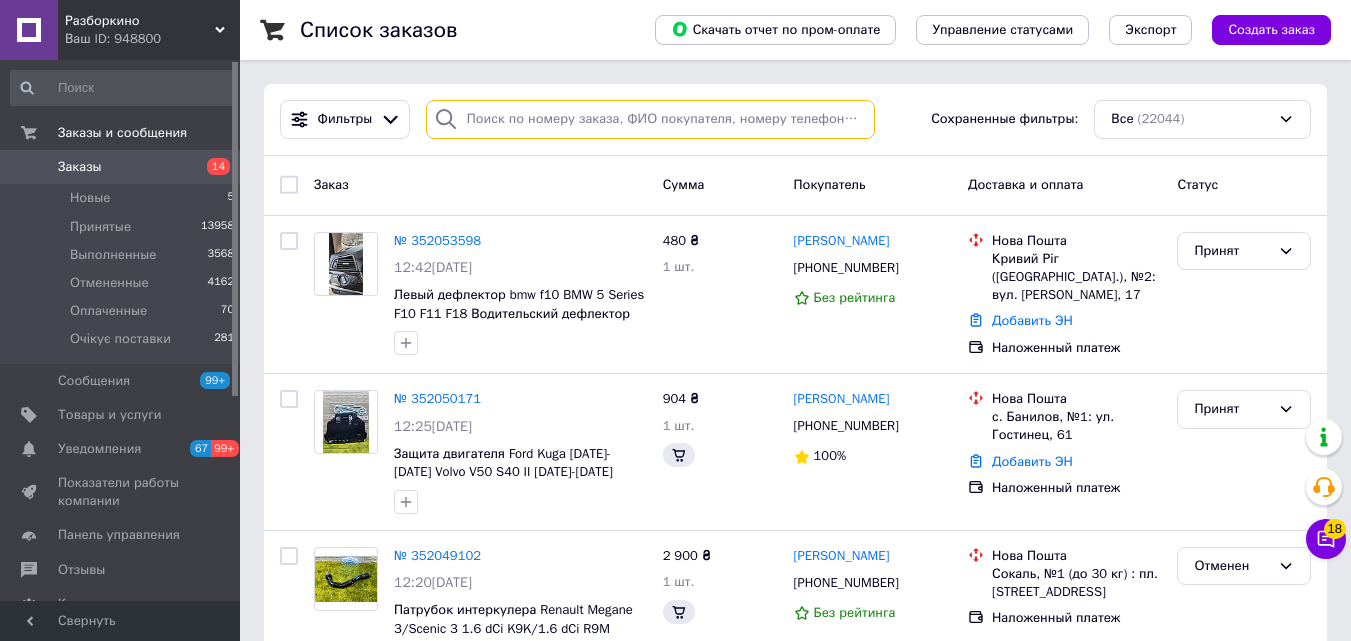 click at bounding box center [650, 119] 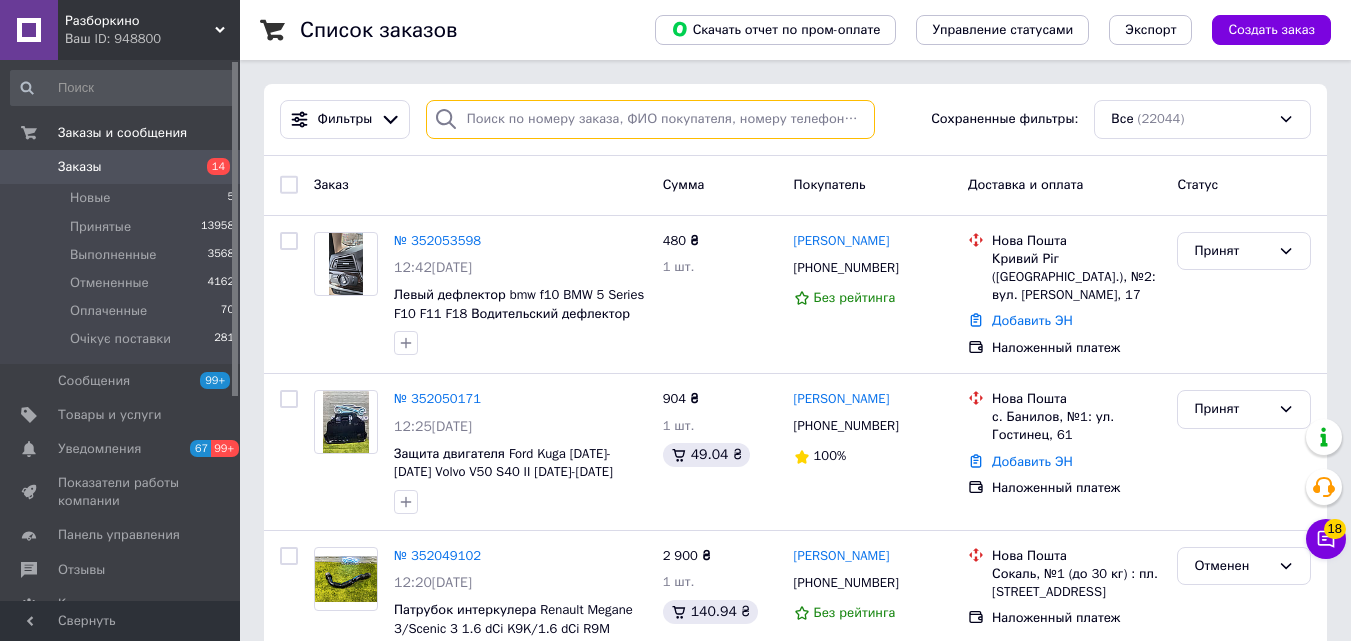 paste on "0660063796" 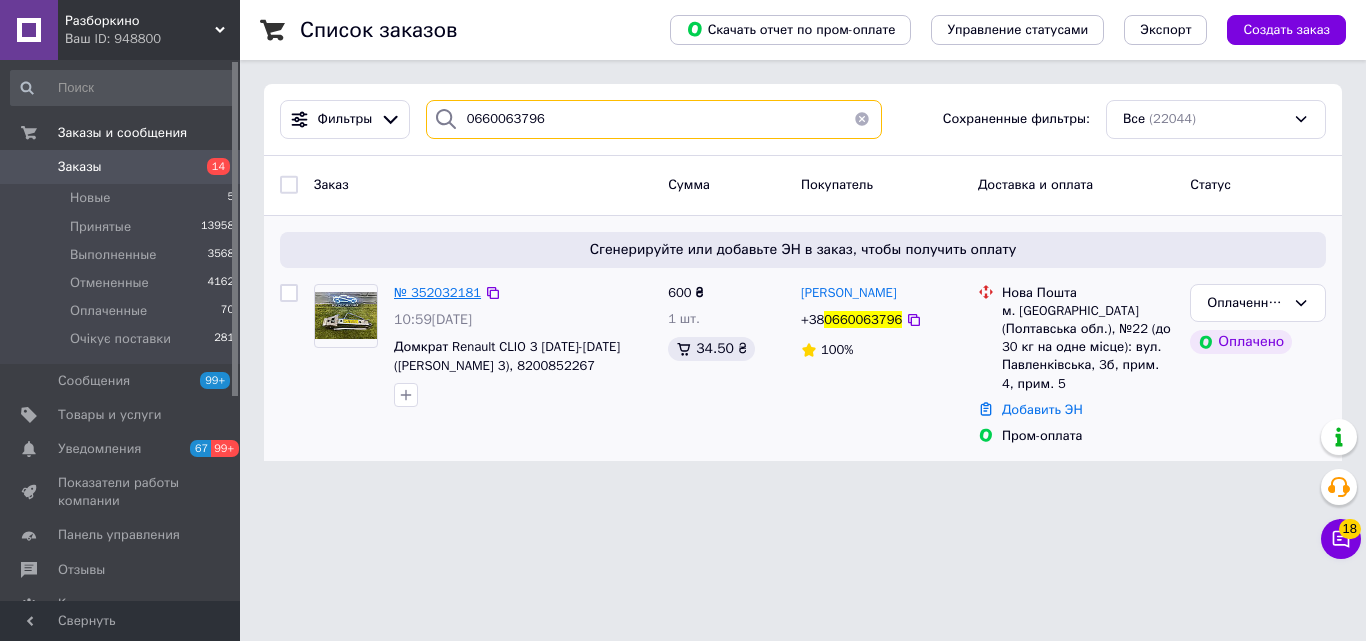 type on "0660063796" 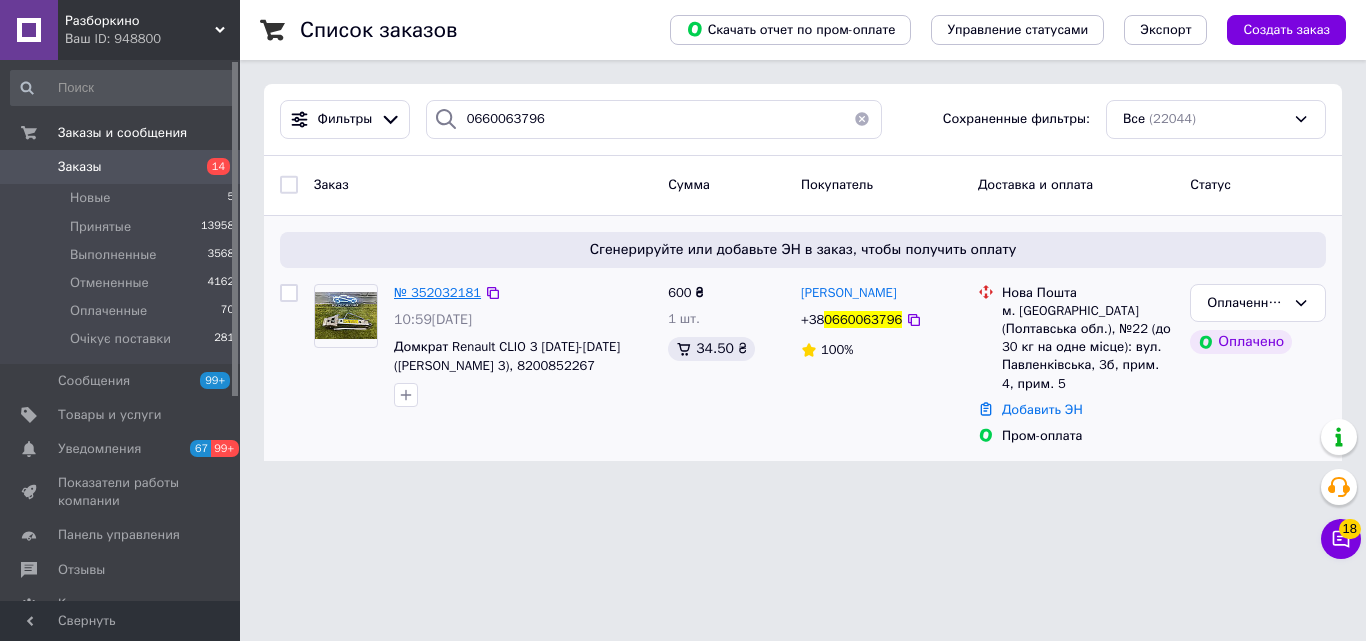 click on "№ 352032181" at bounding box center [437, 292] 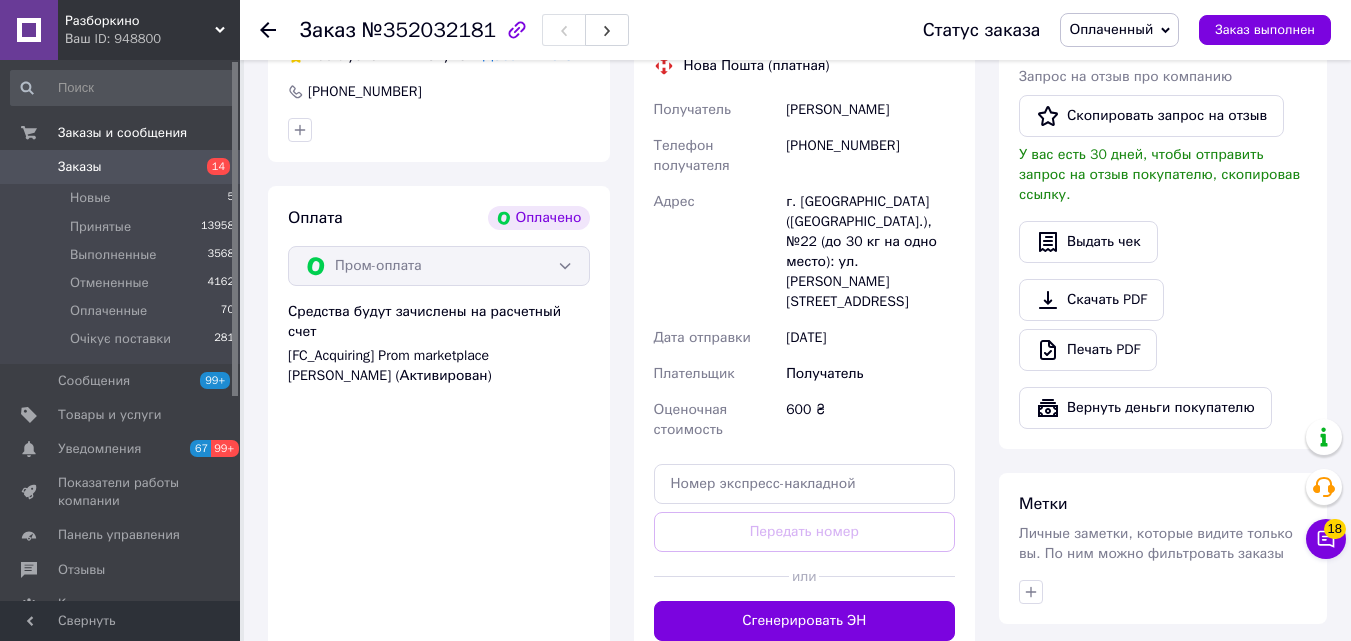 scroll, scrollTop: 699, scrollLeft: 0, axis: vertical 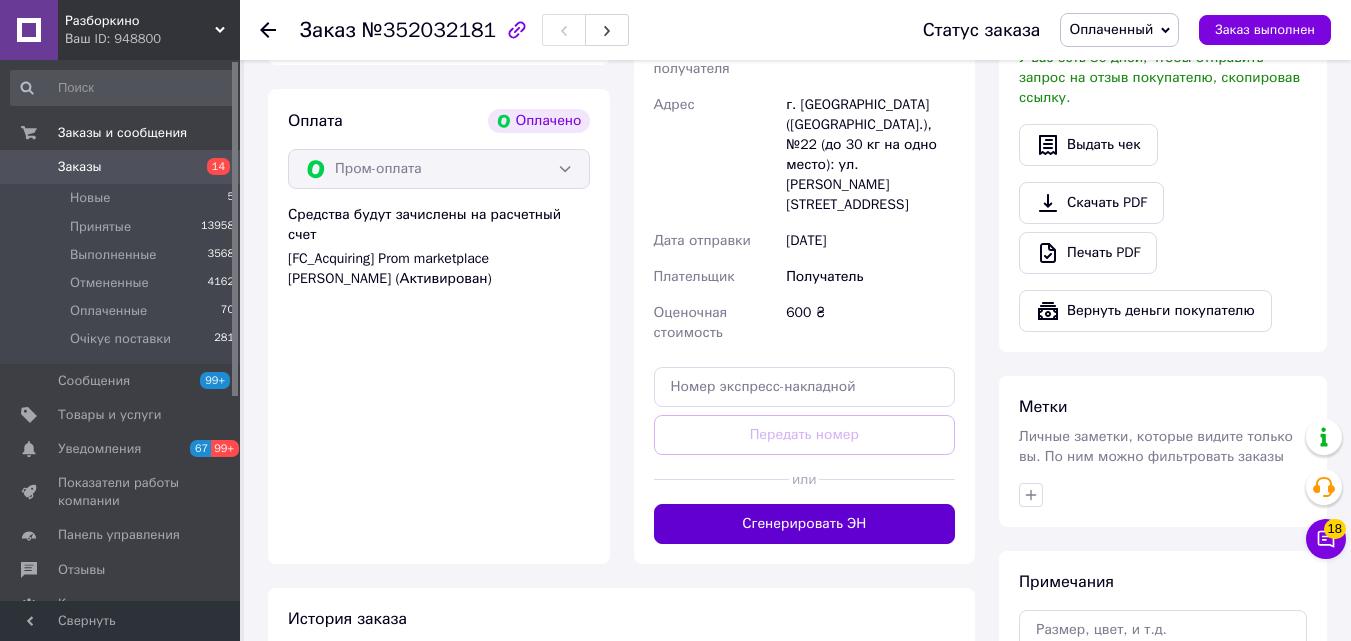 click on "Сгенерировать ЭН" at bounding box center (805, 524) 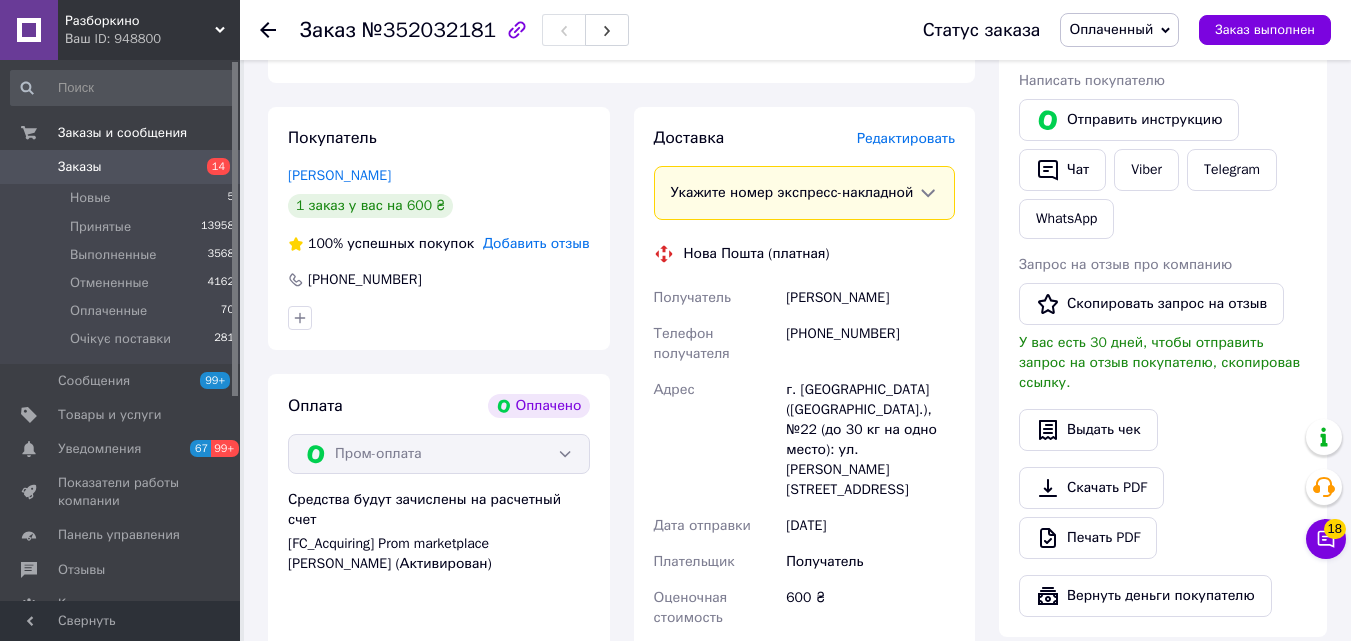 scroll, scrollTop: 399, scrollLeft: 0, axis: vertical 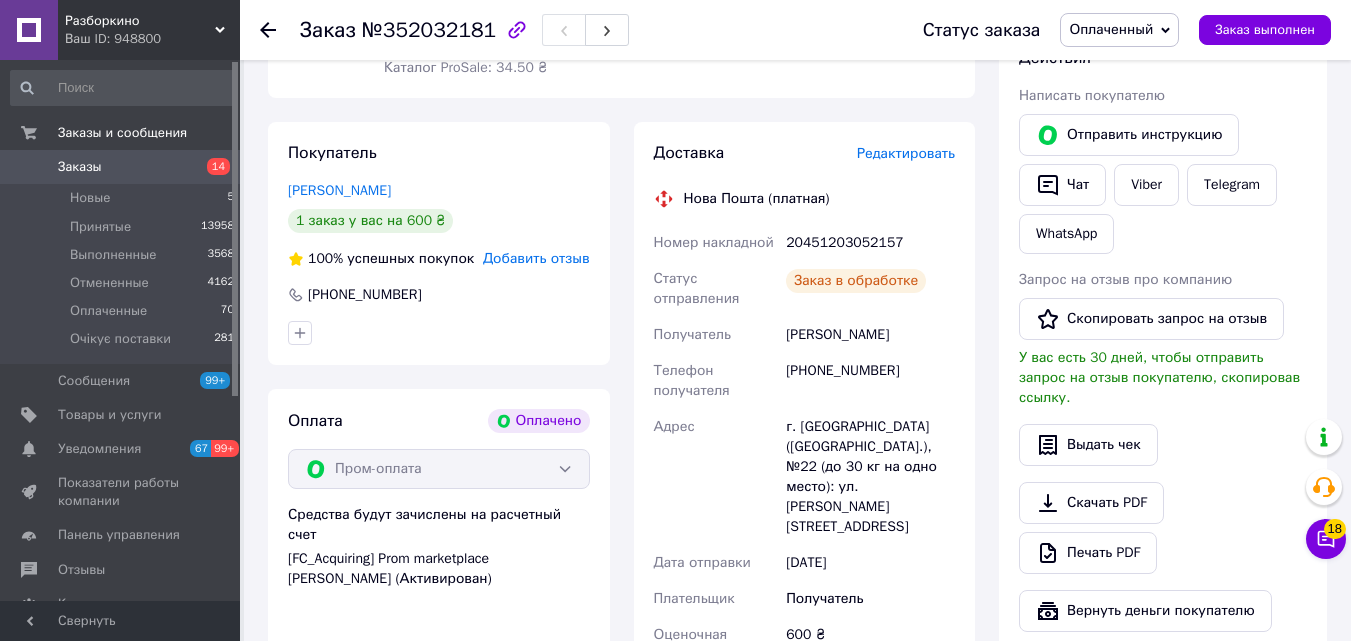 click on "20451203052157" at bounding box center [870, 243] 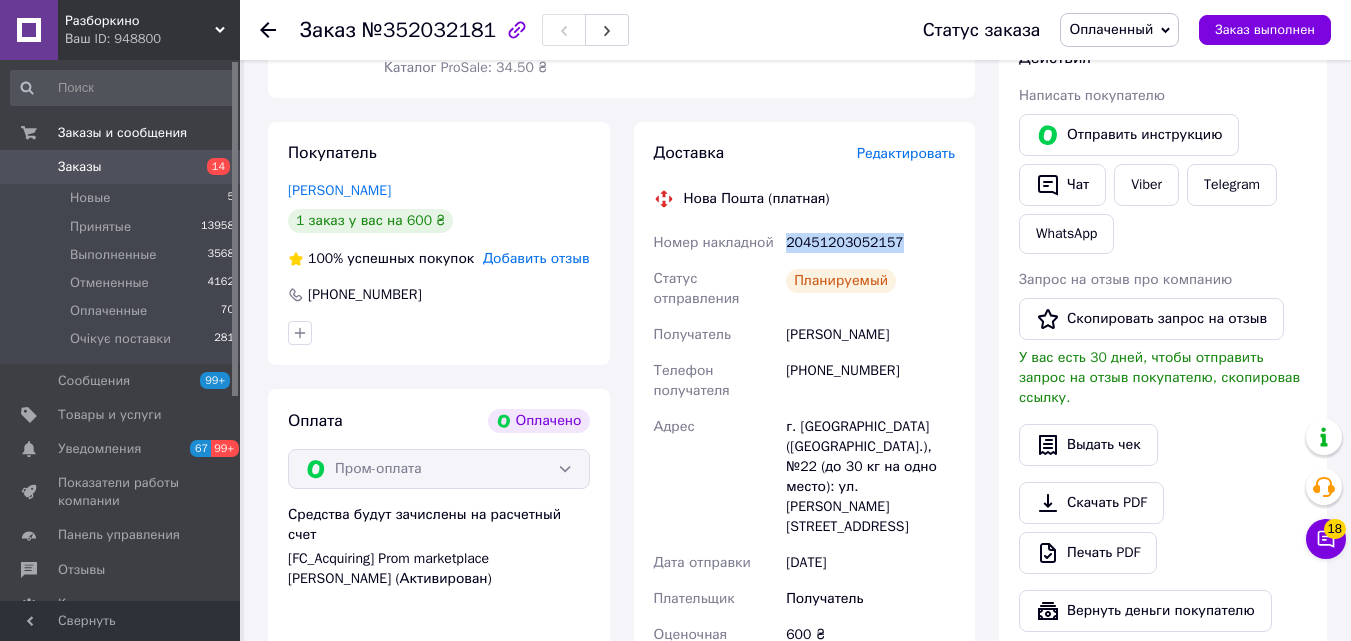 click on "20451203052157" at bounding box center [870, 243] 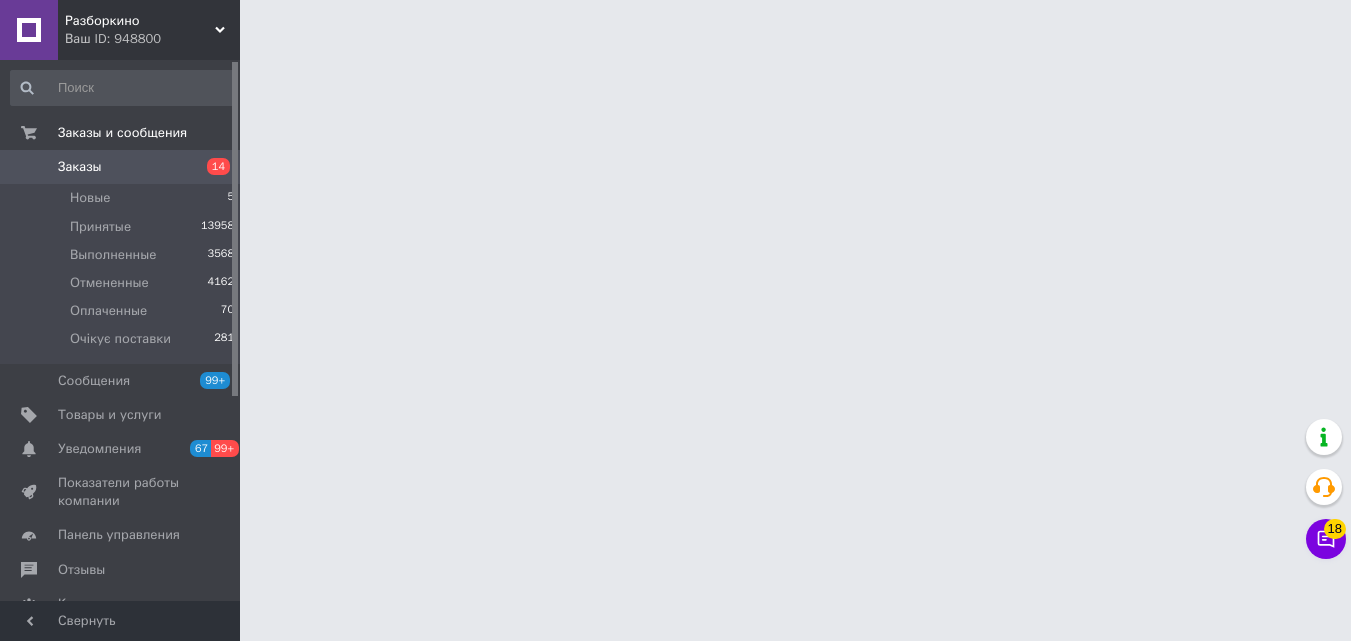 scroll, scrollTop: 0, scrollLeft: 0, axis: both 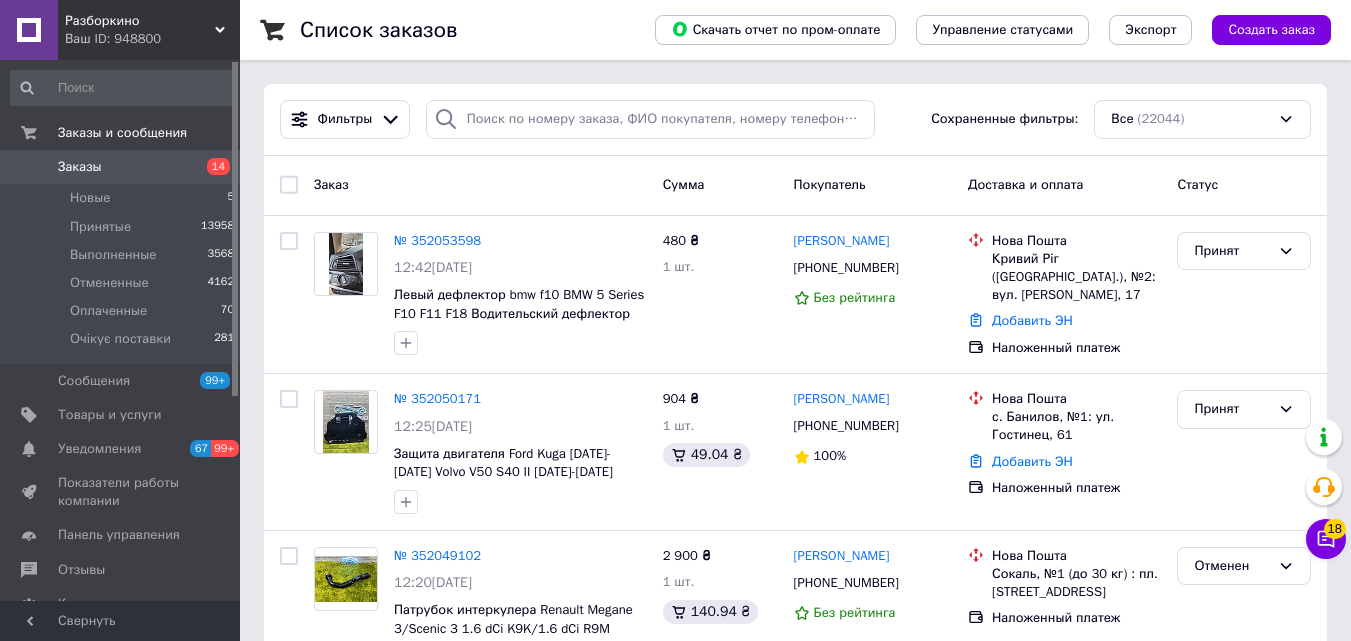 click on "Заказы 14" at bounding box center (123, 167) 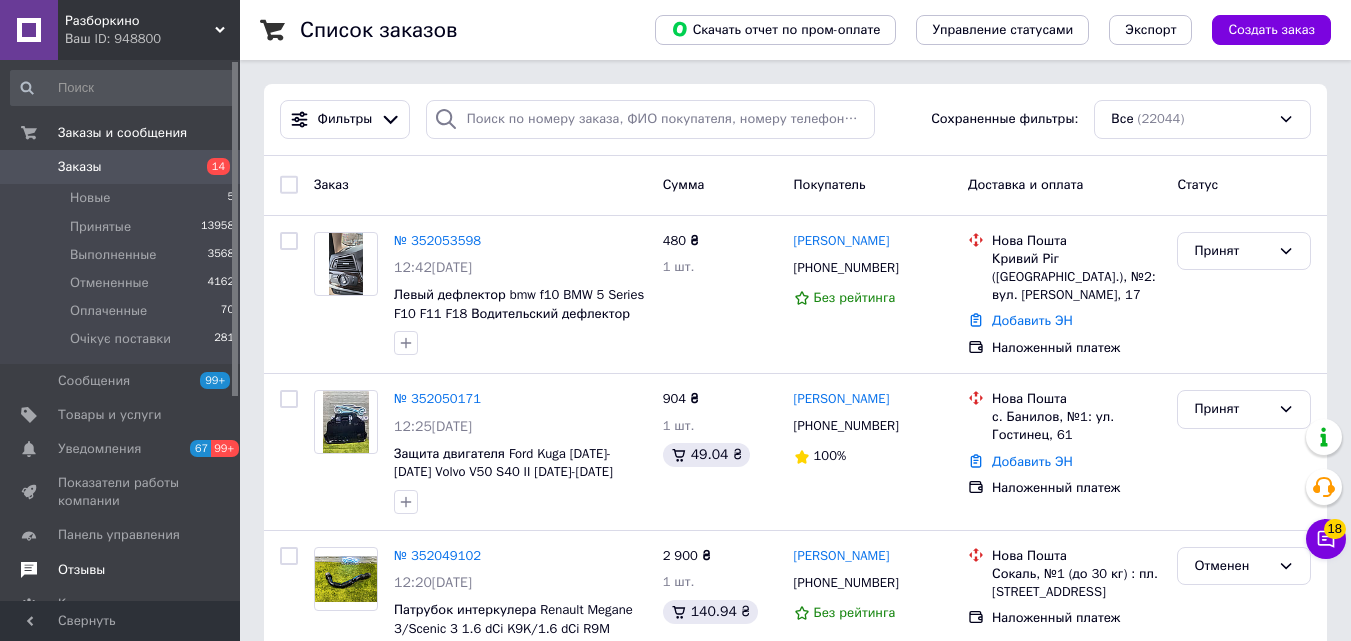 click on "Отзывы" at bounding box center (121, 570) 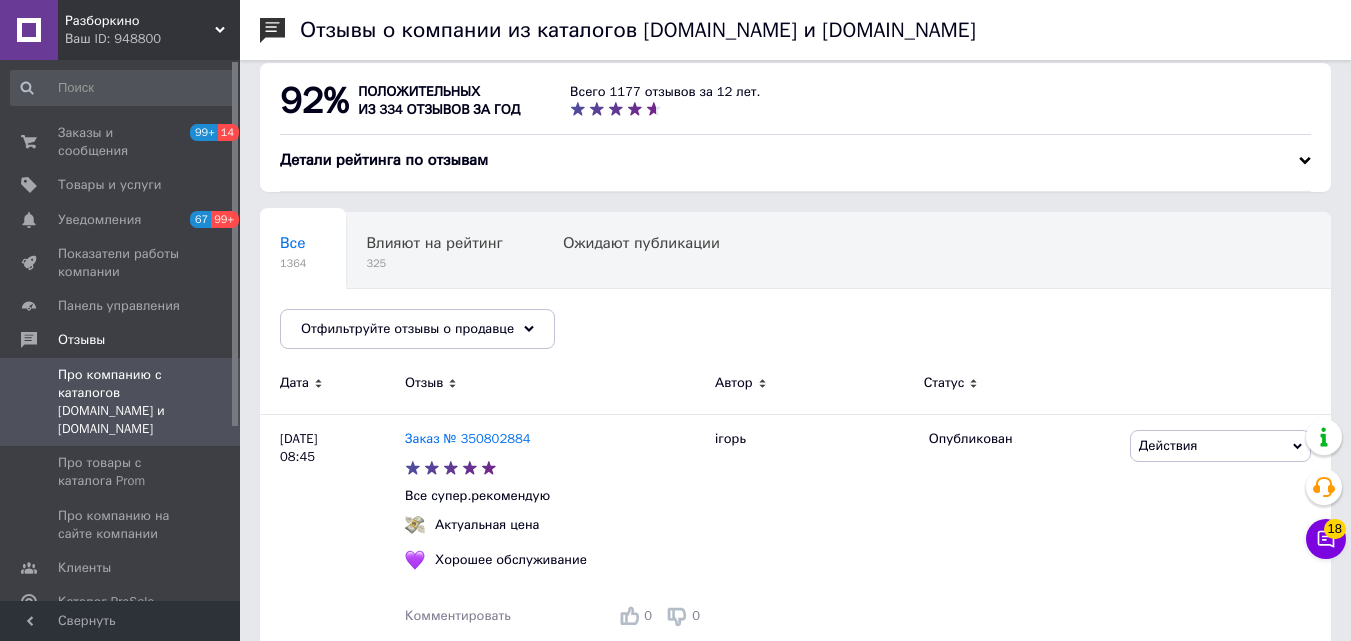 scroll, scrollTop: 0, scrollLeft: 0, axis: both 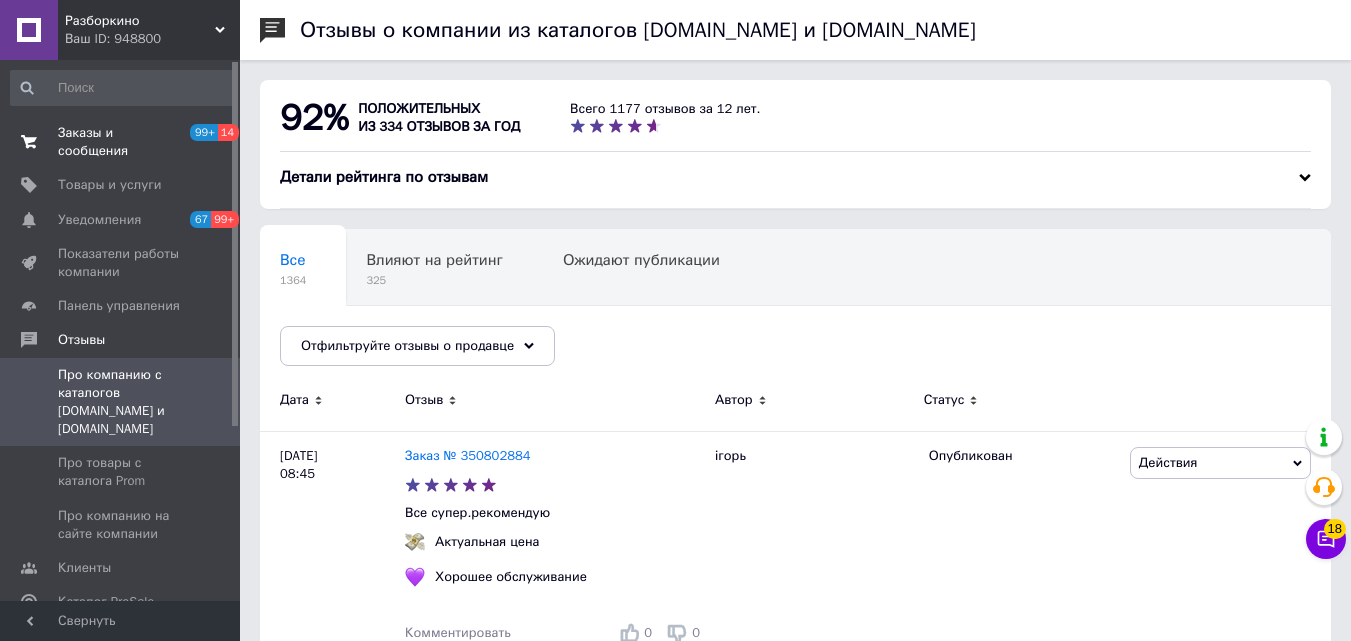 click on "Заказы и сообщения 99+ 14" at bounding box center [123, 142] 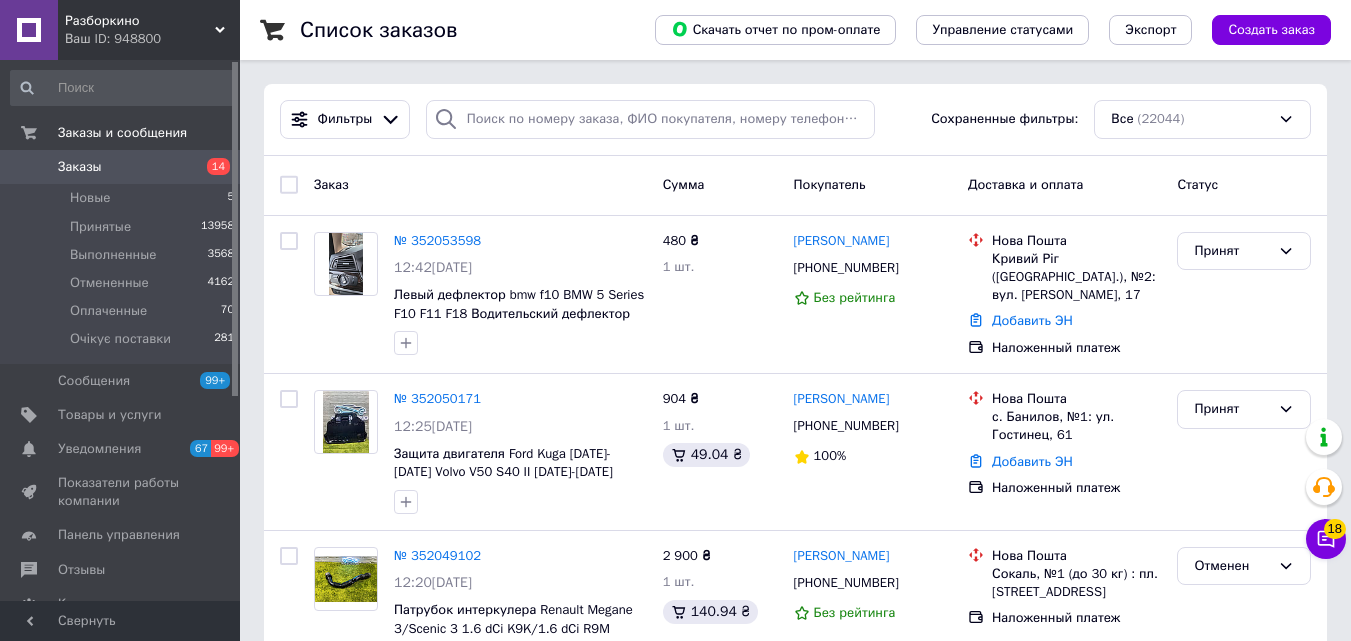 click on "14" at bounding box center [218, 166] 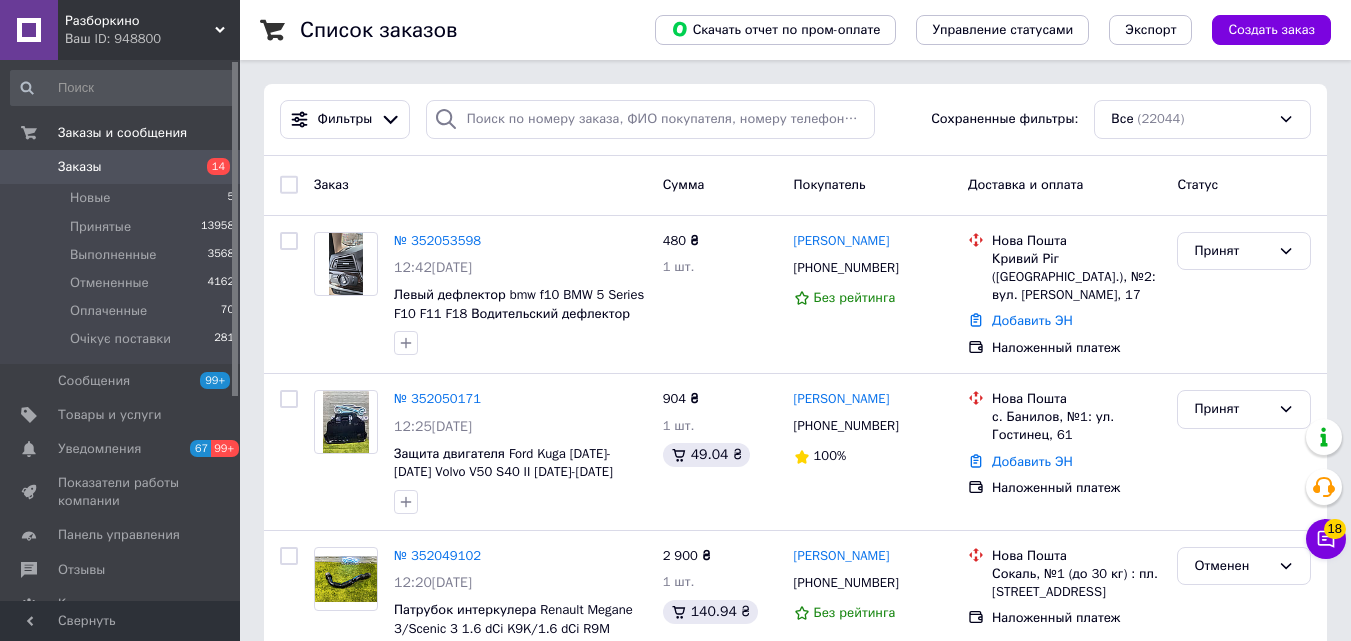 click on "14" at bounding box center [212, 167] 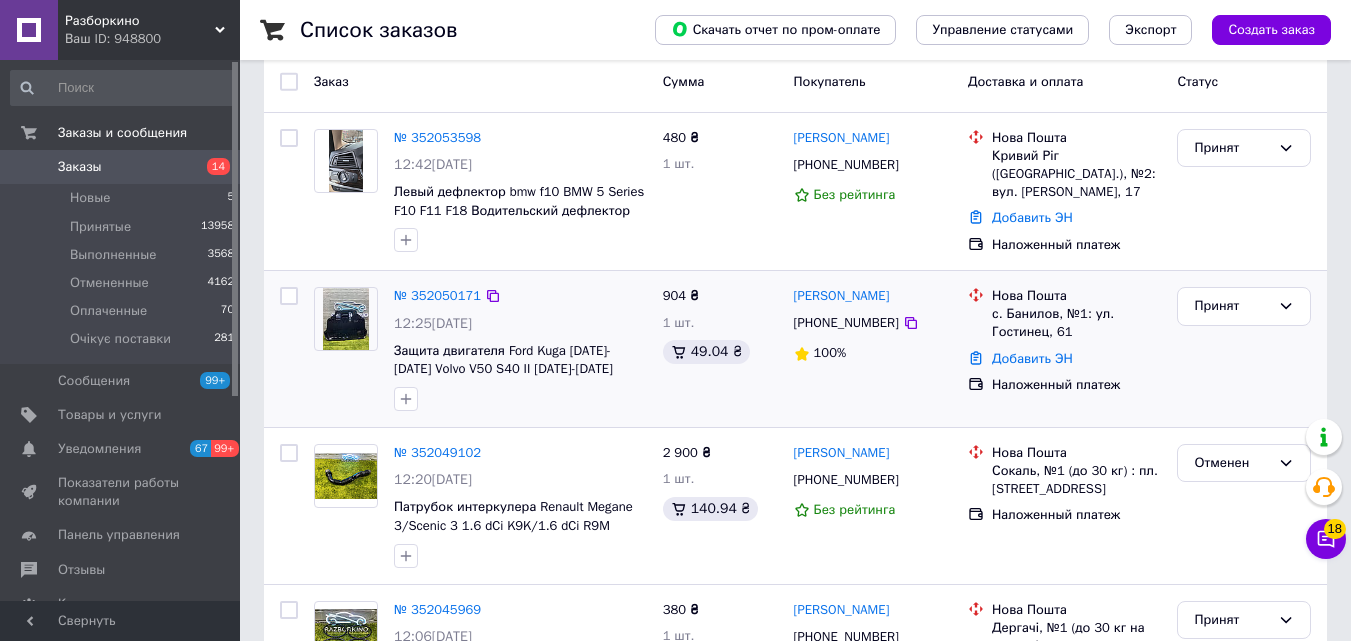 scroll, scrollTop: 200, scrollLeft: 0, axis: vertical 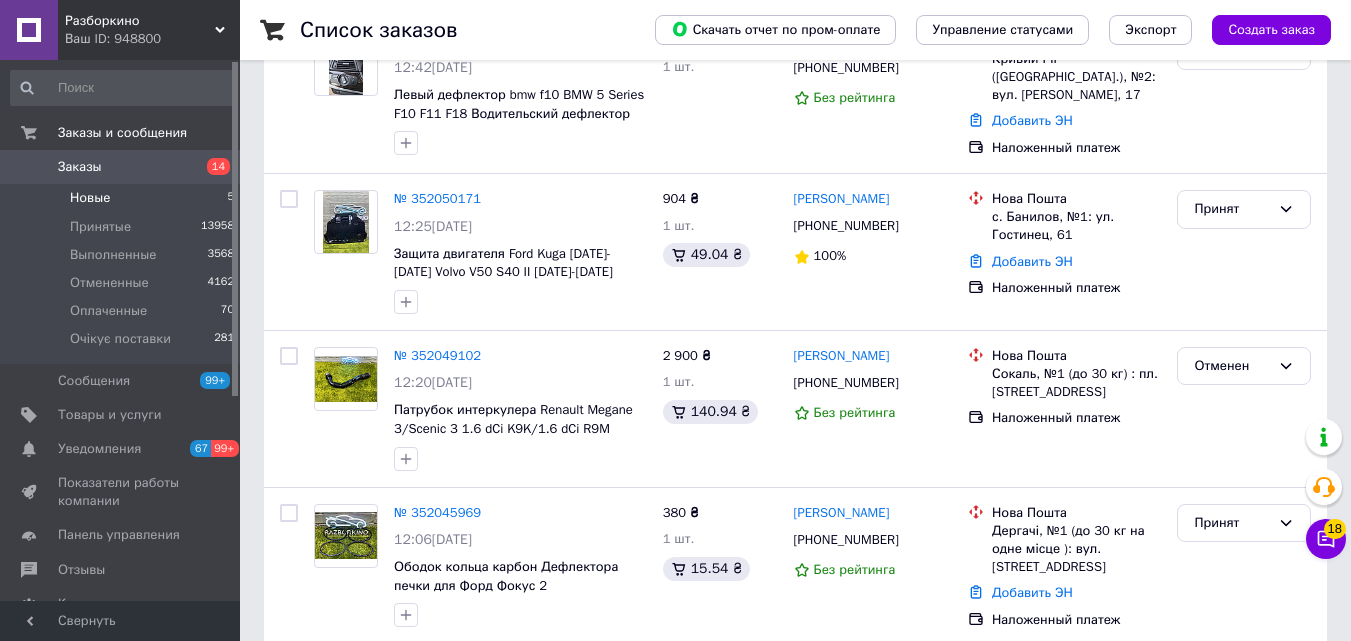 click on "Новые 5" at bounding box center (123, 198) 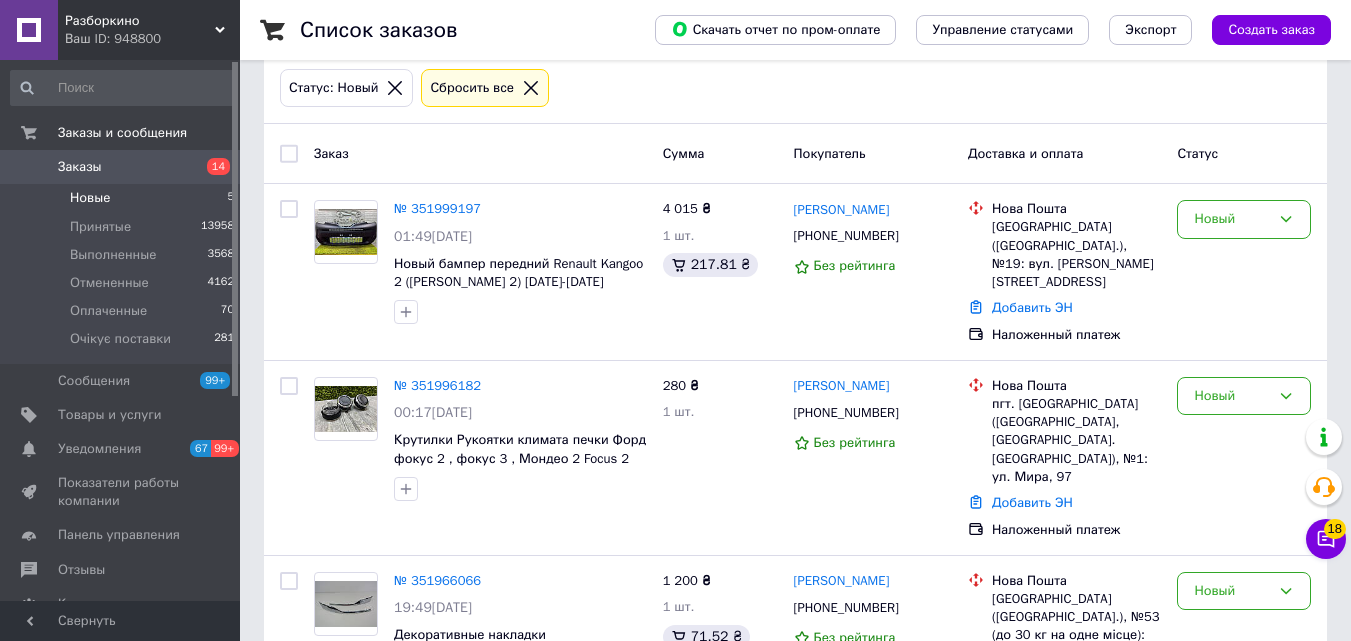 scroll, scrollTop: 0, scrollLeft: 0, axis: both 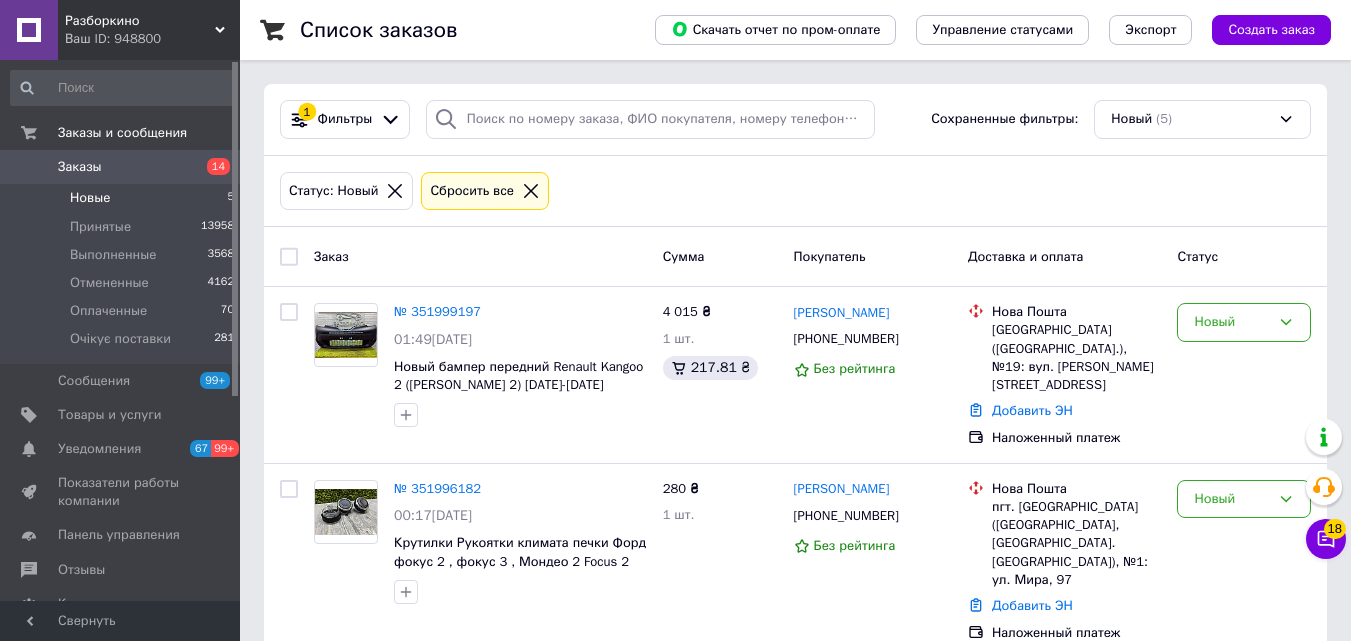 click on "14" at bounding box center (218, 166) 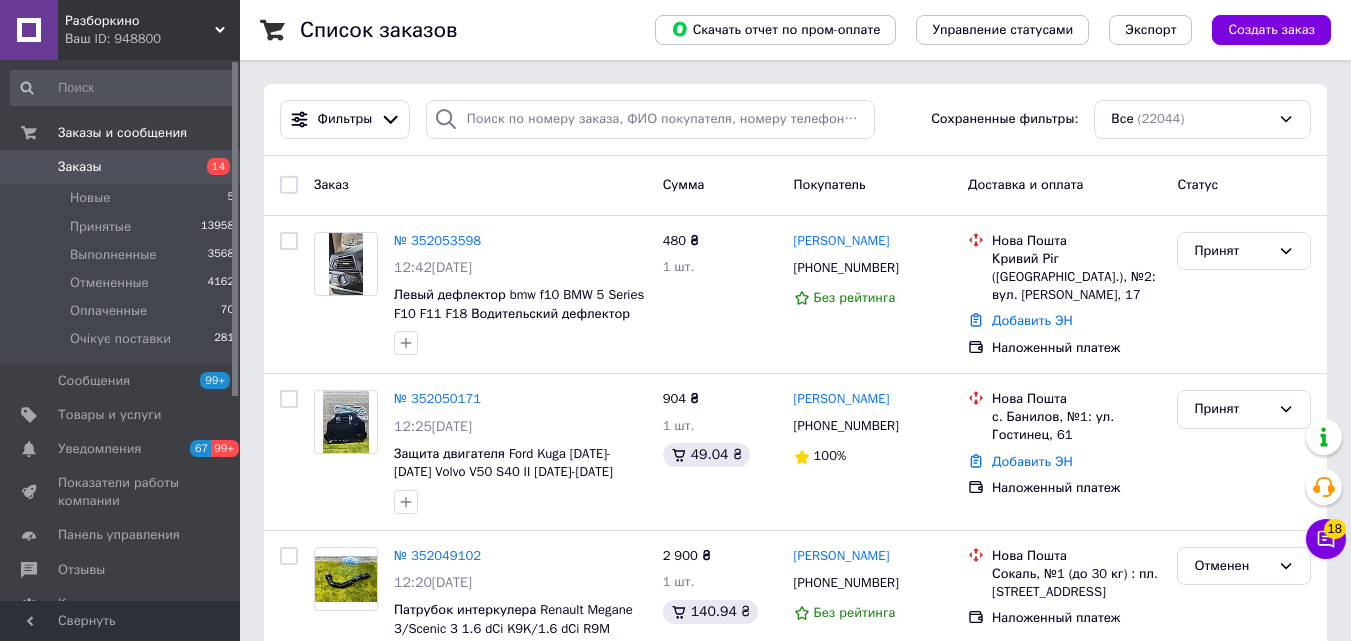 click on "14" at bounding box center [212, 167] 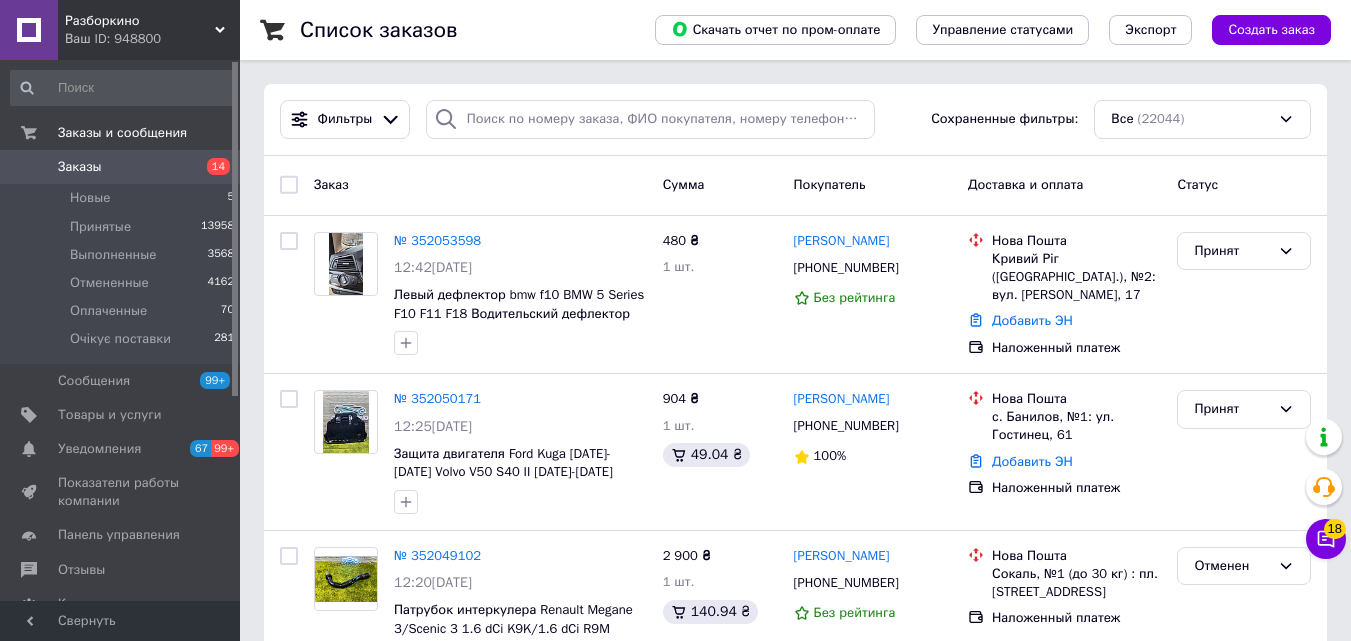 click on "14" at bounding box center [212, 167] 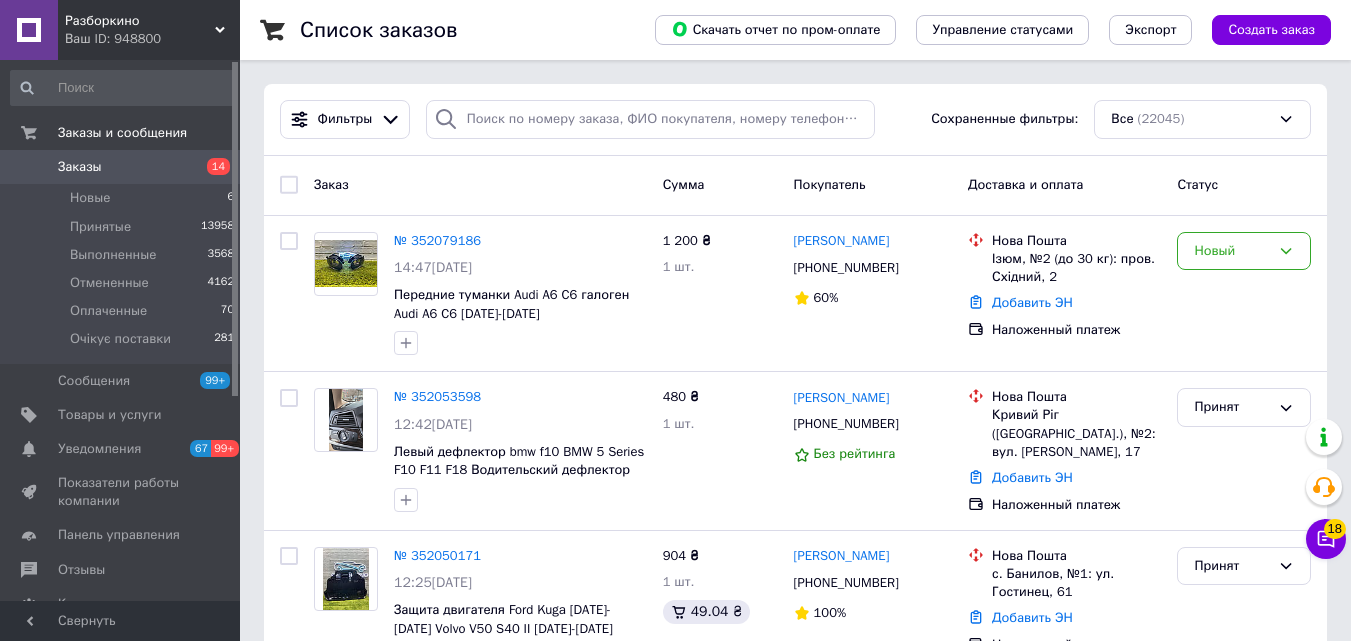 click on "14" at bounding box center [218, 166] 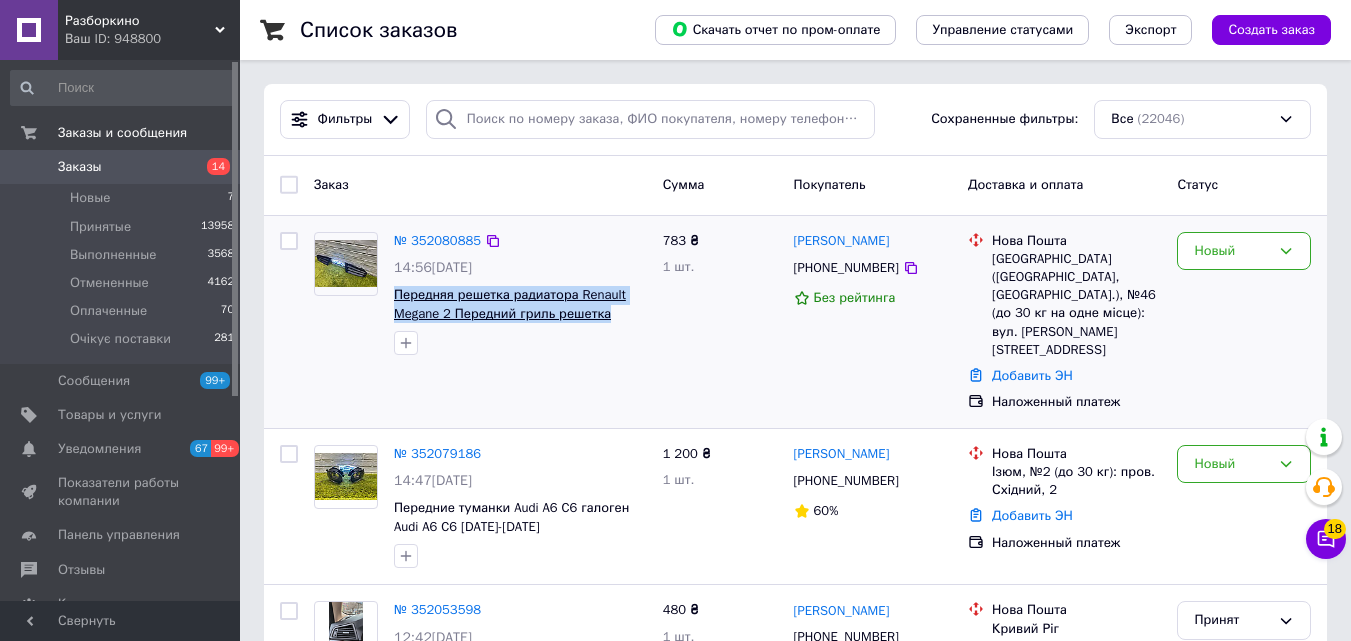 drag, startPoint x: 618, startPoint y: 316, endPoint x: 395, endPoint y: 299, distance: 223.64705 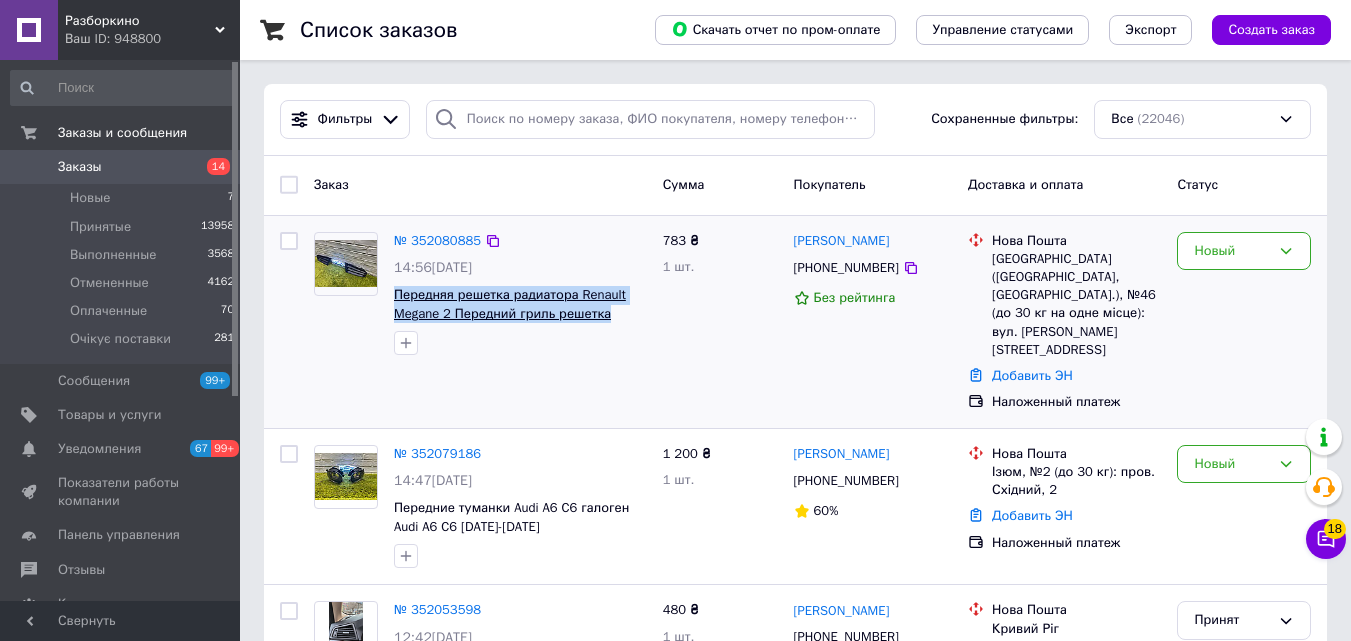 click on "Передняя решетка радиатора Renault Megane 2 Передний гриль решетка радиатора [PERSON_NAME] 2" at bounding box center [520, 304] 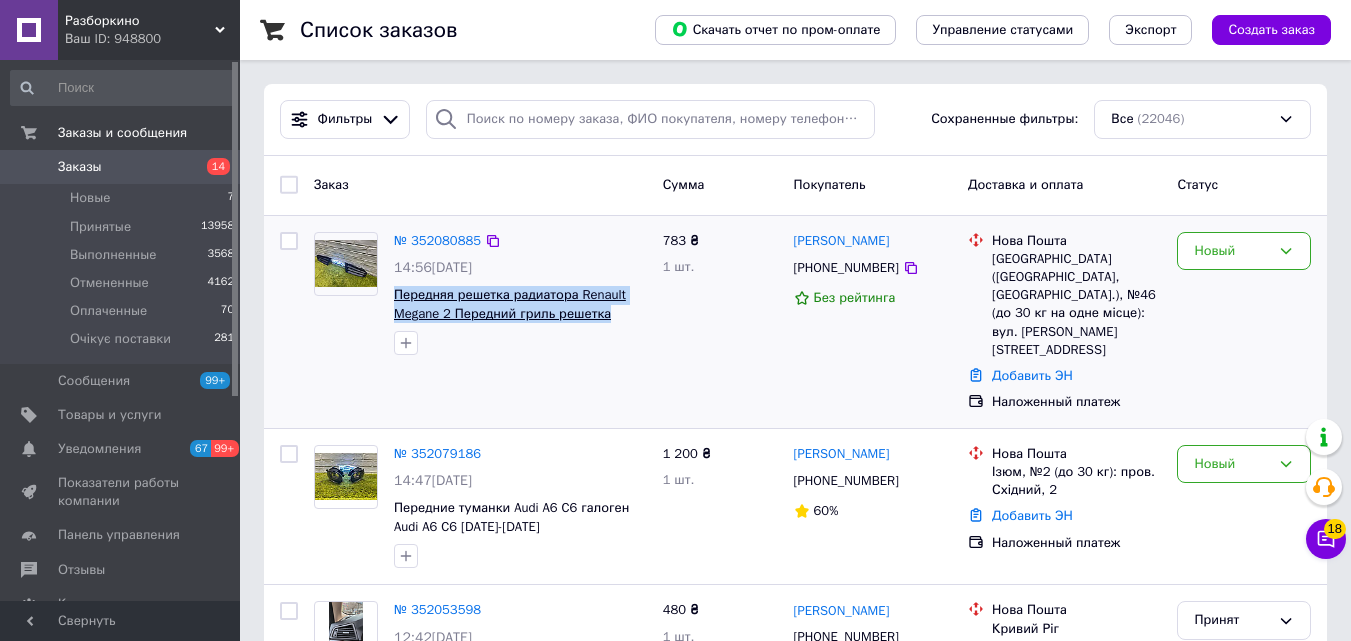 copy on "Передняя решетка радиатора Renault Megane 2 Передний гриль решетка" 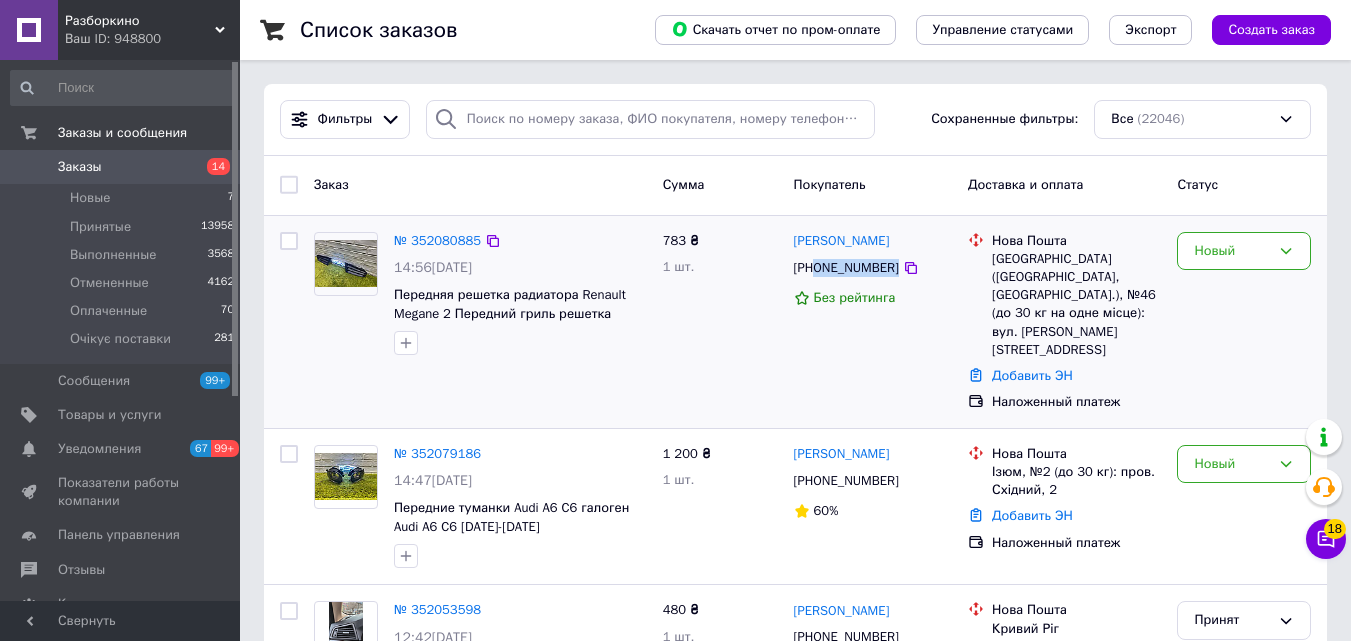 drag, startPoint x: 886, startPoint y: 268, endPoint x: 818, endPoint y: 266, distance: 68.0294 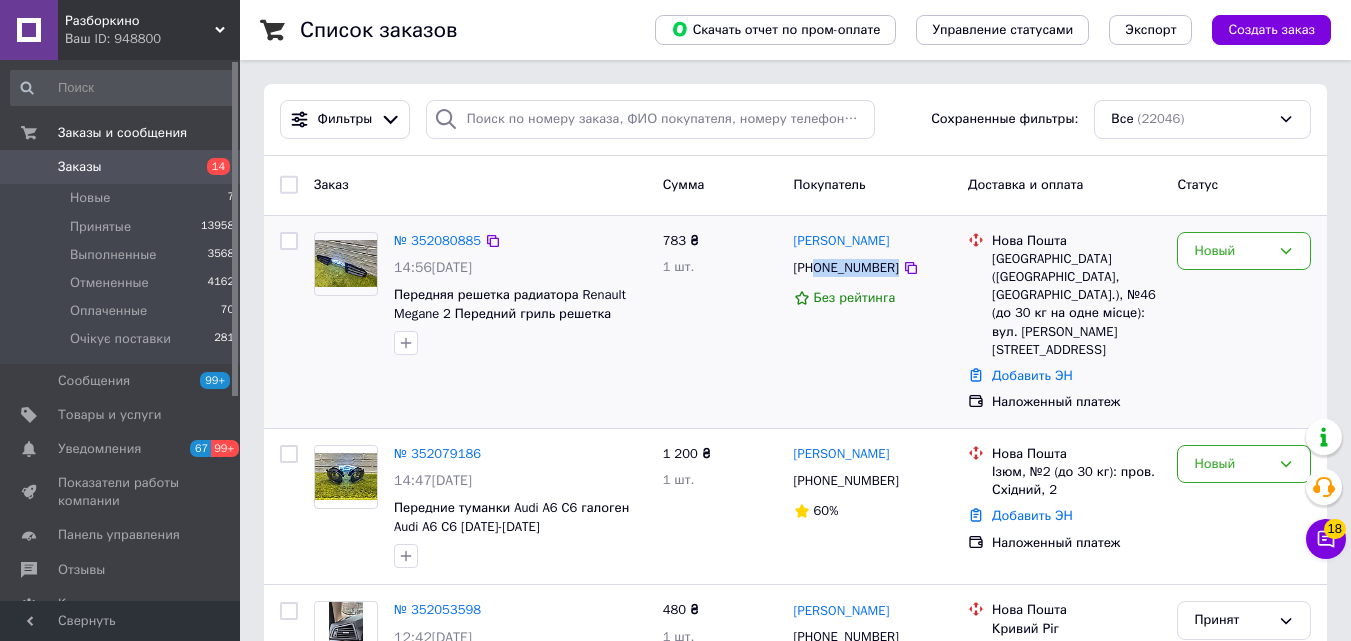 click on "[PHONE_NUMBER]" at bounding box center (873, 268) 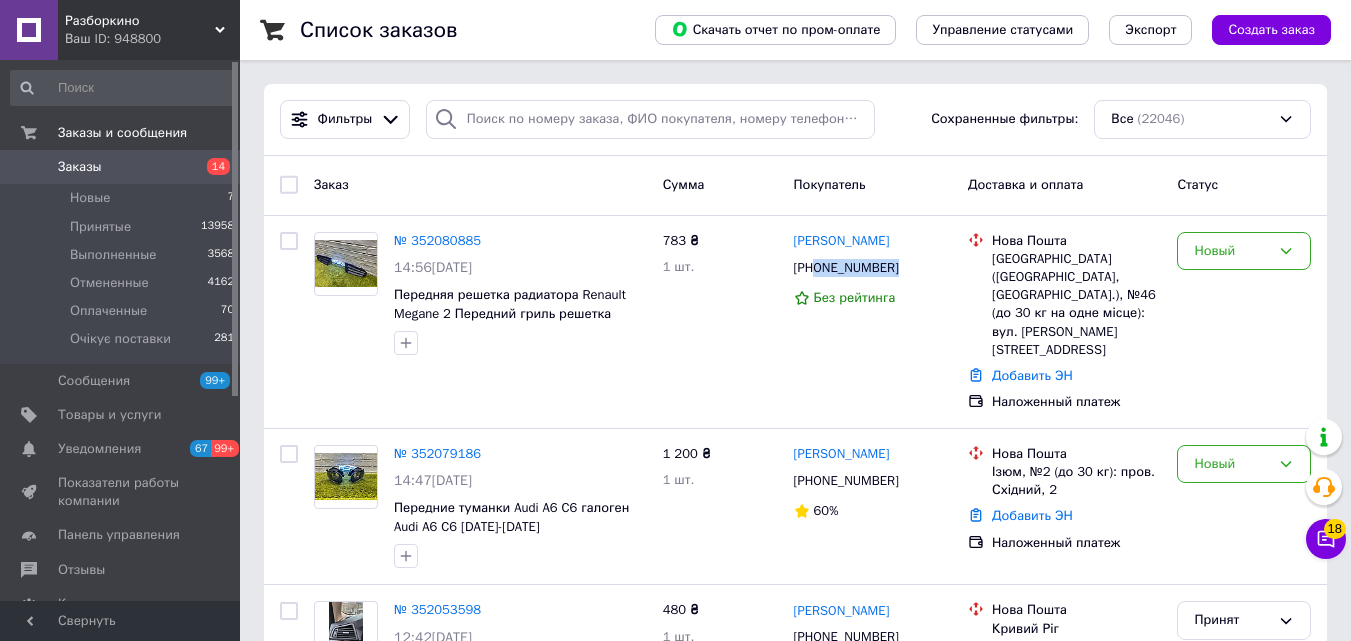 copy on "0663131004" 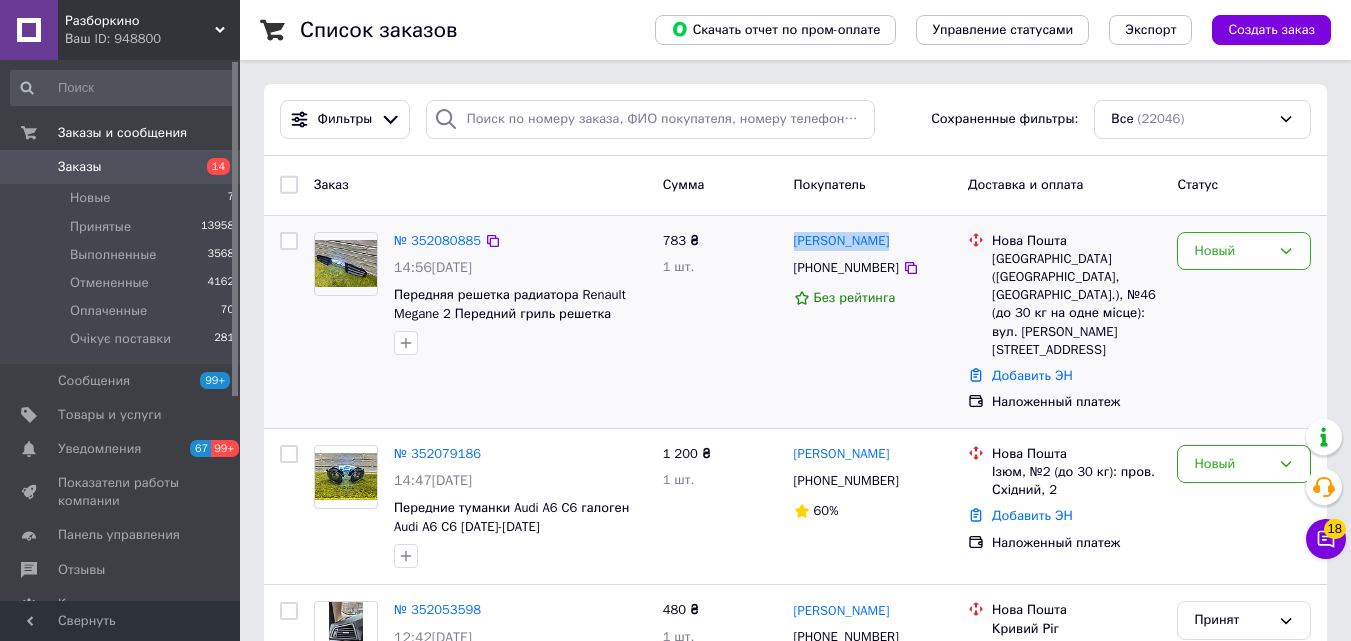 drag, startPoint x: 892, startPoint y: 250, endPoint x: 809, endPoint y: 231, distance: 85.146935 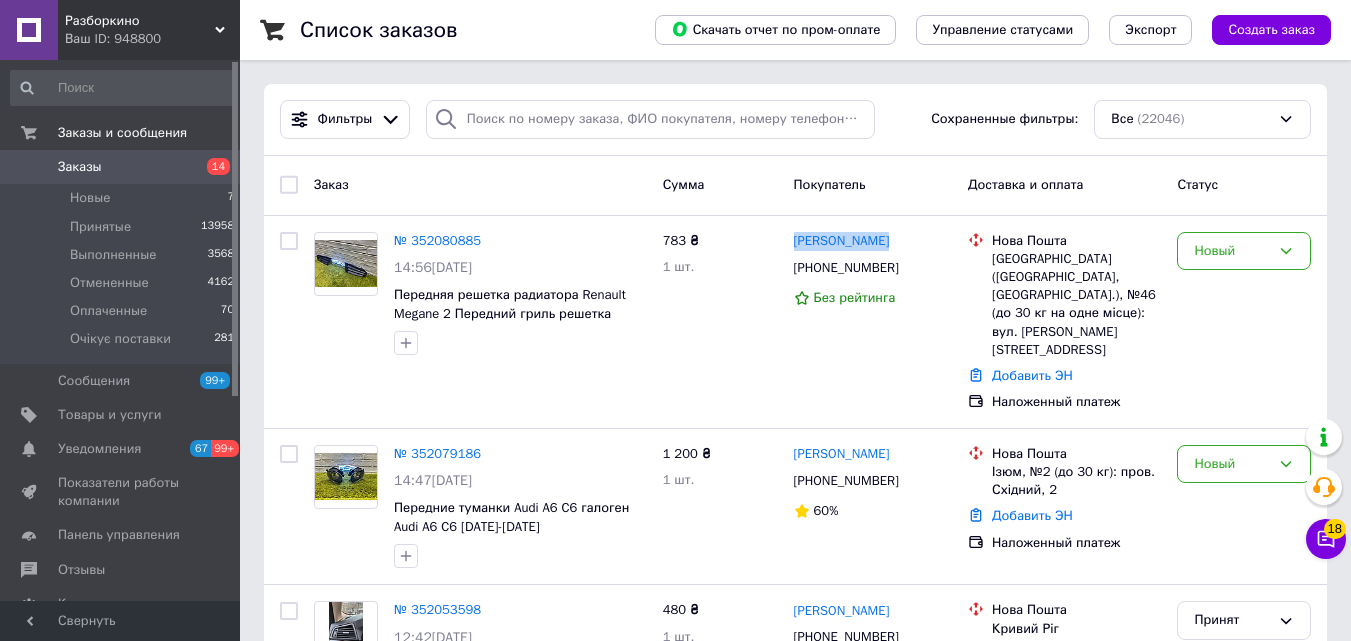 copy on "[PERSON_NAME]" 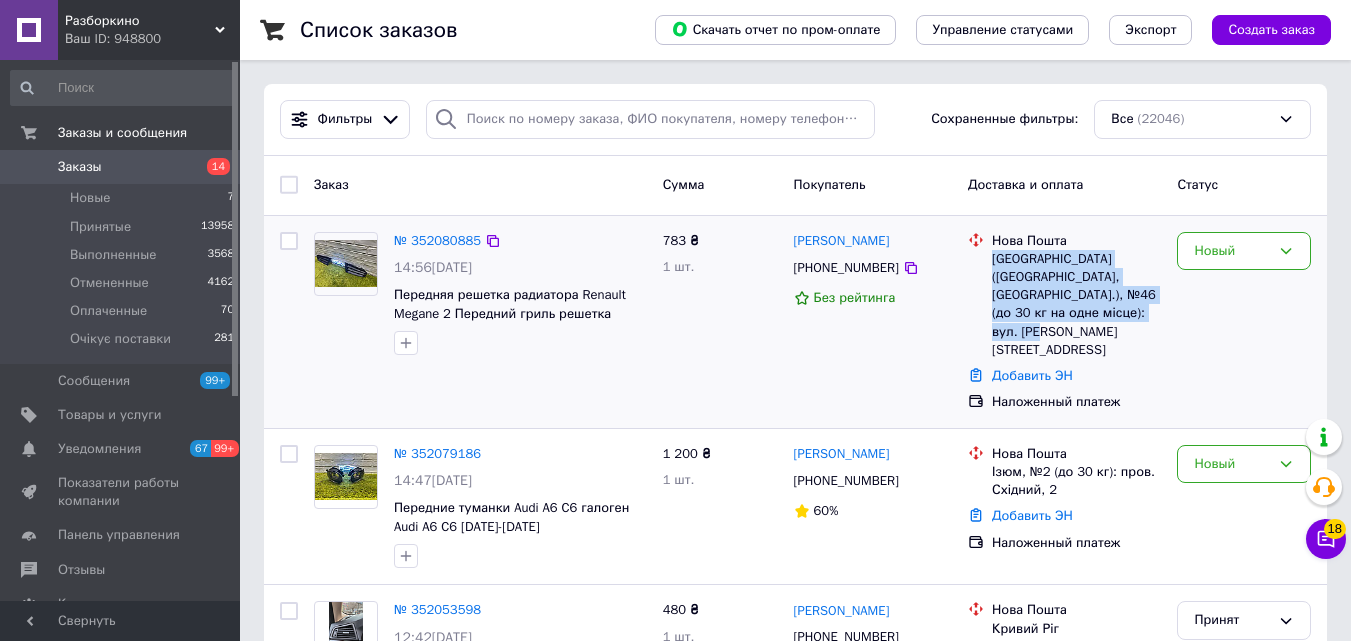 drag, startPoint x: 995, startPoint y: 258, endPoint x: 1090, endPoint y: 310, distance: 108.30051 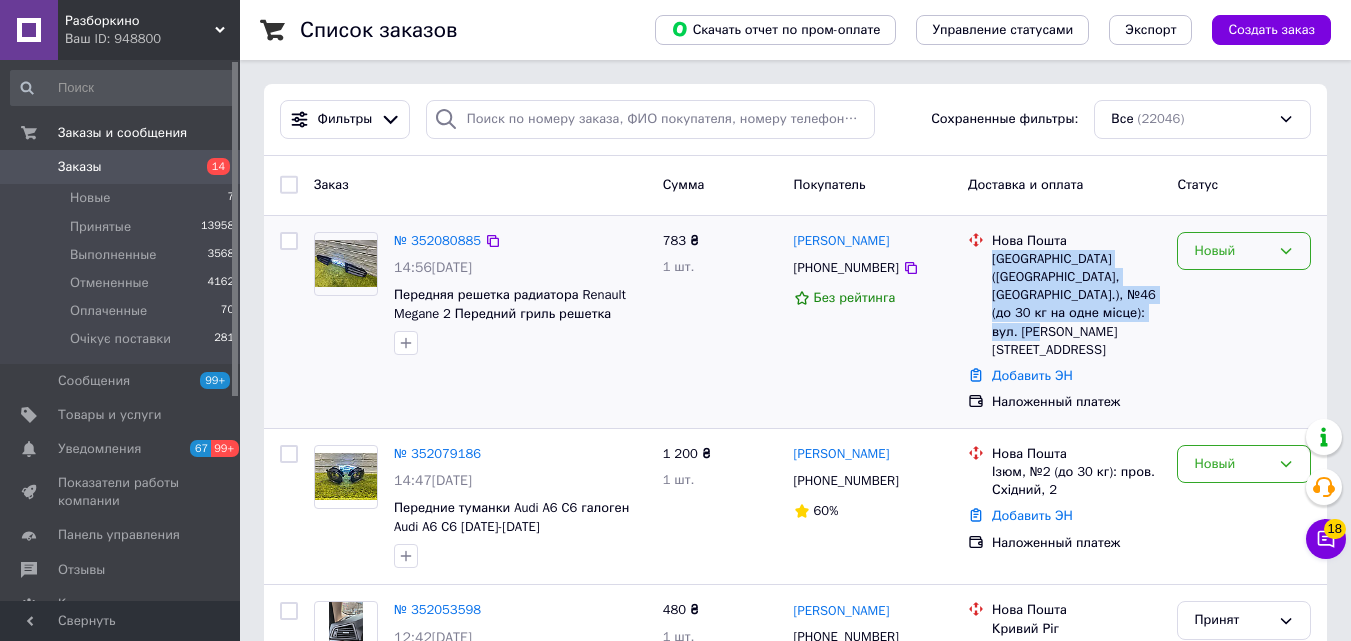 copy on "Запоріжжя (Запорізька обл., Запорізький р-н.), №46 (до 30 кг на одне місце): вул. Талаліхіна, 46г" 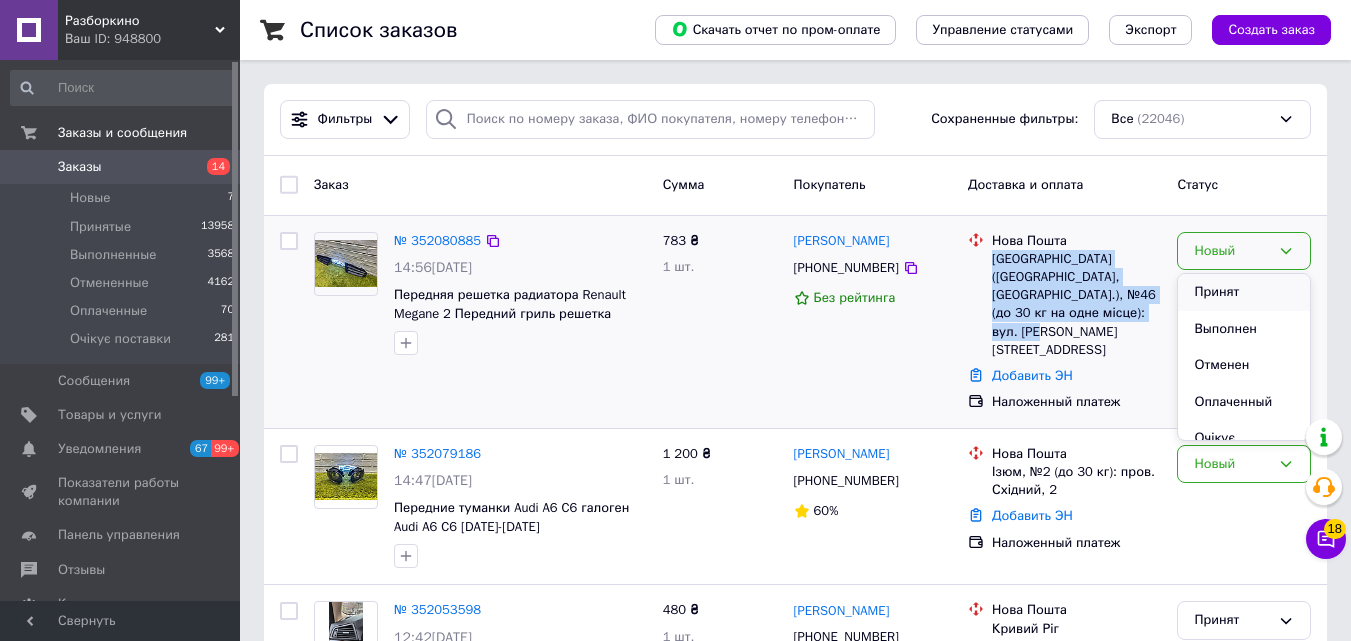 click on "Принят" at bounding box center [1244, 292] 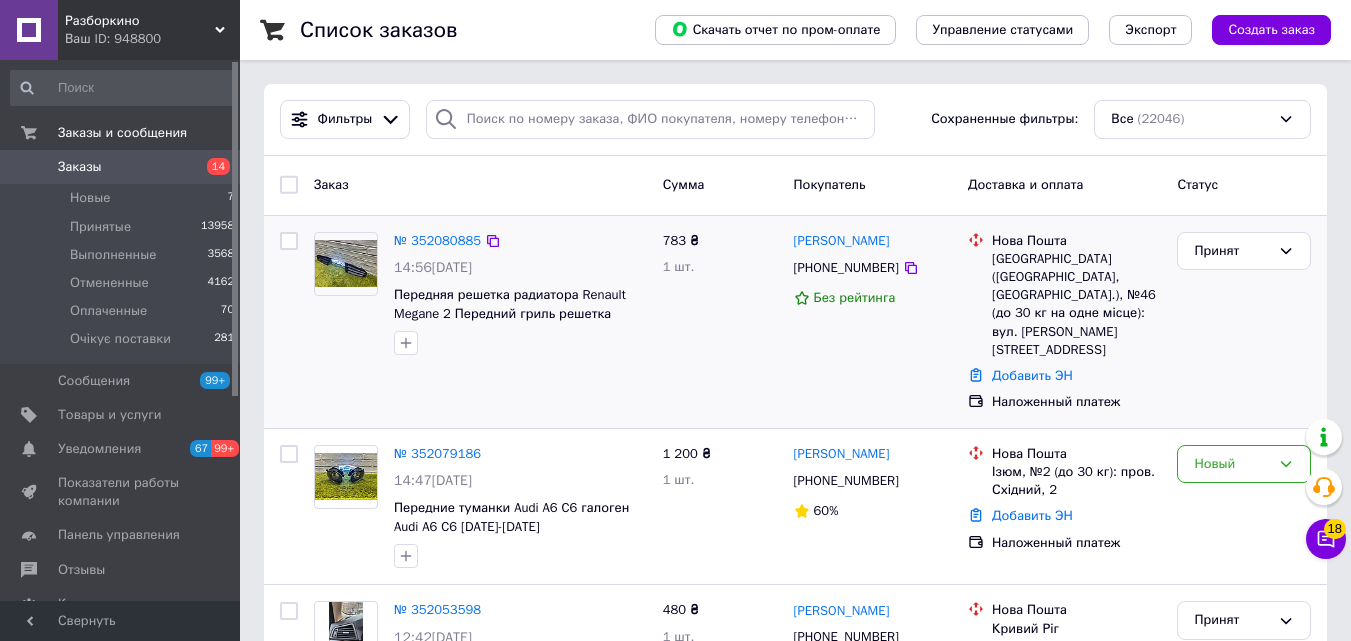 click on "№ 352080885" at bounding box center (437, 241) 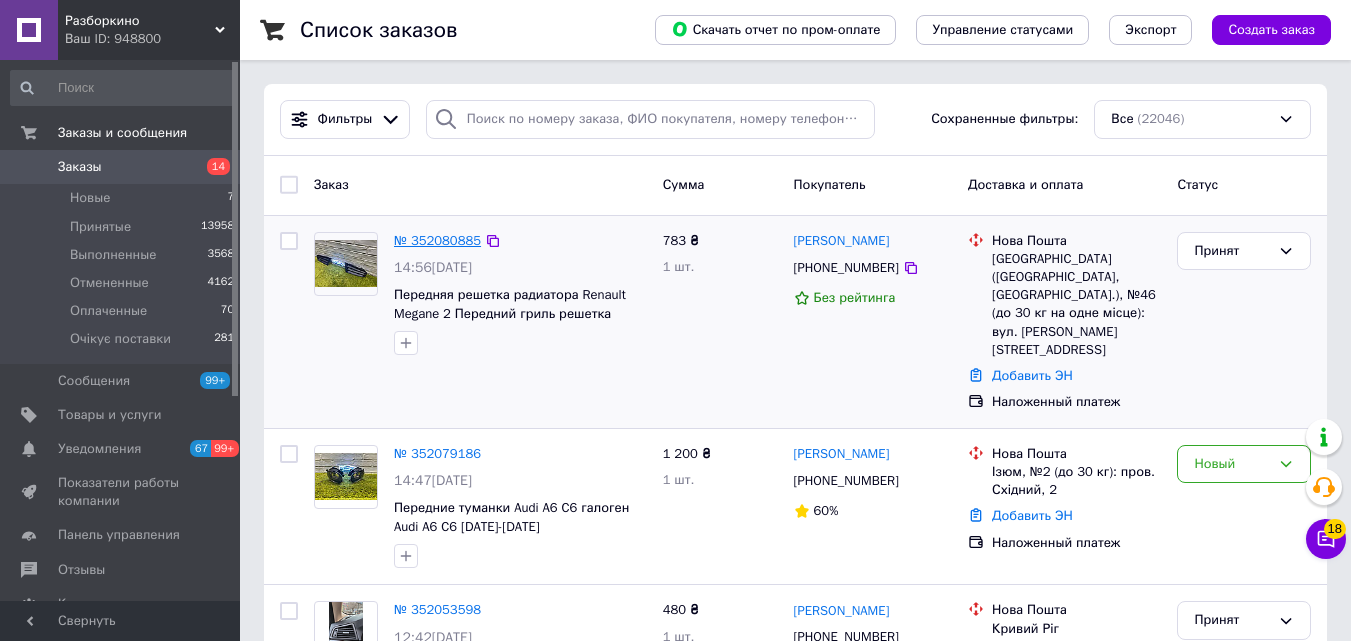 click on "№ 352080885" at bounding box center (437, 240) 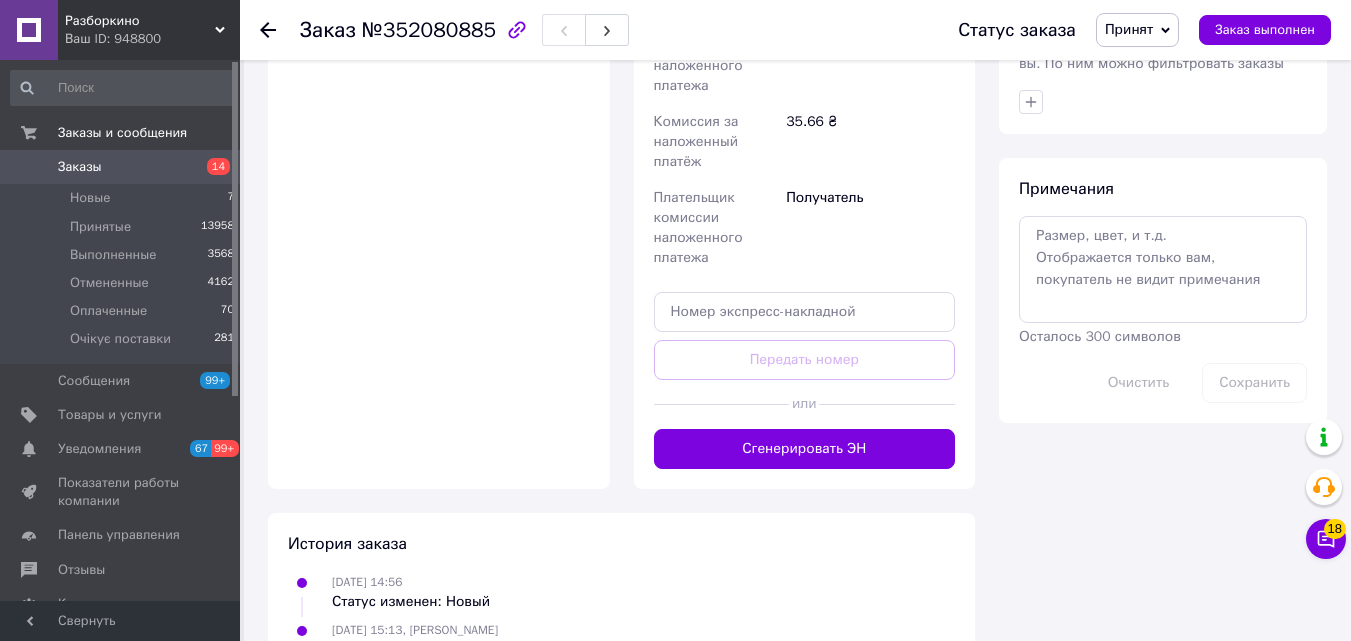 scroll, scrollTop: 893, scrollLeft: 0, axis: vertical 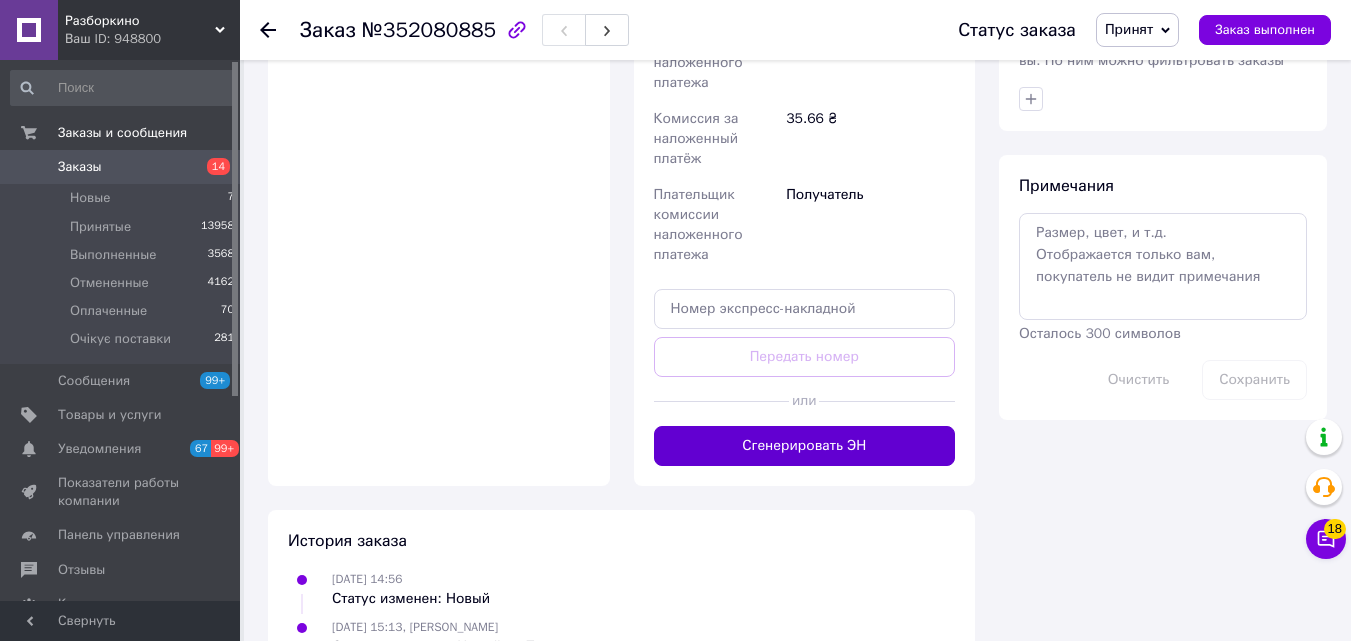 click on "Сгенерировать ЭН" at bounding box center [805, 446] 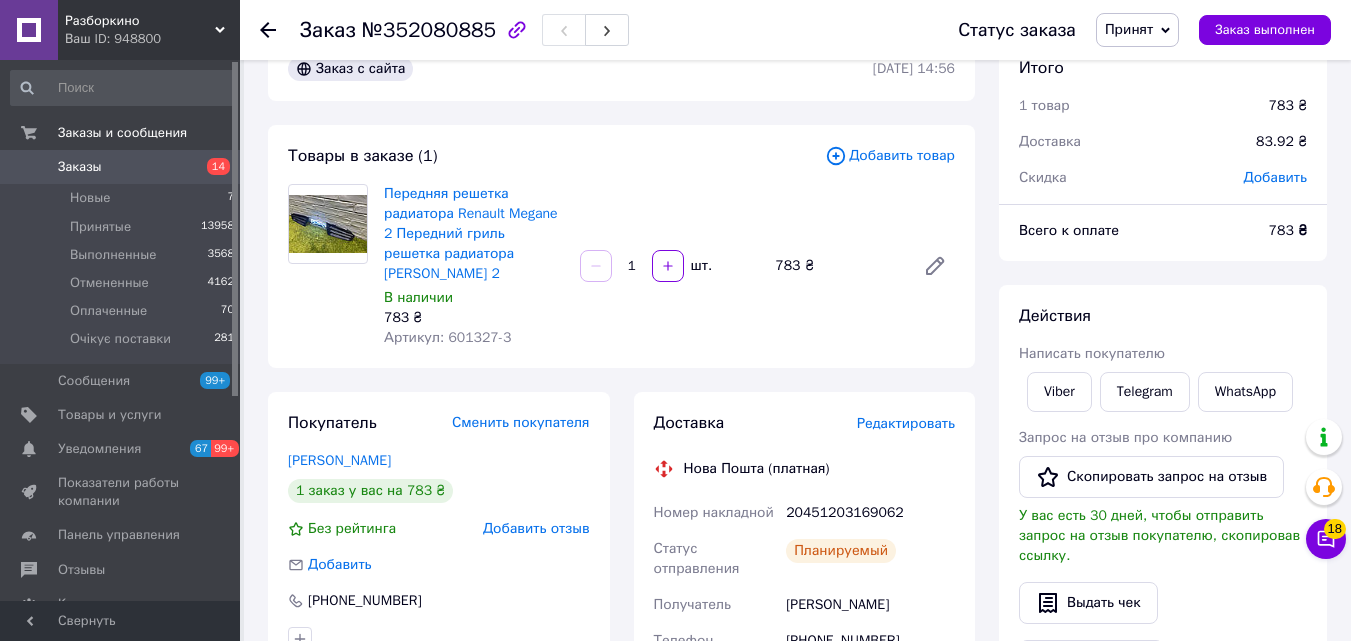scroll, scrollTop: 0, scrollLeft: 0, axis: both 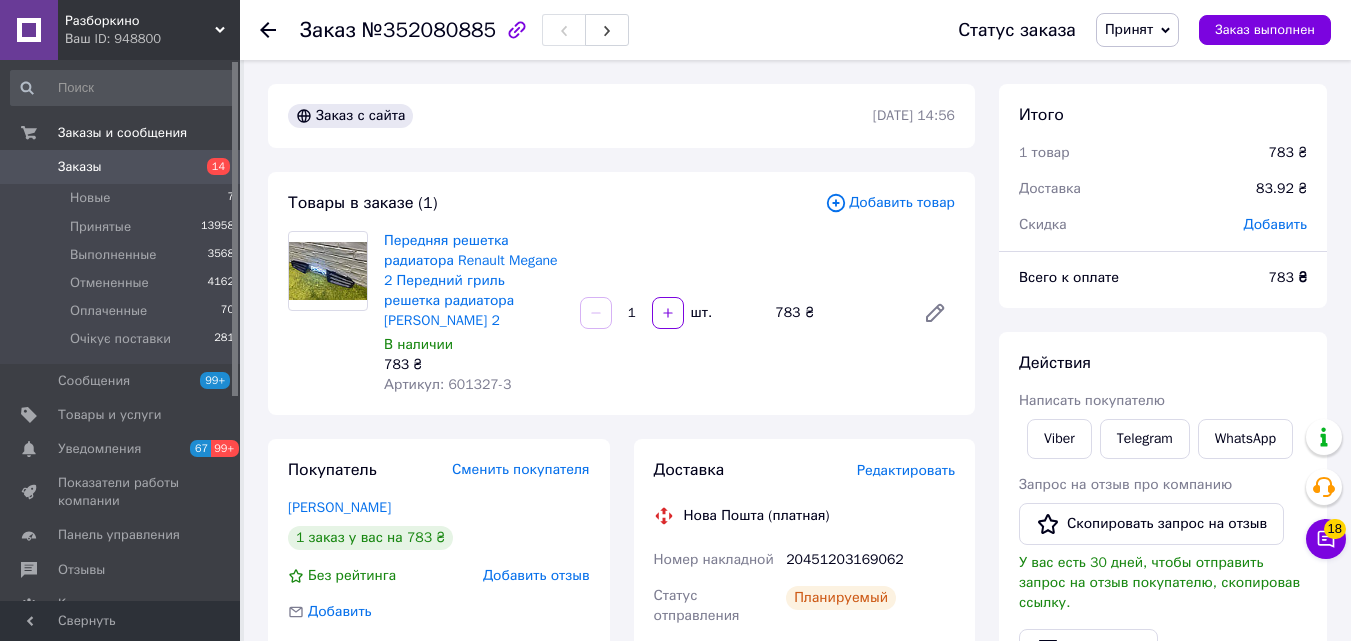 click on "14" at bounding box center [212, 167] 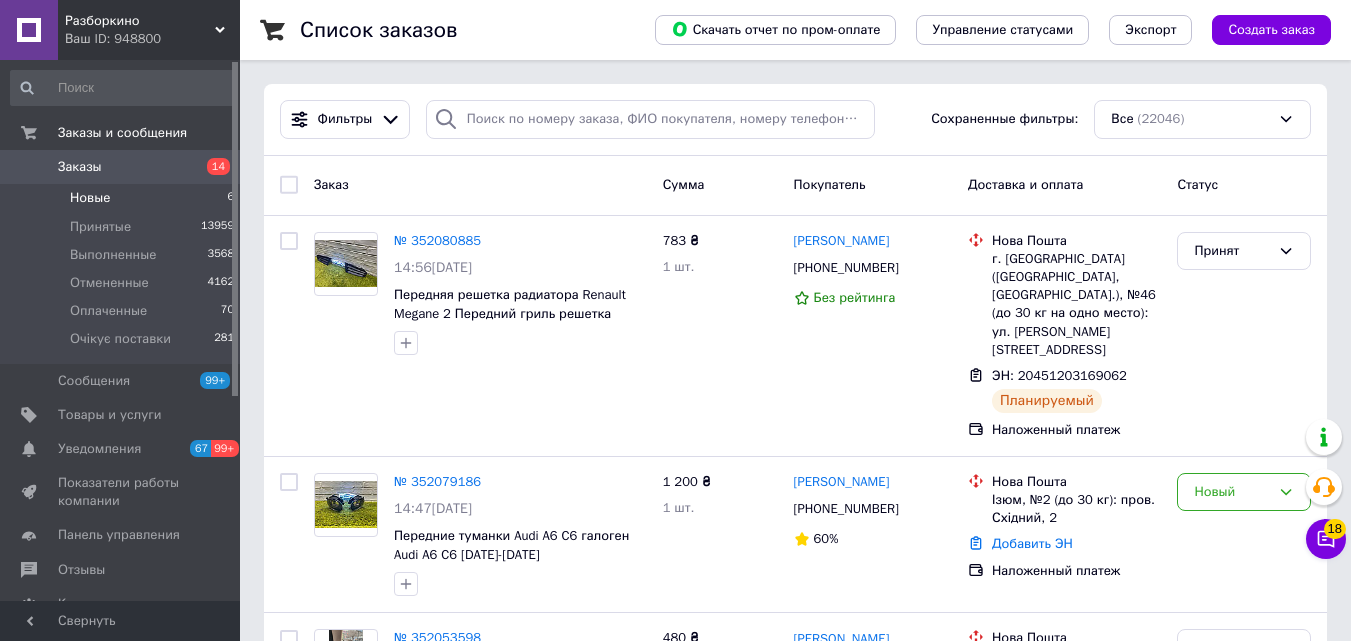 click on "Новые 6" at bounding box center (123, 198) 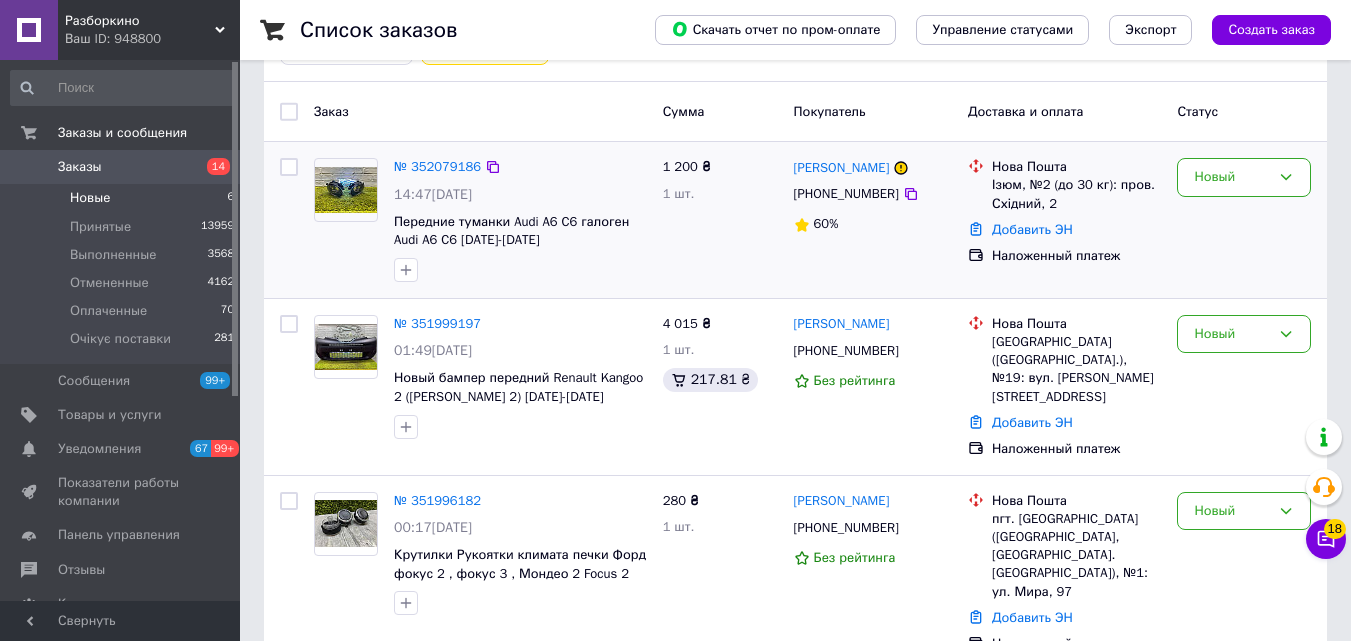scroll, scrollTop: 0, scrollLeft: 0, axis: both 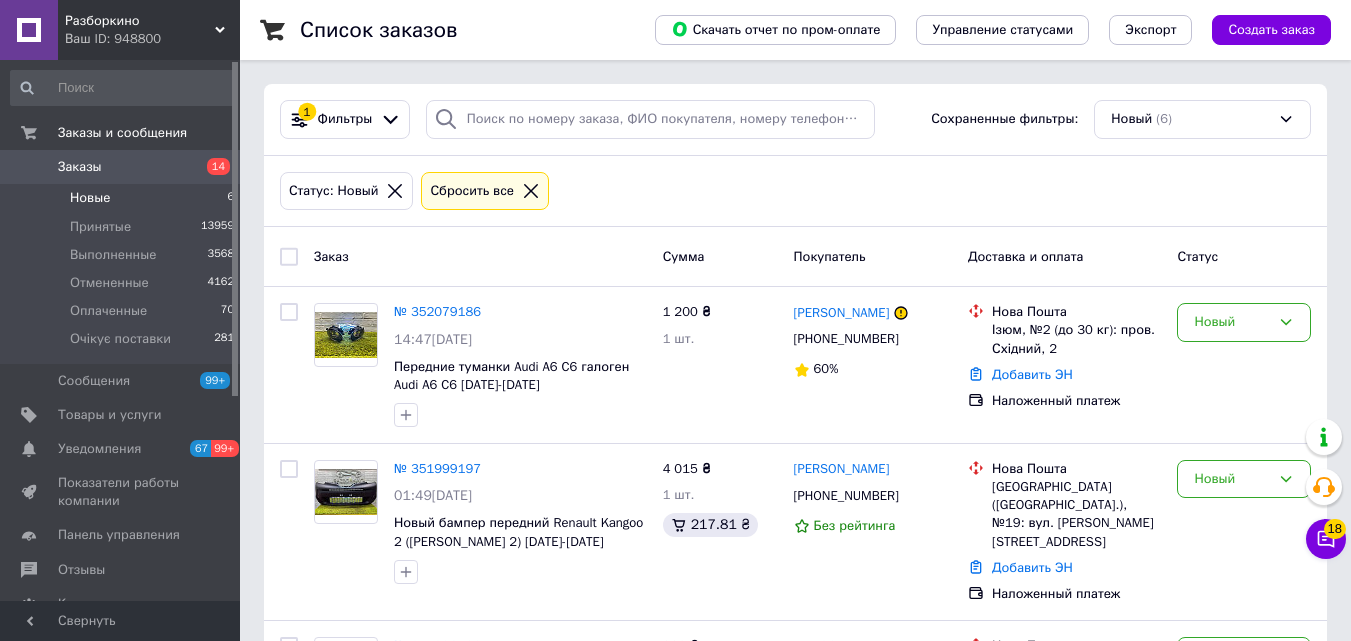 click on "14" at bounding box center (212, 167) 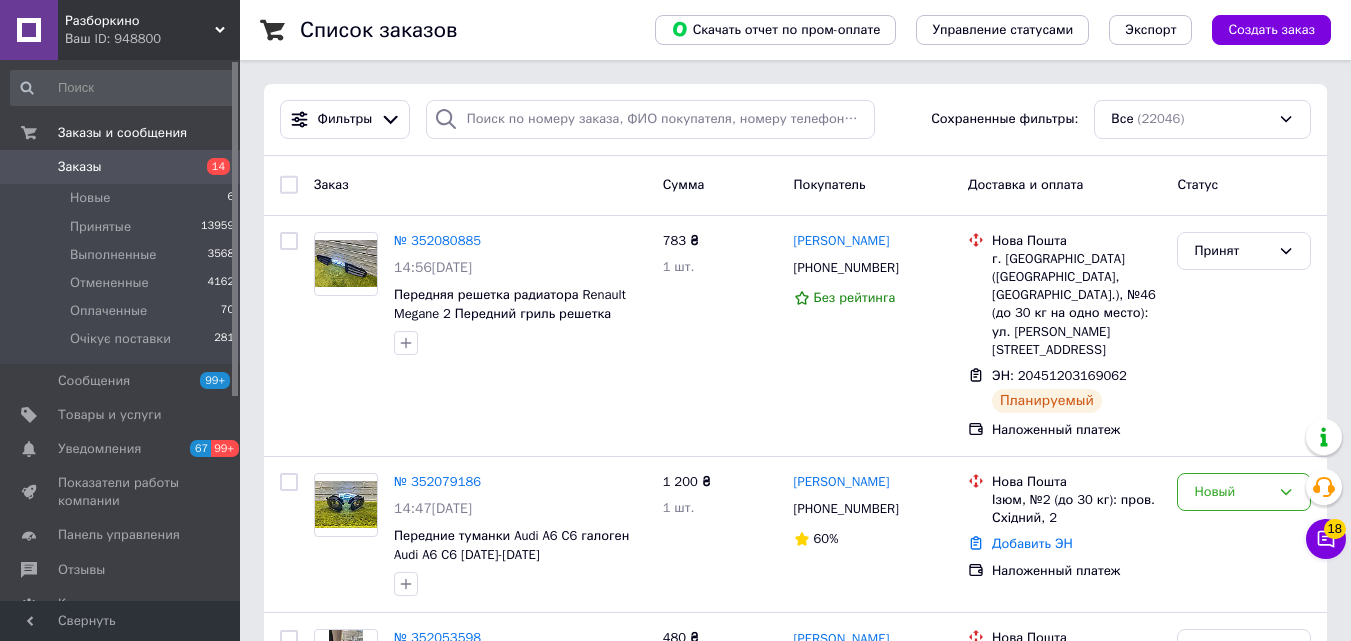 click on "14" at bounding box center (212, 167) 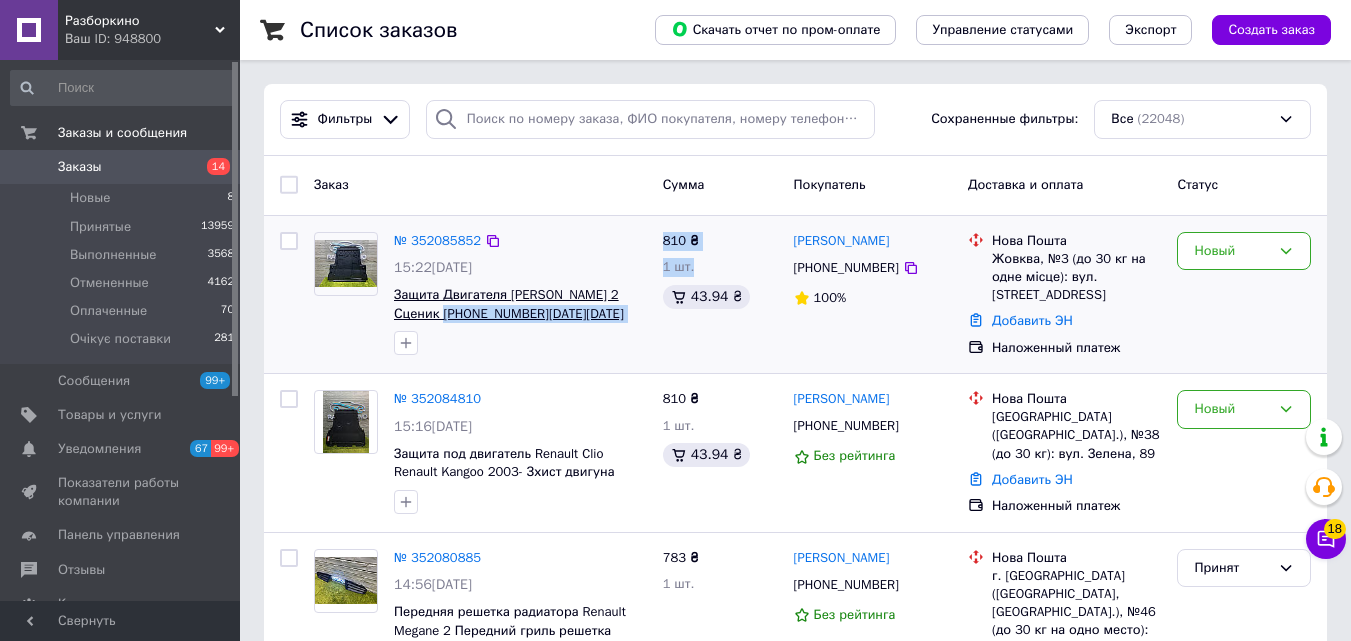 drag, startPoint x: 594, startPoint y: 319, endPoint x: 398, endPoint y: 306, distance: 196.43065 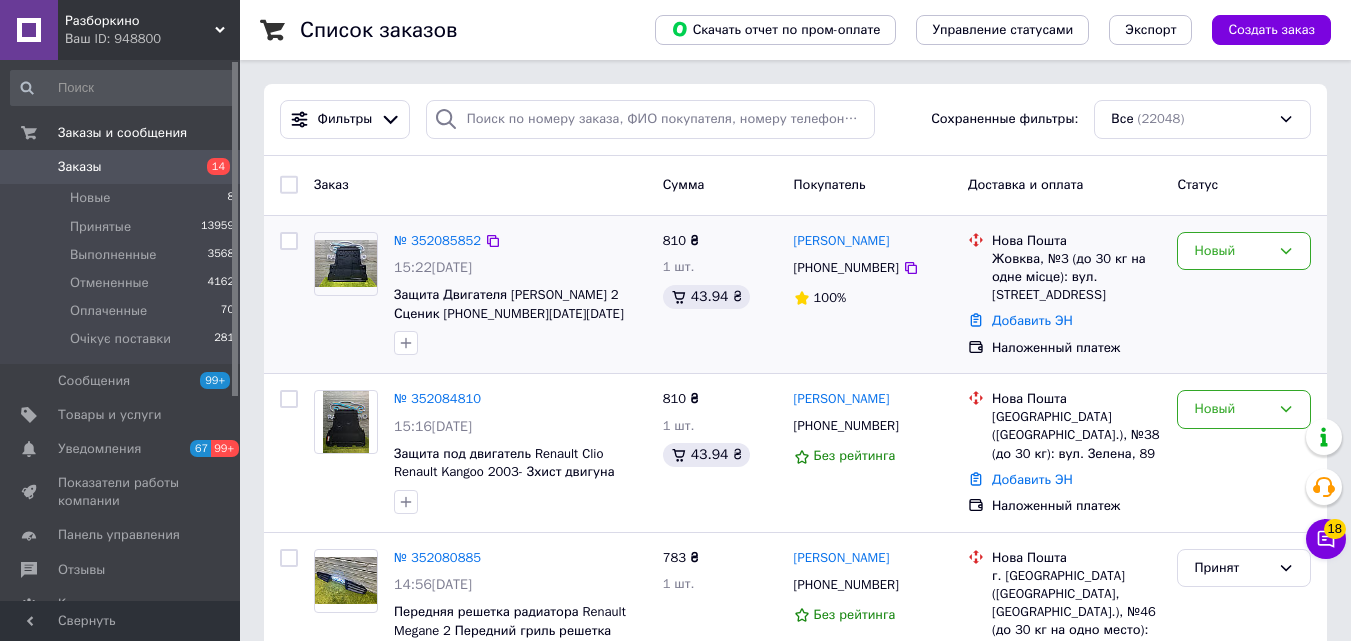 click on "№ 352085852" at bounding box center [520, 241] 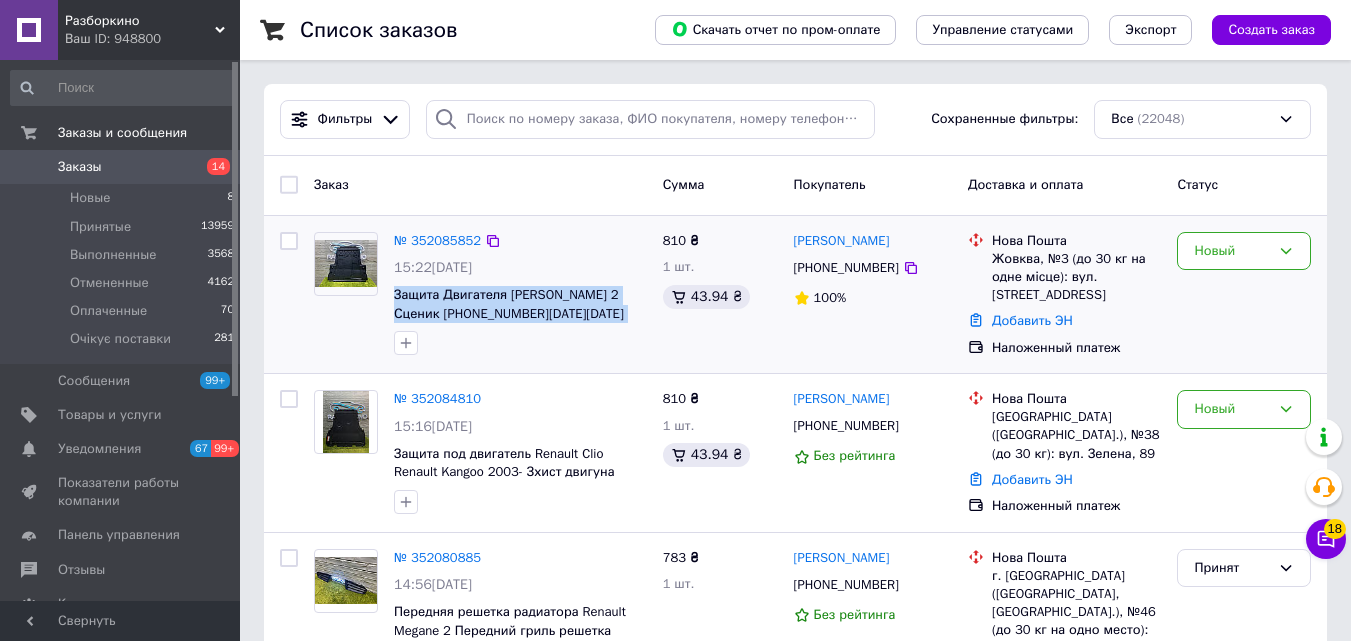 drag, startPoint x: 646, startPoint y: 314, endPoint x: 391, endPoint y: 299, distance: 255.4408 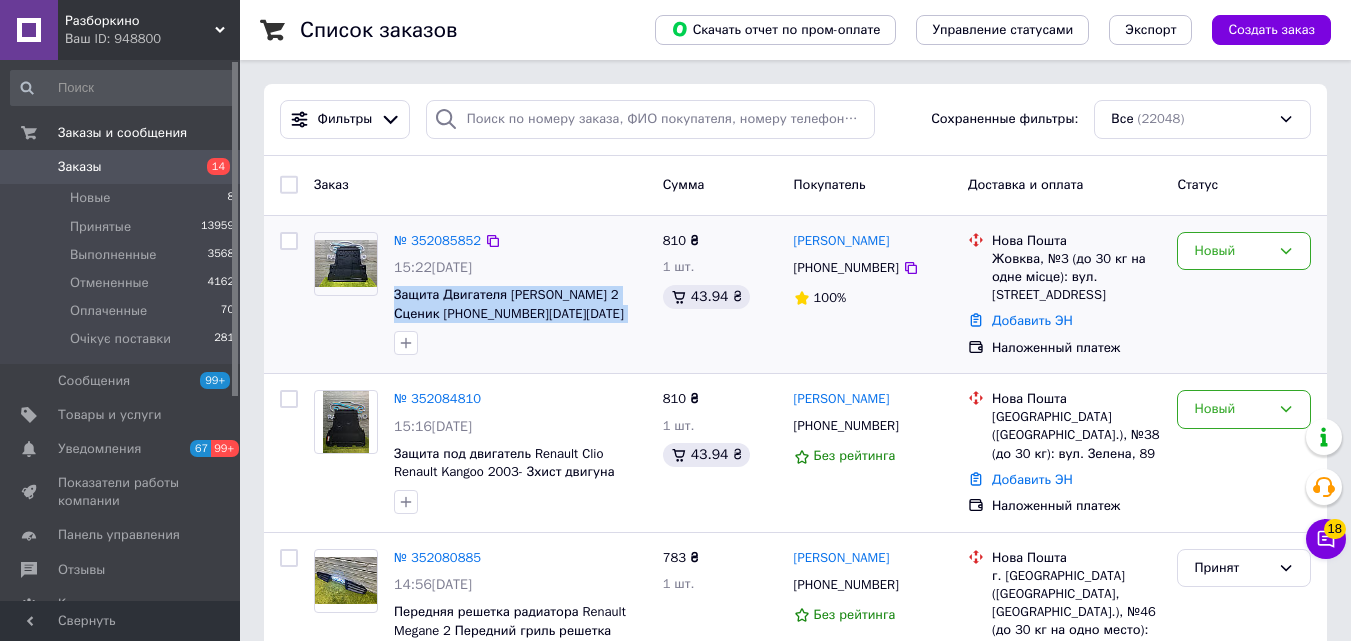 click on "№ 352085852 15:22, 10.07.2025 Защита Двигателя Рено Меган 2 Сценик 2 2003-2009 Новая Renault megane 2 Scenic 2 6012346X Защита двигателя сце" at bounding box center [520, 294] 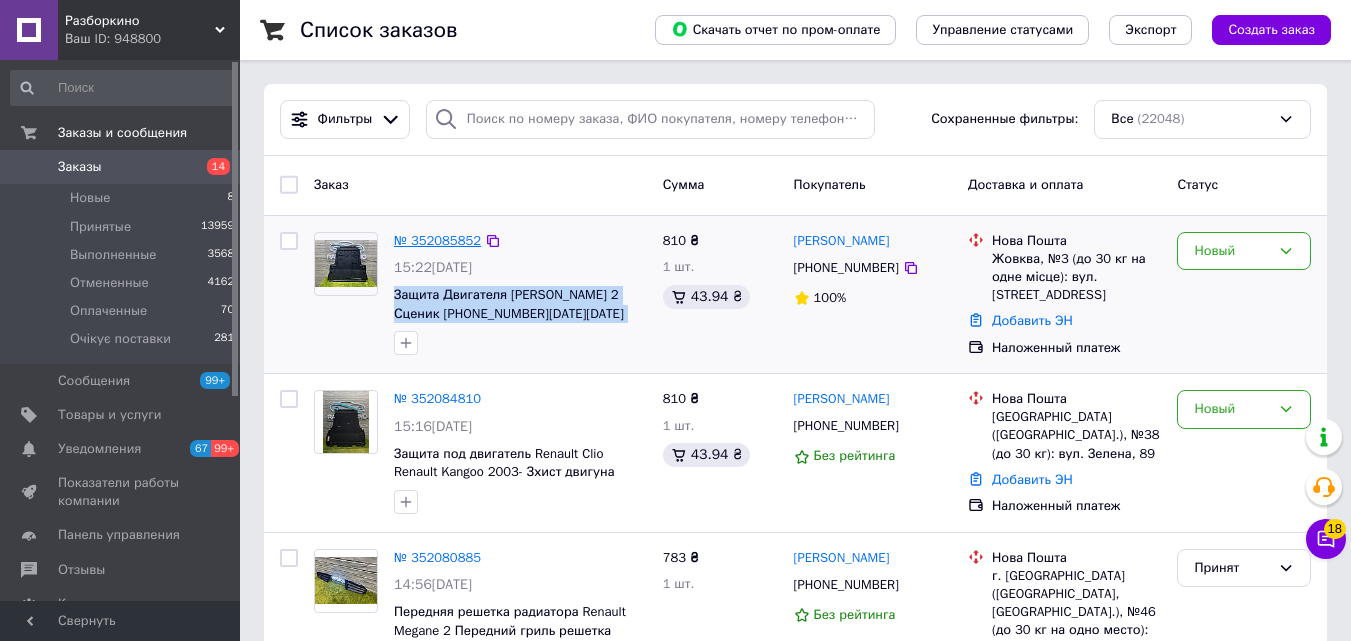 copy on "Защита Двигателя Рено Меган 2 Сценик 2 2003-2009 Новая Renault megane 2 Scenic" 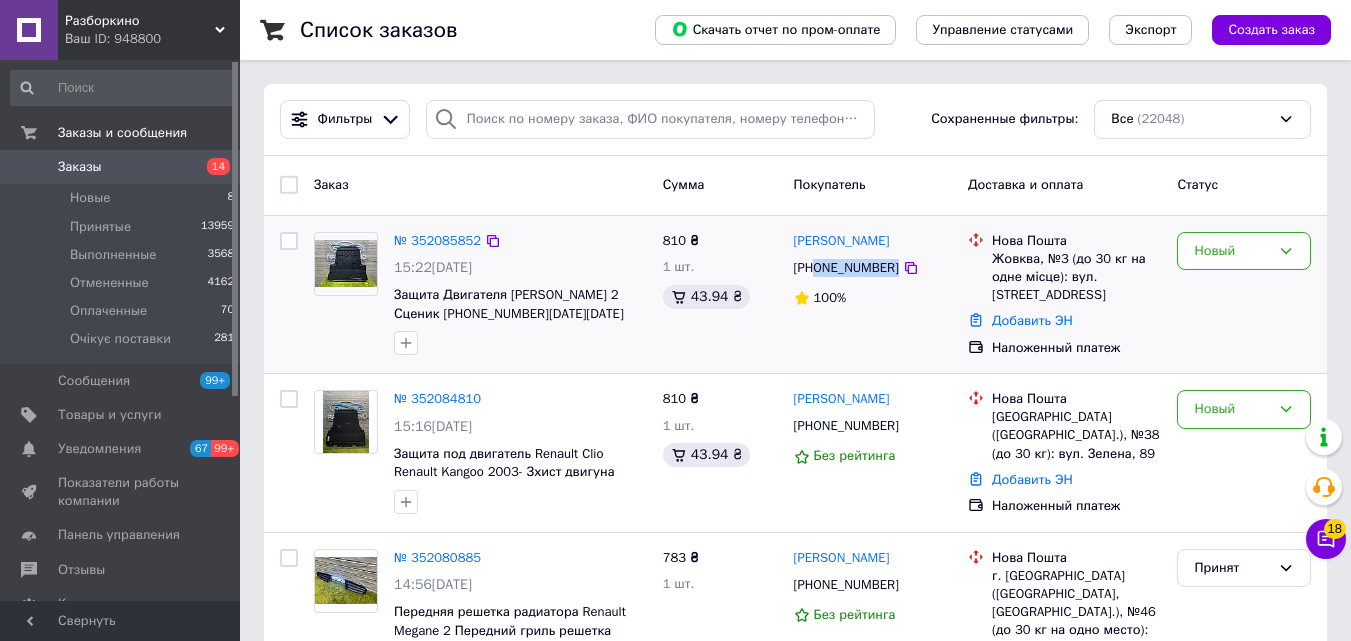 drag, startPoint x: 888, startPoint y: 265, endPoint x: 817, endPoint y: 264, distance: 71.00704 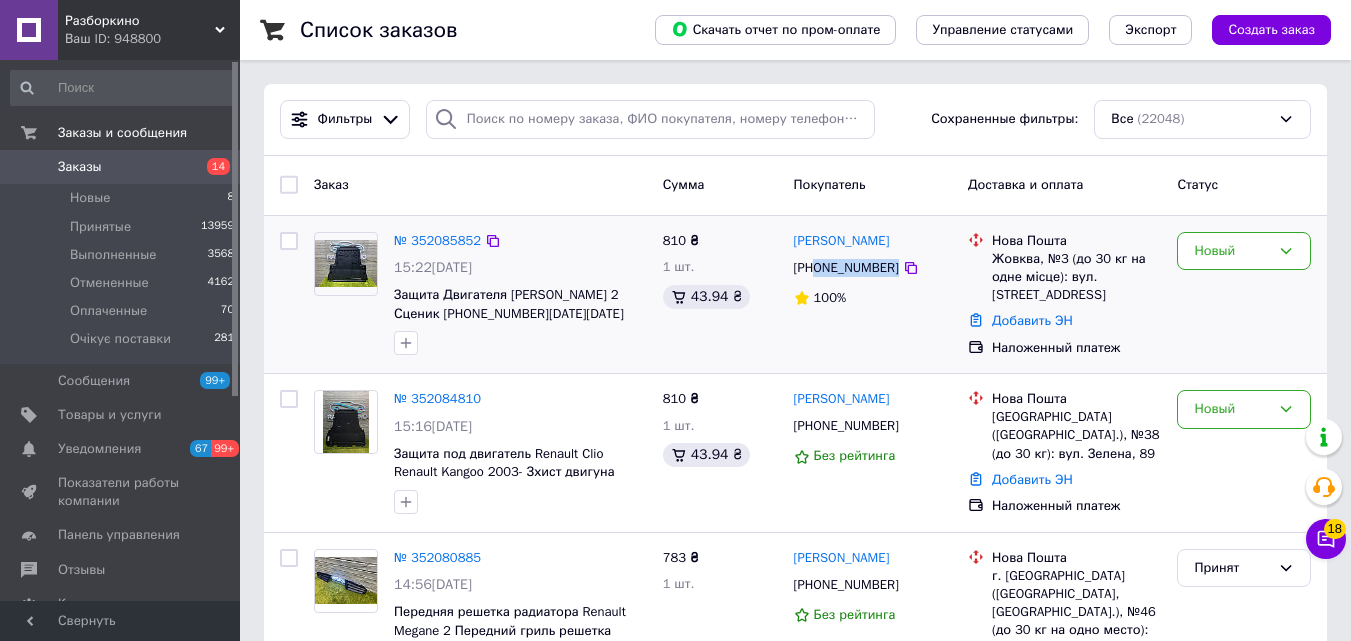 click on "[PHONE_NUMBER]" at bounding box center (873, 268) 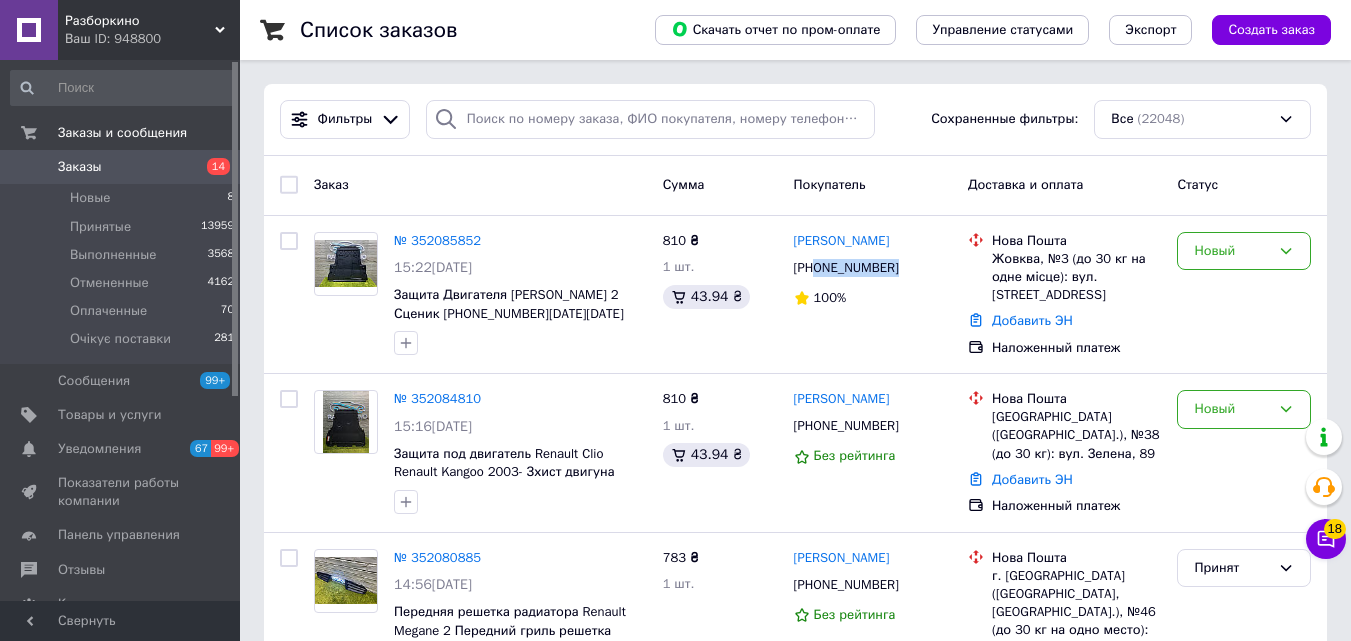copy on "0932889976" 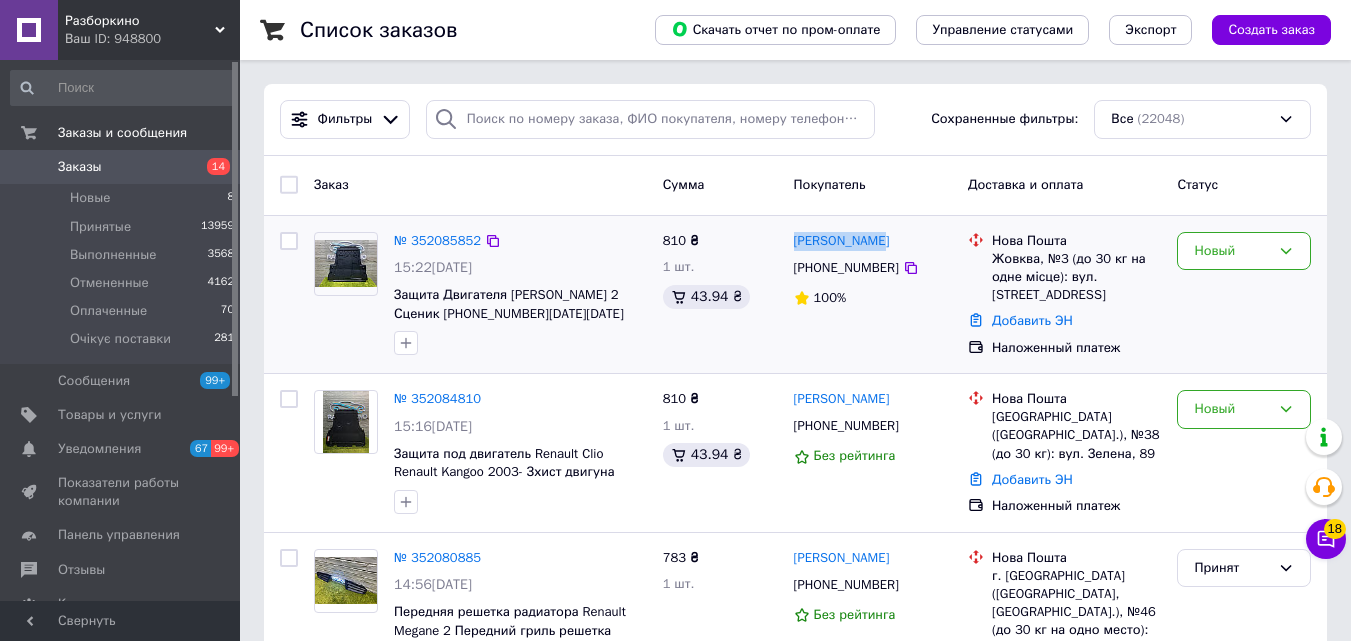 drag, startPoint x: 834, startPoint y: 257, endPoint x: 792, endPoint y: 248, distance: 42.953465 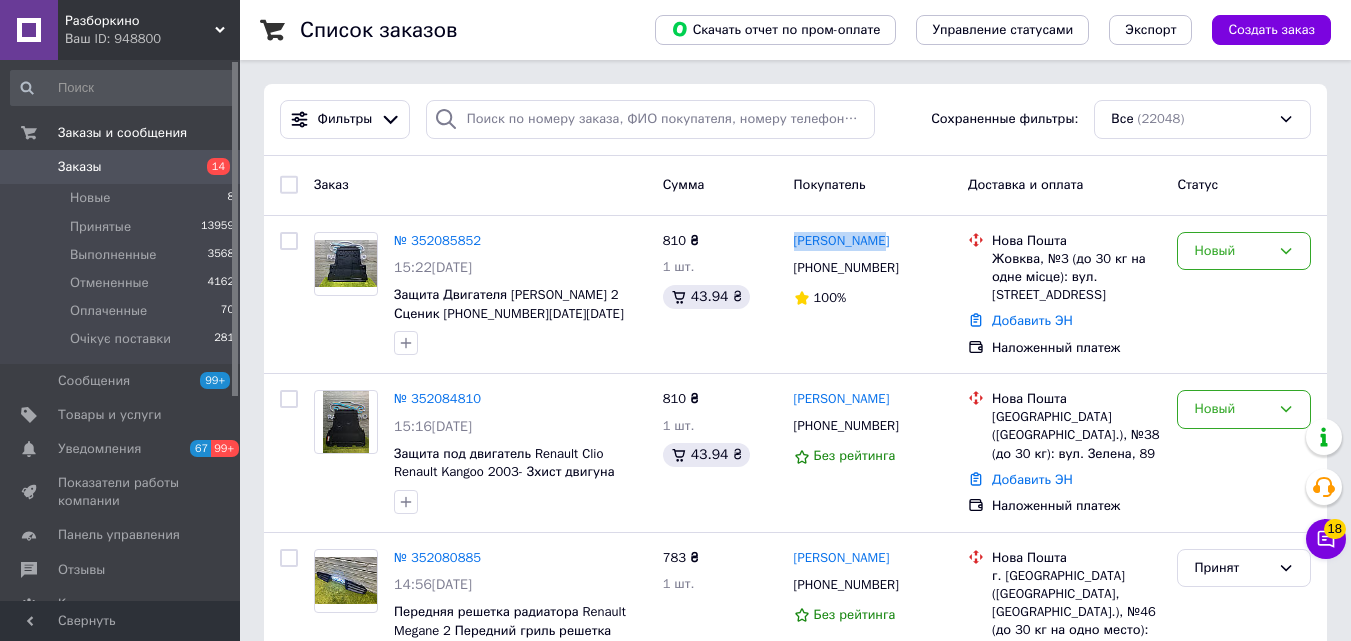 copy on "[PERSON_NAME]" 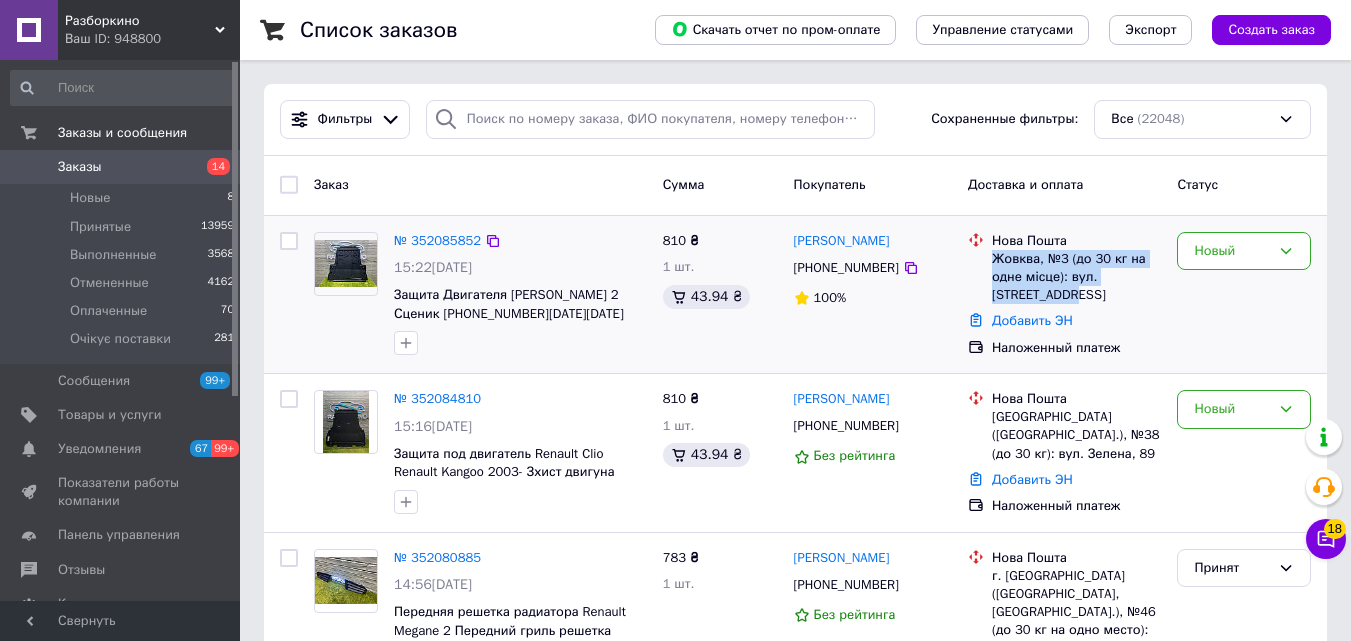 drag, startPoint x: 991, startPoint y: 257, endPoint x: 1017, endPoint y: 295, distance: 46.043457 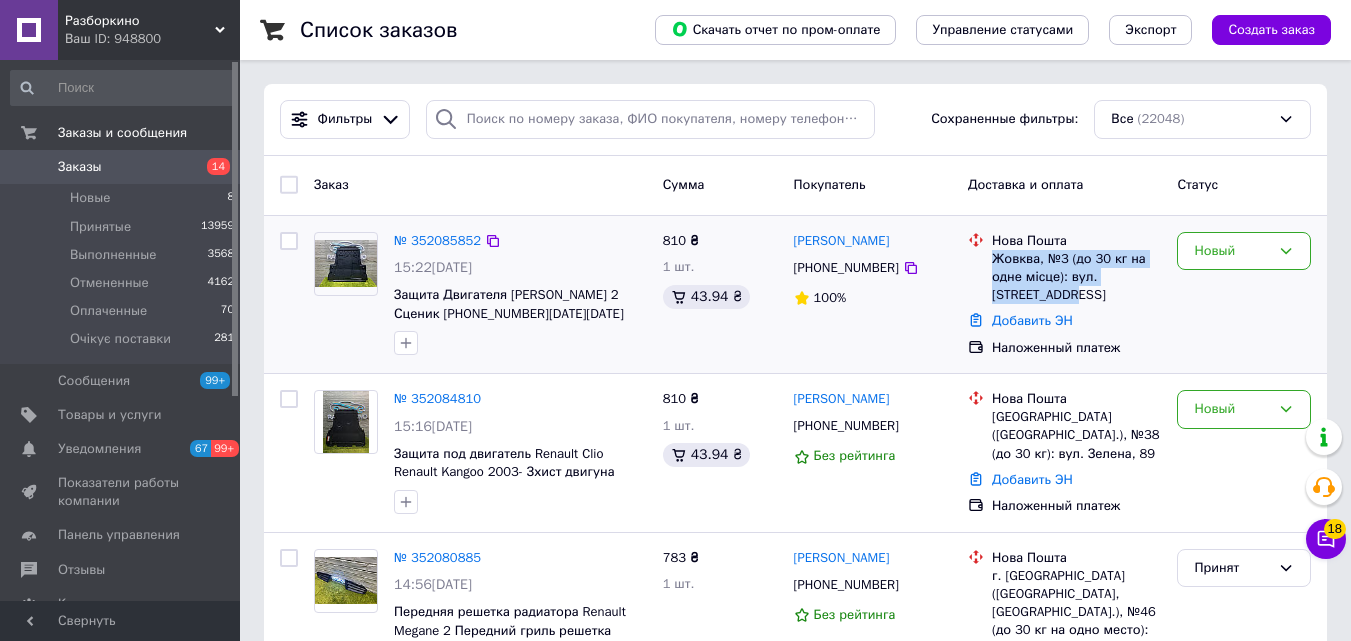 click on "Нова Пошта Жовква, №3 (до 30 кг на одне місце): вул. Равська, 1-А" at bounding box center (1076, 268) 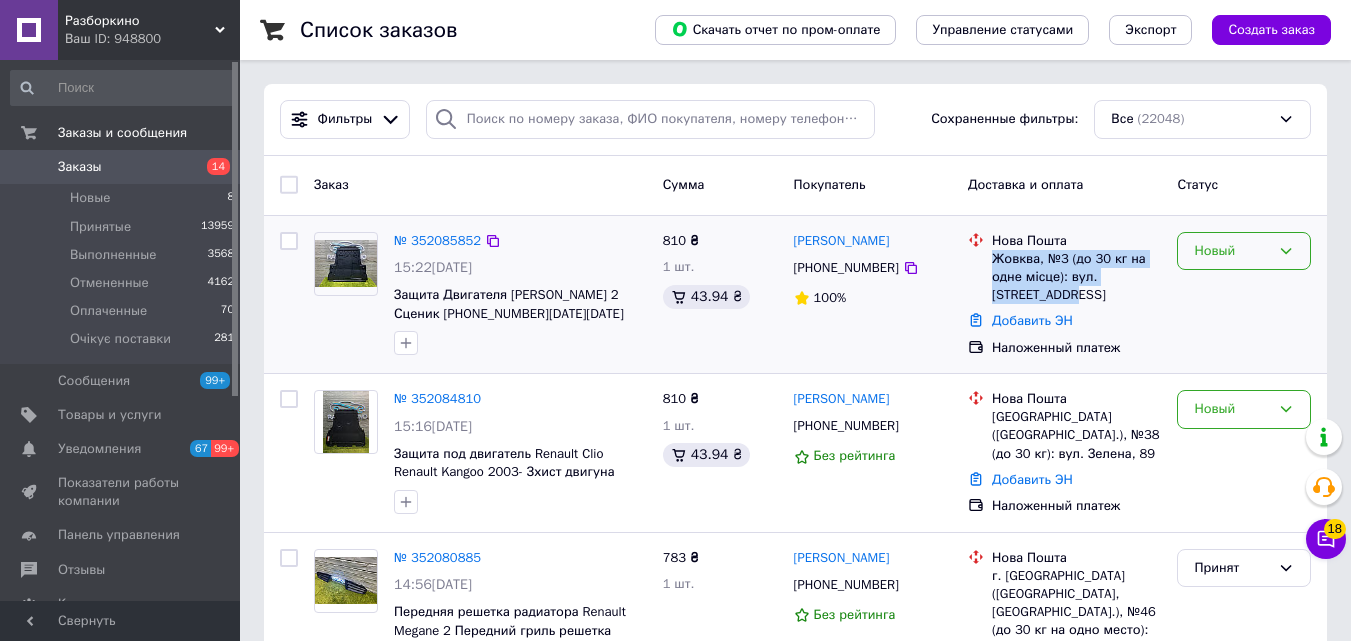 click on "Новый" at bounding box center [1244, 251] 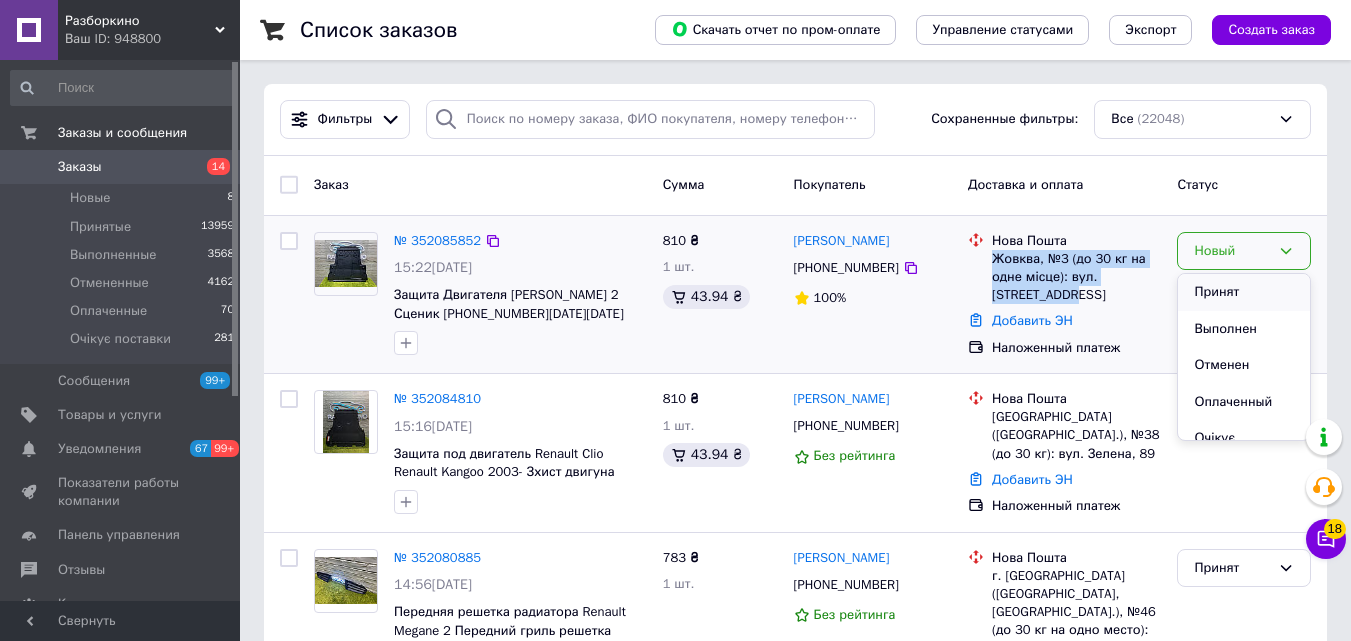 click on "Принят" at bounding box center [1244, 292] 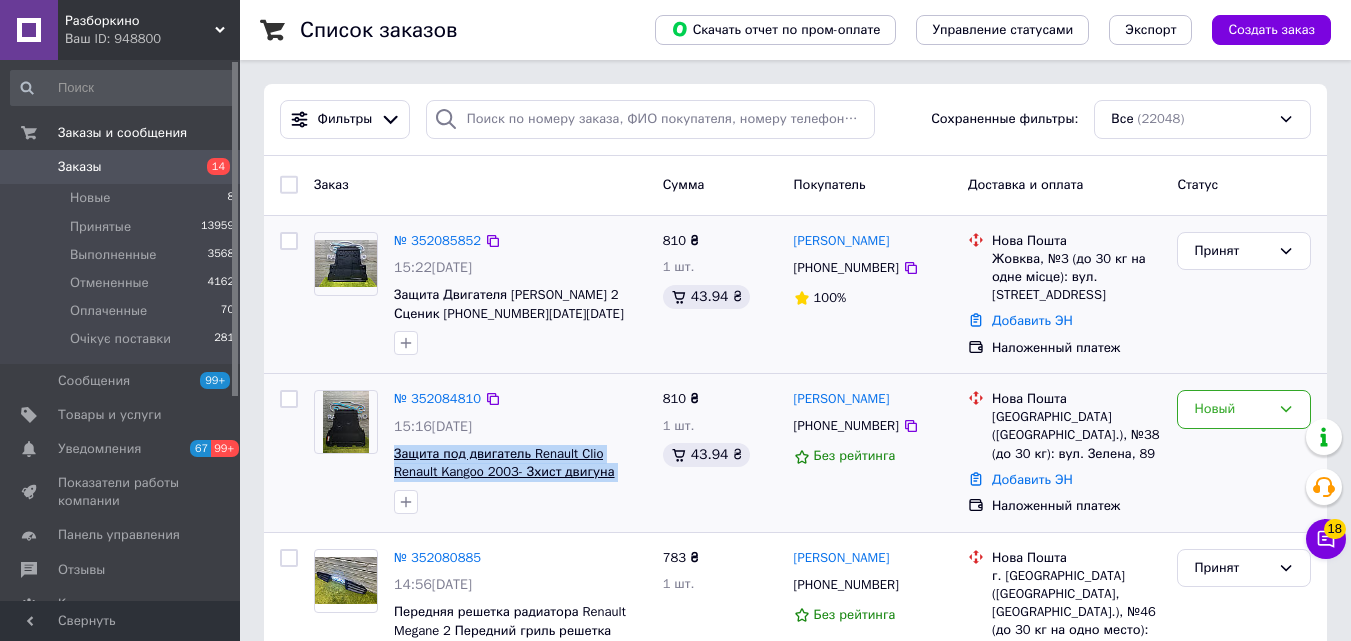 drag, startPoint x: 635, startPoint y: 477, endPoint x: 397, endPoint y: 447, distance: 239.8833 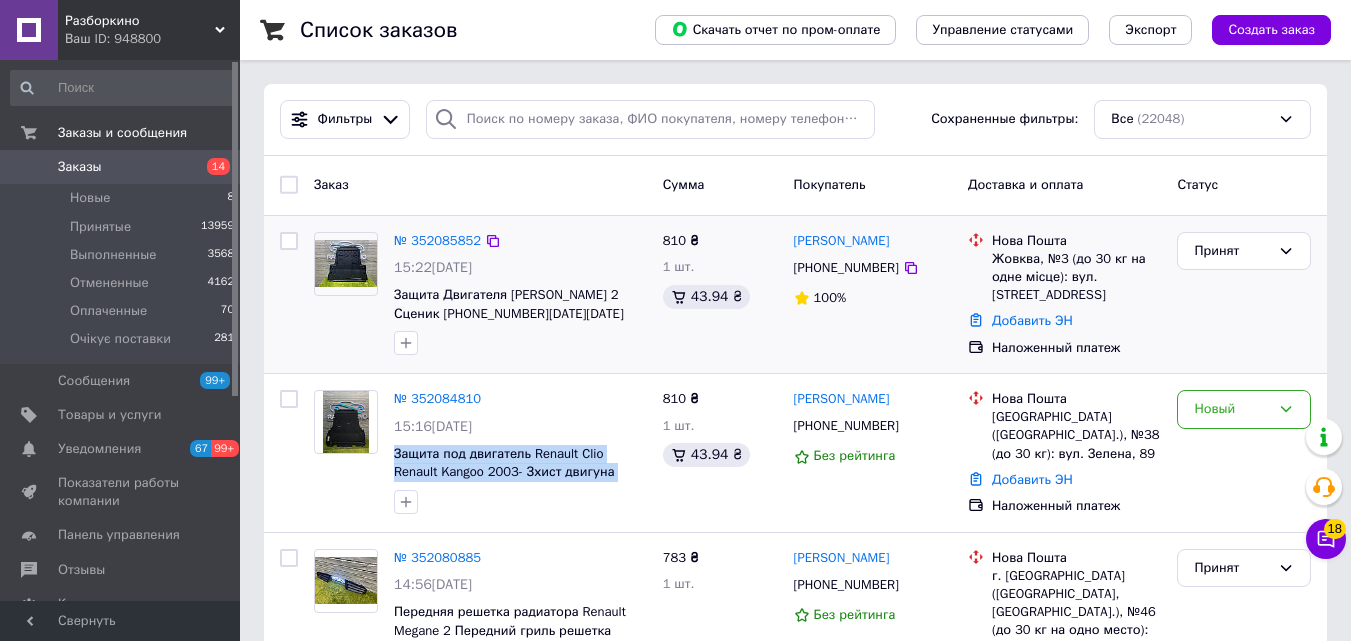 copy on "Защита под двигатель Renault Clio Renault Kangoo 2003-  Зхист двигуна рено Кенго 1" 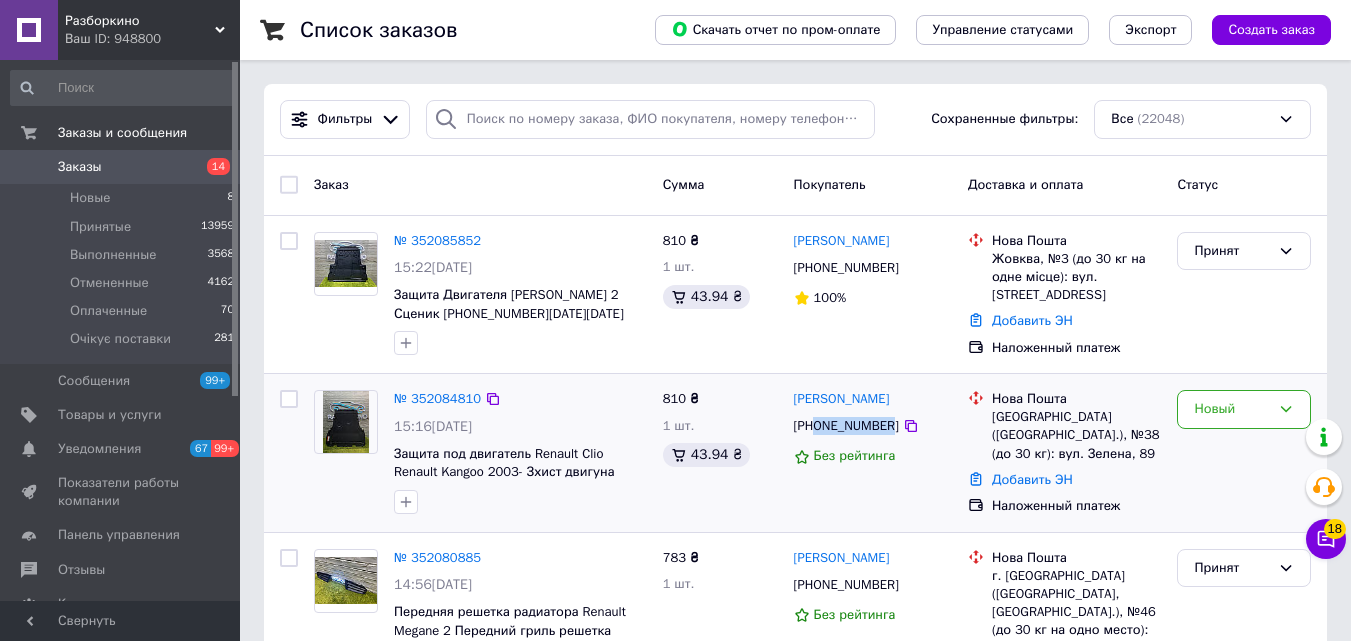 drag, startPoint x: 886, startPoint y: 423, endPoint x: 817, endPoint y: 427, distance: 69.115845 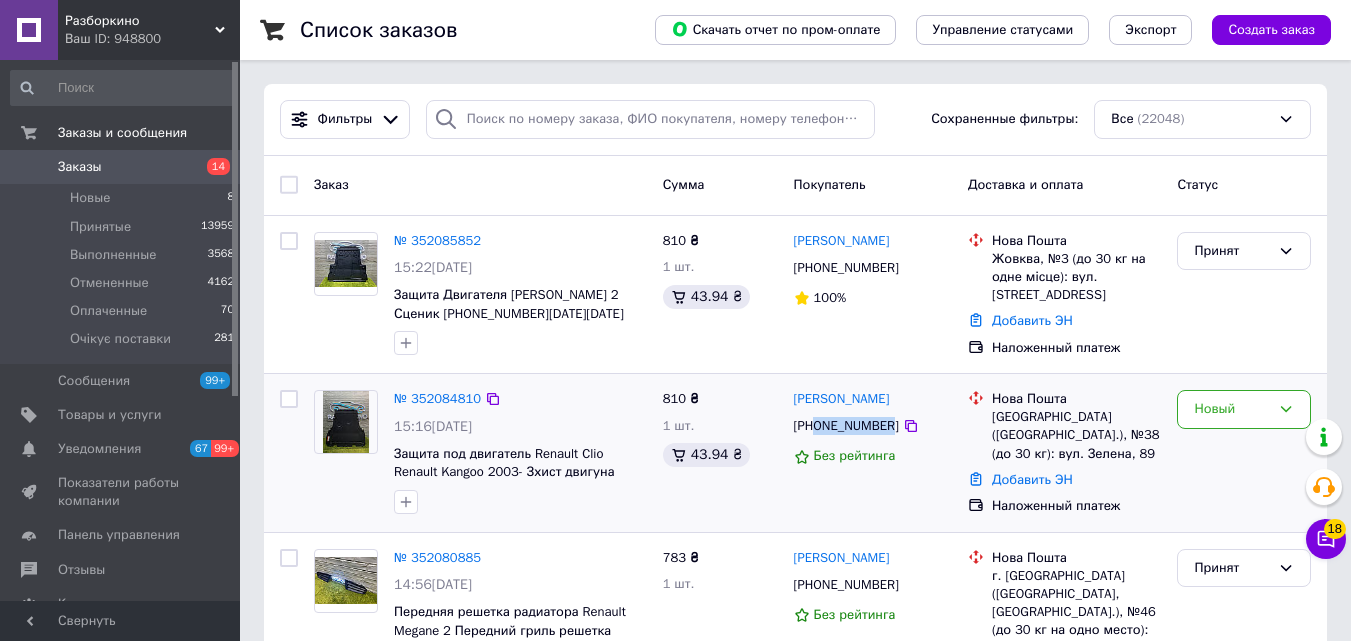 click on "[PHONE_NUMBER]" at bounding box center (846, 426) 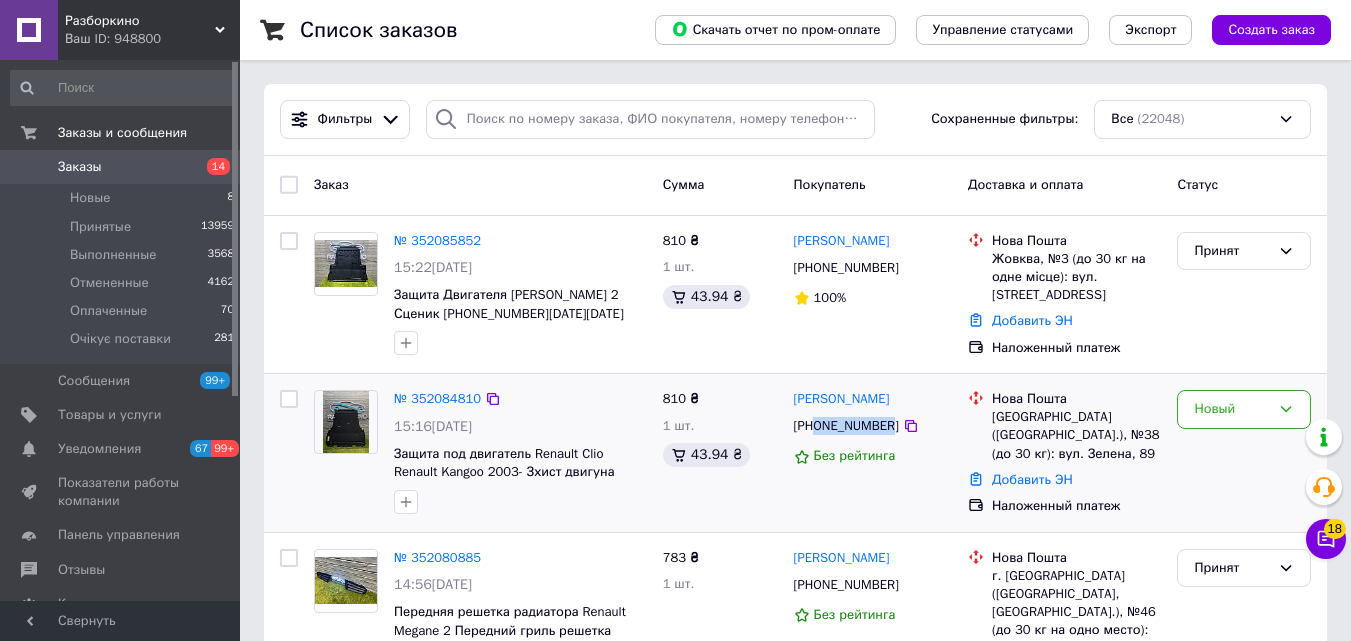 drag, startPoint x: 911, startPoint y: 395, endPoint x: 790, endPoint y: 409, distance: 121.80723 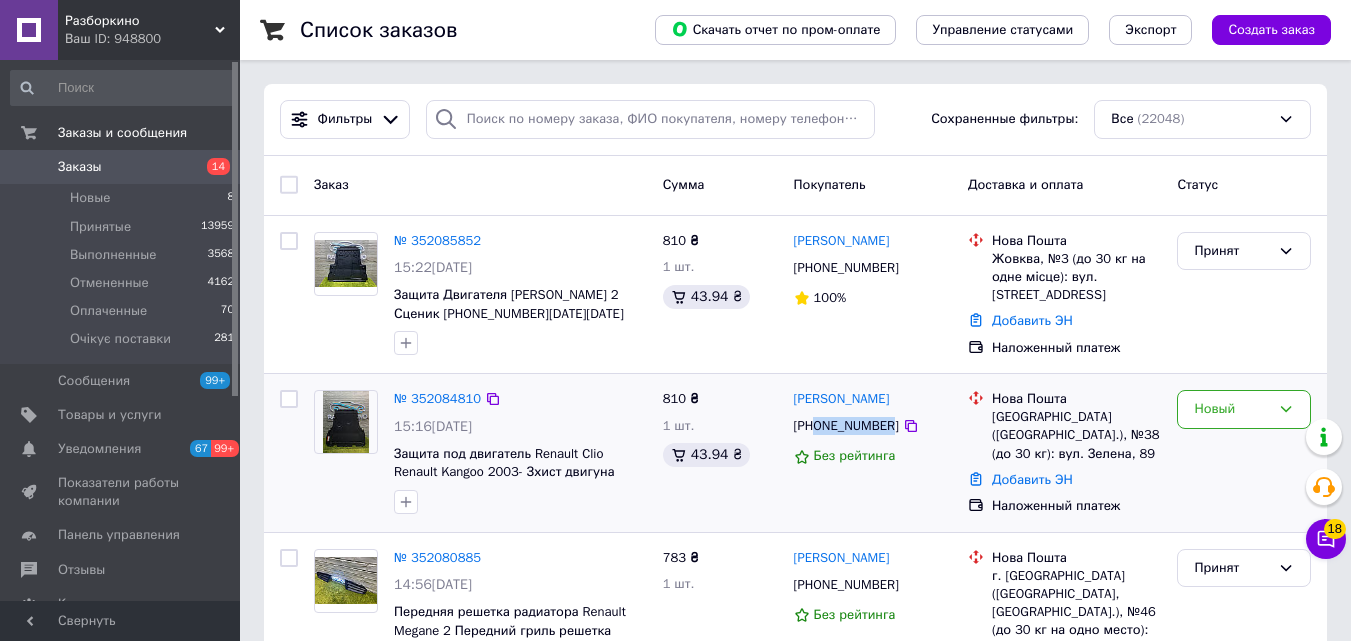 click on "Ігор Куземський +380958086486 Без рейтинга" at bounding box center [873, 453] 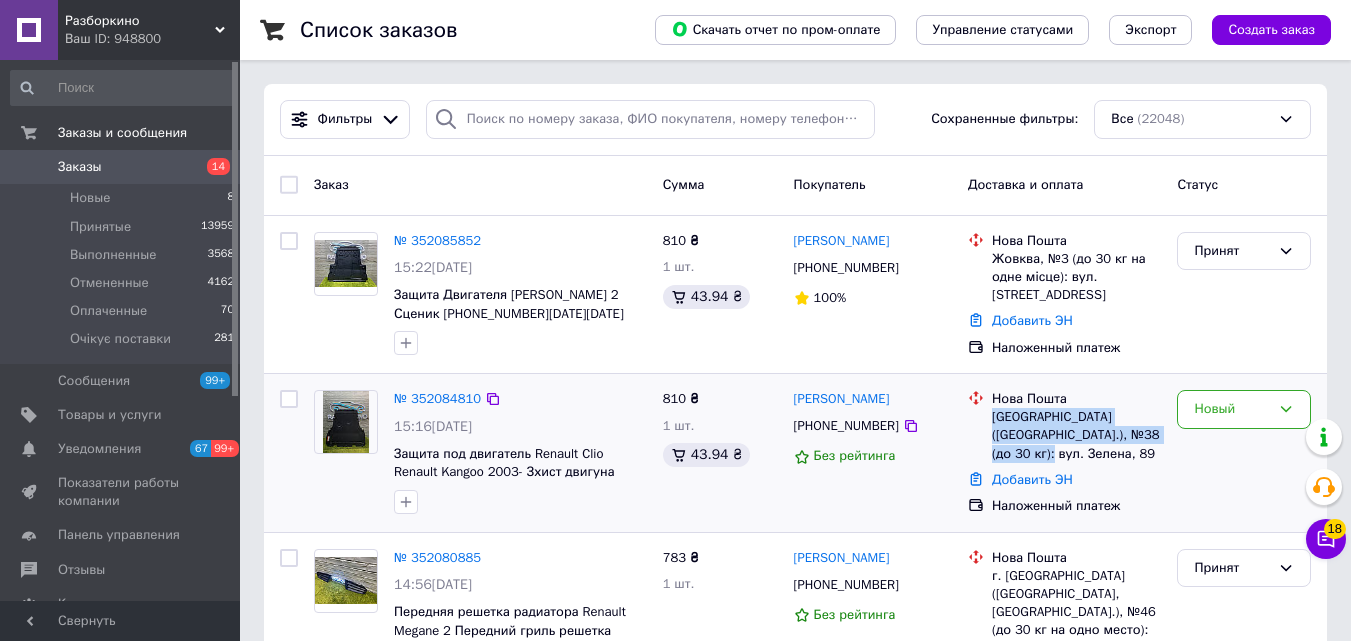 drag, startPoint x: 991, startPoint y: 419, endPoint x: 1140, endPoint y: 442, distance: 150.76472 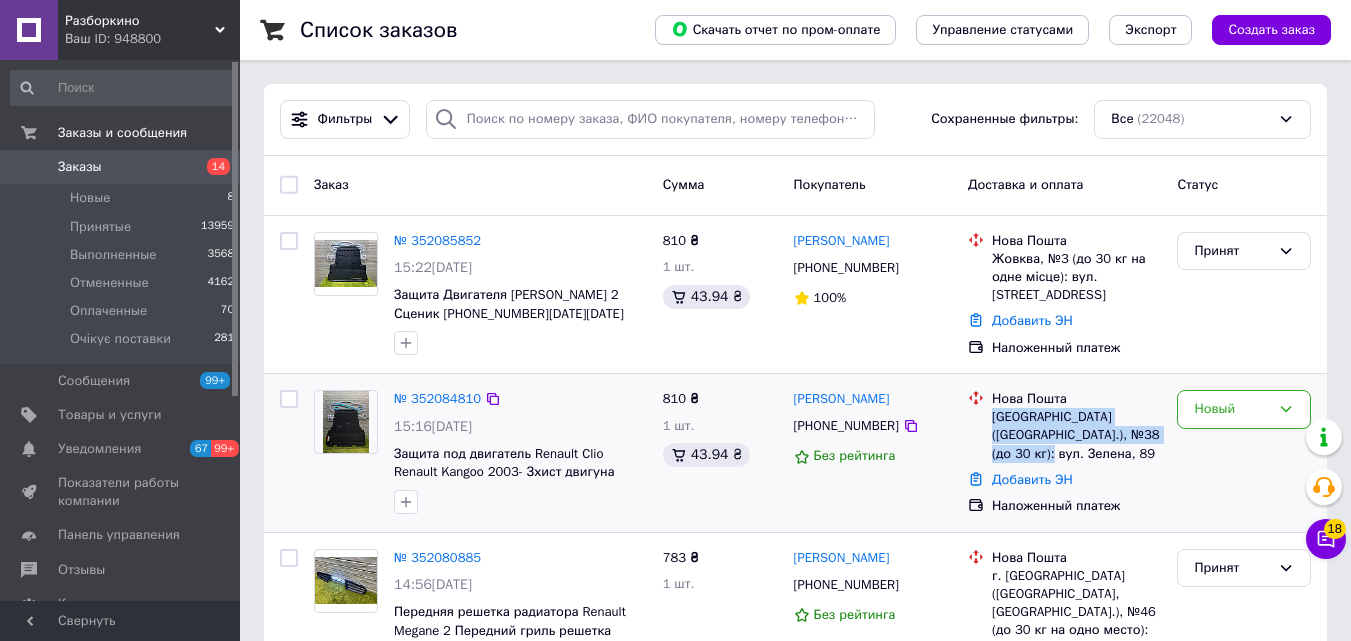 click on "Нова Пошта Львів (Львівська обл.), №38 (до 30 кг): вул. Зелена, 89" at bounding box center [1076, 426] 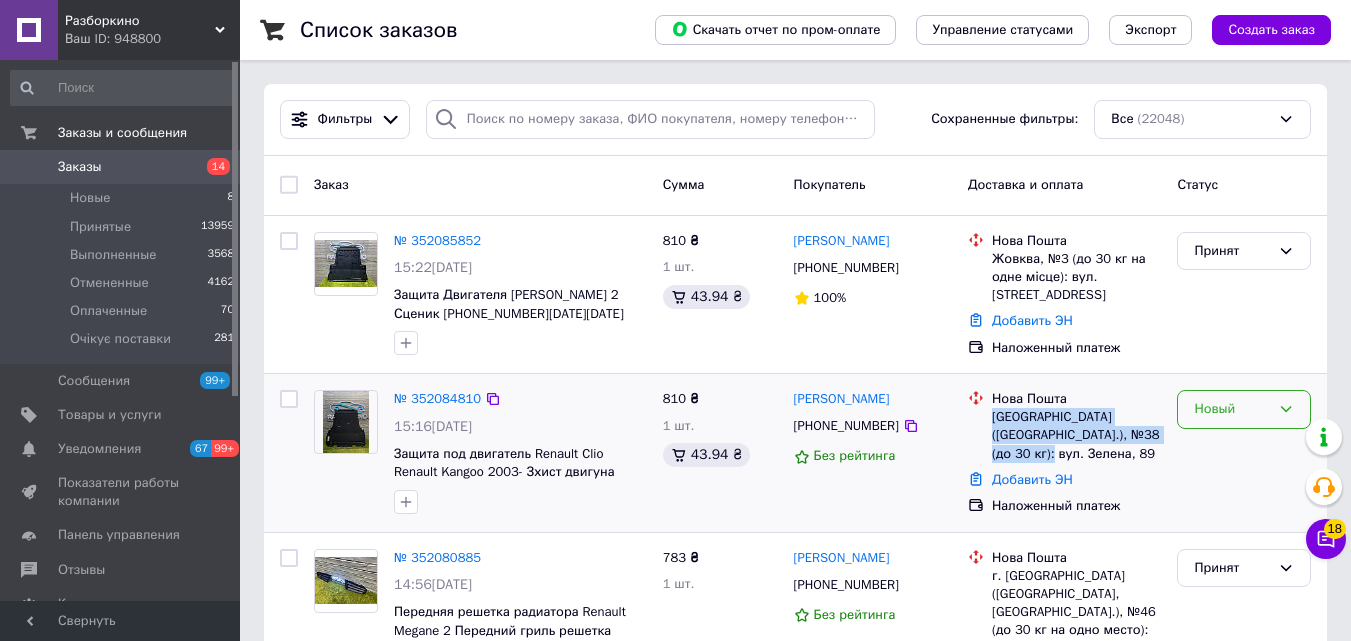 click on "Новый" at bounding box center [1244, 409] 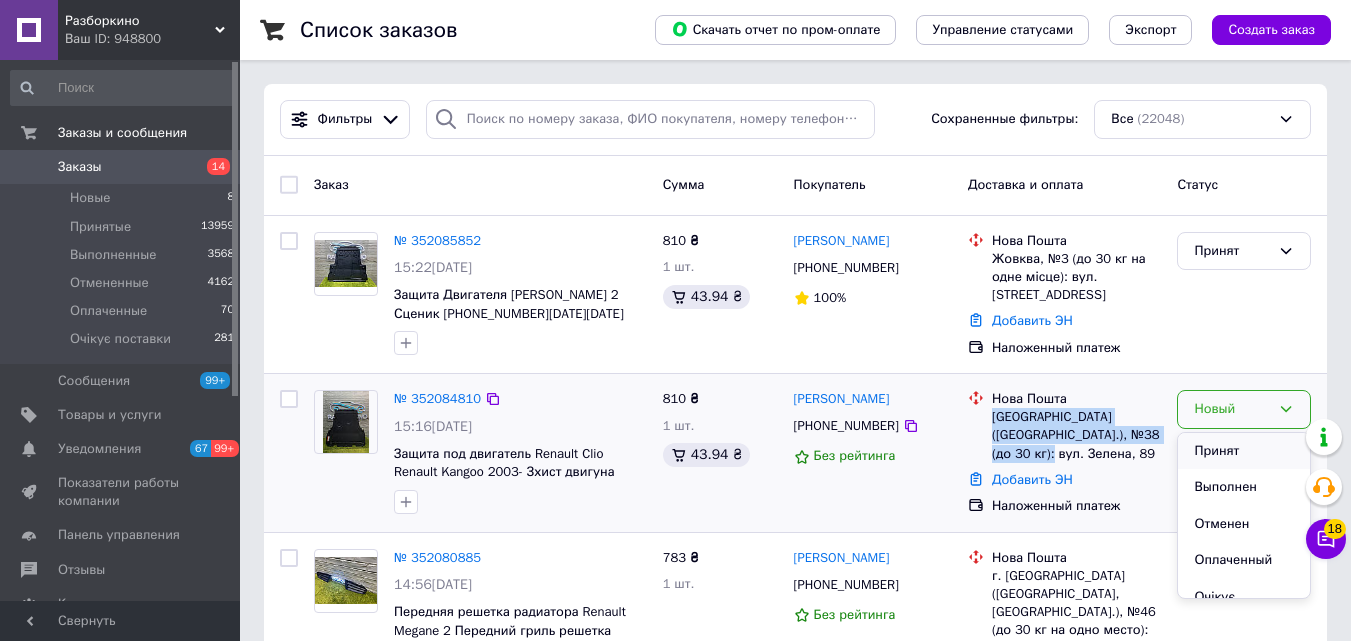 click on "Принят" at bounding box center (1244, 451) 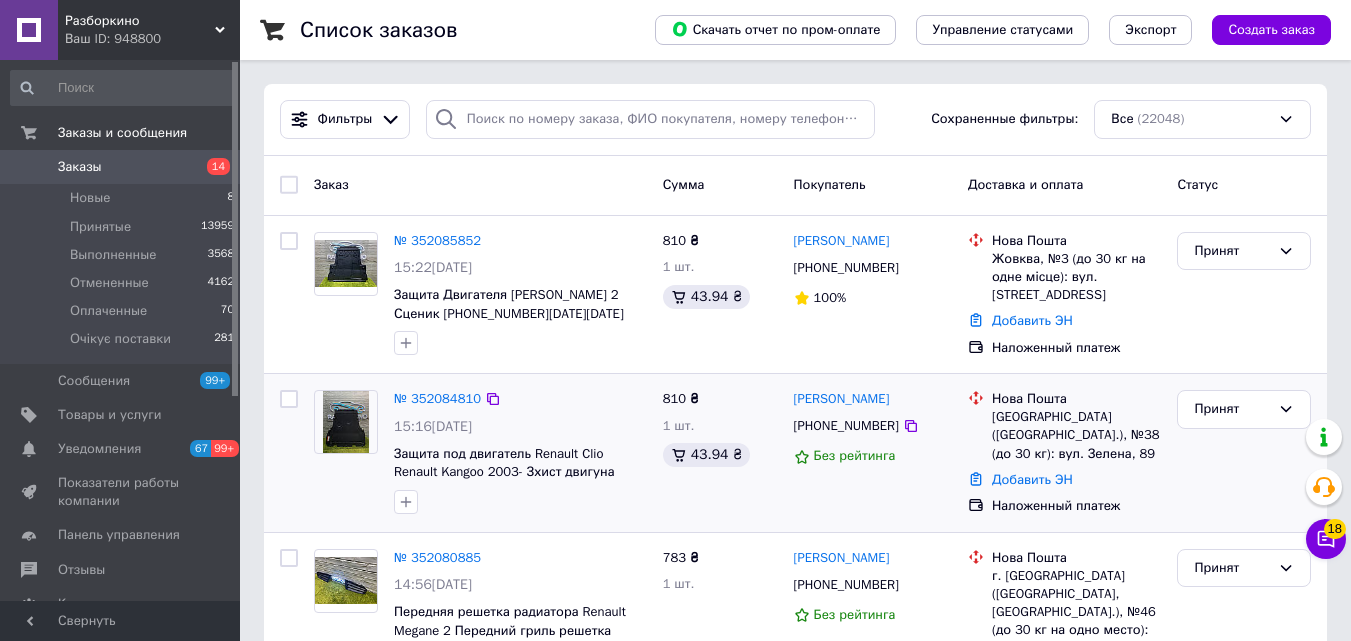 drag, startPoint x: 751, startPoint y: 337, endPoint x: 262, endPoint y: 177, distance: 514.51044 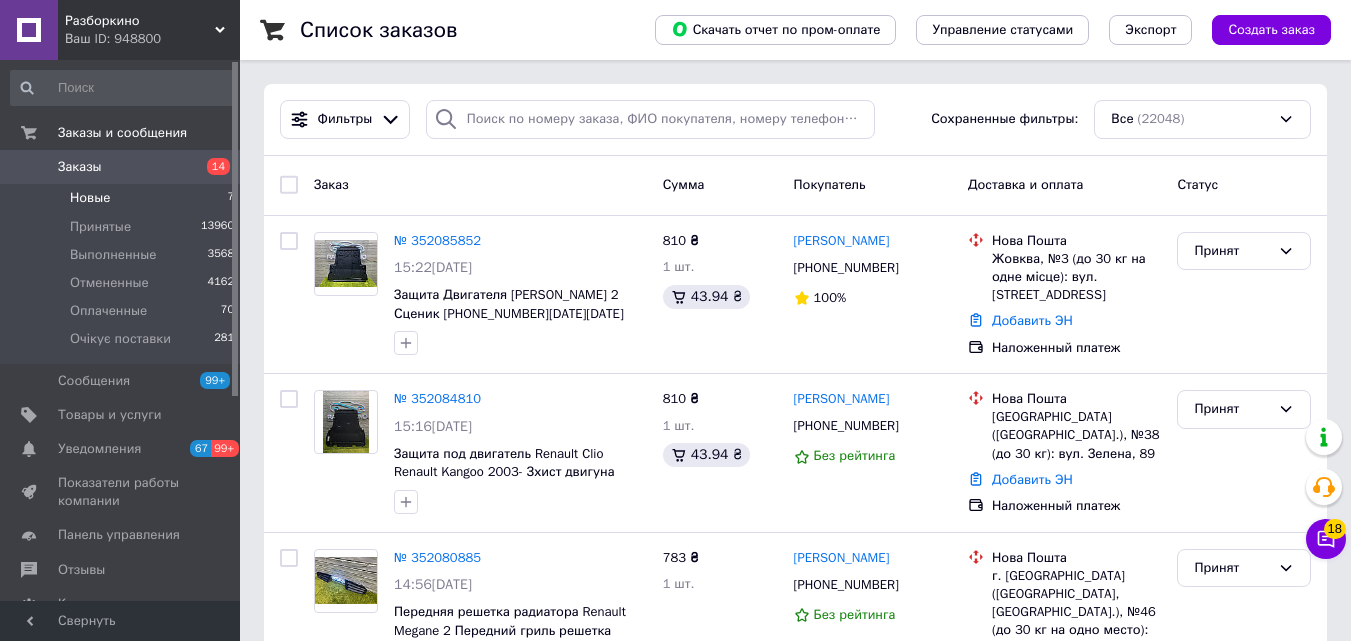 click on "Новые 7" at bounding box center (123, 198) 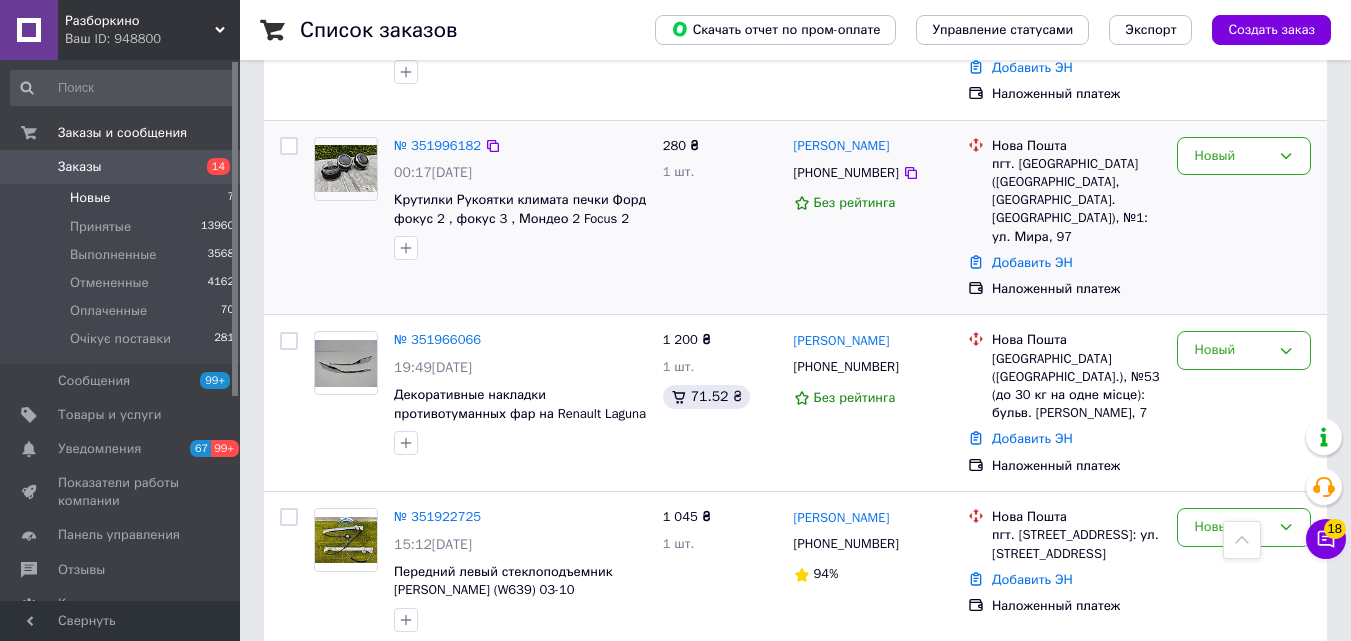 scroll, scrollTop: 651, scrollLeft: 0, axis: vertical 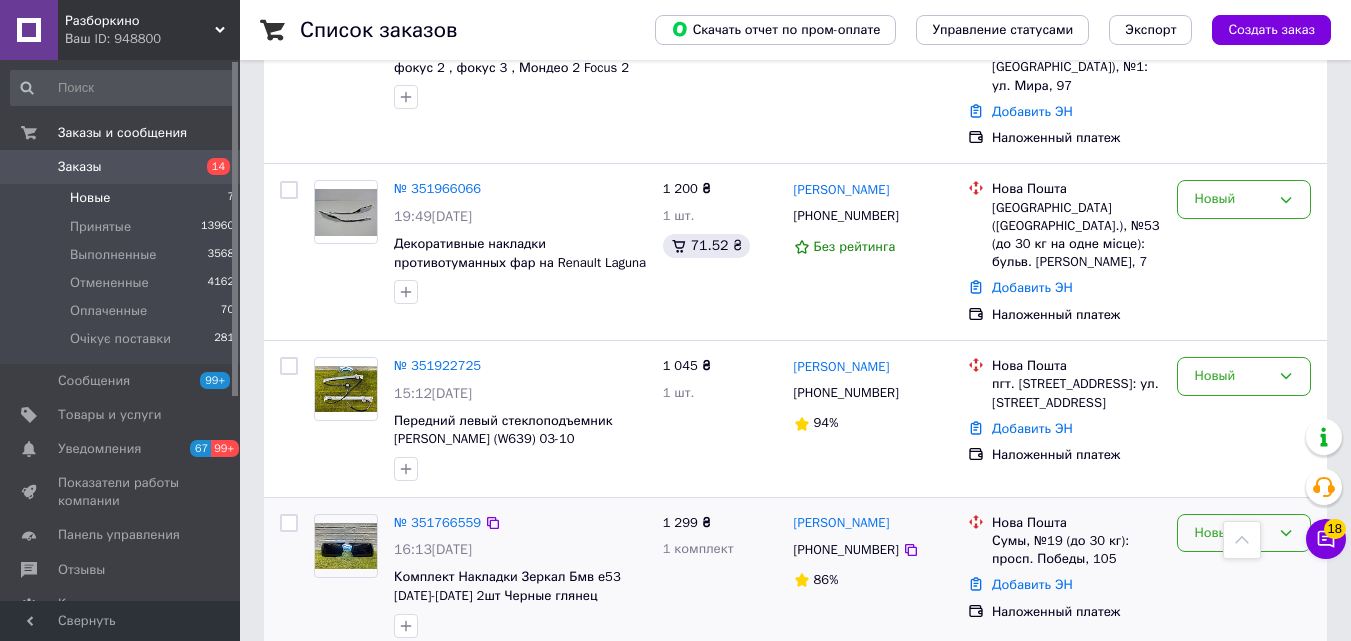 click on "Новый" at bounding box center (1244, 533) 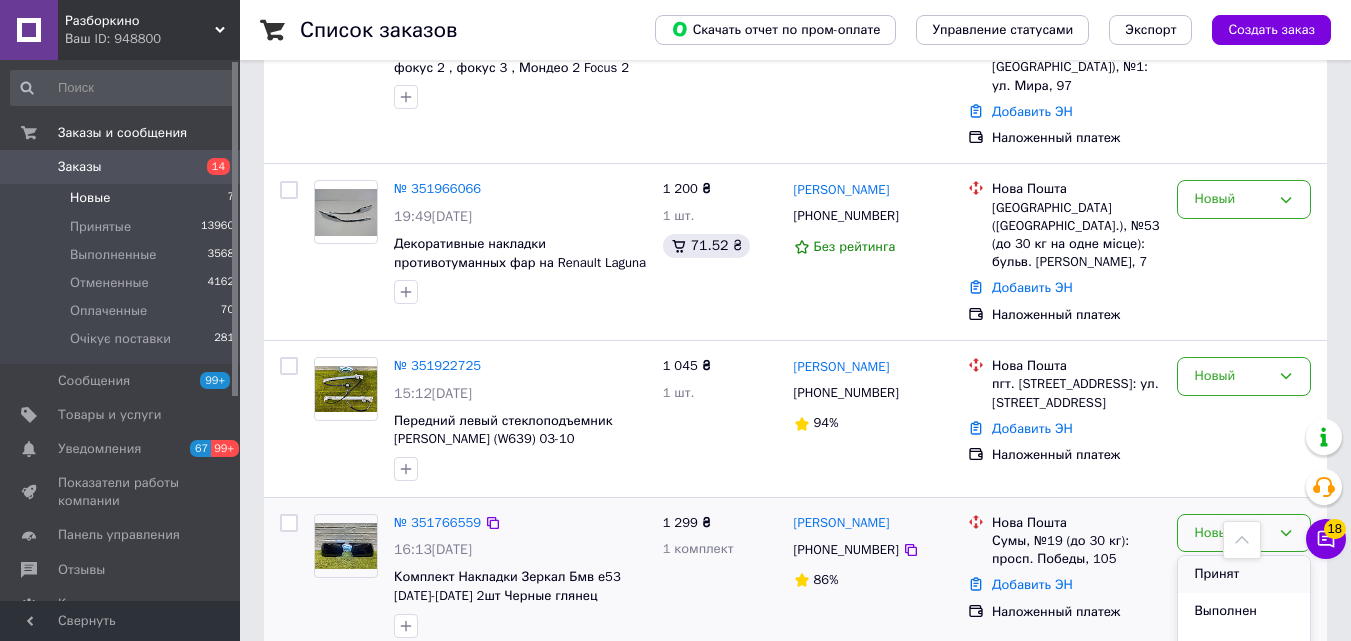 click on "Принят" at bounding box center [1244, 574] 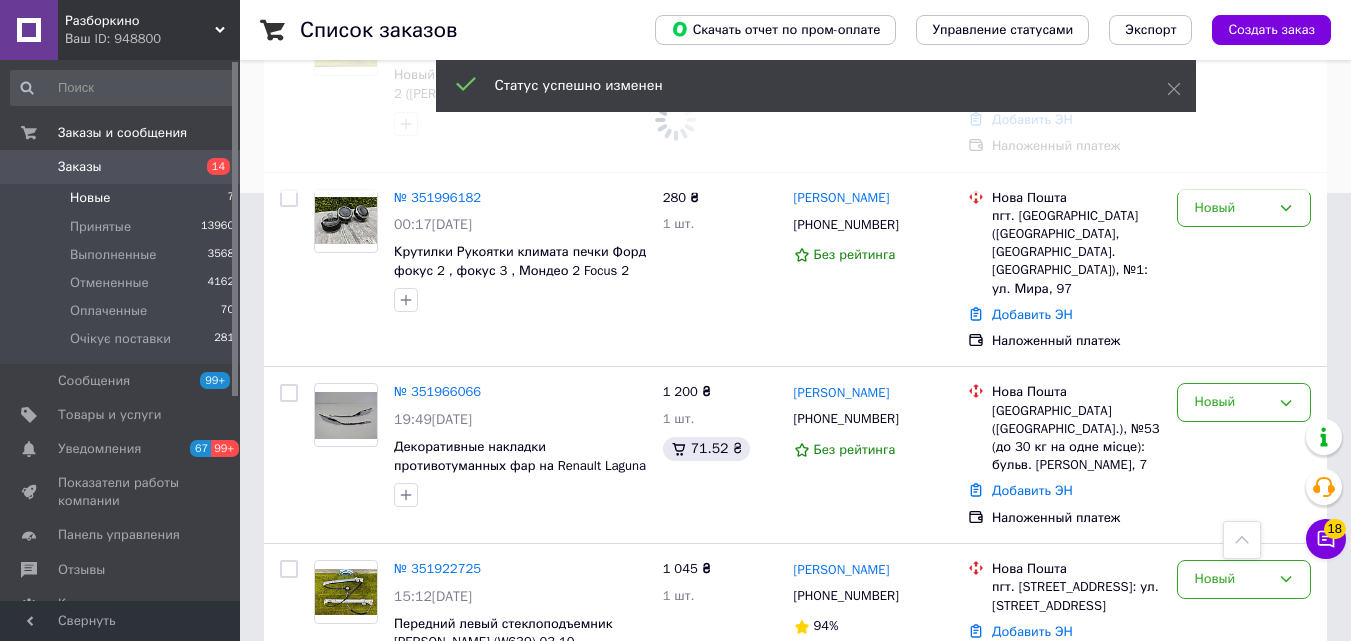 scroll, scrollTop: 251, scrollLeft: 0, axis: vertical 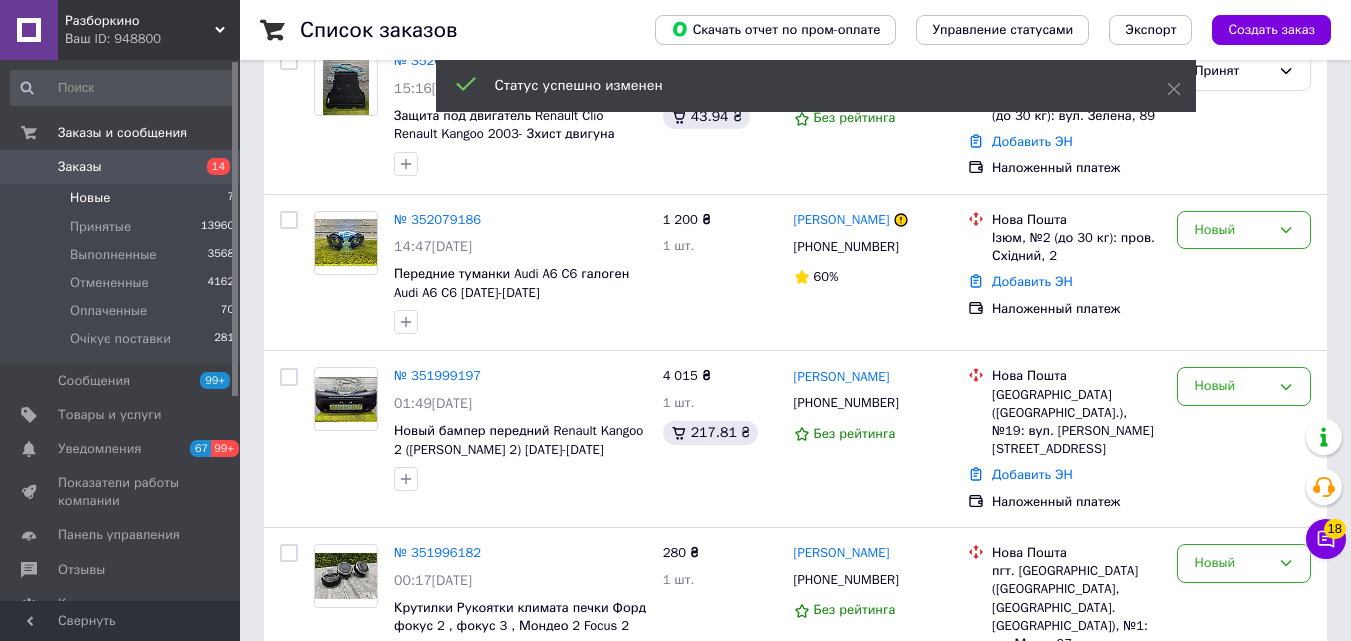click on "Заказы" at bounding box center [121, 167] 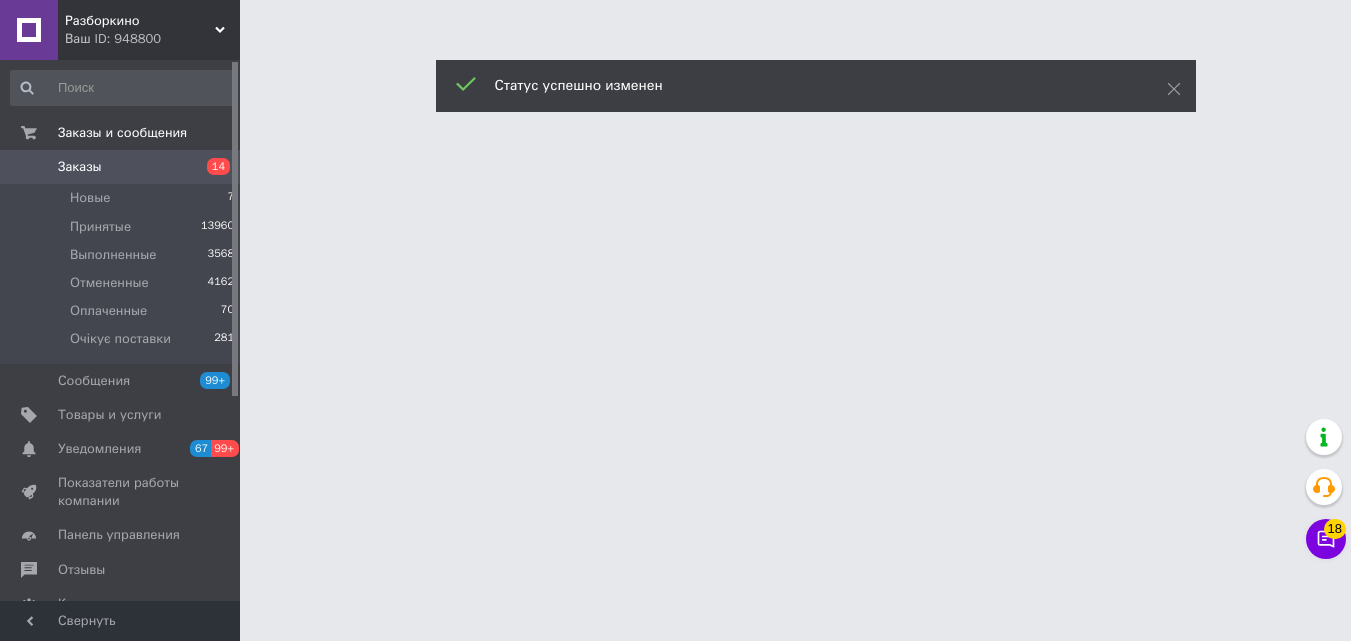 scroll, scrollTop: 0, scrollLeft: 0, axis: both 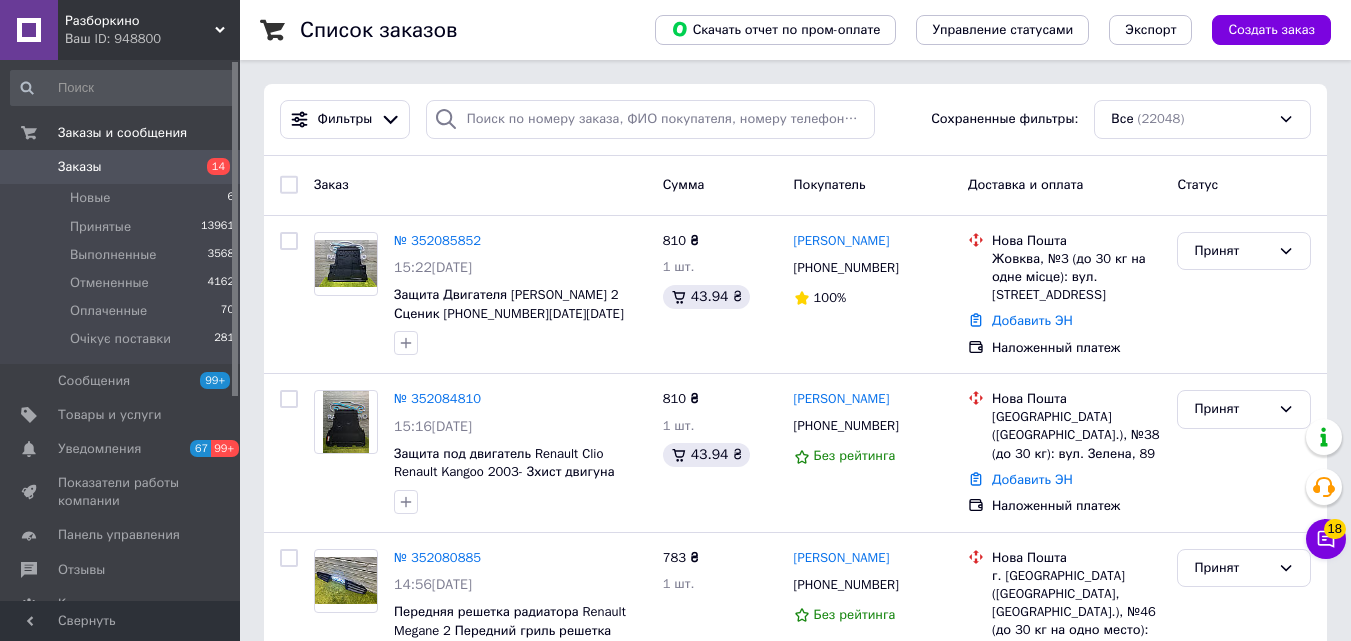 click on "14" at bounding box center [218, 166] 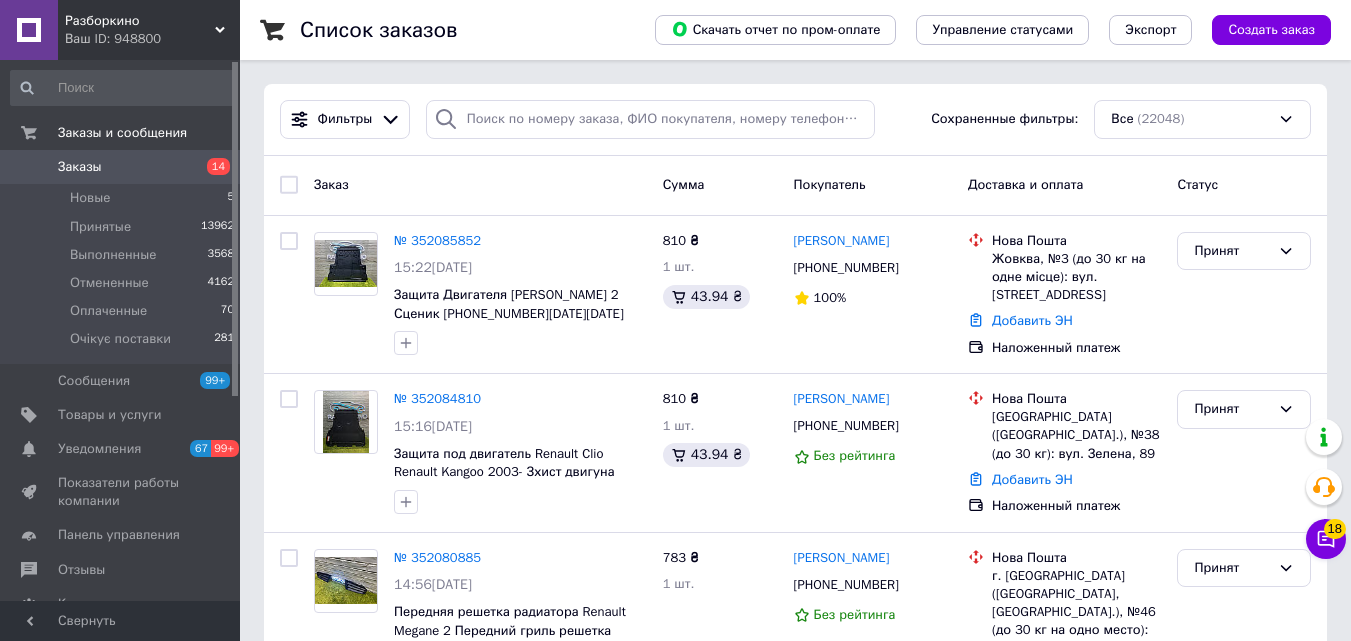 click on "14" at bounding box center [212, 167] 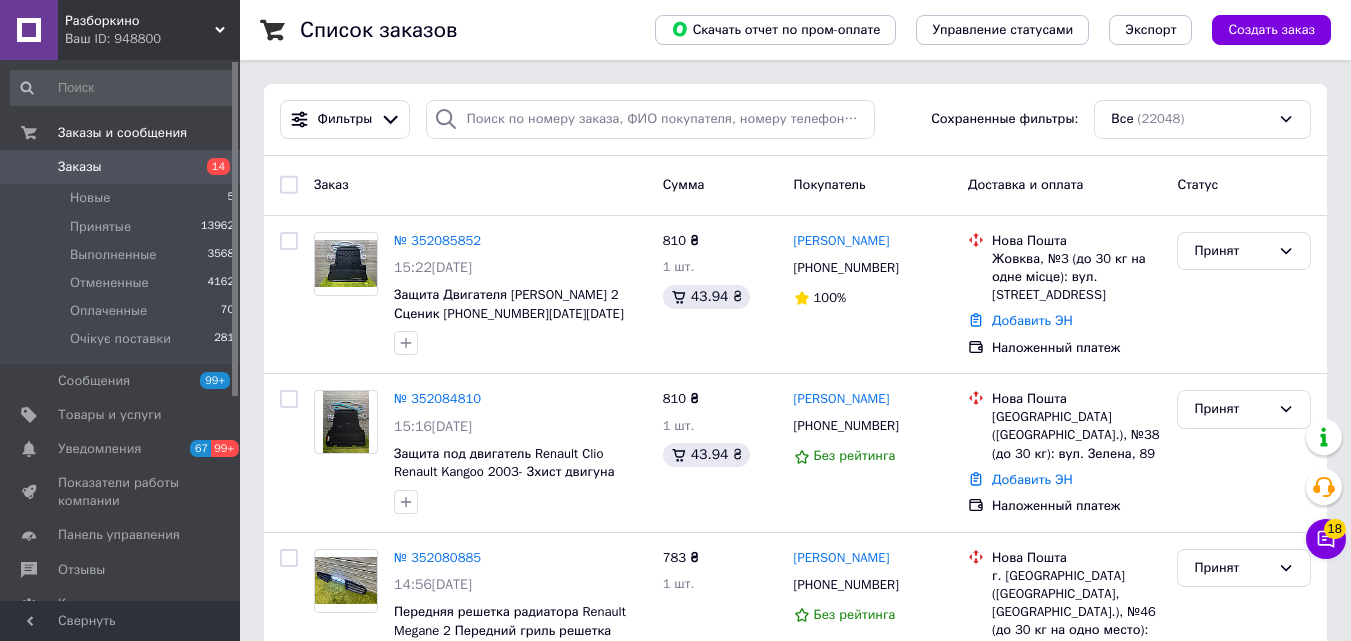 click on "14" at bounding box center [218, 166] 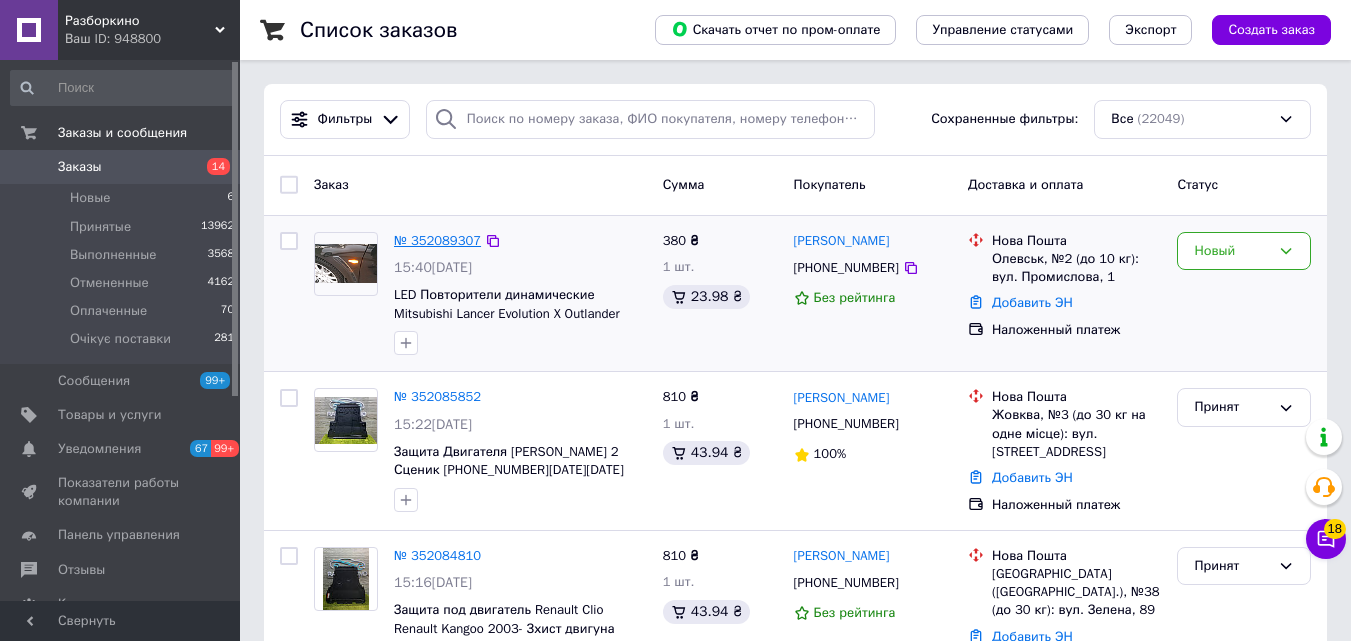 click on "№ 352089307" at bounding box center [437, 240] 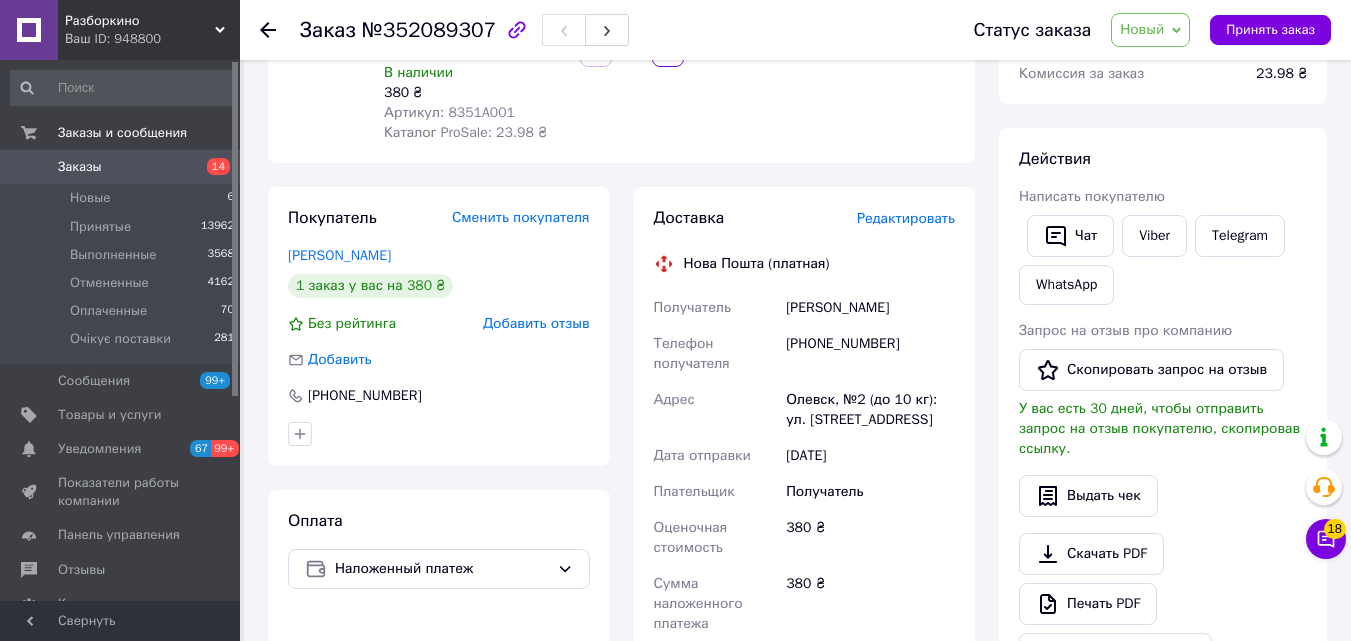 scroll, scrollTop: 300, scrollLeft: 0, axis: vertical 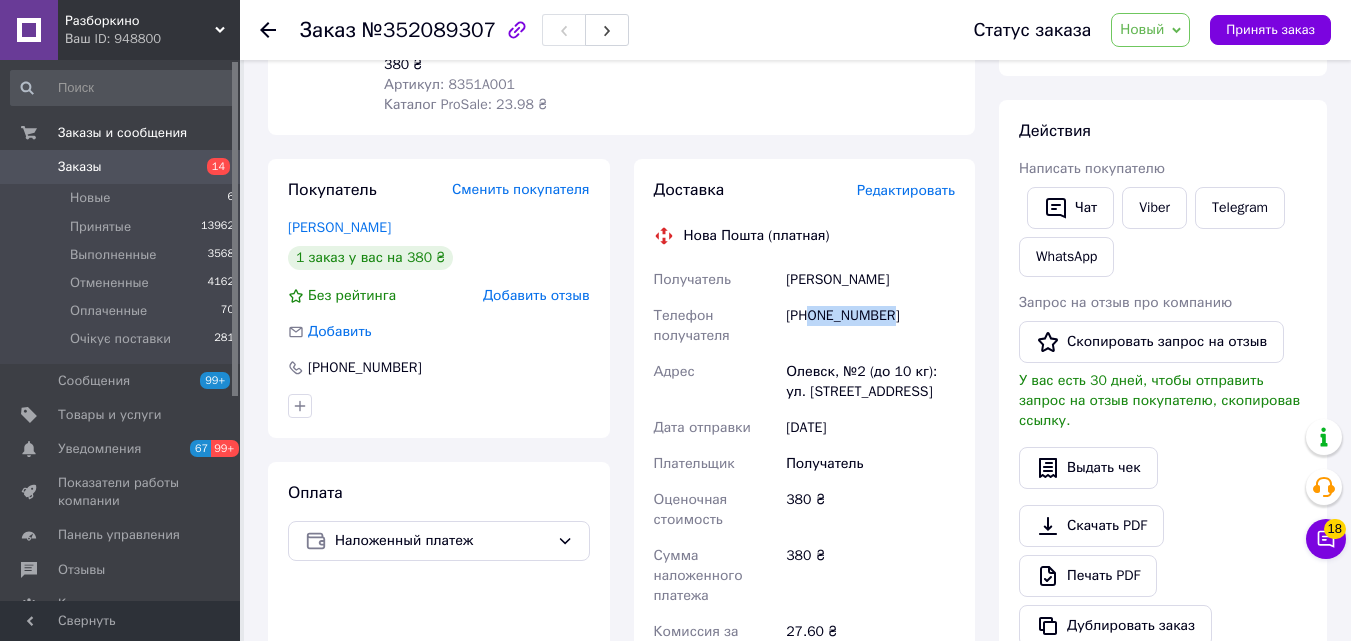 drag, startPoint x: 887, startPoint y: 333, endPoint x: 809, endPoint y: 348, distance: 79.429214 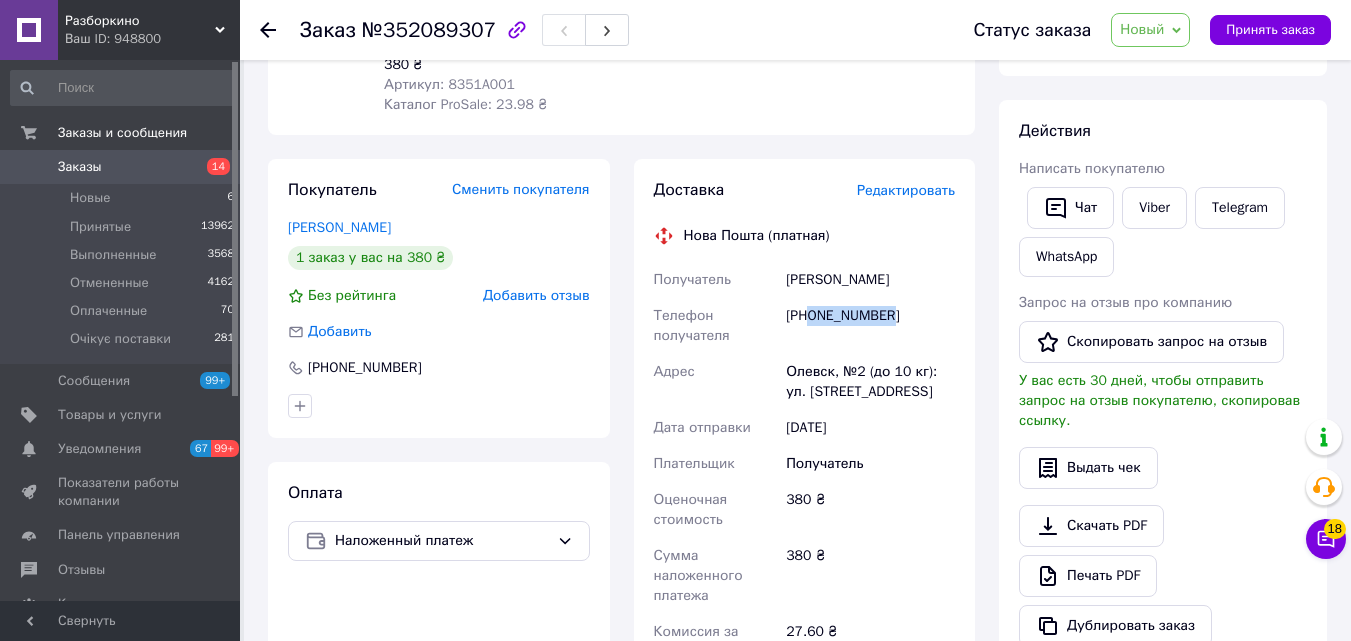 click on "[PHONE_NUMBER]" at bounding box center [870, 326] 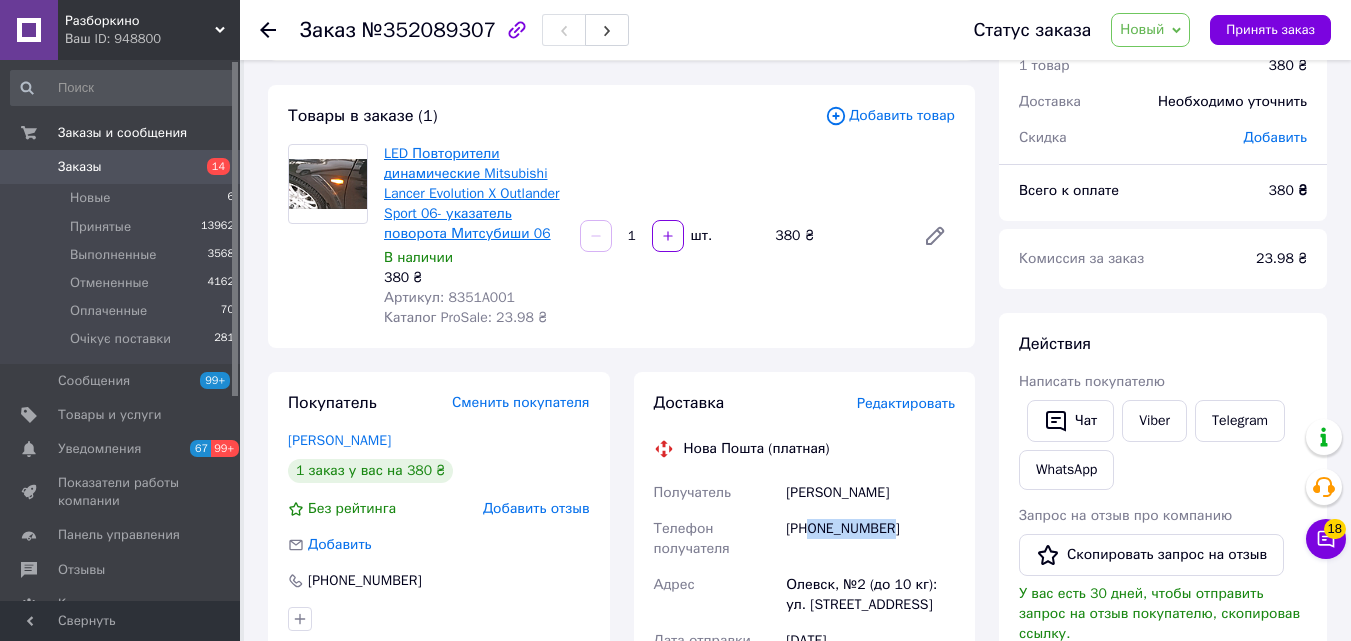scroll, scrollTop: 0, scrollLeft: 0, axis: both 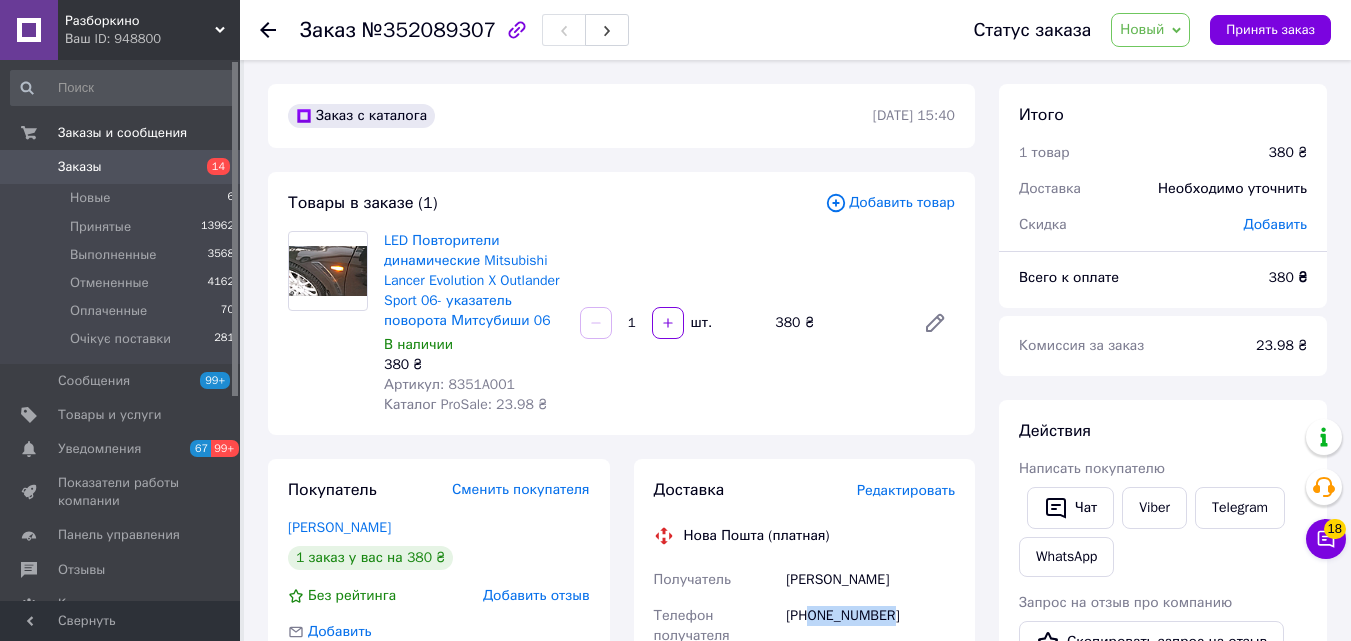 click on "14" at bounding box center [212, 167] 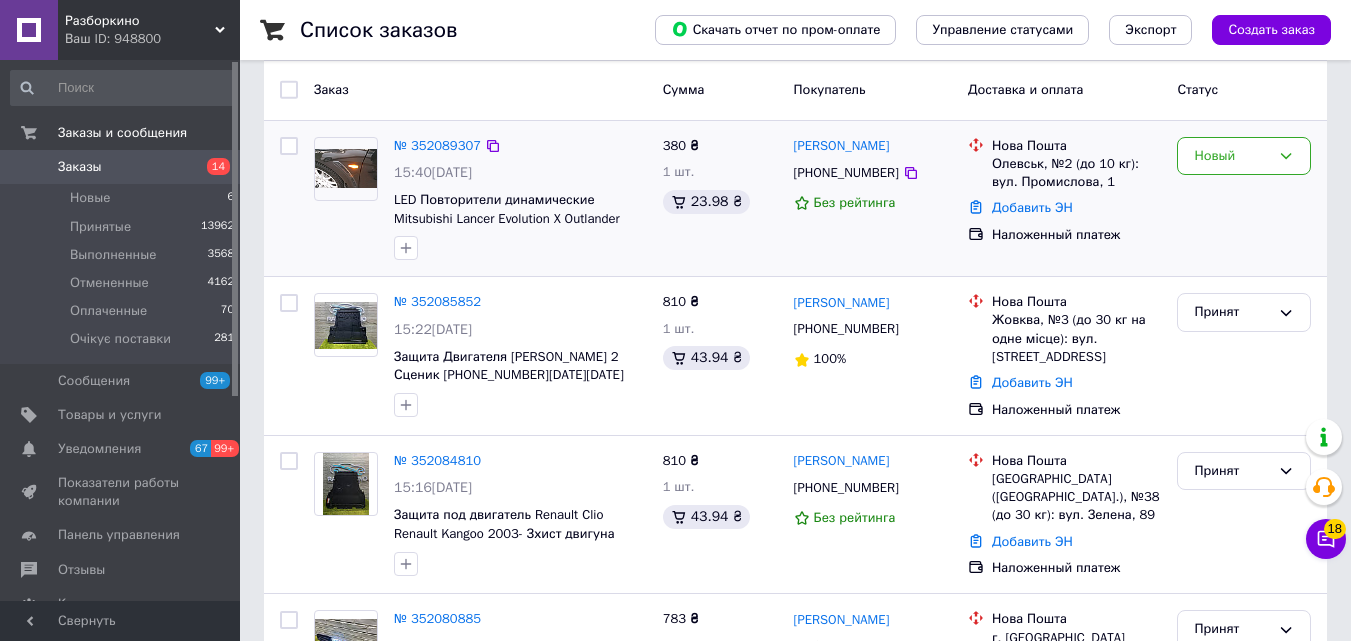 scroll, scrollTop: 100, scrollLeft: 0, axis: vertical 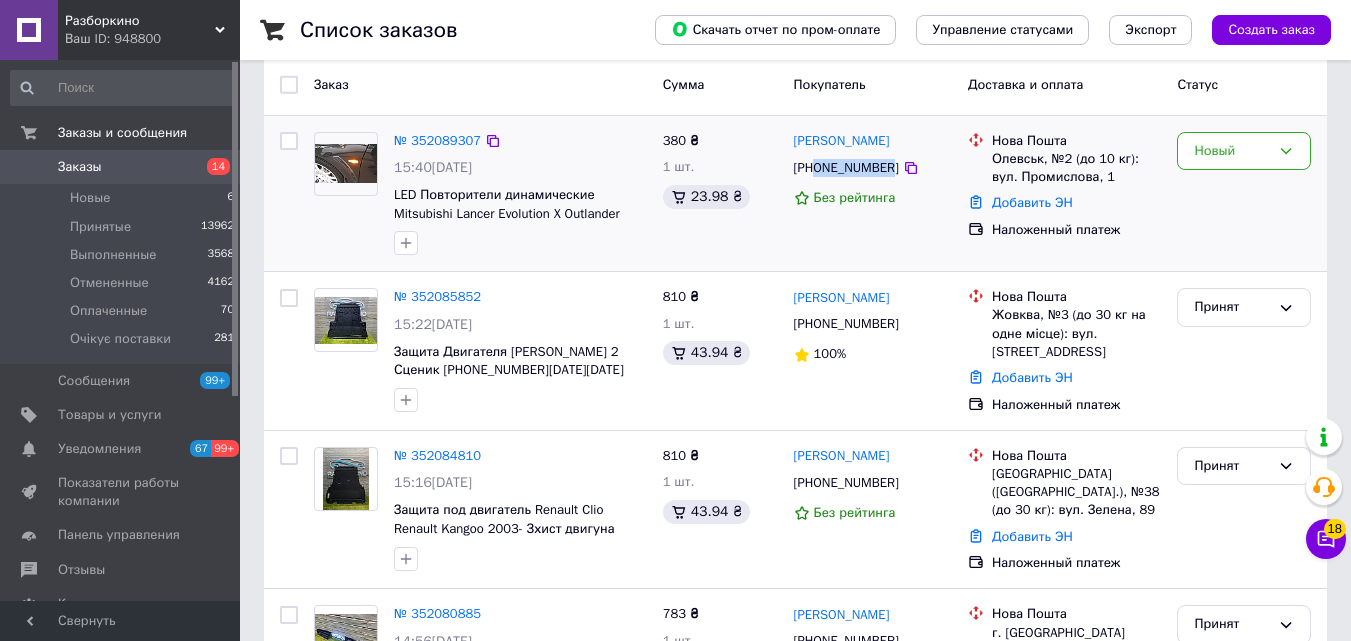 drag, startPoint x: 886, startPoint y: 169, endPoint x: 816, endPoint y: 175, distance: 70.256676 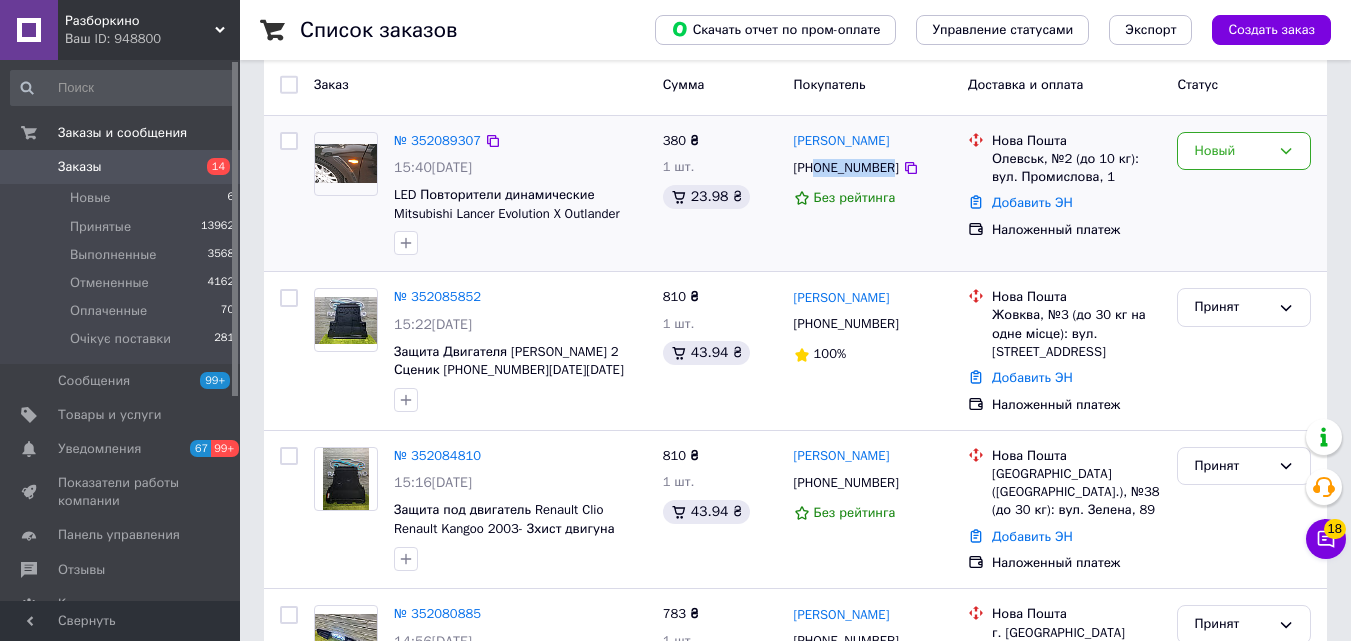 click on "[PHONE_NUMBER]" at bounding box center [846, 168] 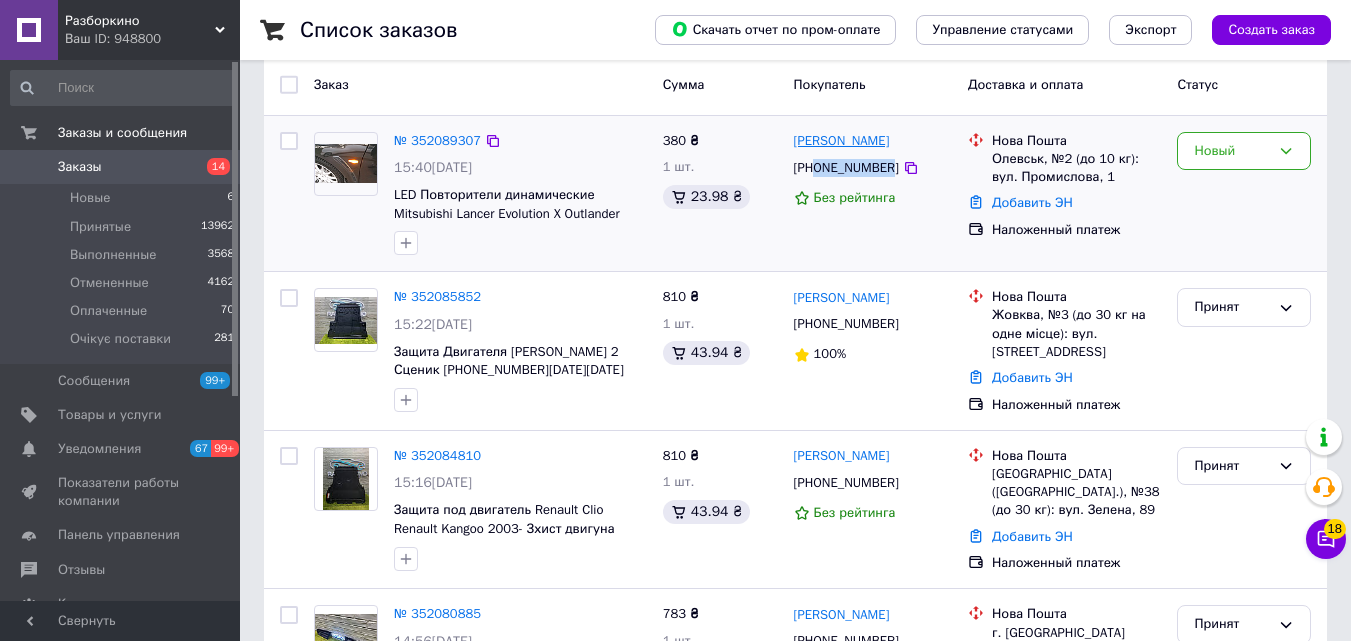 drag, startPoint x: 939, startPoint y: 147, endPoint x: 797, endPoint y: 139, distance: 142.22517 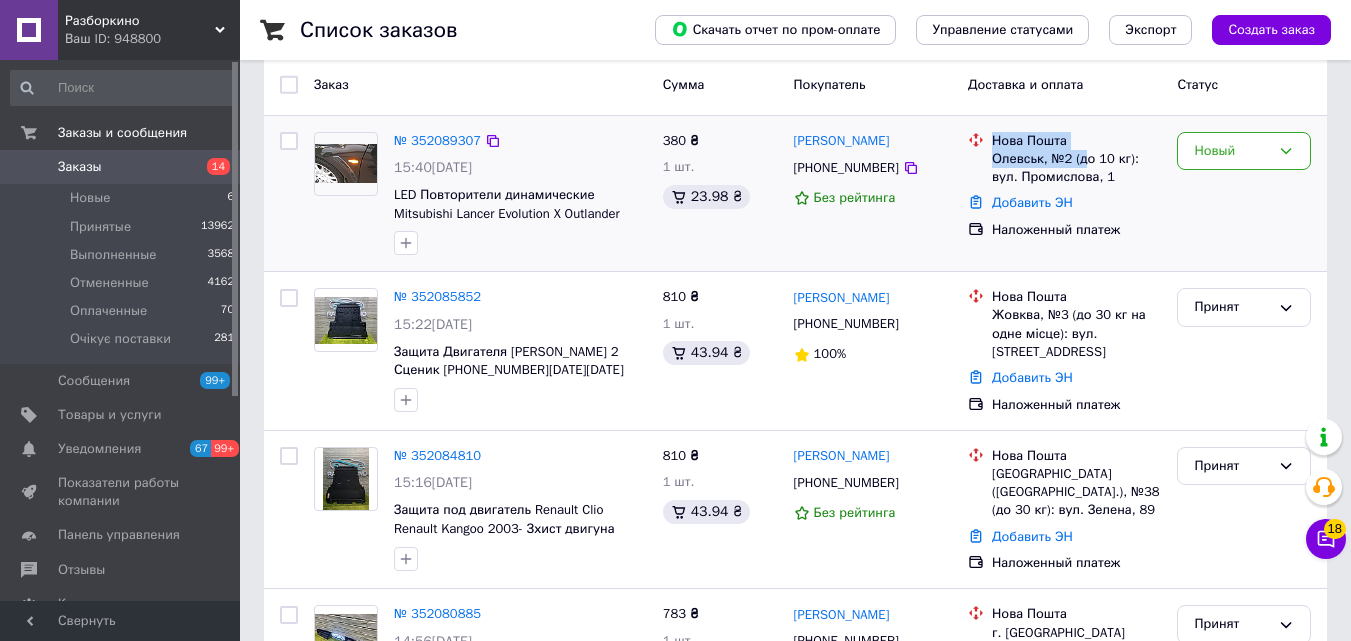drag, startPoint x: 987, startPoint y: 161, endPoint x: 1086, endPoint y: 165, distance: 99.08077 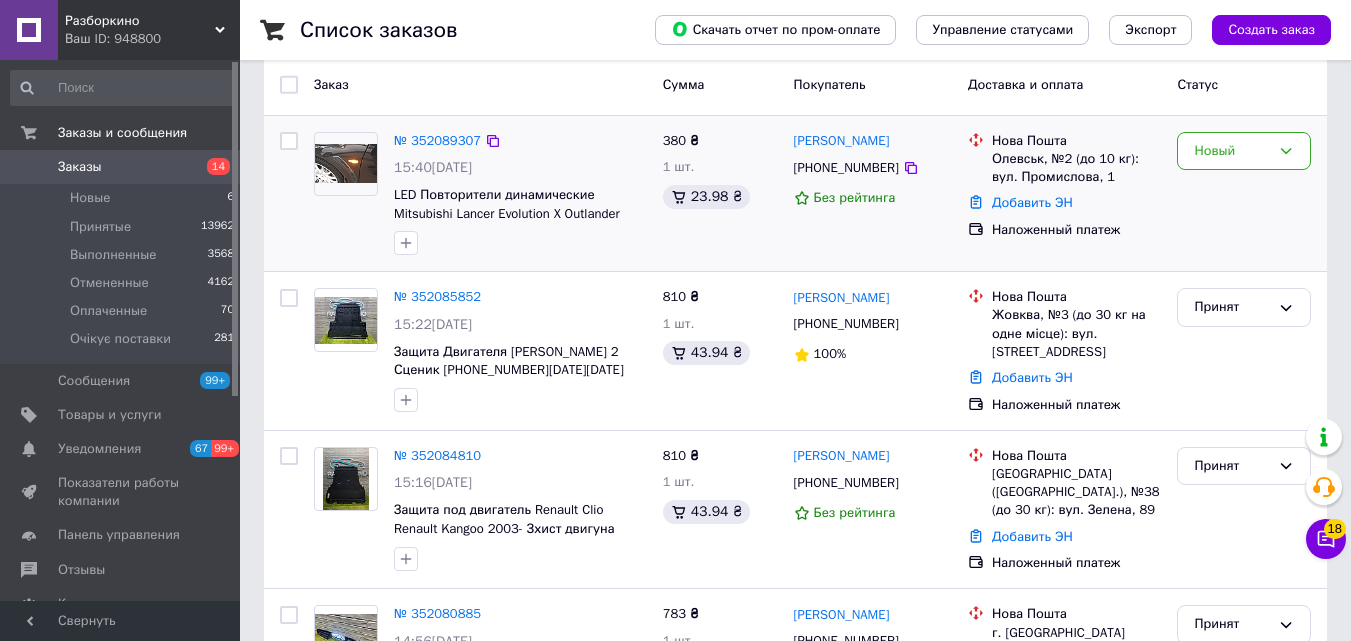 click on "Олевськ, №2 (до 10 кг): вул. Промислова, 1" at bounding box center (1076, 168) 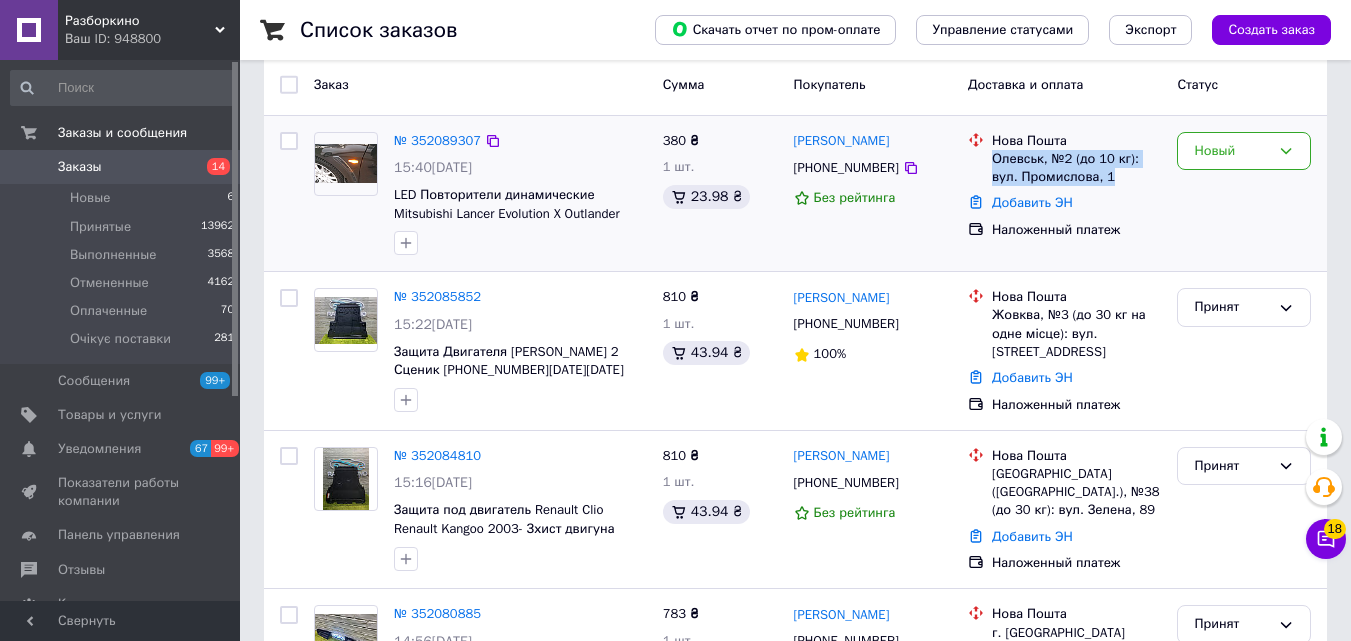 drag, startPoint x: 1047, startPoint y: 175, endPoint x: 1004, endPoint y: 165, distance: 44.14748 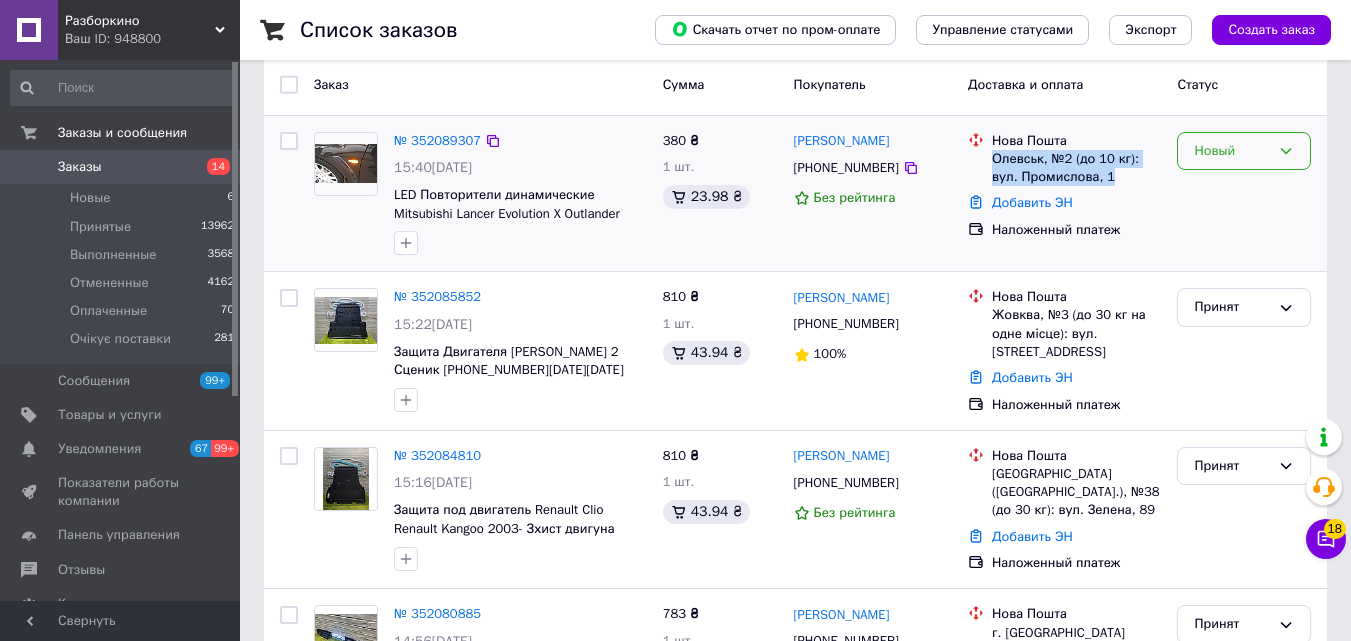 click on "Новый" at bounding box center (1244, 151) 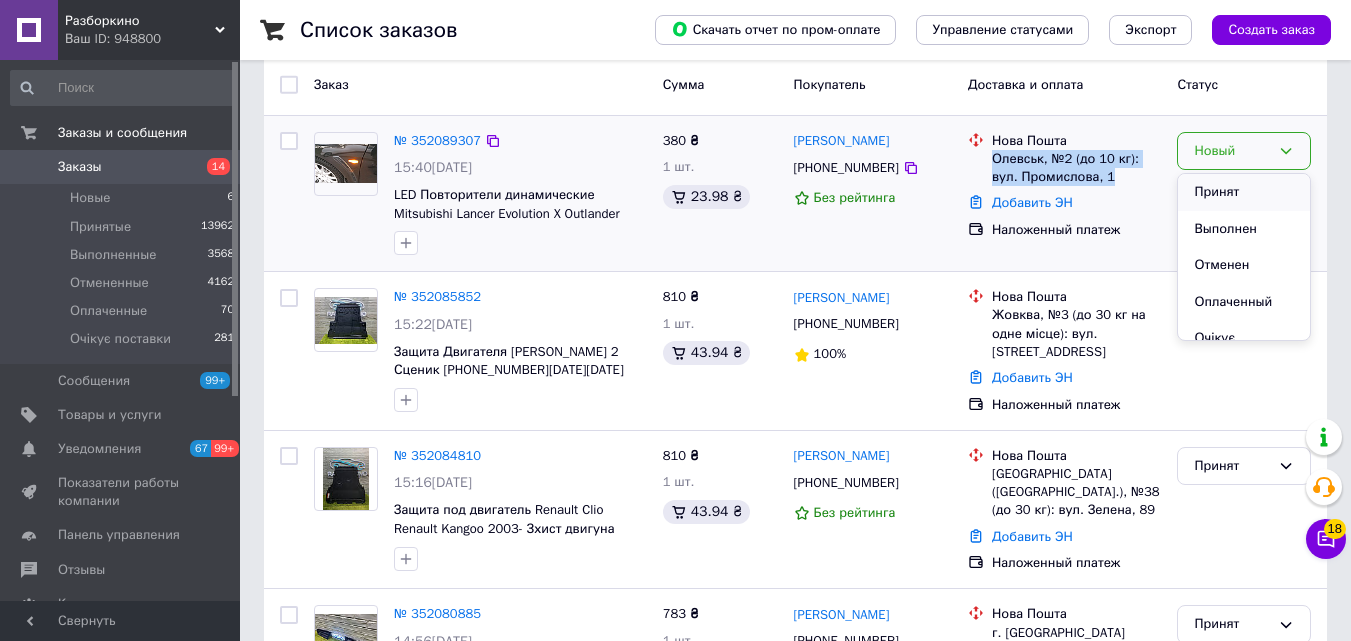 click on "Принят" at bounding box center (1244, 192) 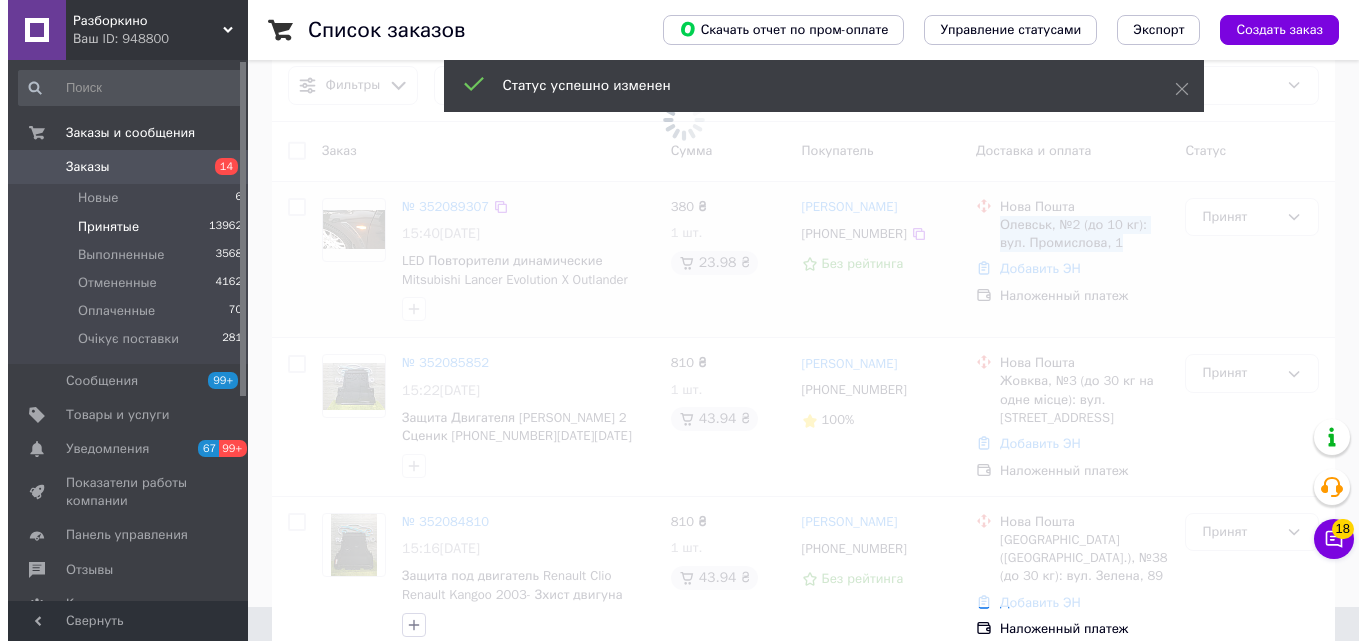 scroll, scrollTop: 0, scrollLeft: 0, axis: both 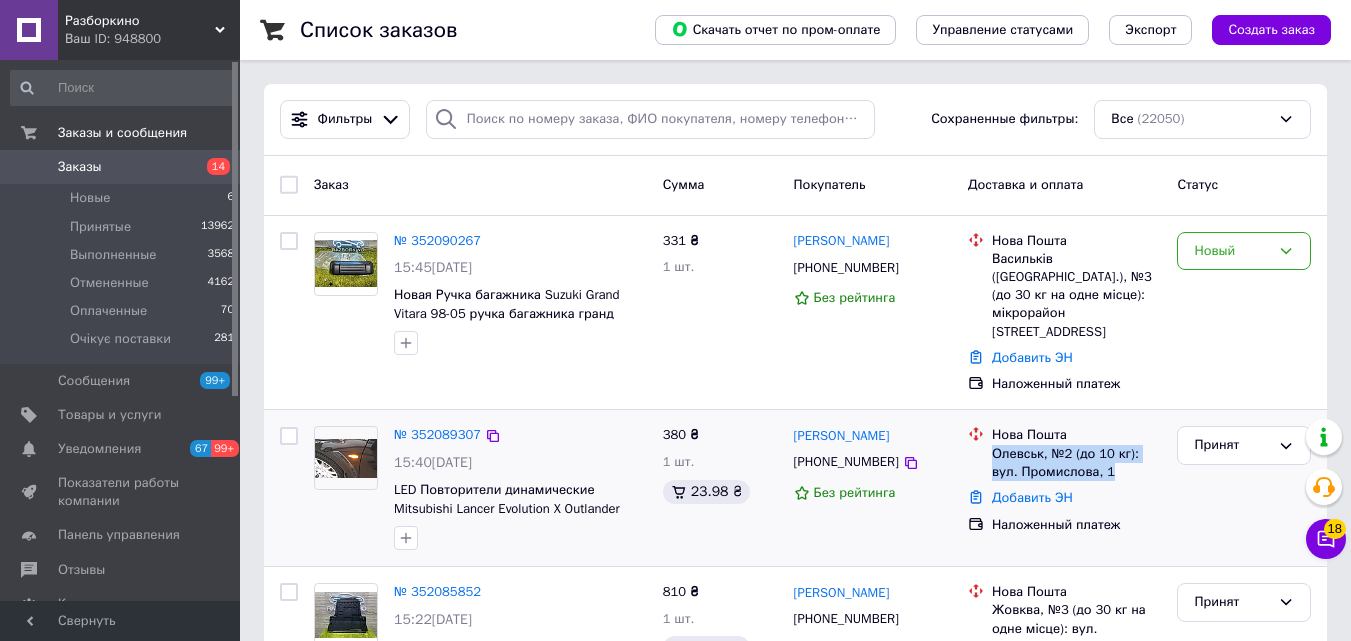 click on "Заказы" at bounding box center (121, 167) 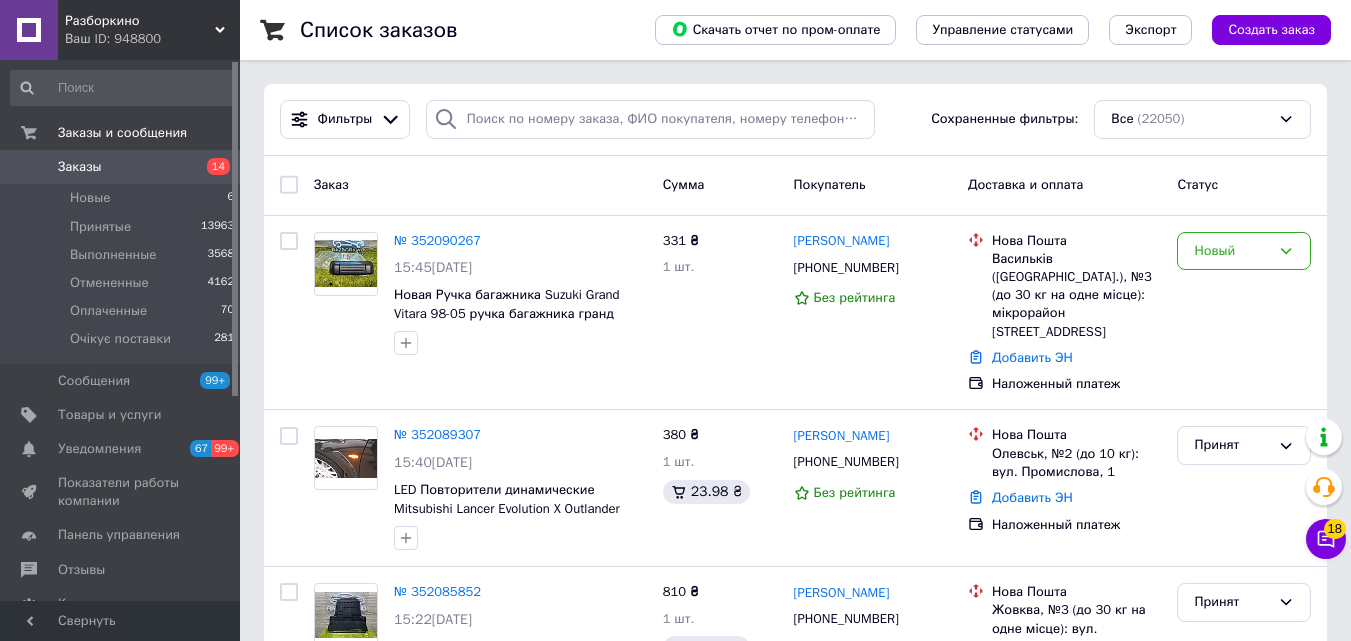 click on "14" at bounding box center [212, 167] 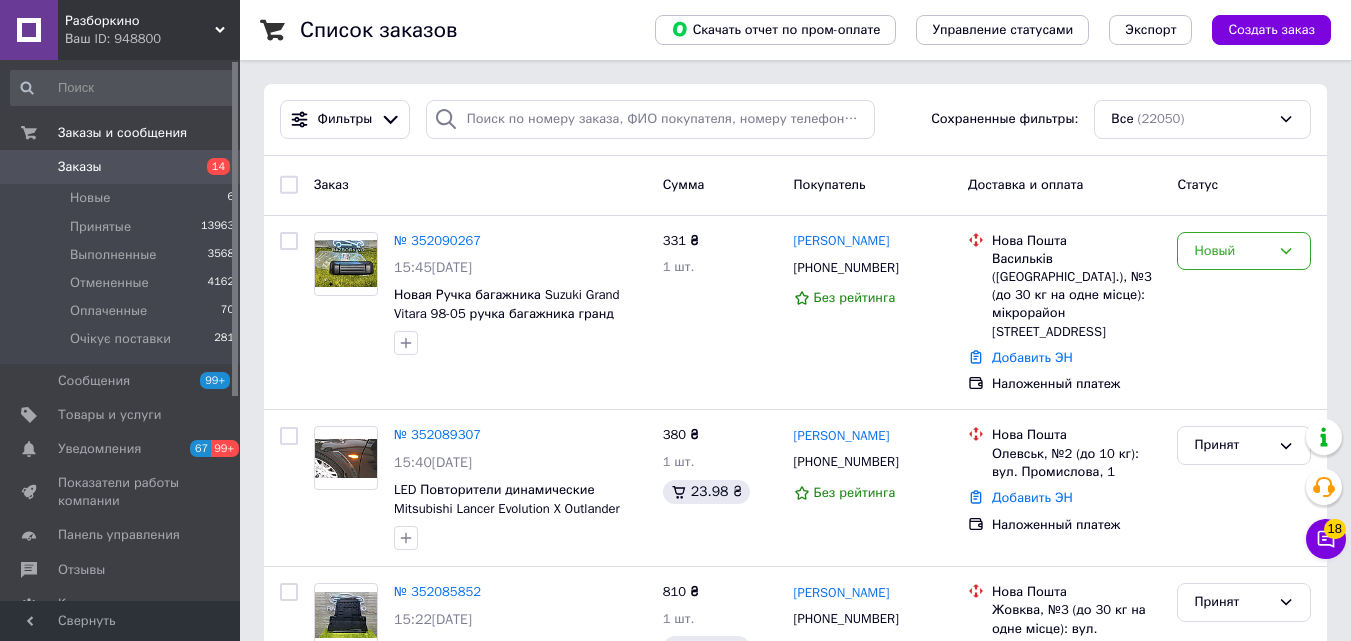 click on "14" at bounding box center [218, 166] 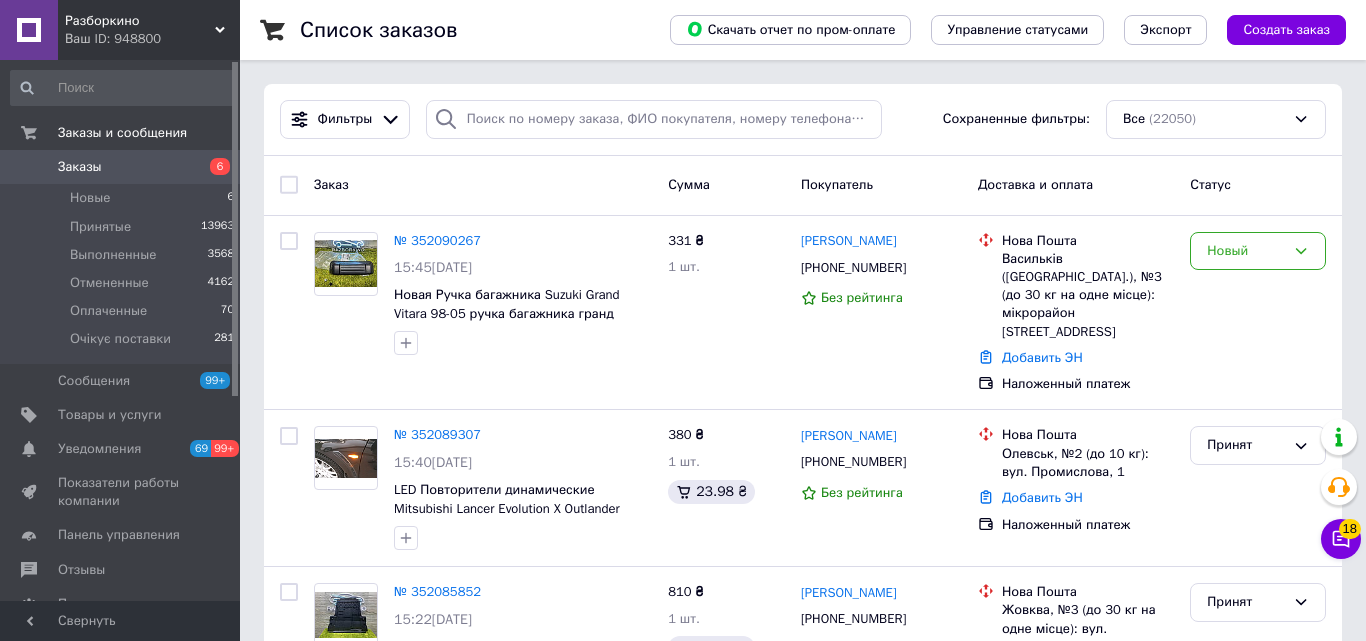scroll, scrollTop: 0, scrollLeft: 0, axis: both 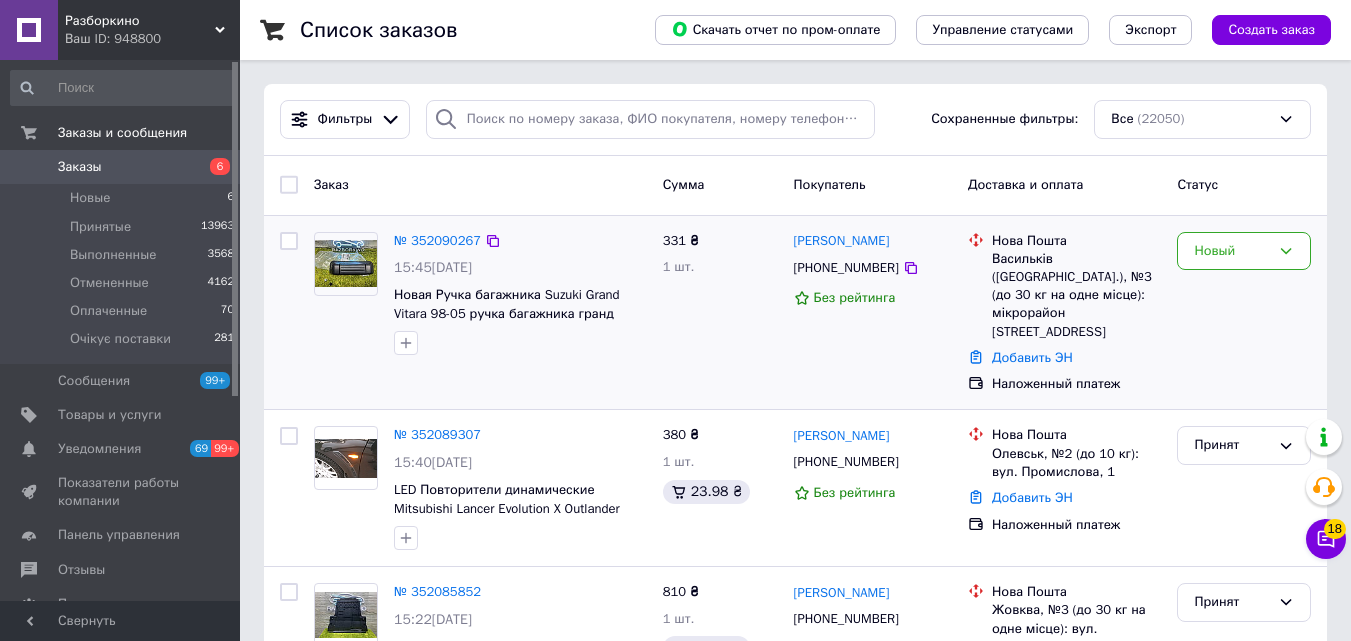 click on "331 ₴ 1 шт." at bounding box center (720, 313) 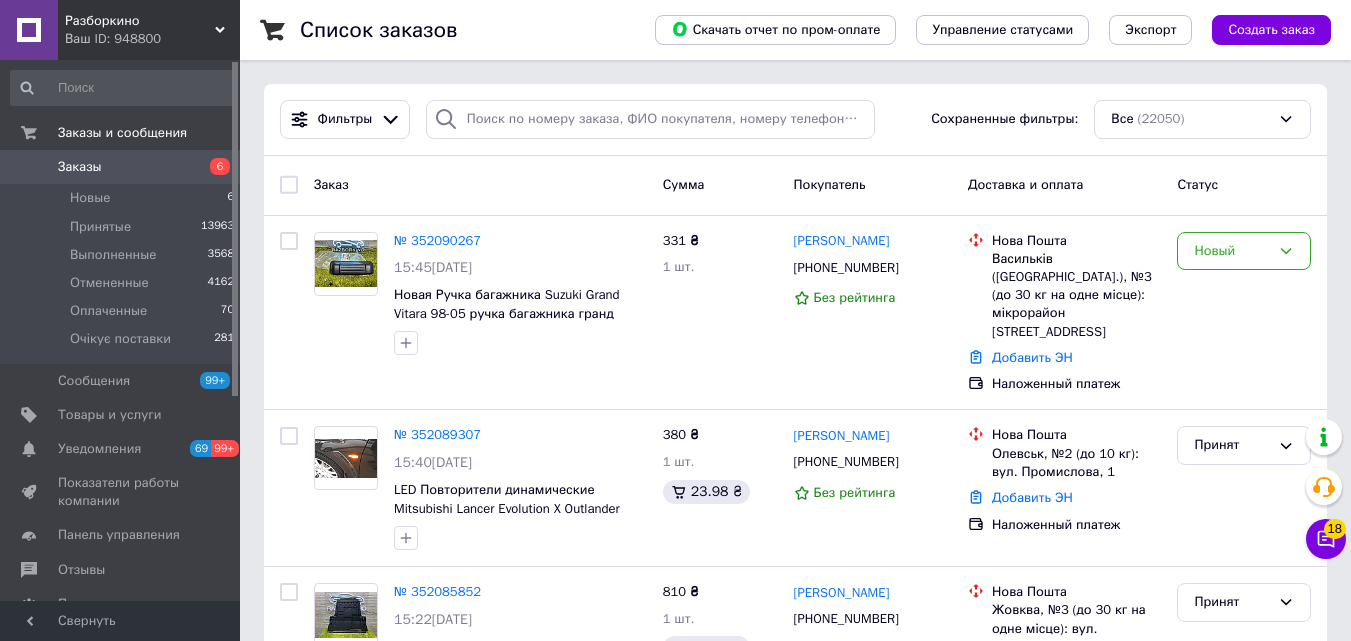 click on "6" at bounding box center (220, 166) 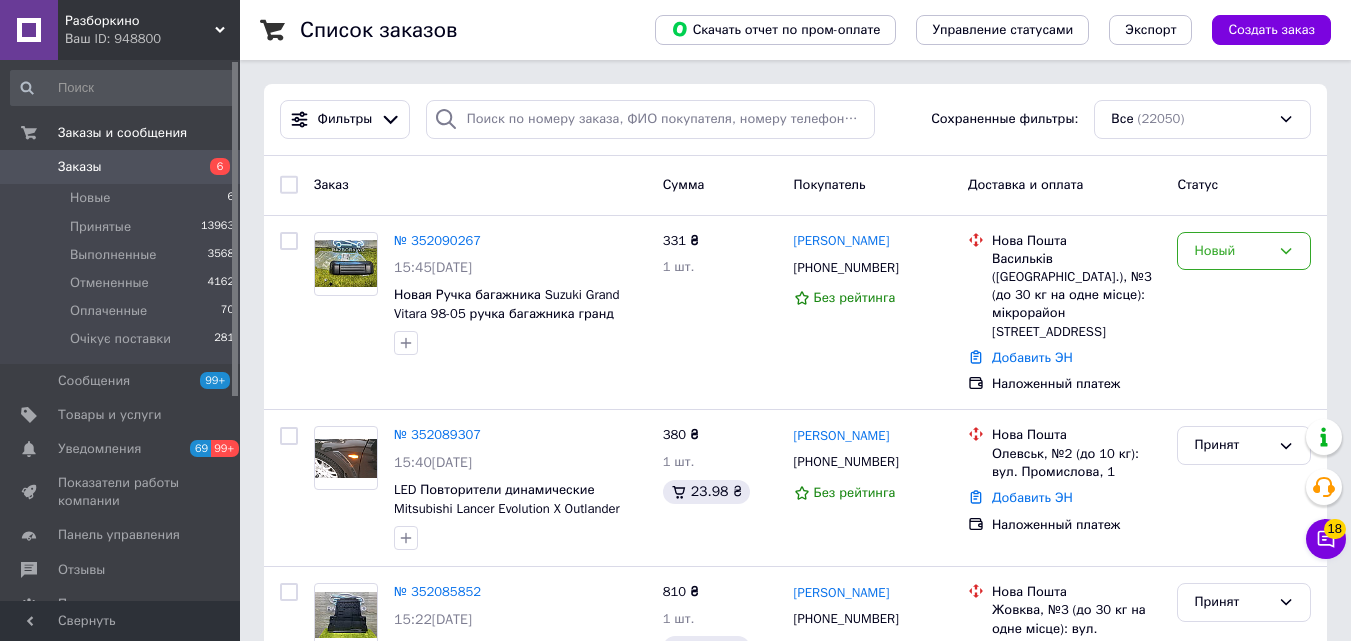 click on "6" at bounding box center (212, 167) 